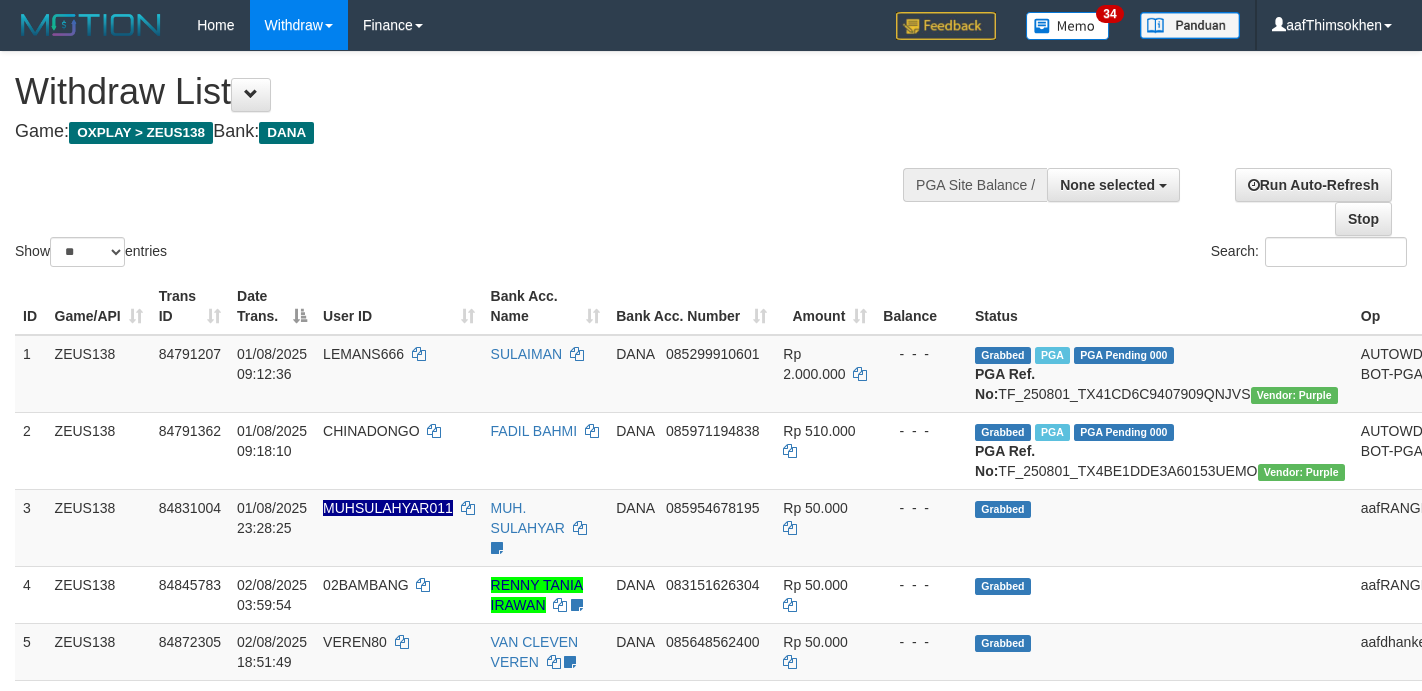 select 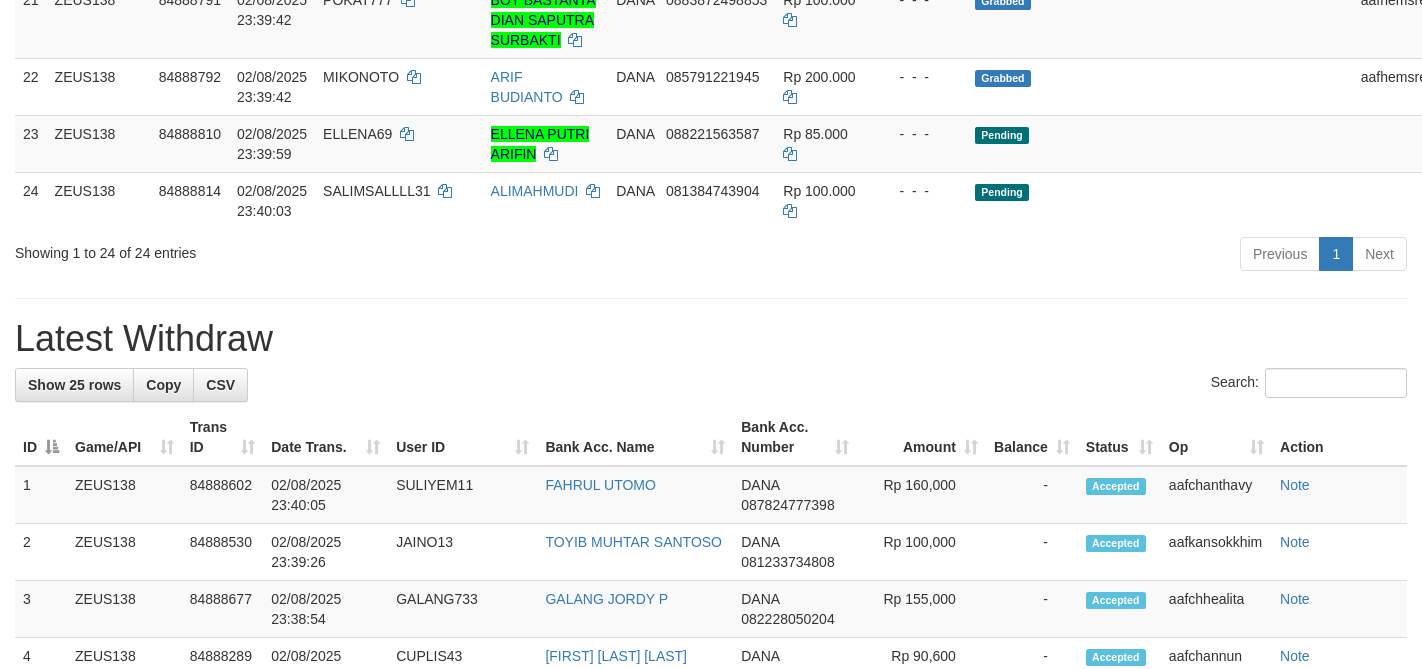 scroll, scrollTop: 1539, scrollLeft: 0, axis: vertical 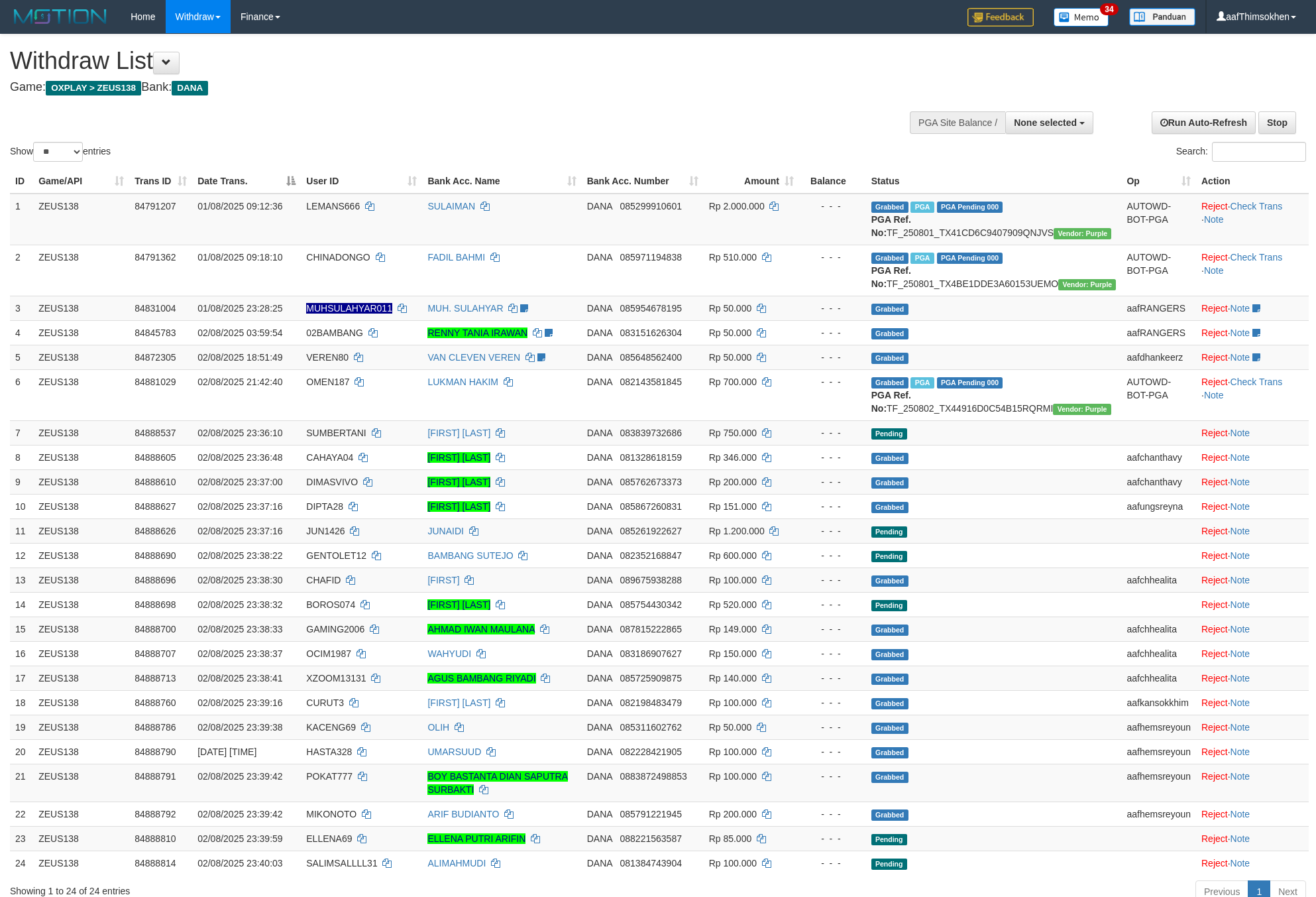 select 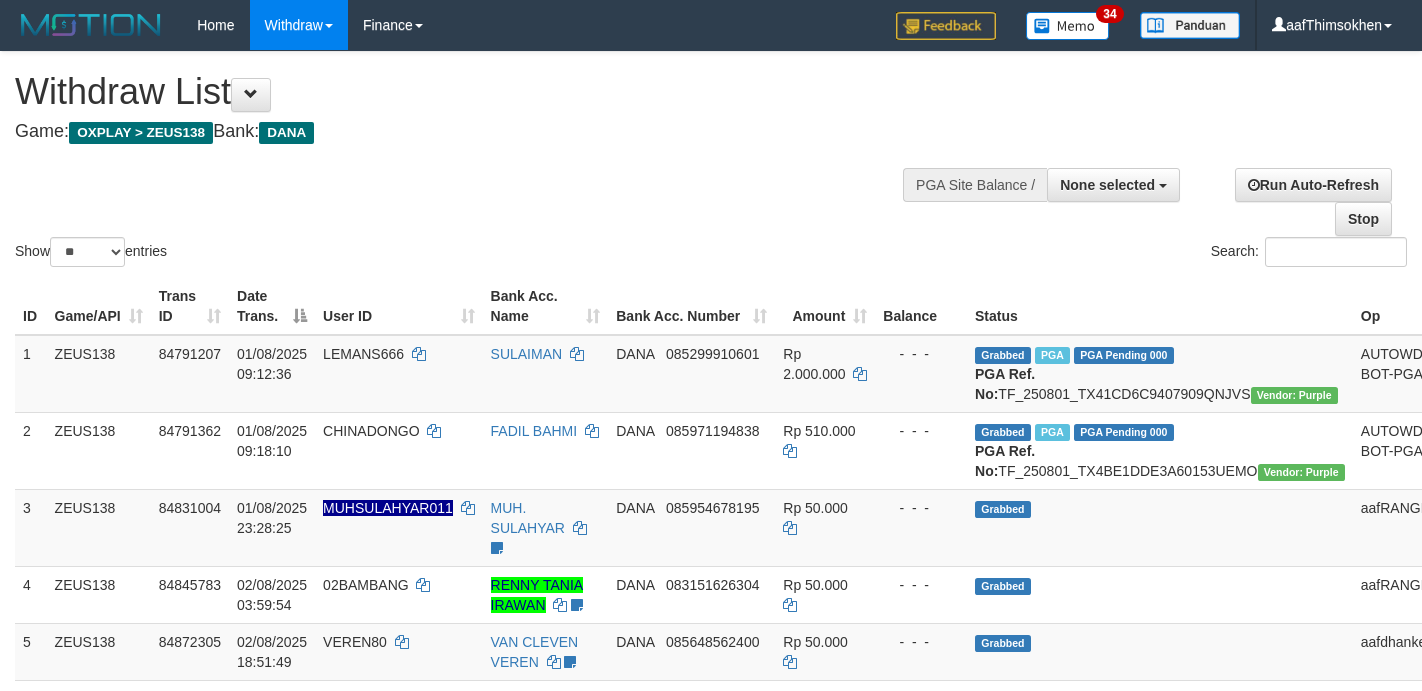 select 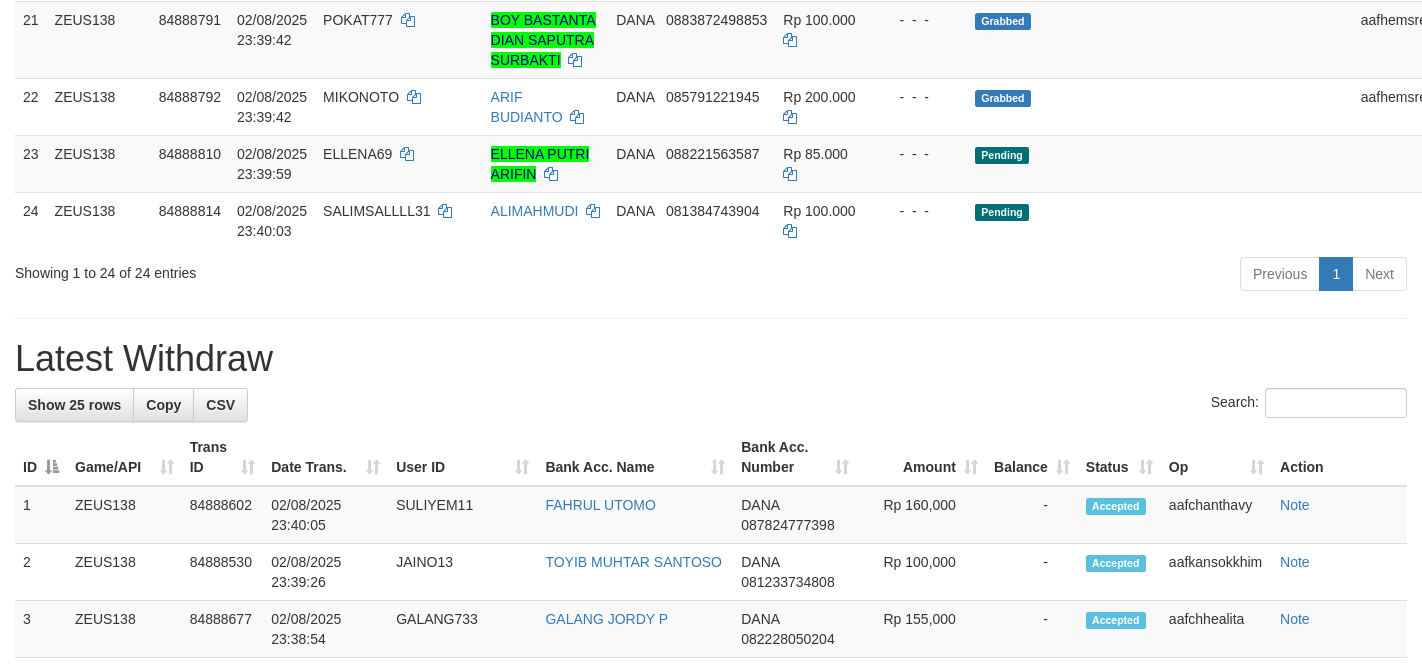 scroll, scrollTop: 1539, scrollLeft: 0, axis: vertical 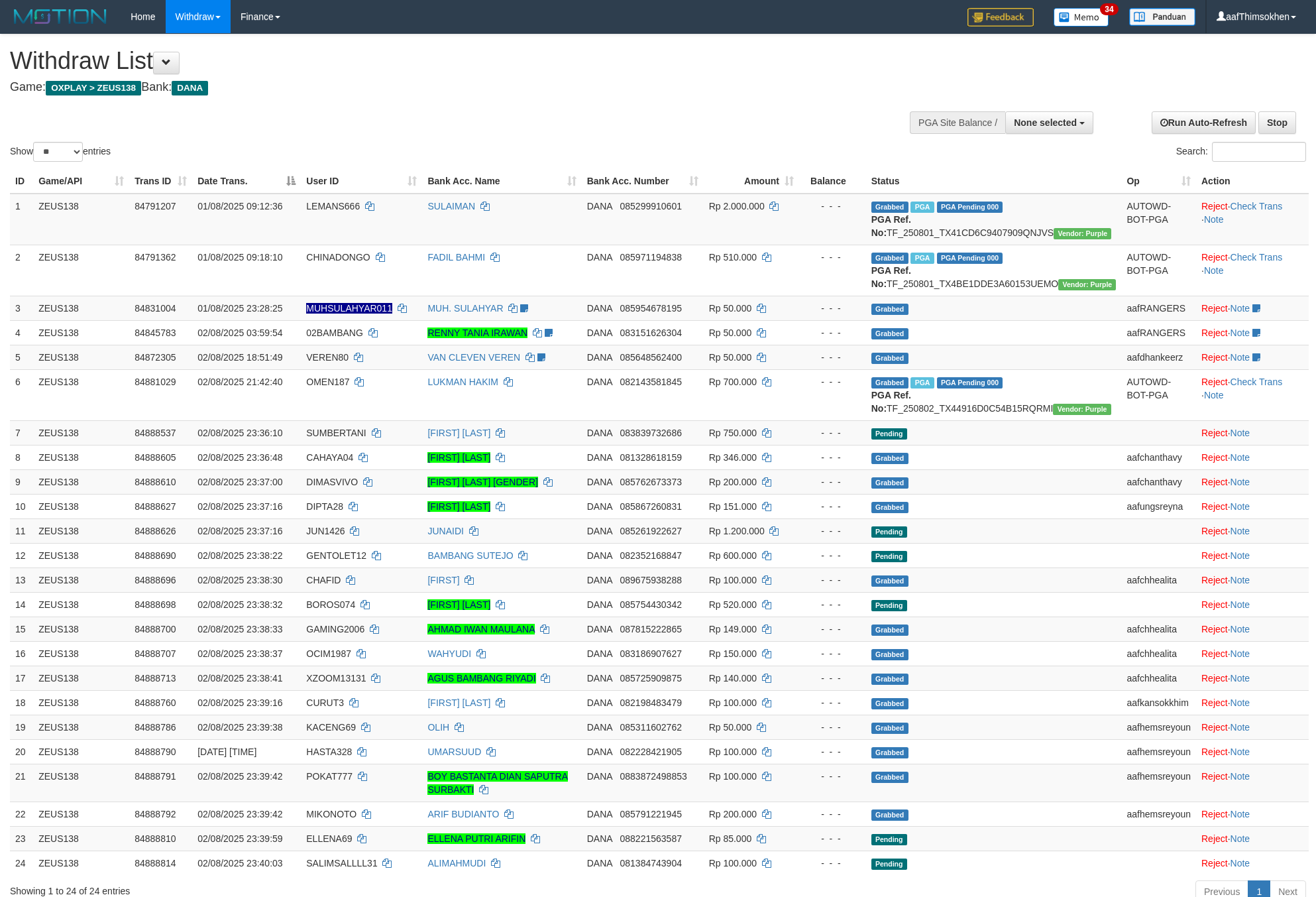 select 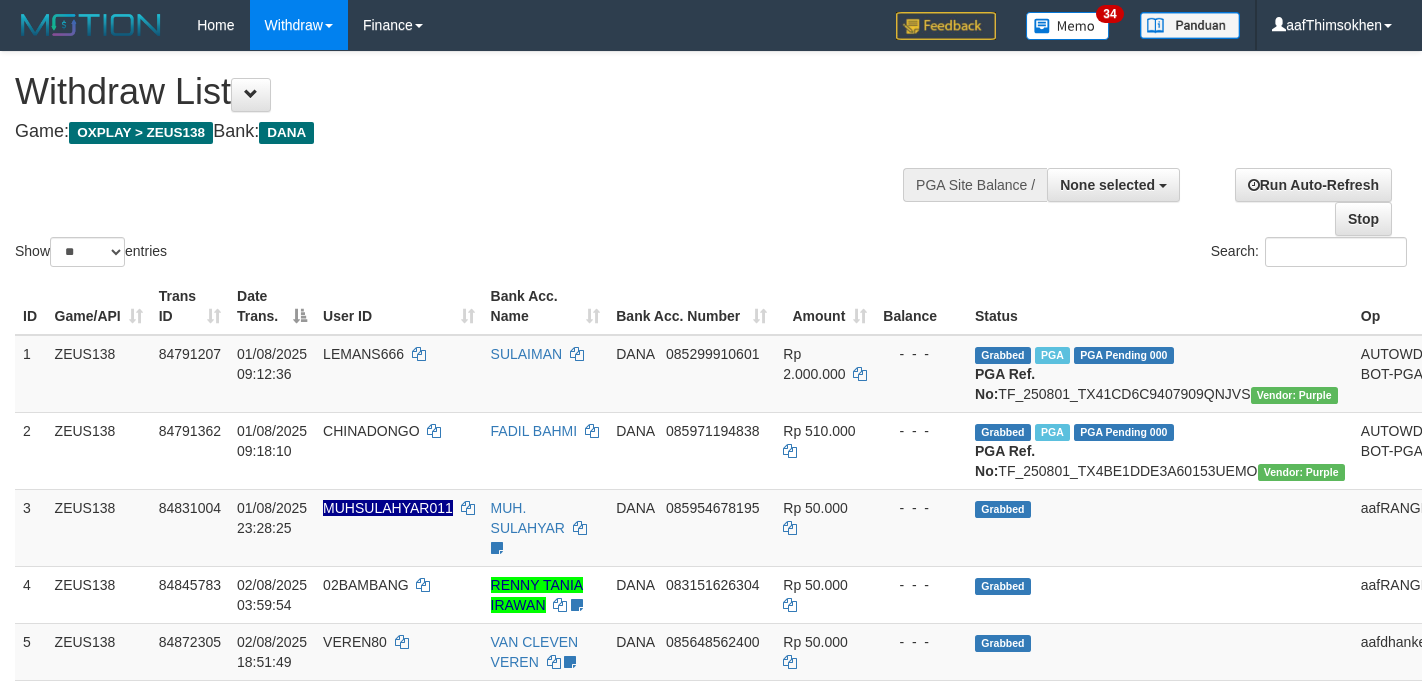 select 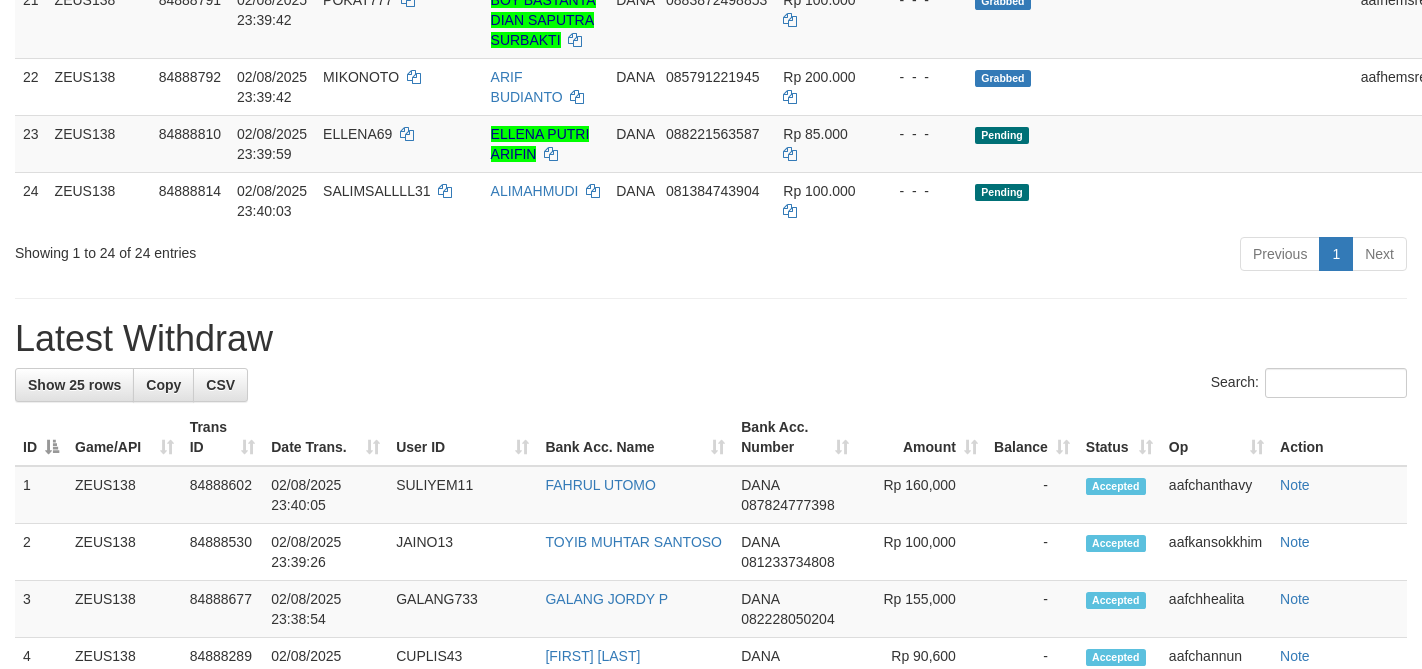 scroll, scrollTop: 1539, scrollLeft: 0, axis: vertical 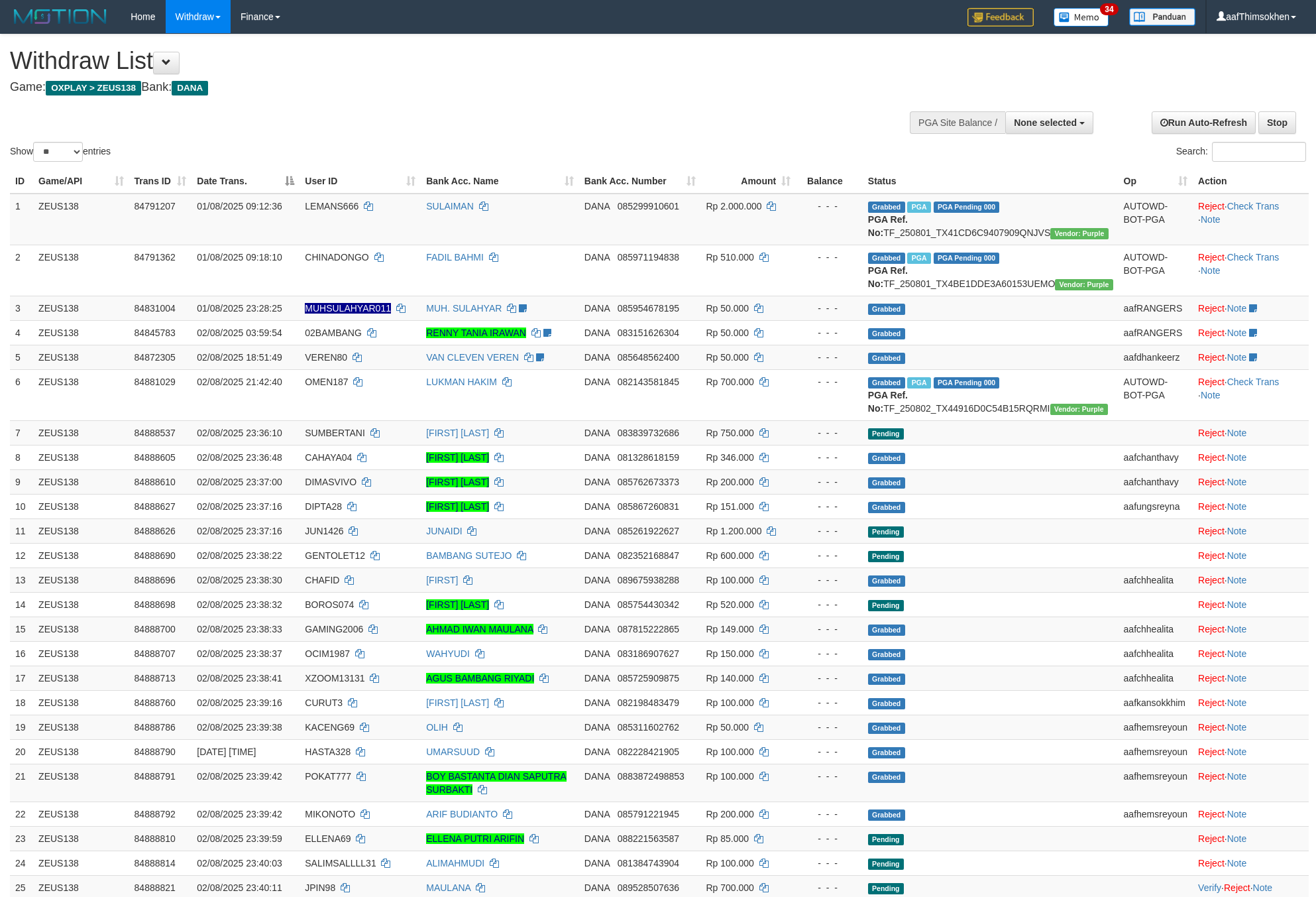 select 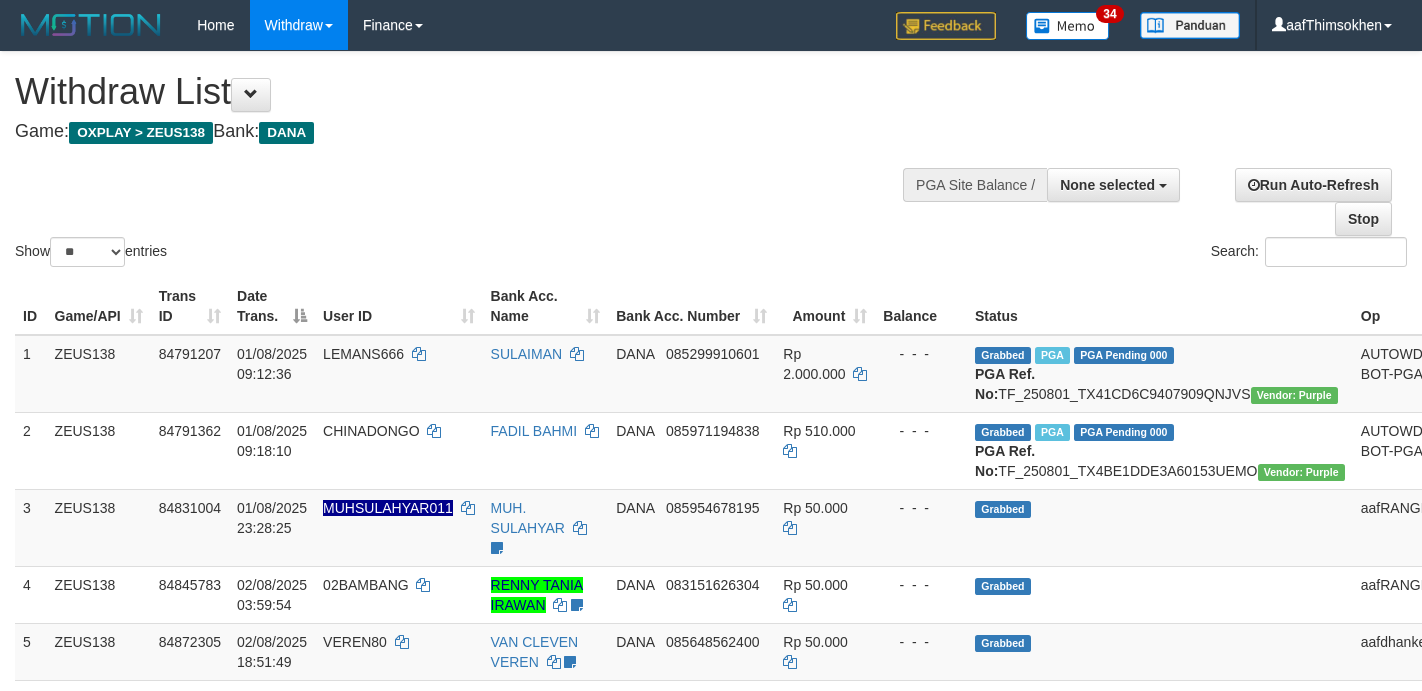 select 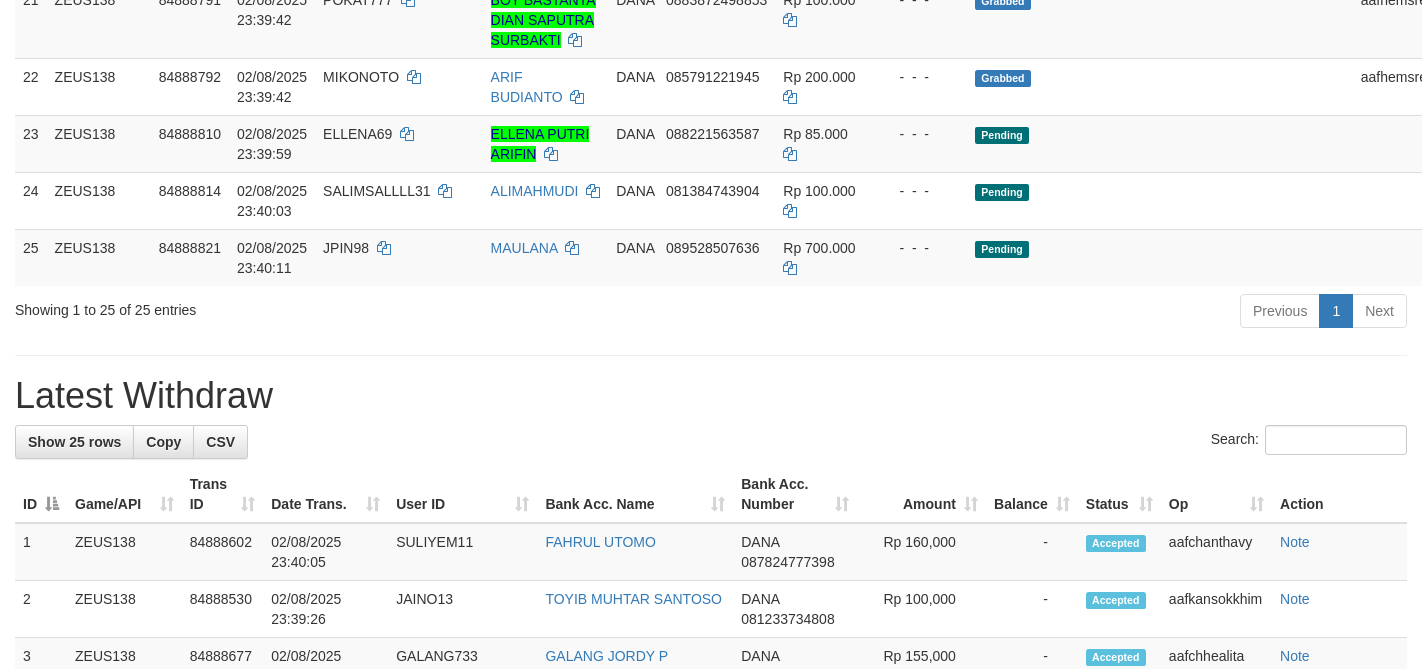 scroll, scrollTop: 1539, scrollLeft: 0, axis: vertical 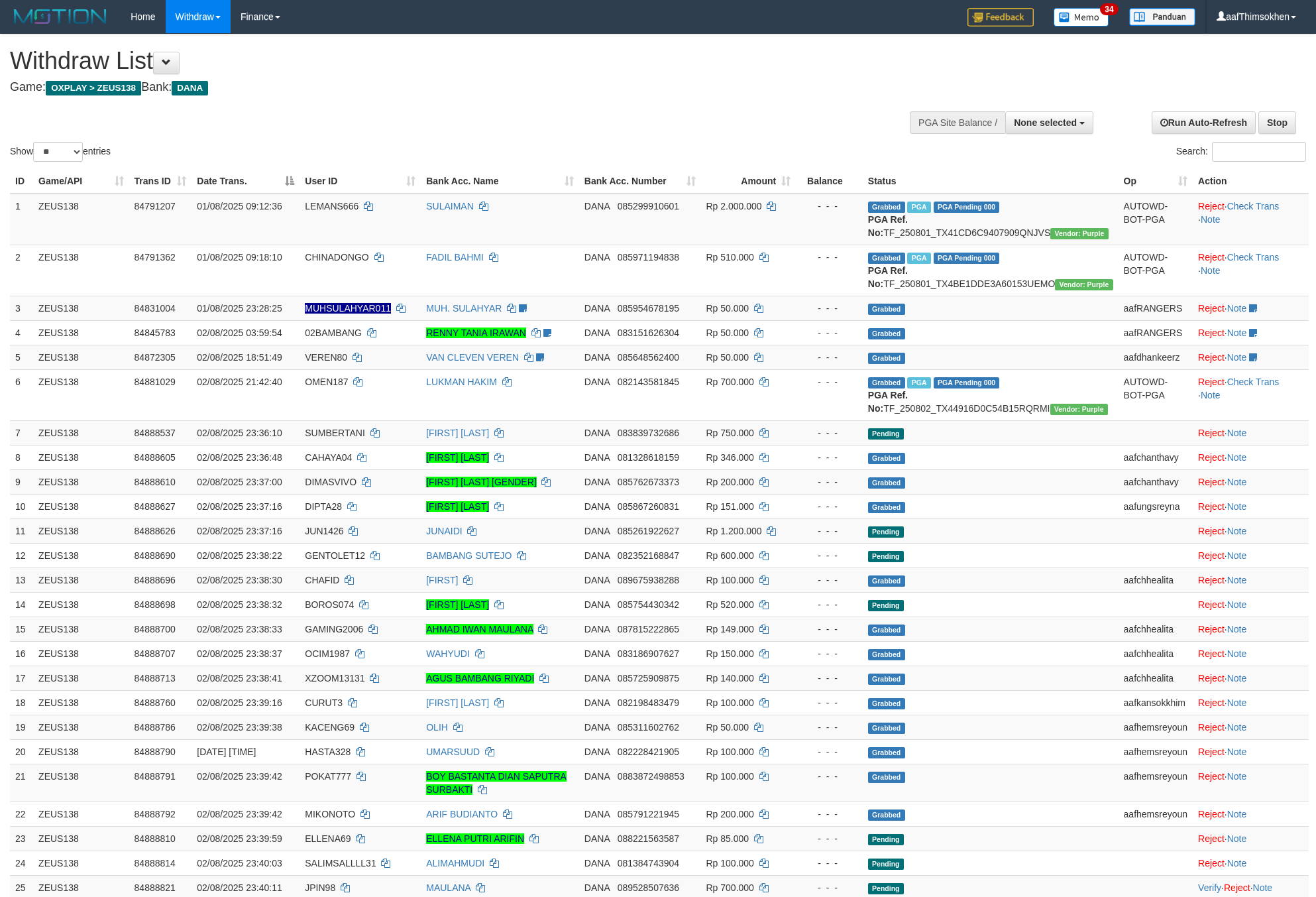 select 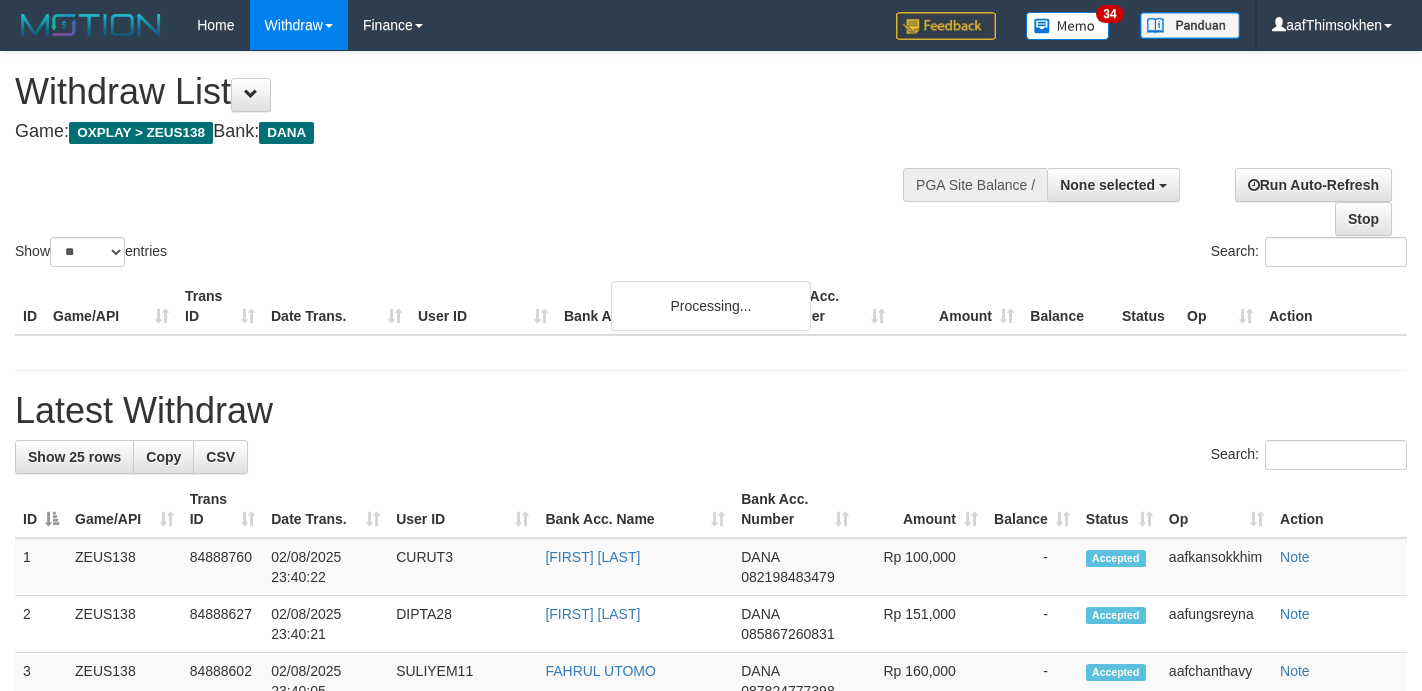 select 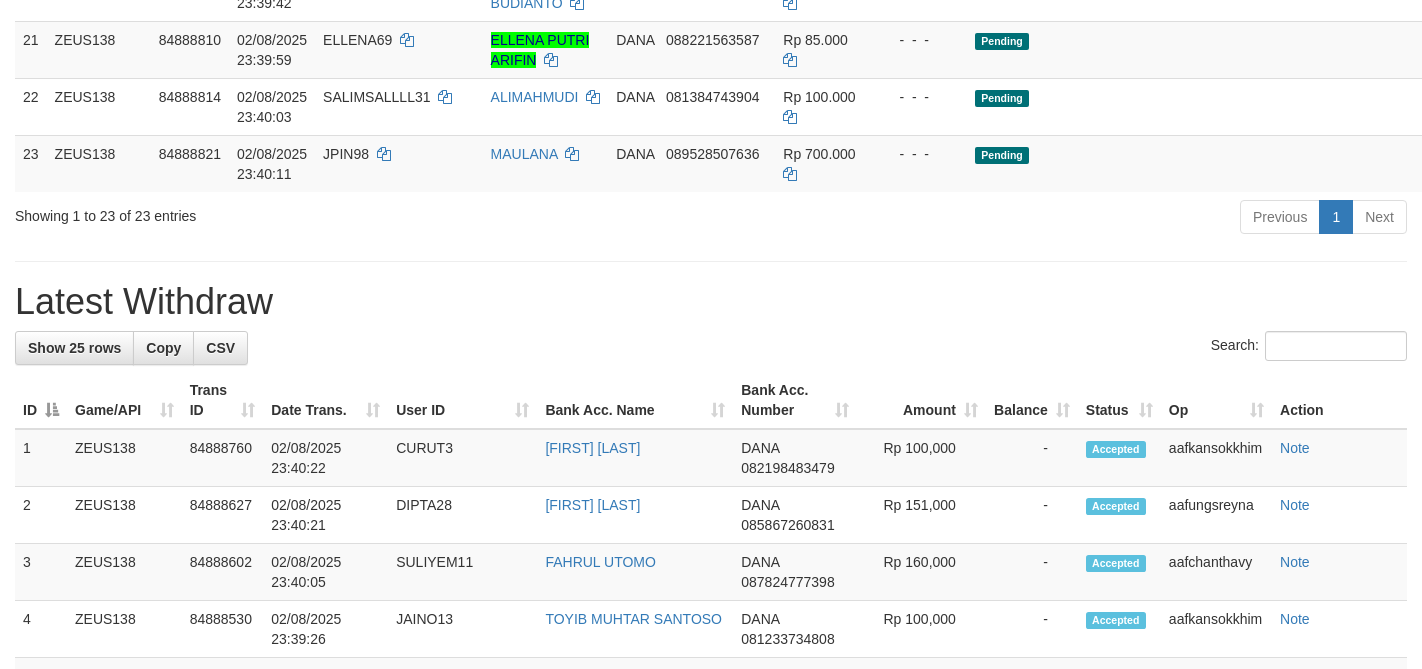 scroll, scrollTop: 1539, scrollLeft: 0, axis: vertical 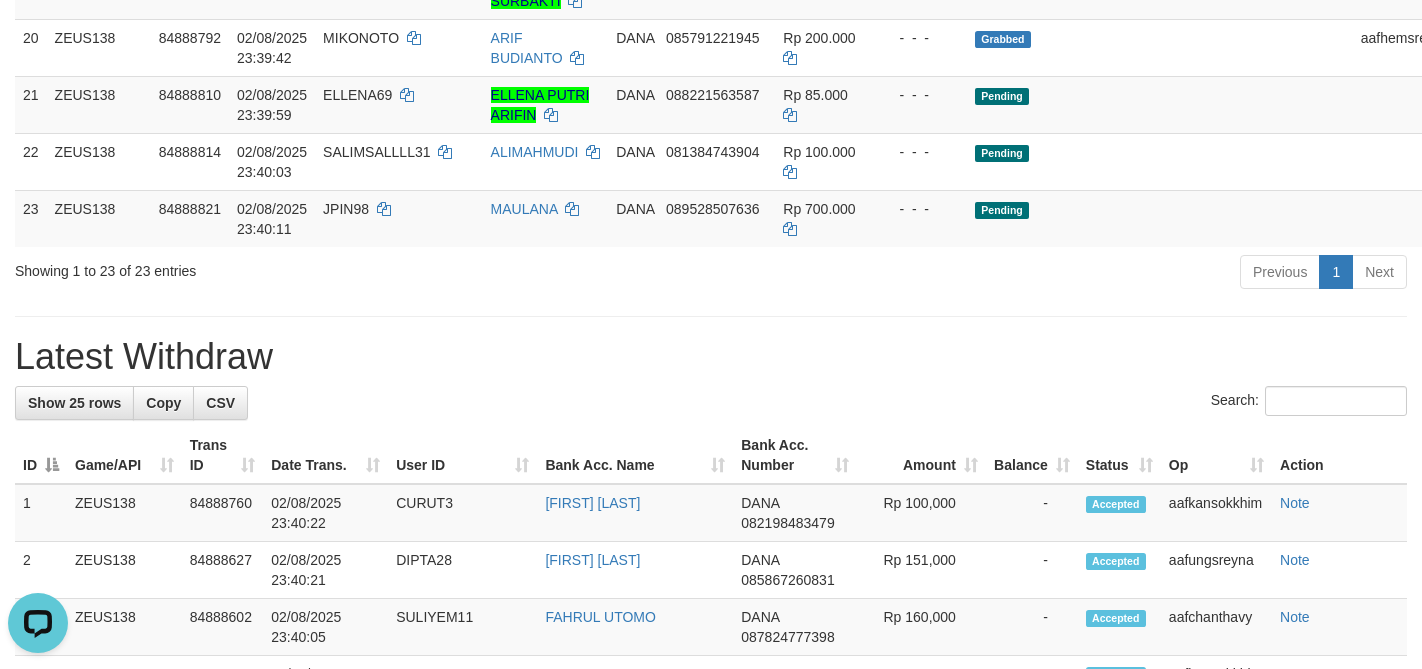 click on "**********" at bounding box center (711, 278) 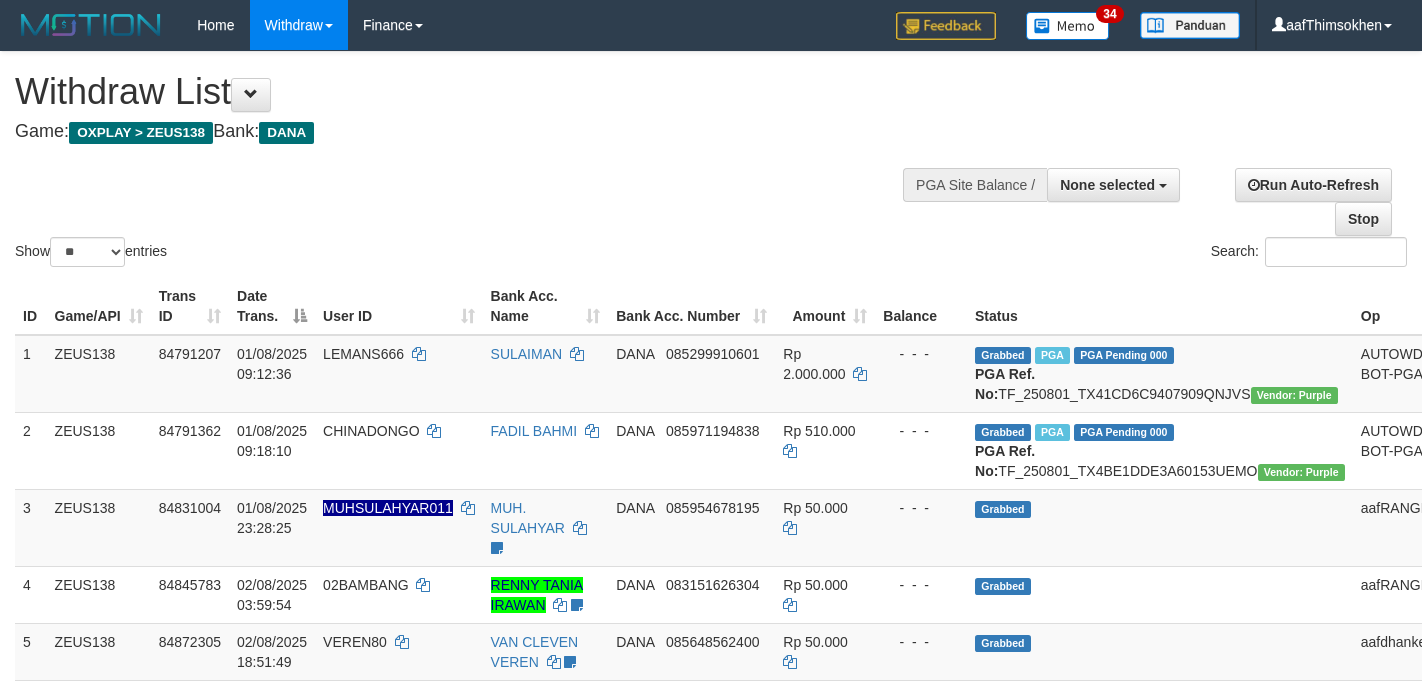 select 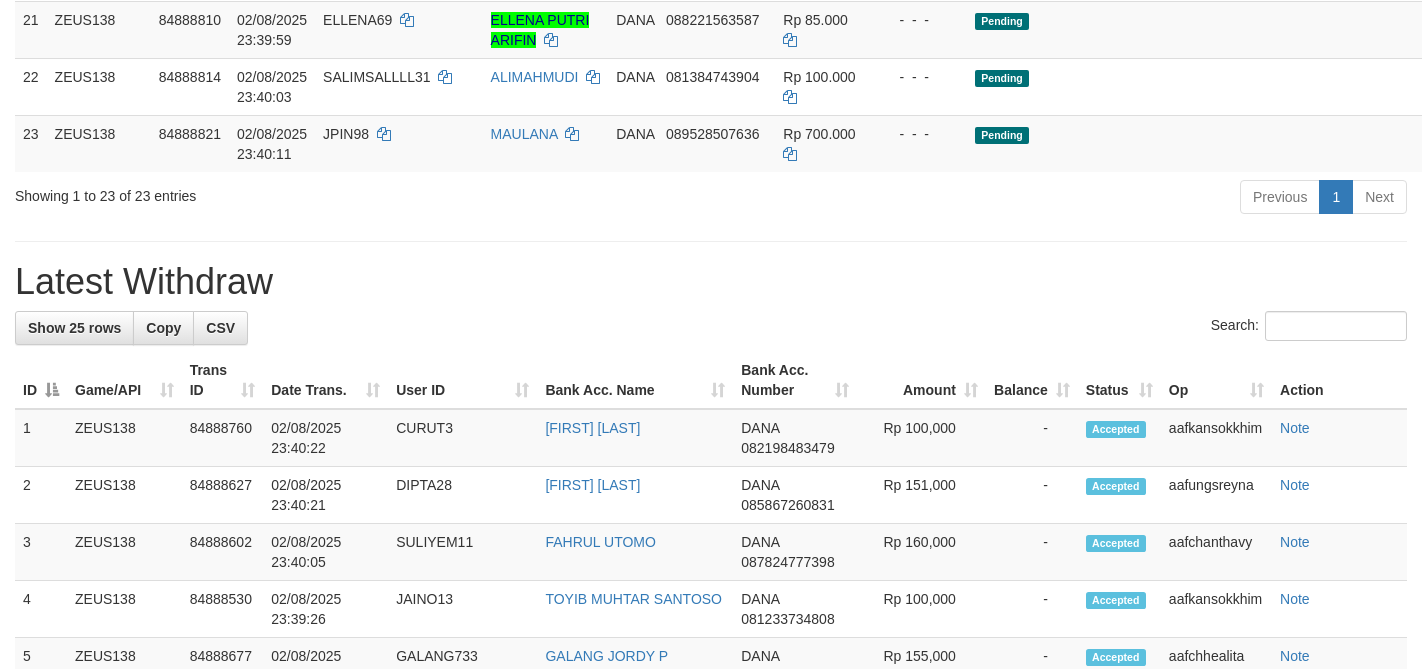 scroll, scrollTop: 1539, scrollLeft: 0, axis: vertical 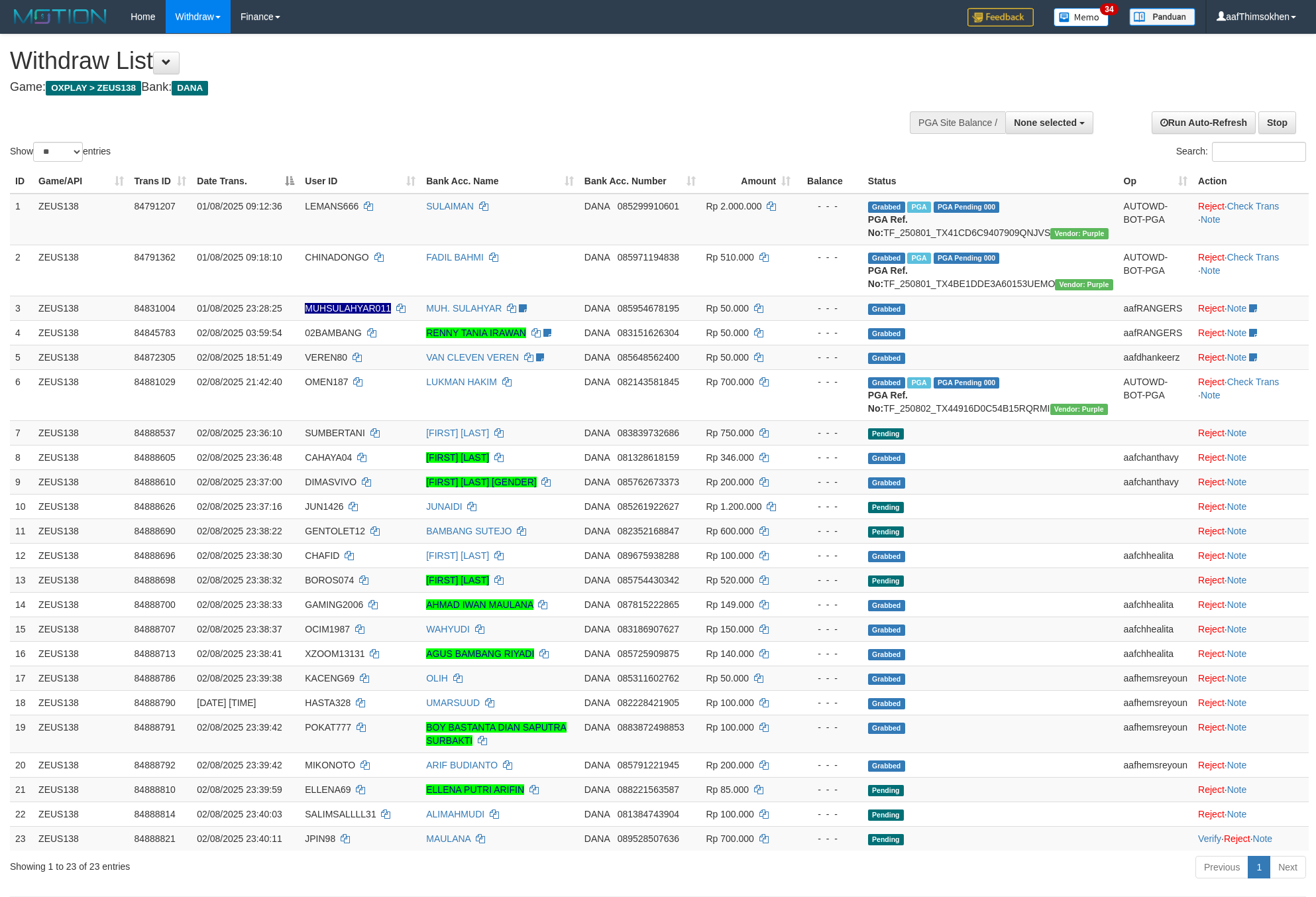 select 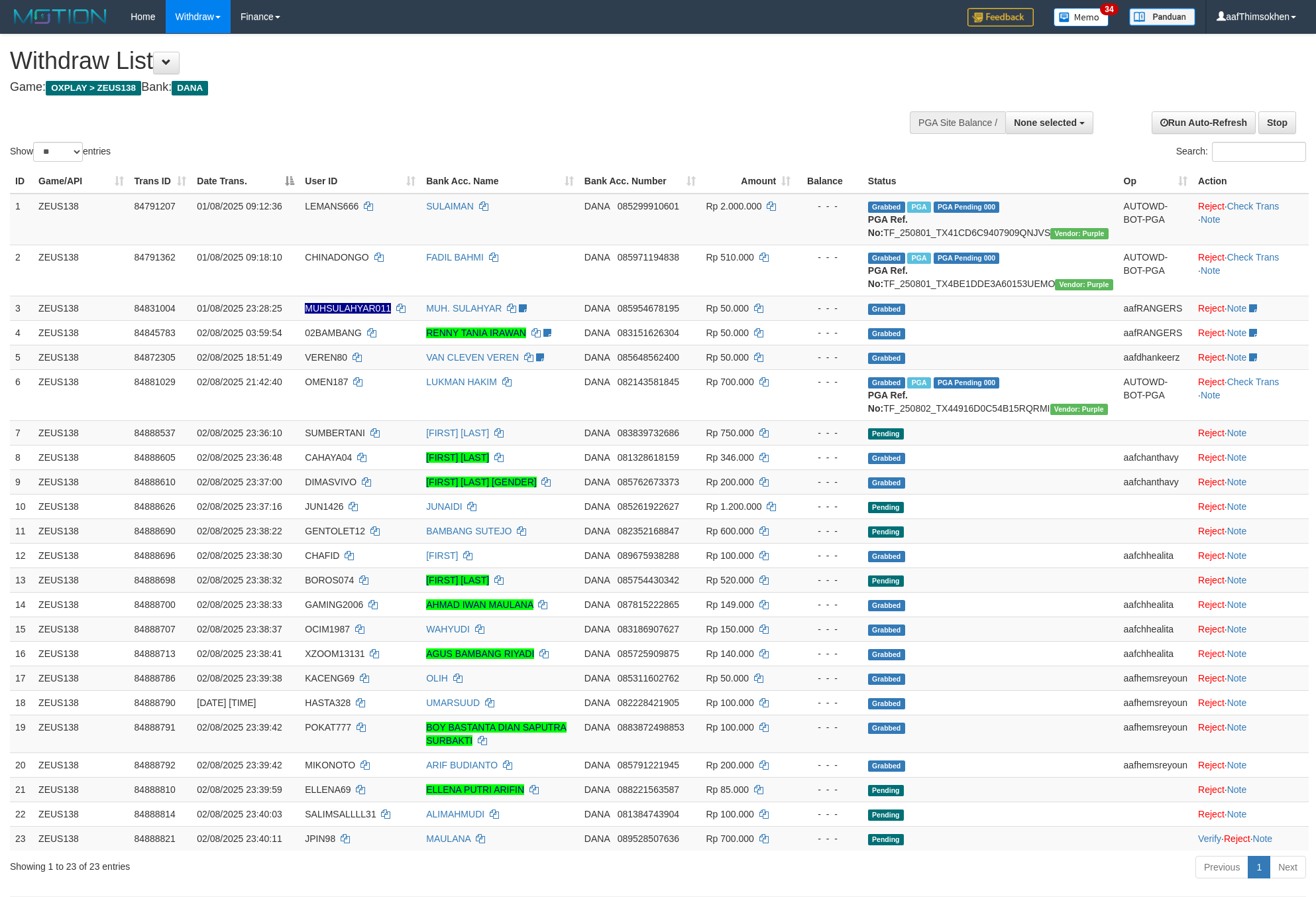select 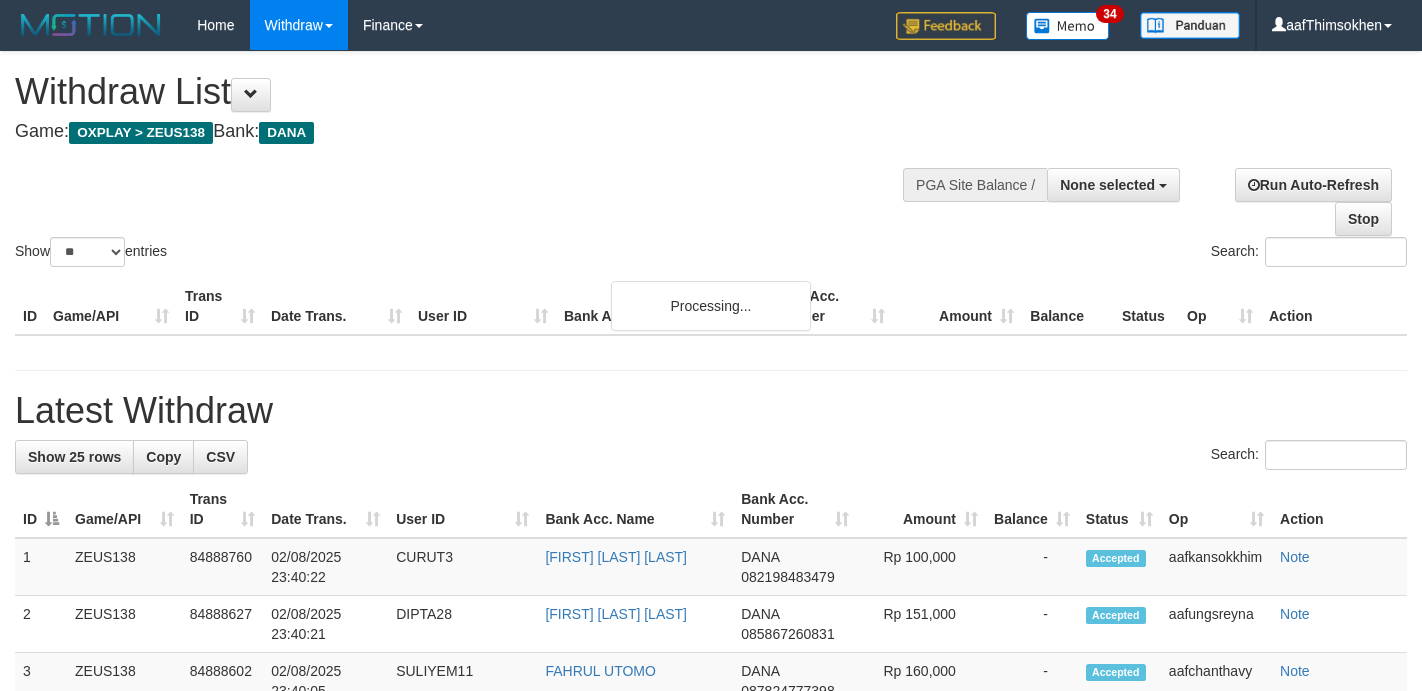 select 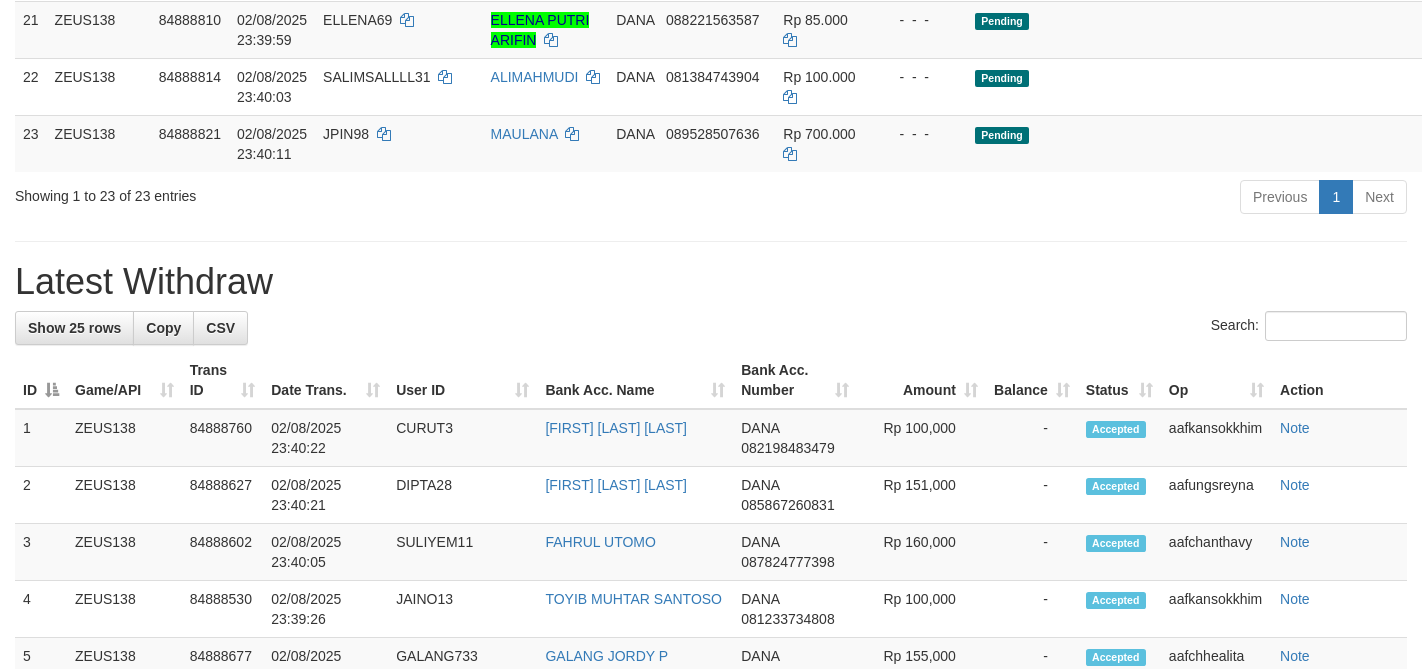 scroll, scrollTop: 1539, scrollLeft: 0, axis: vertical 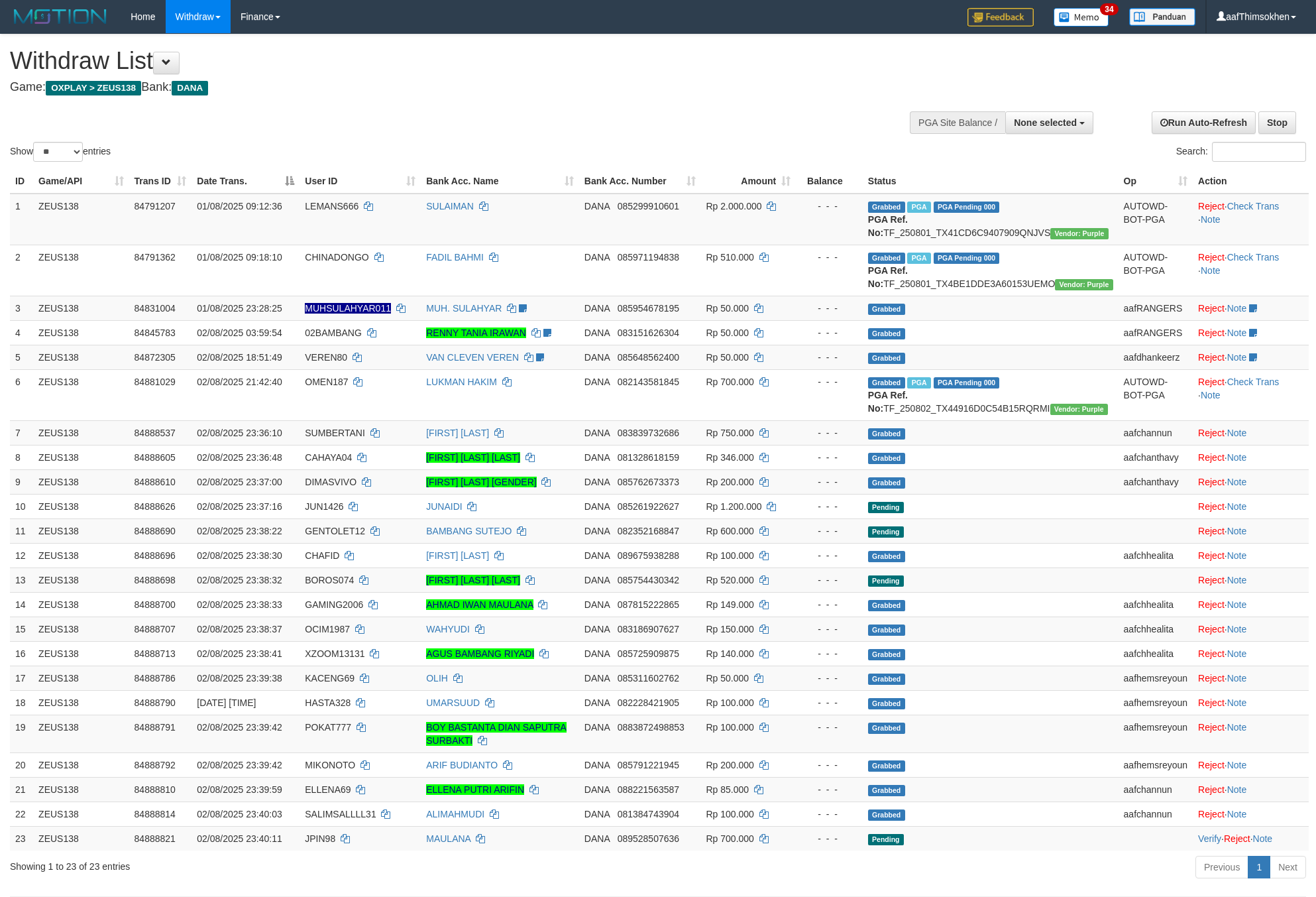 select 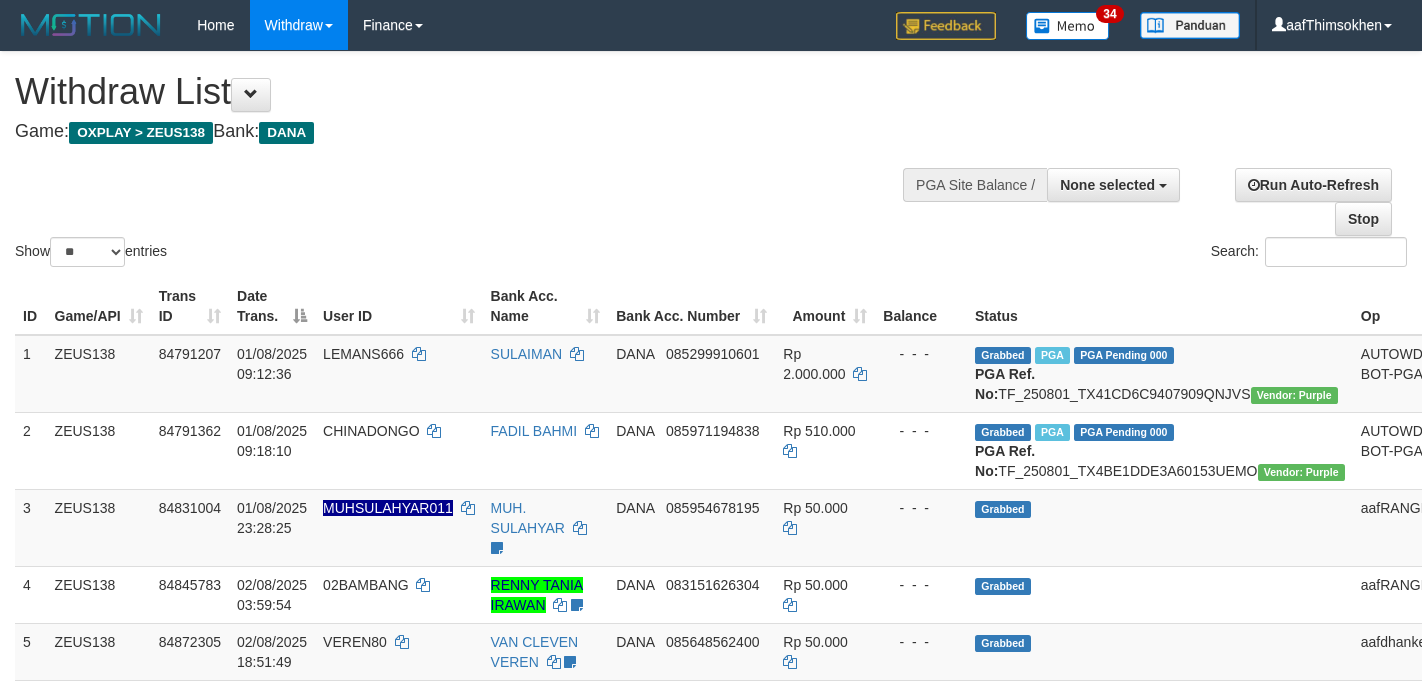 select 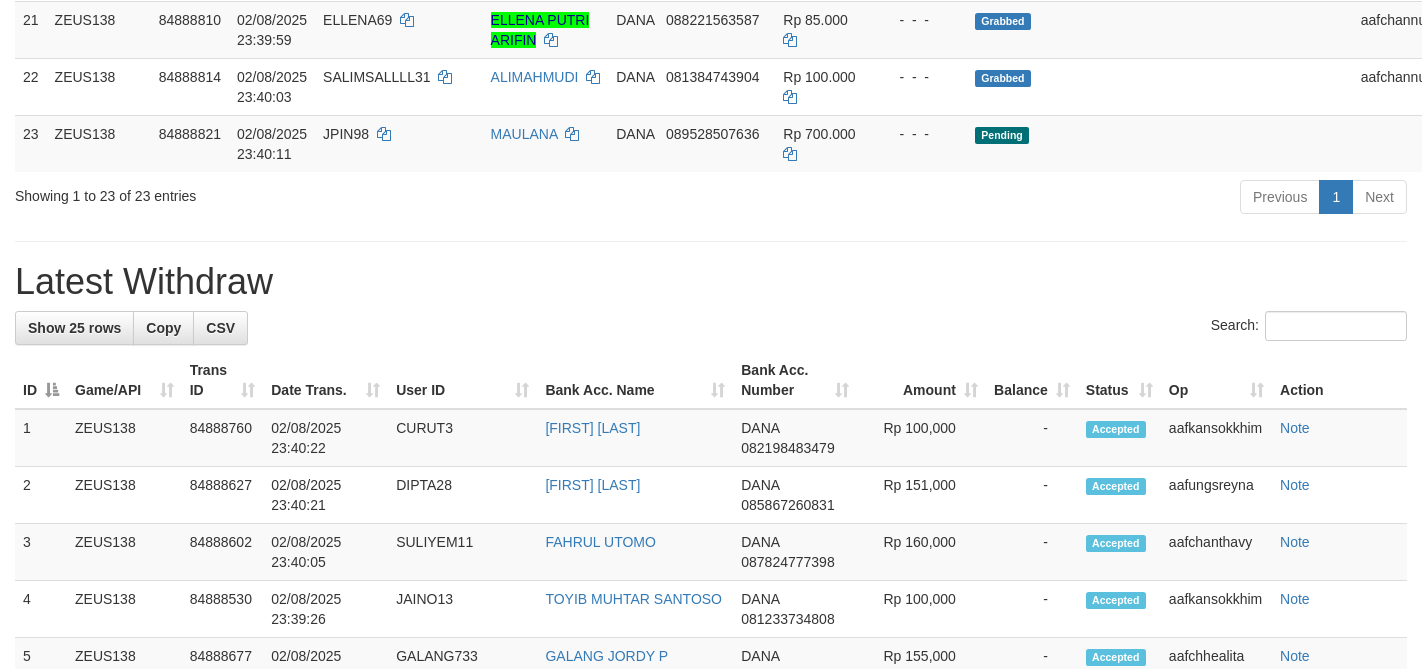 scroll, scrollTop: 1539, scrollLeft: 0, axis: vertical 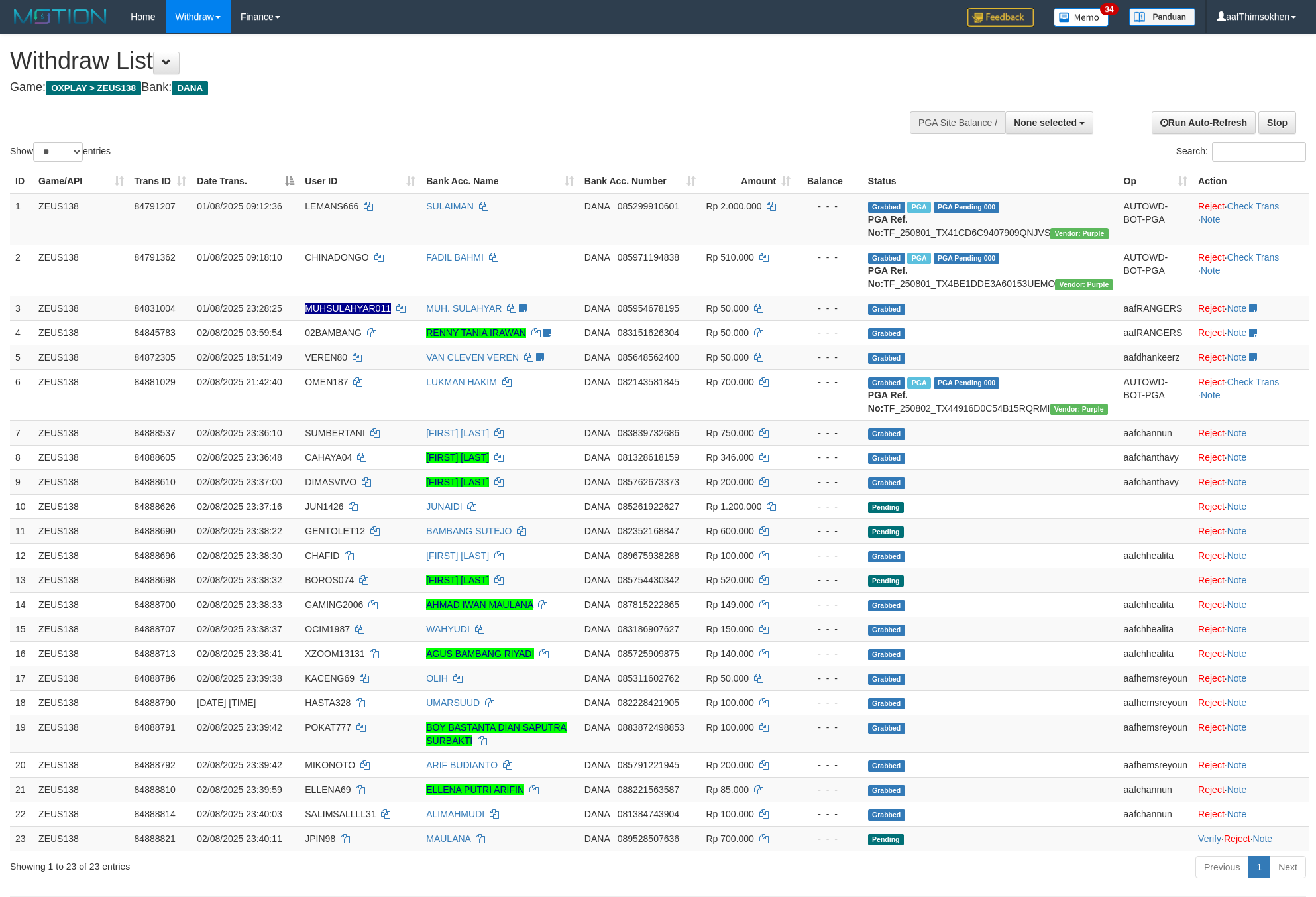 select 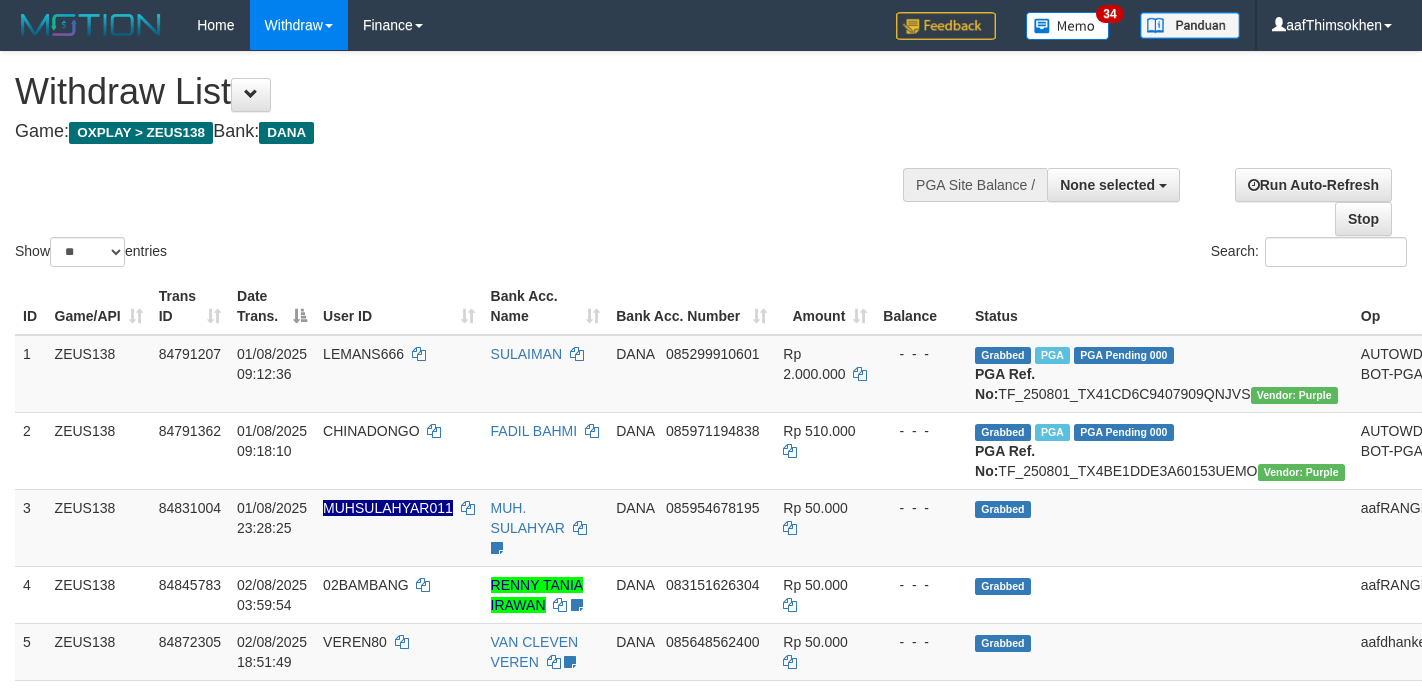 select 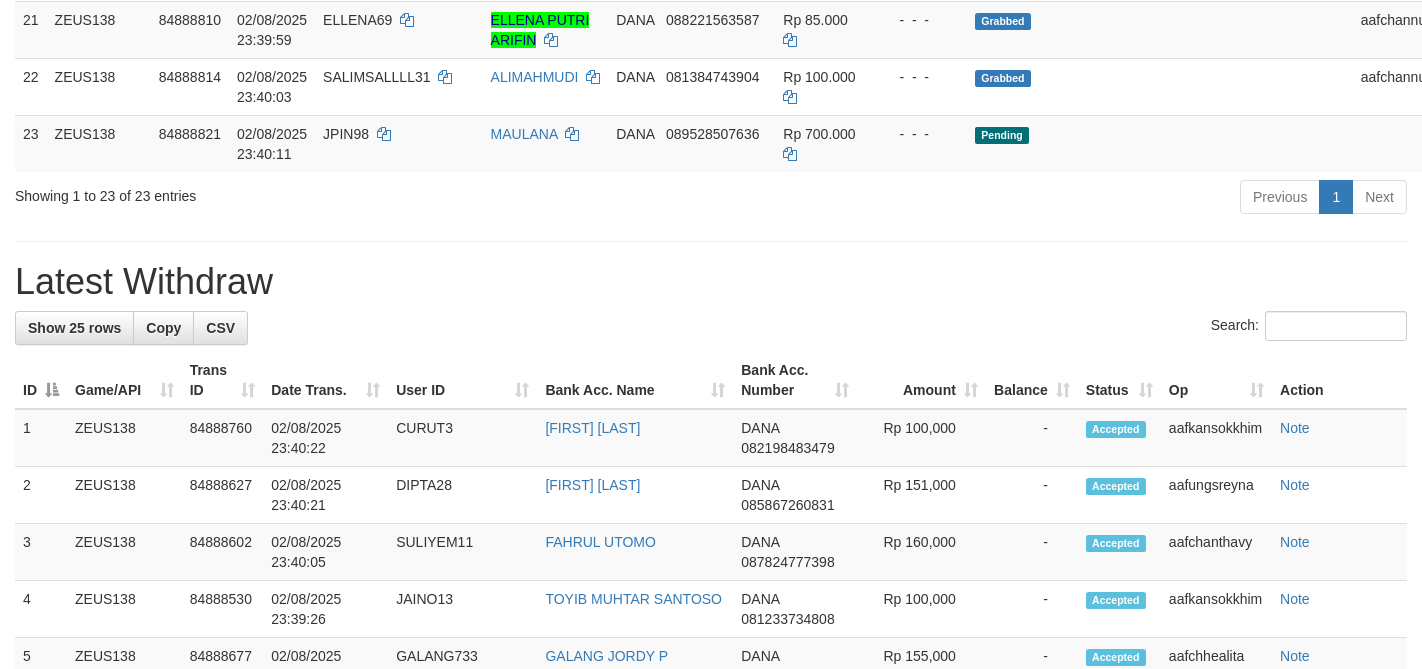 scroll, scrollTop: 1539, scrollLeft: 0, axis: vertical 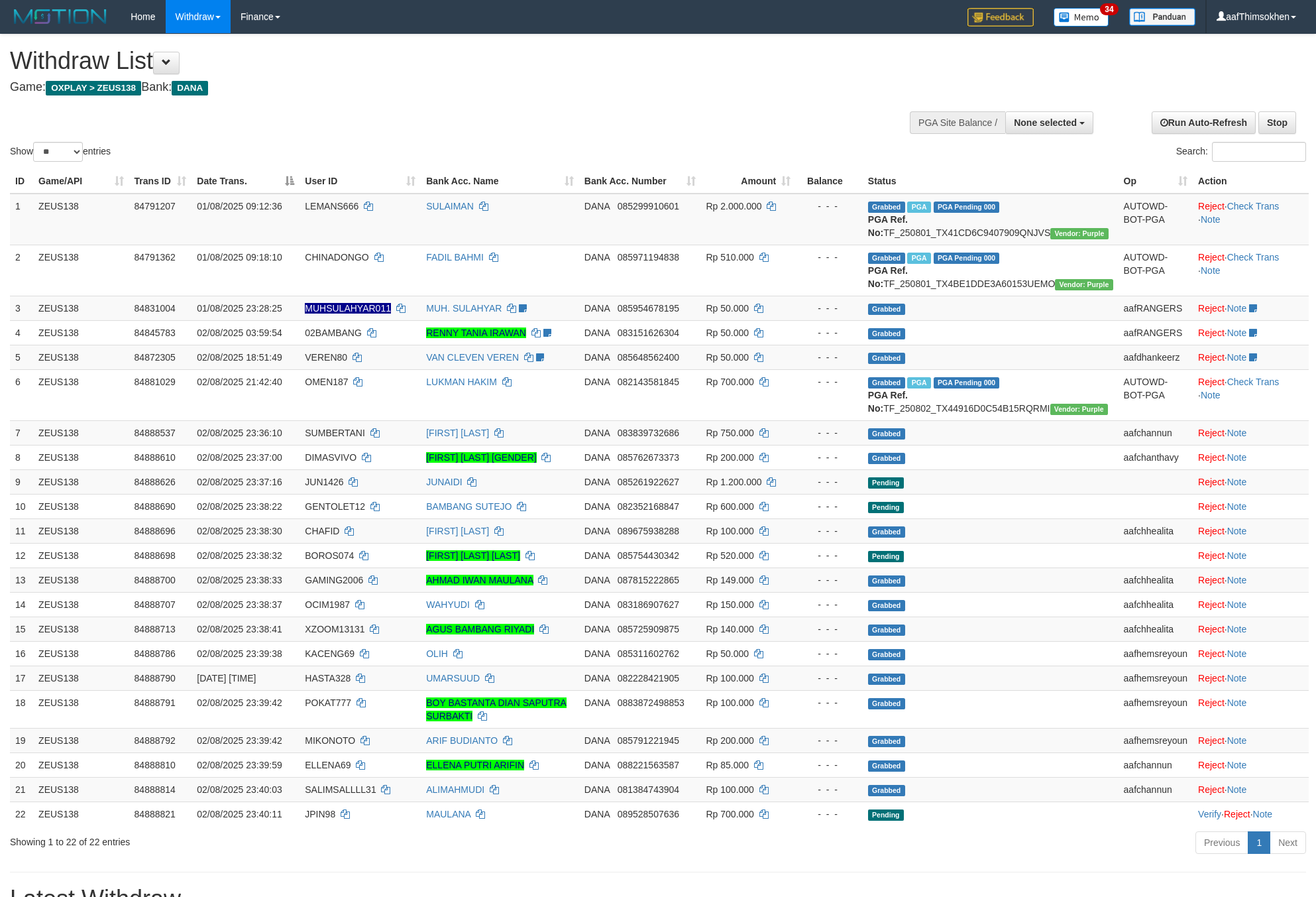 select 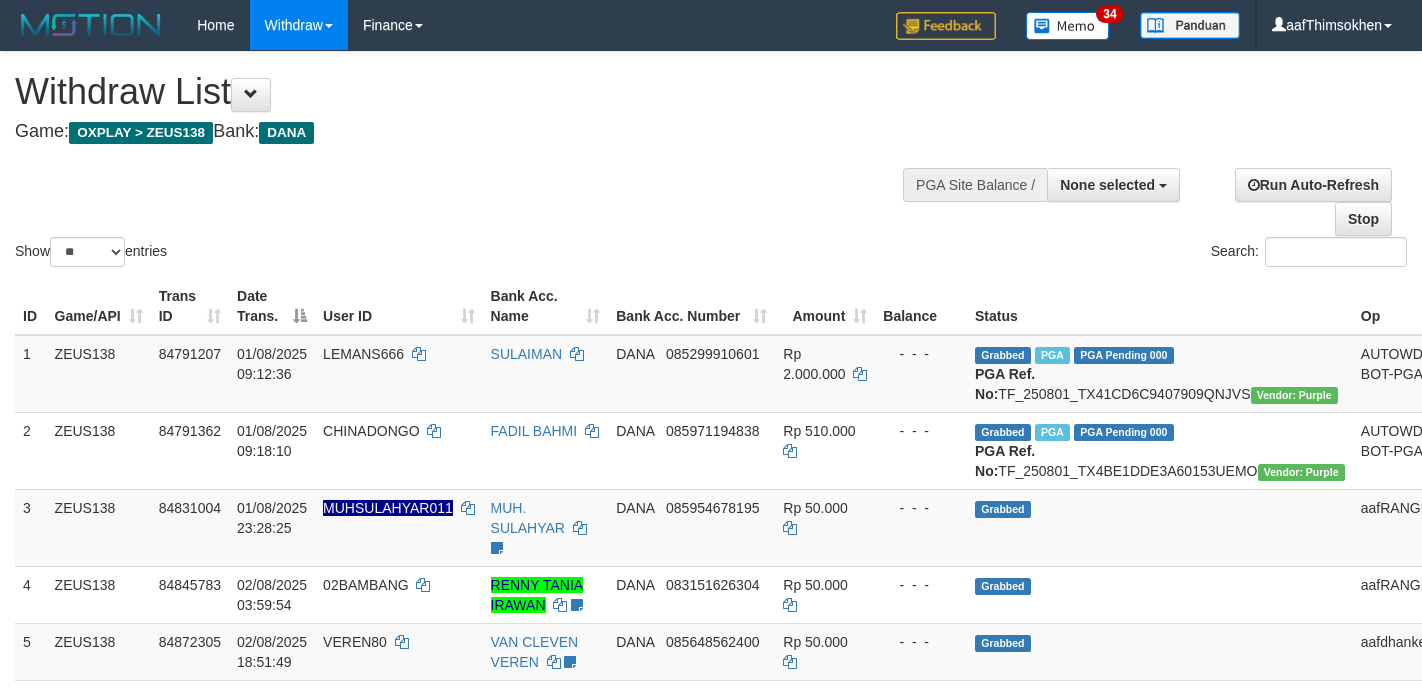 select 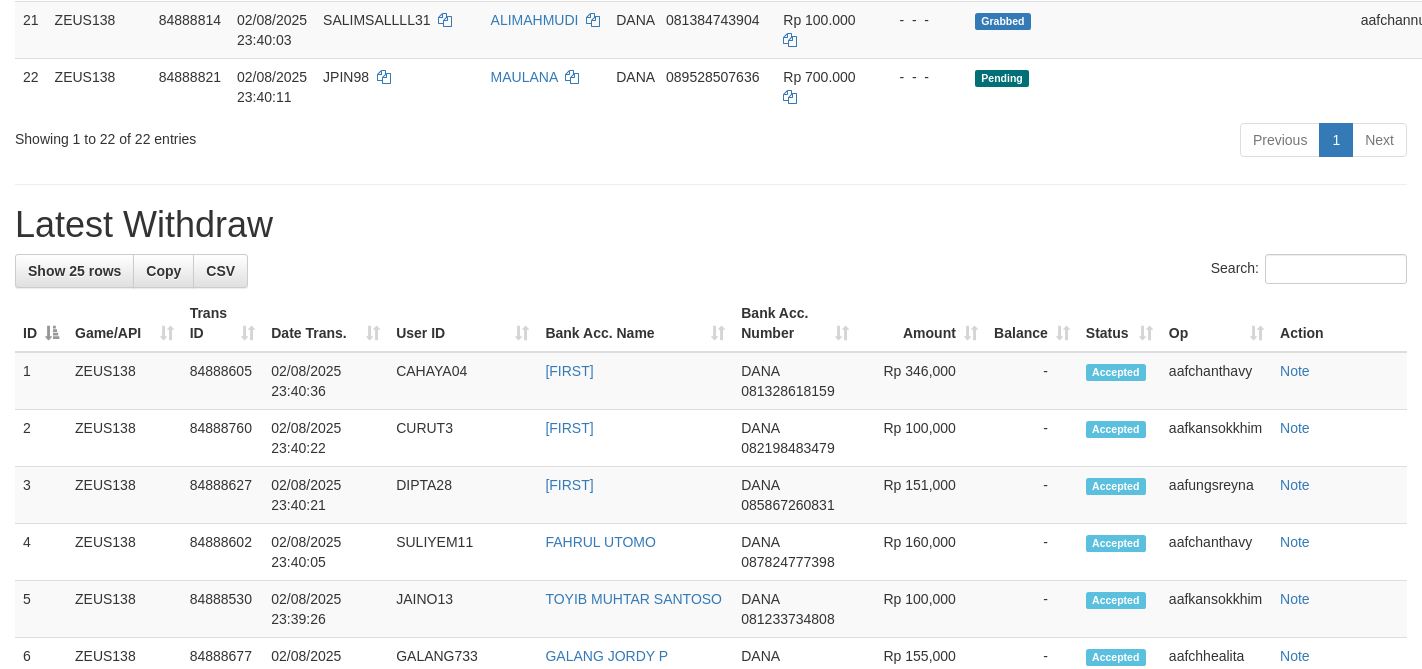 scroll, scrollTop: 1539, scrollLeft: 0, axis: vertical 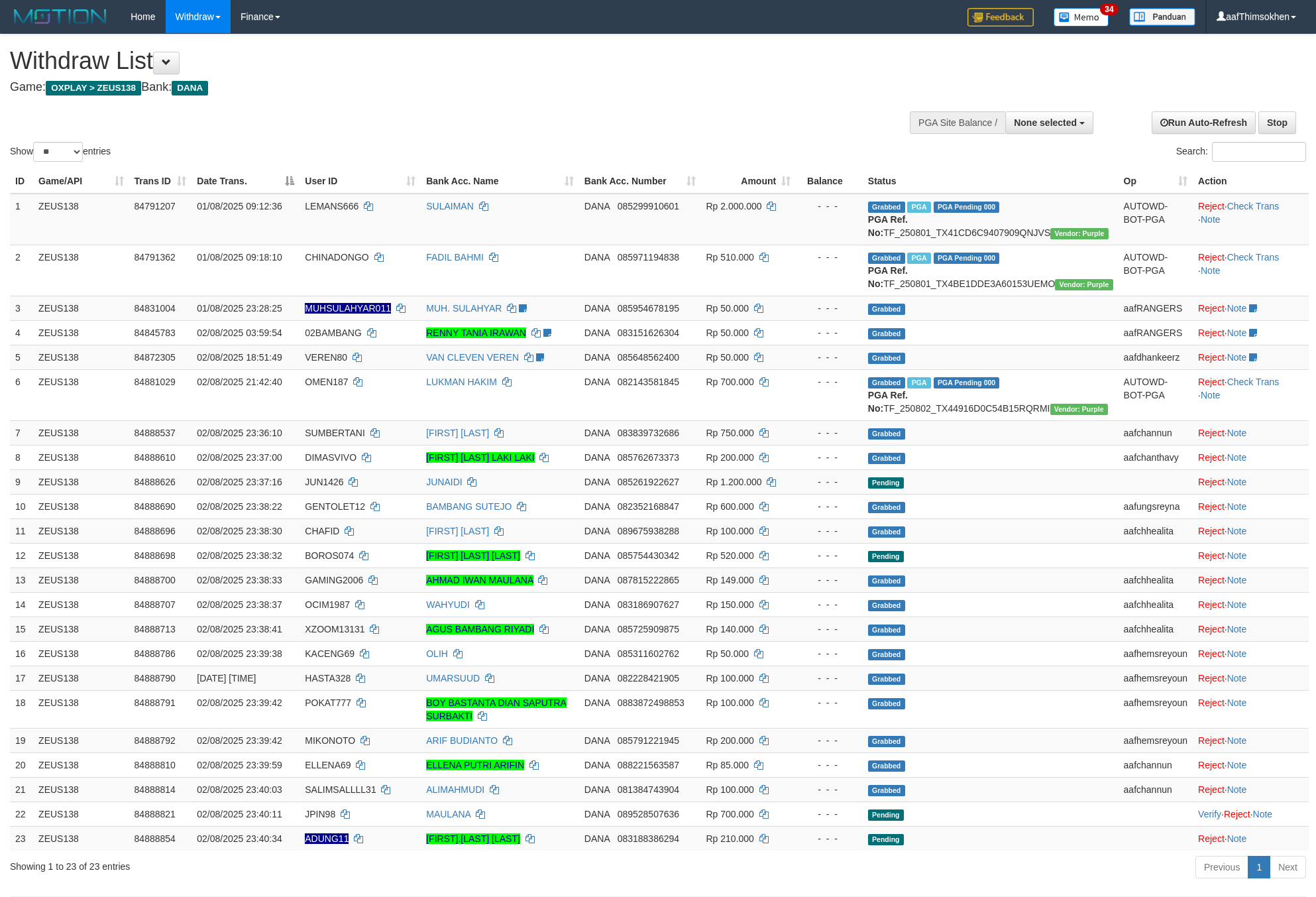 select 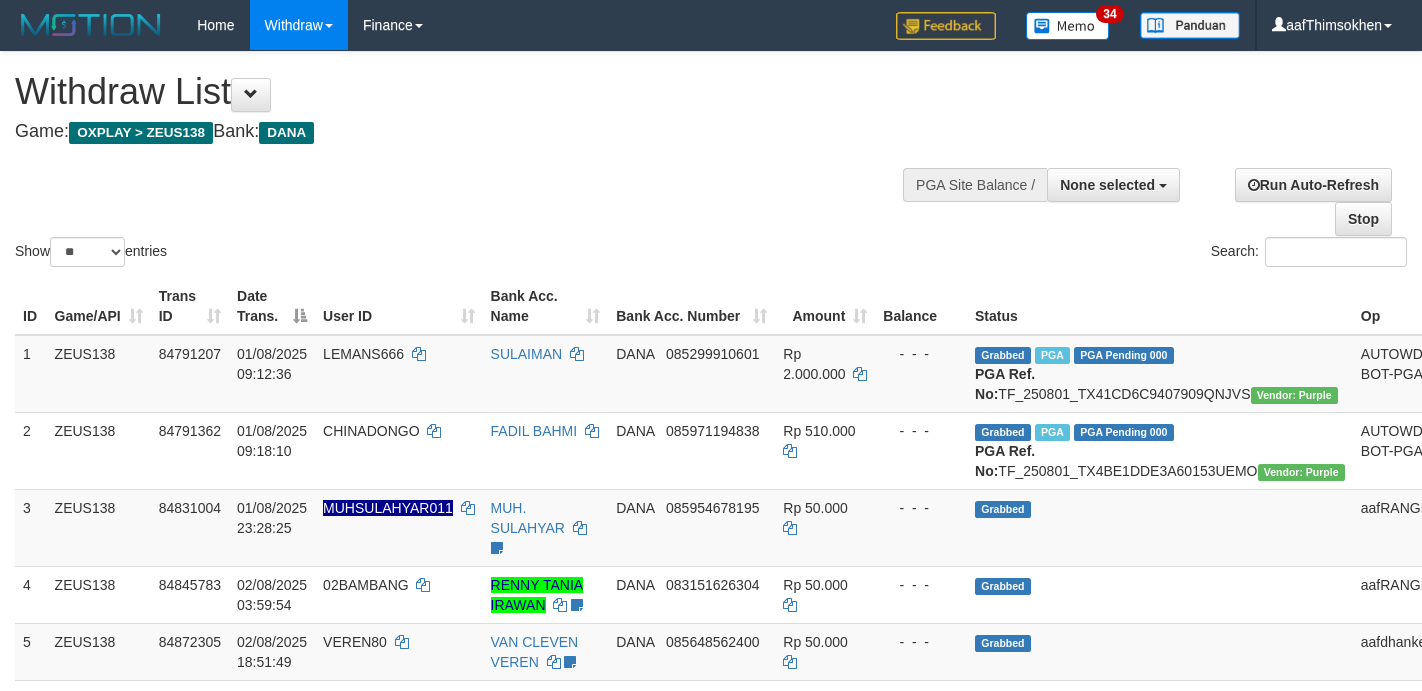 select 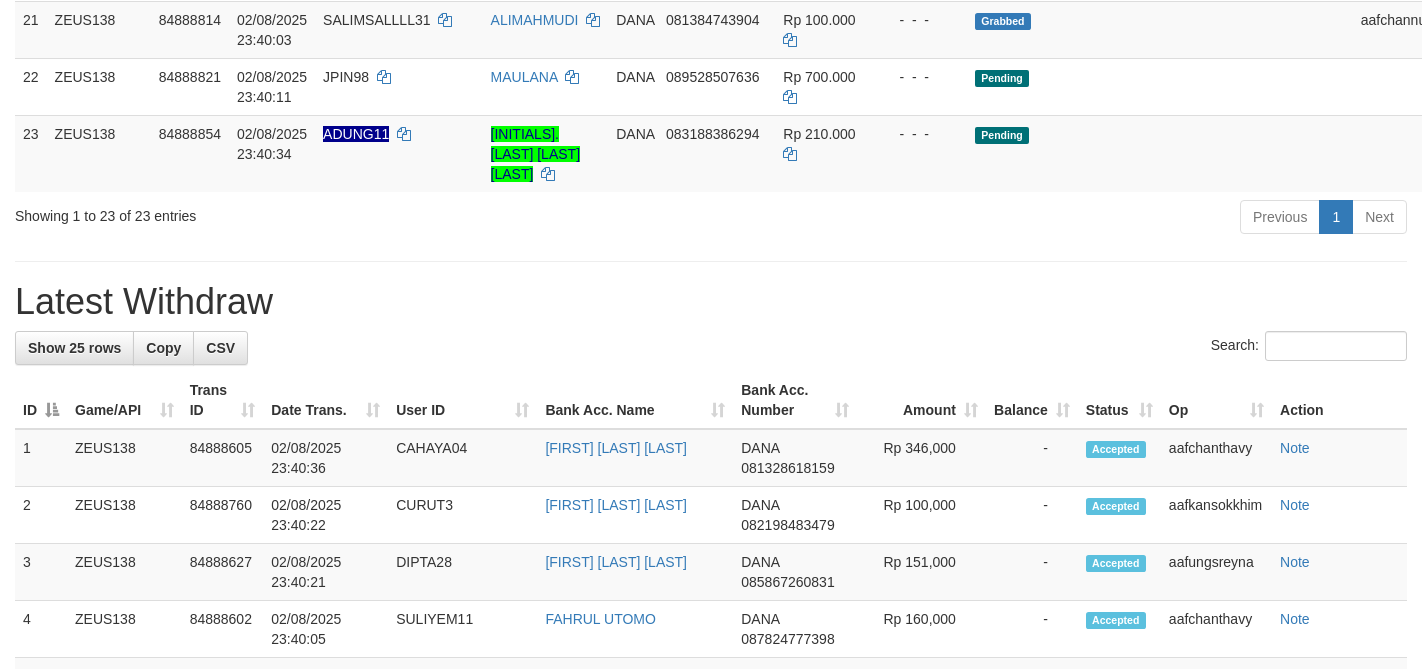 scroll, scrollTop: 1539, scrollLeft: 0, axis: vertical 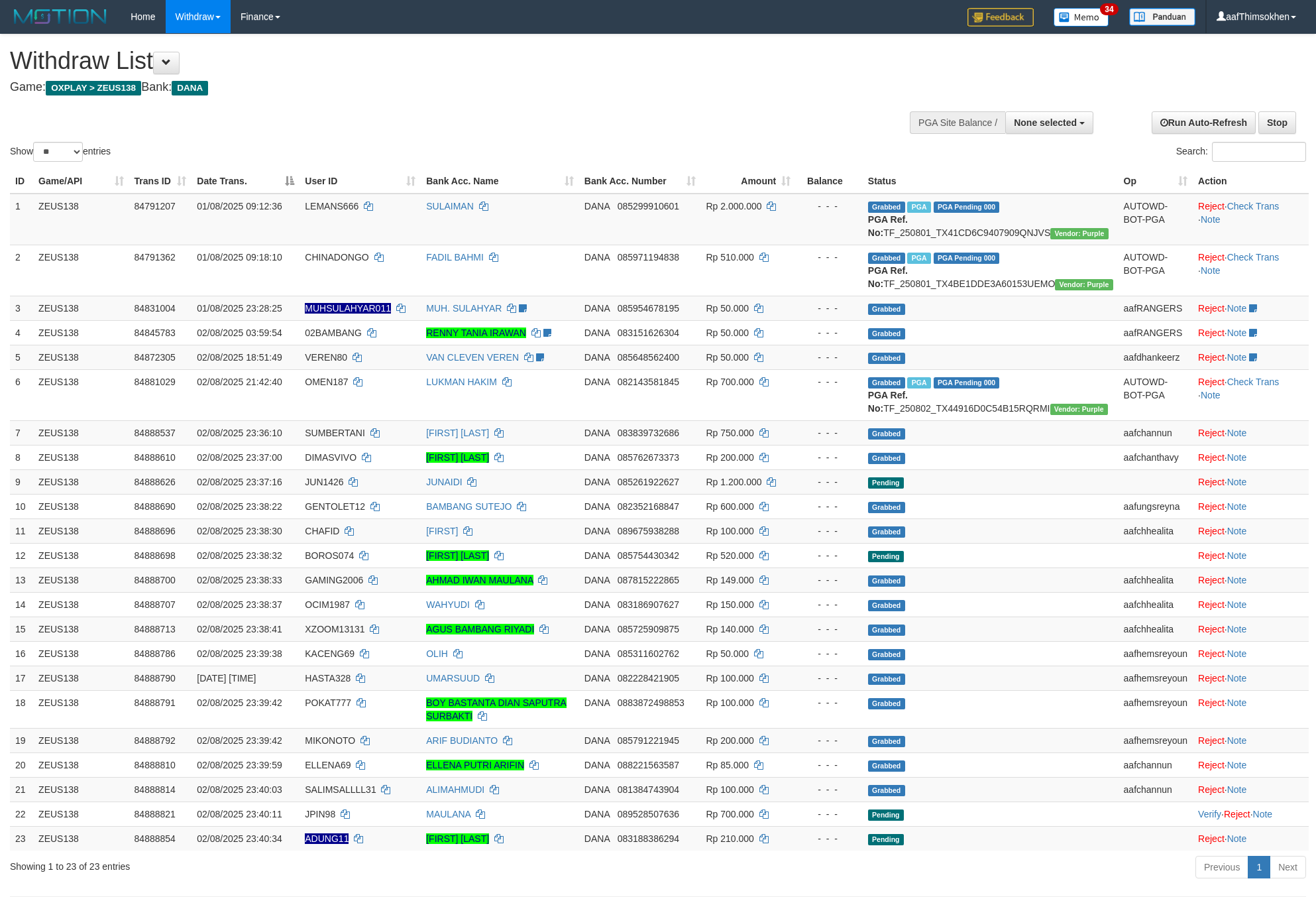 select 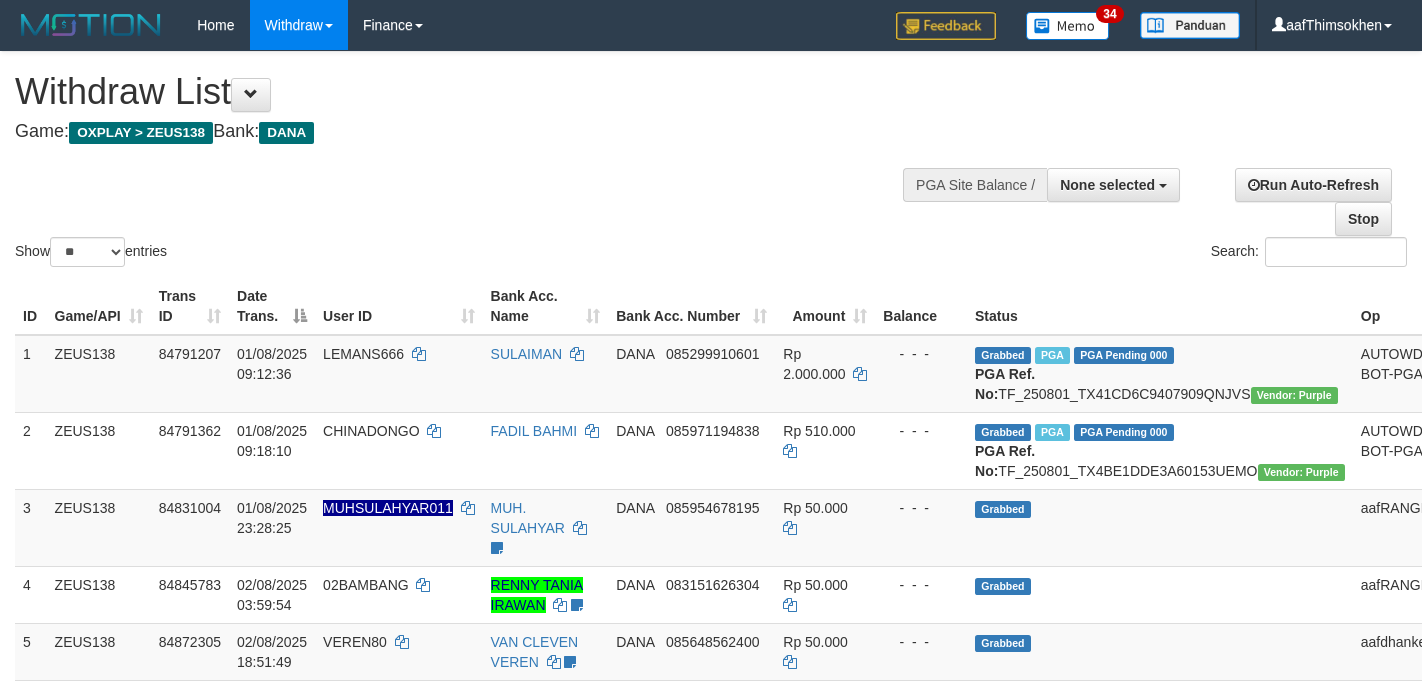 select 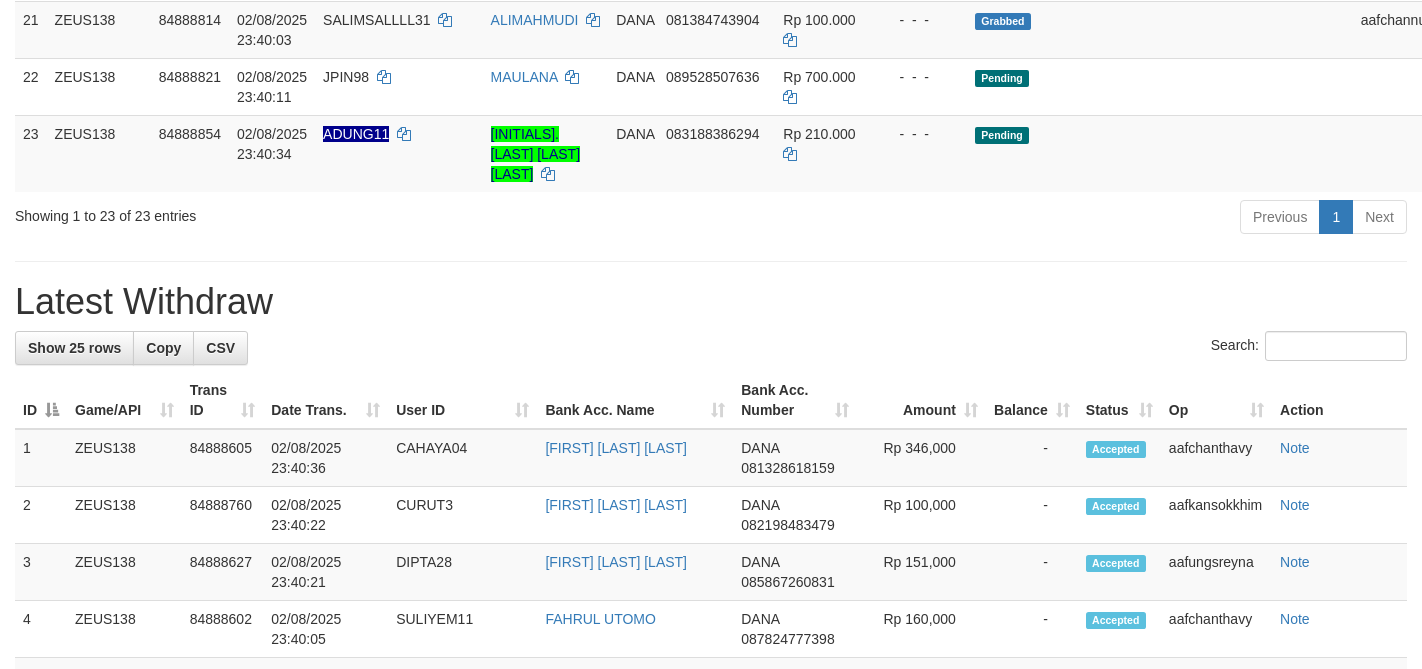 scroll, scrollTop: 1539, scrollLeft: 0, axis: vertical 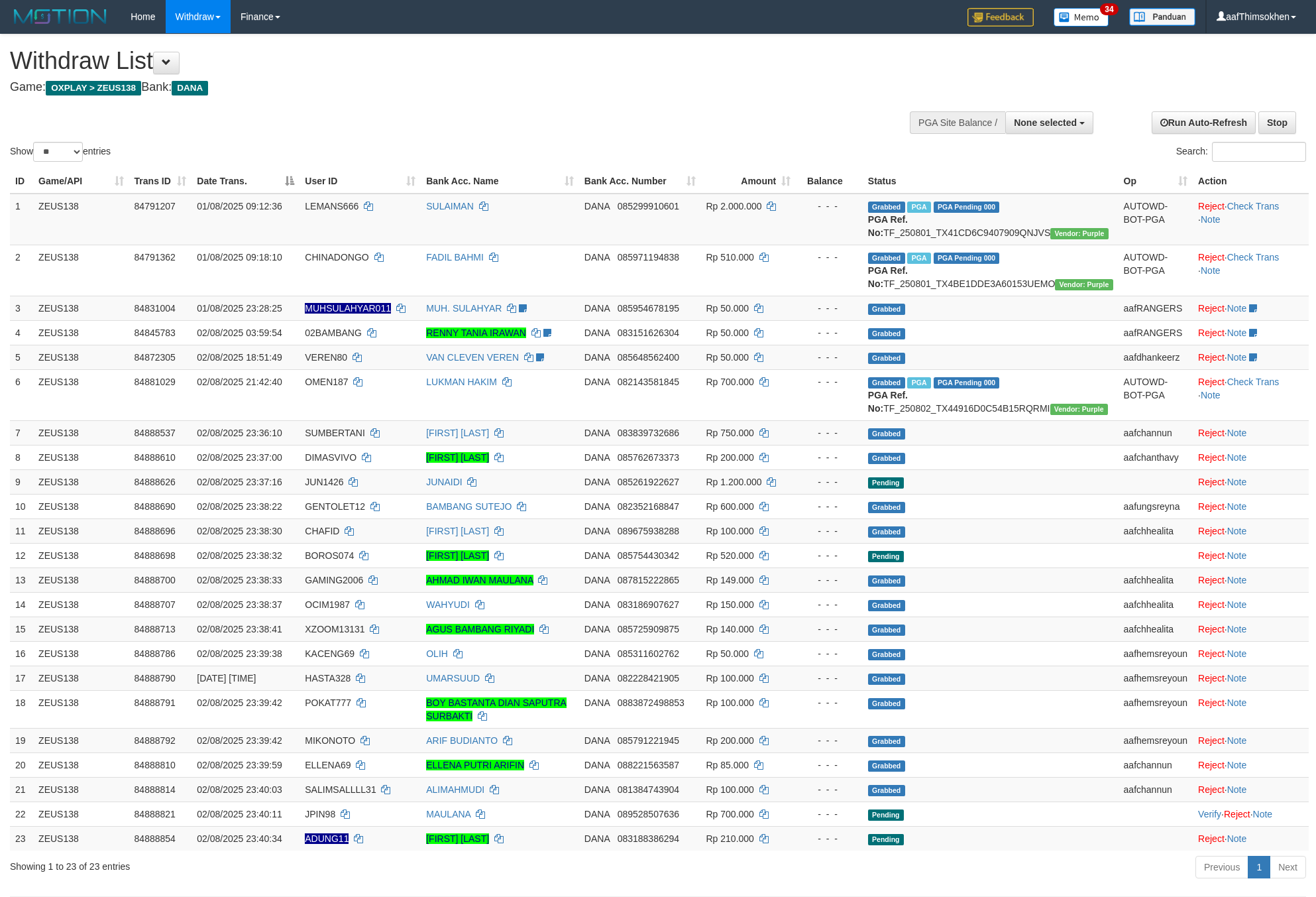 select 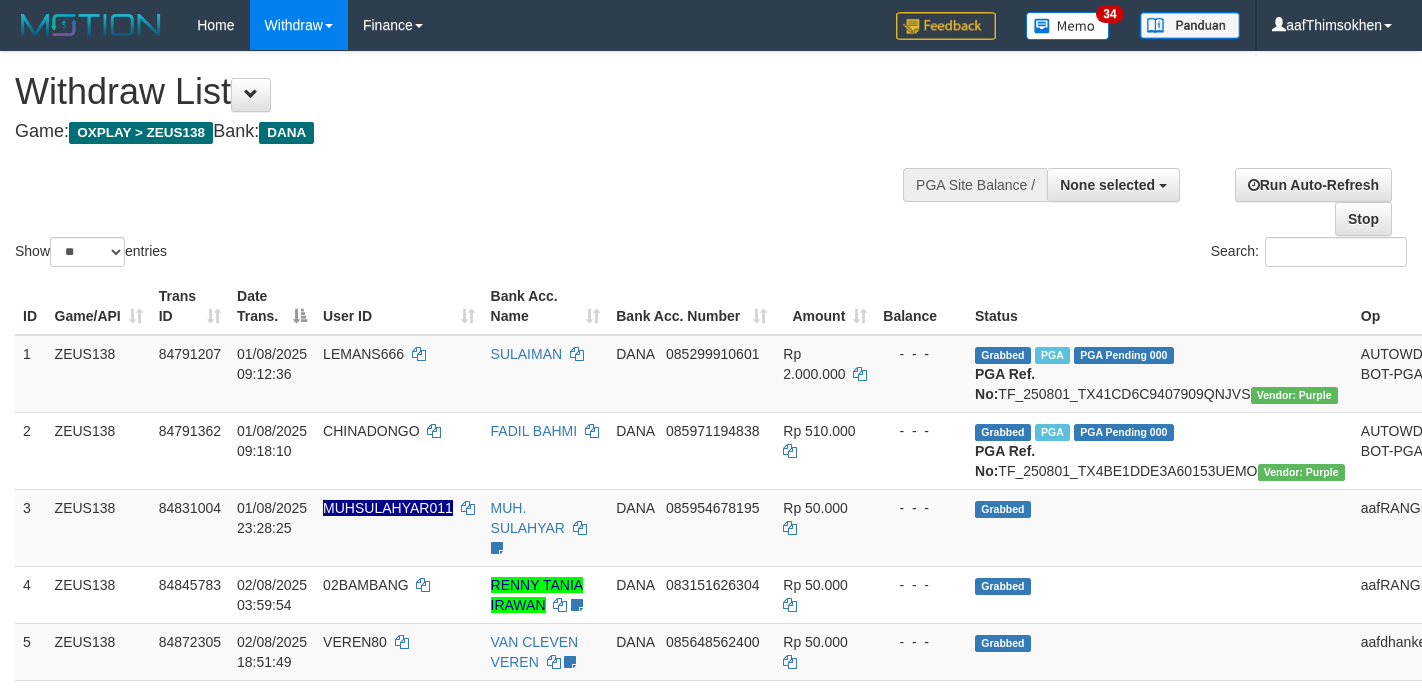 select 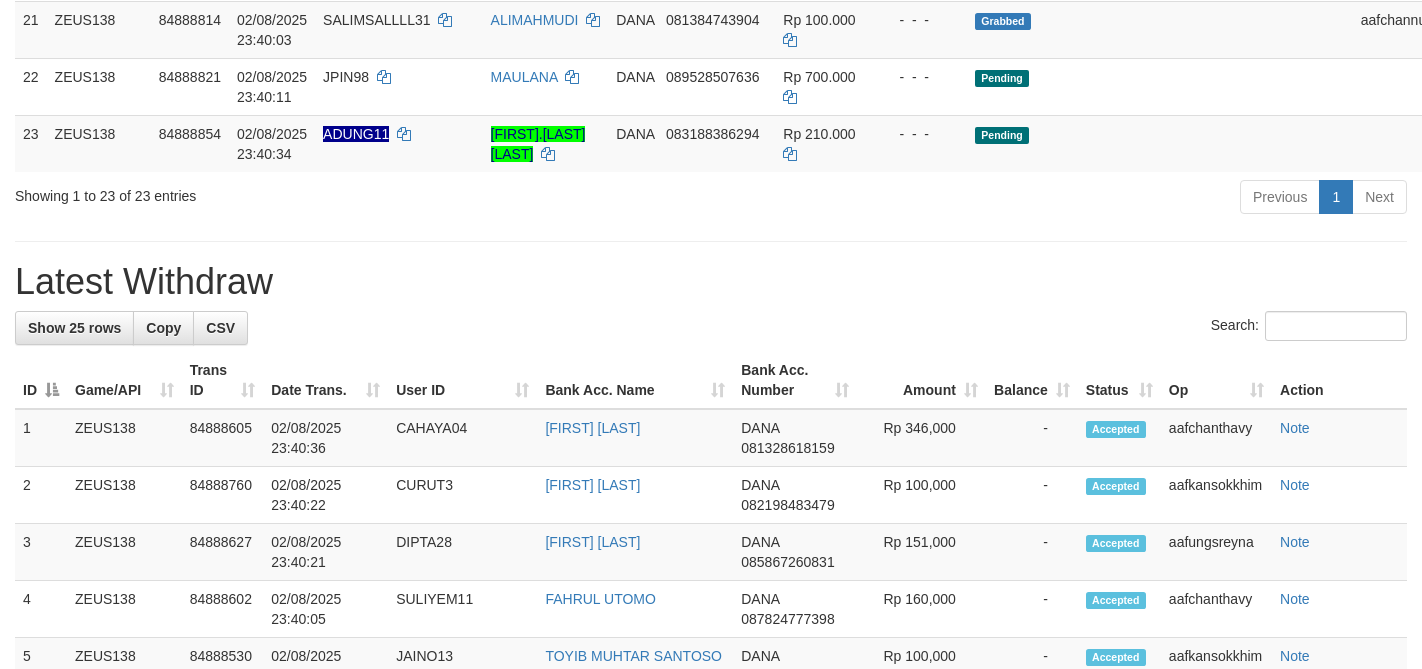 scroll, scrollTop: 1539, scrollLeft: 0, axis: vertical 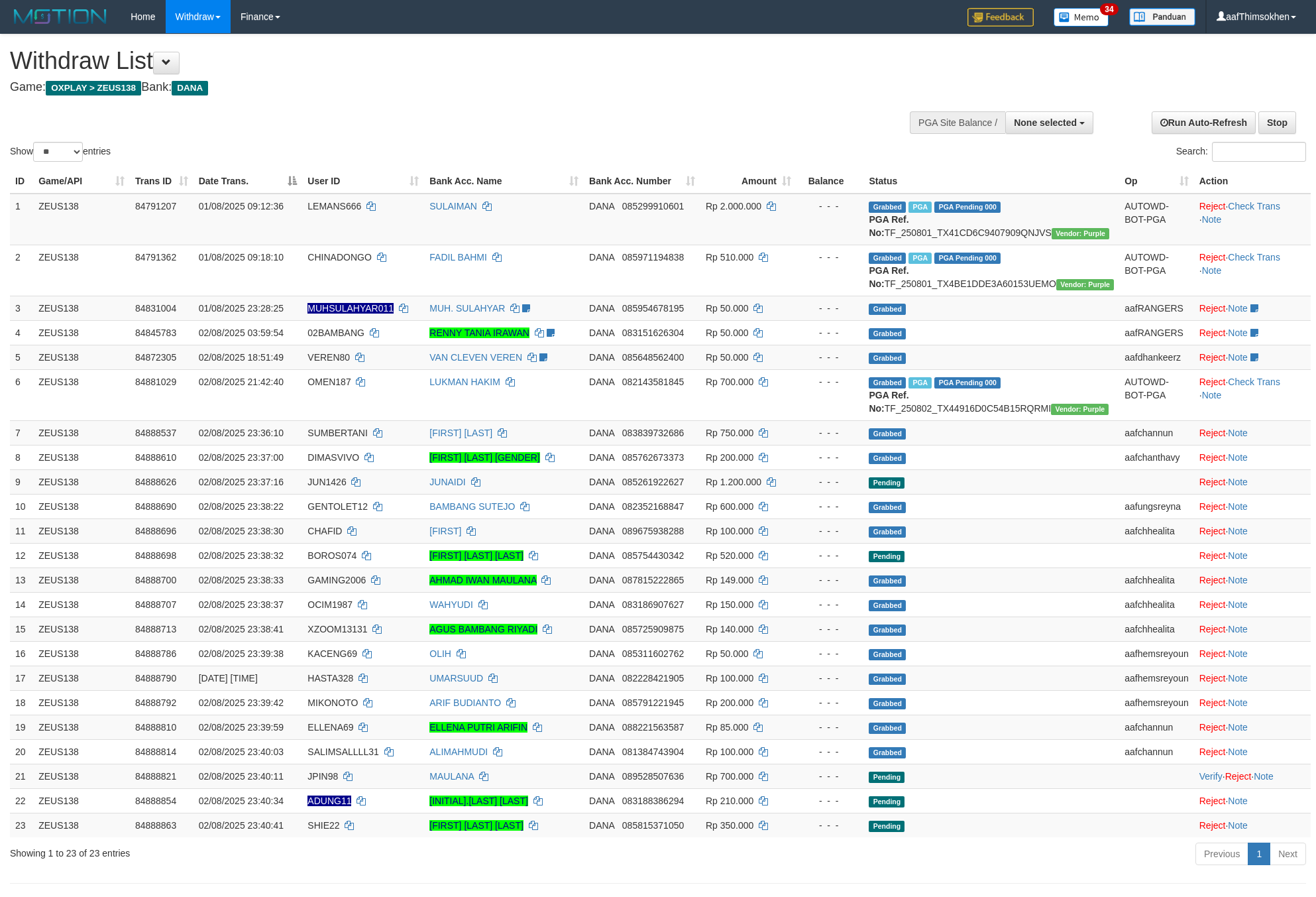 select 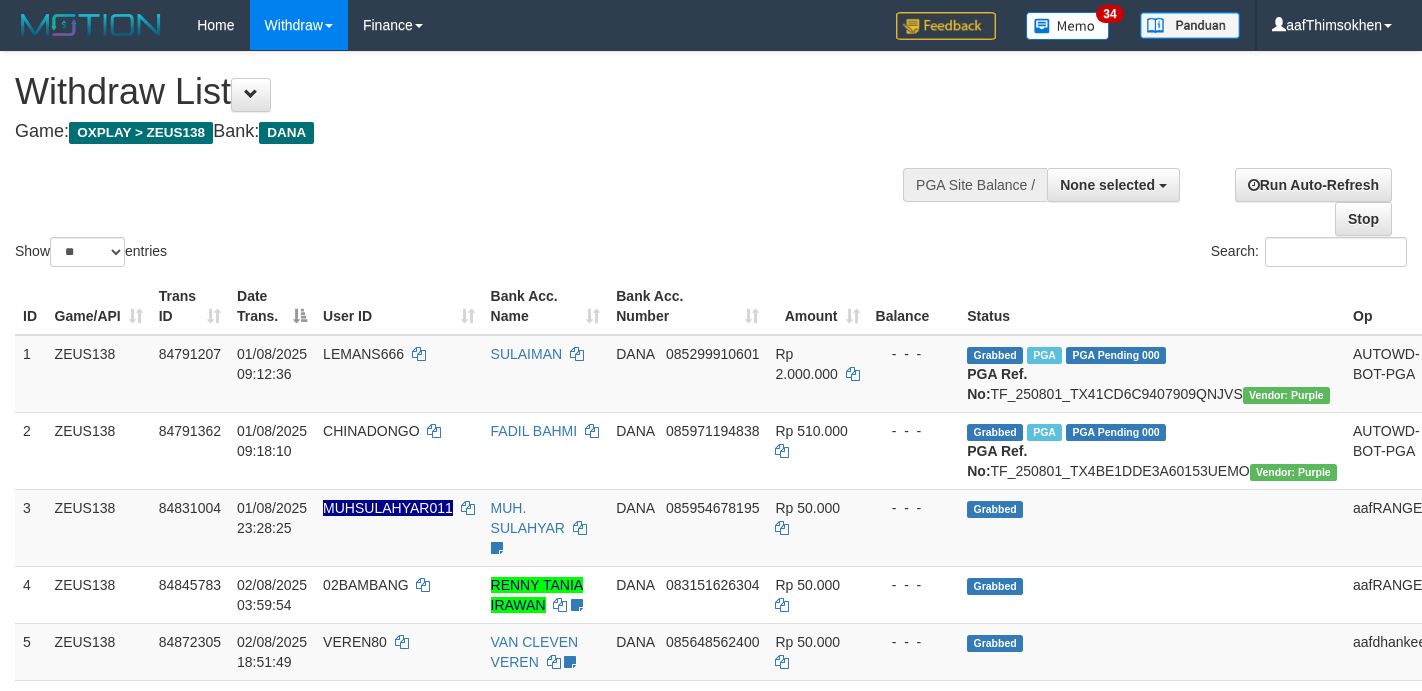 select 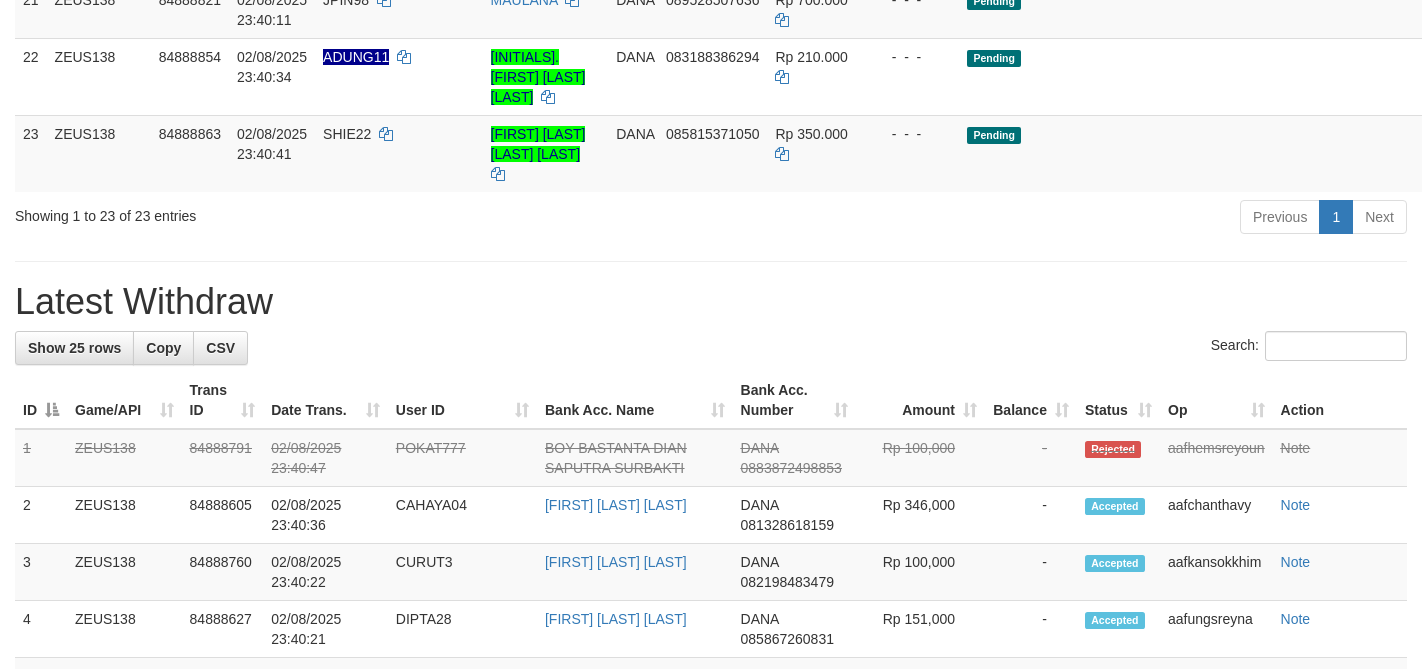 scroll, scrollTop: 1539, scrollLeft: 0, axis: vertical 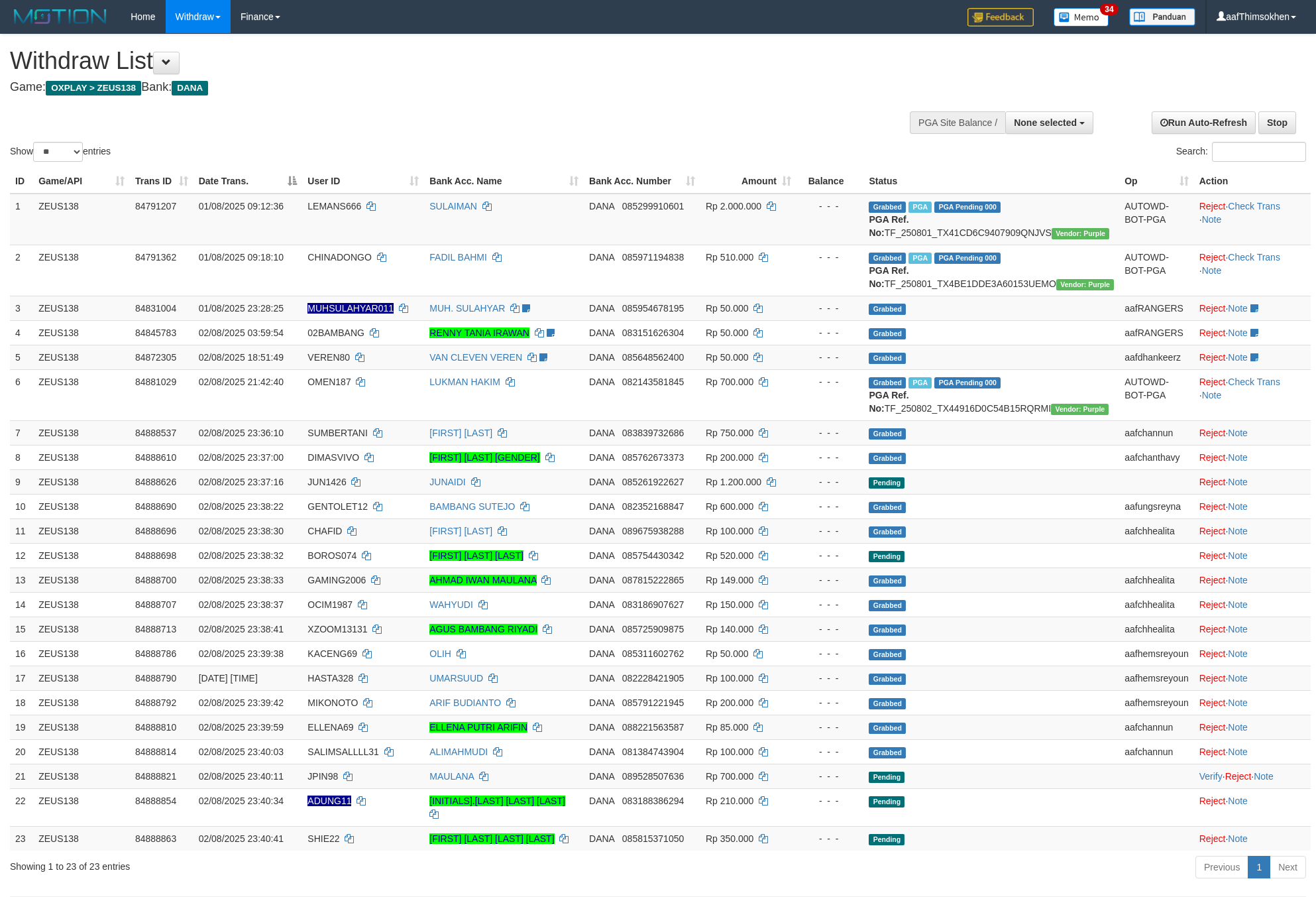select 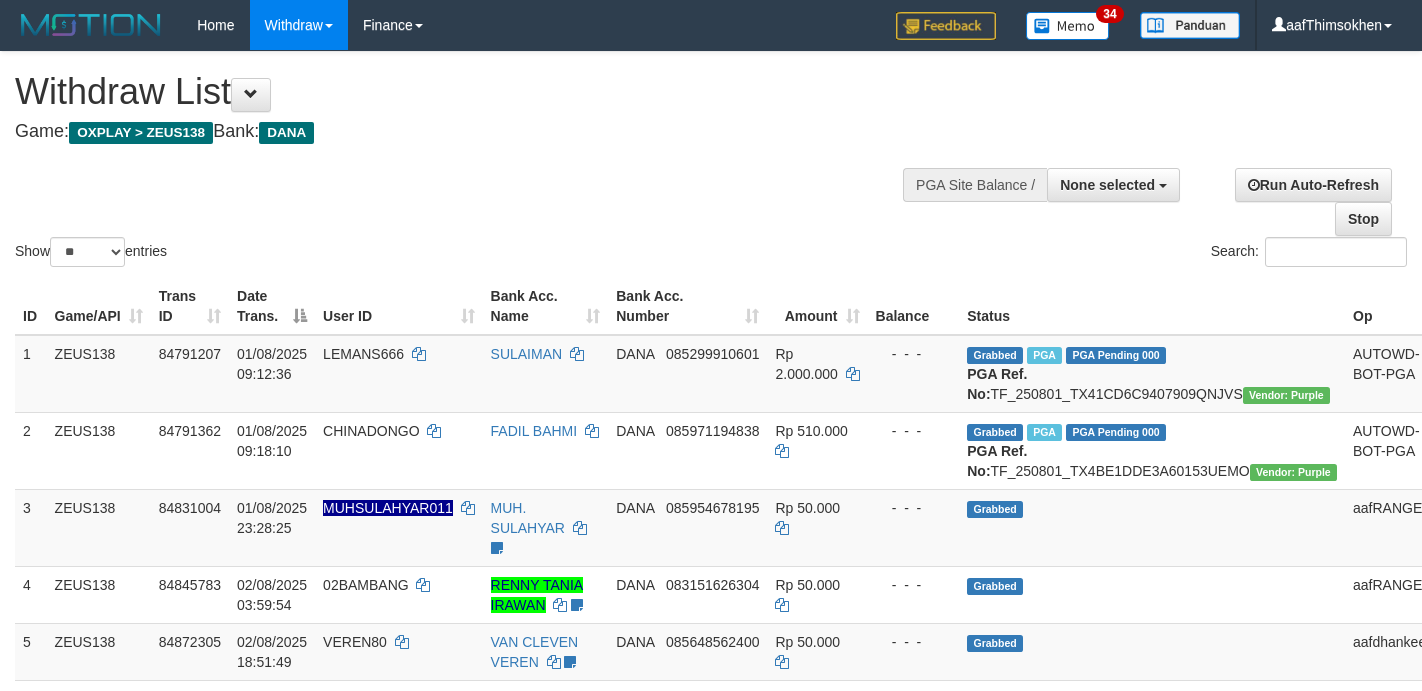 select 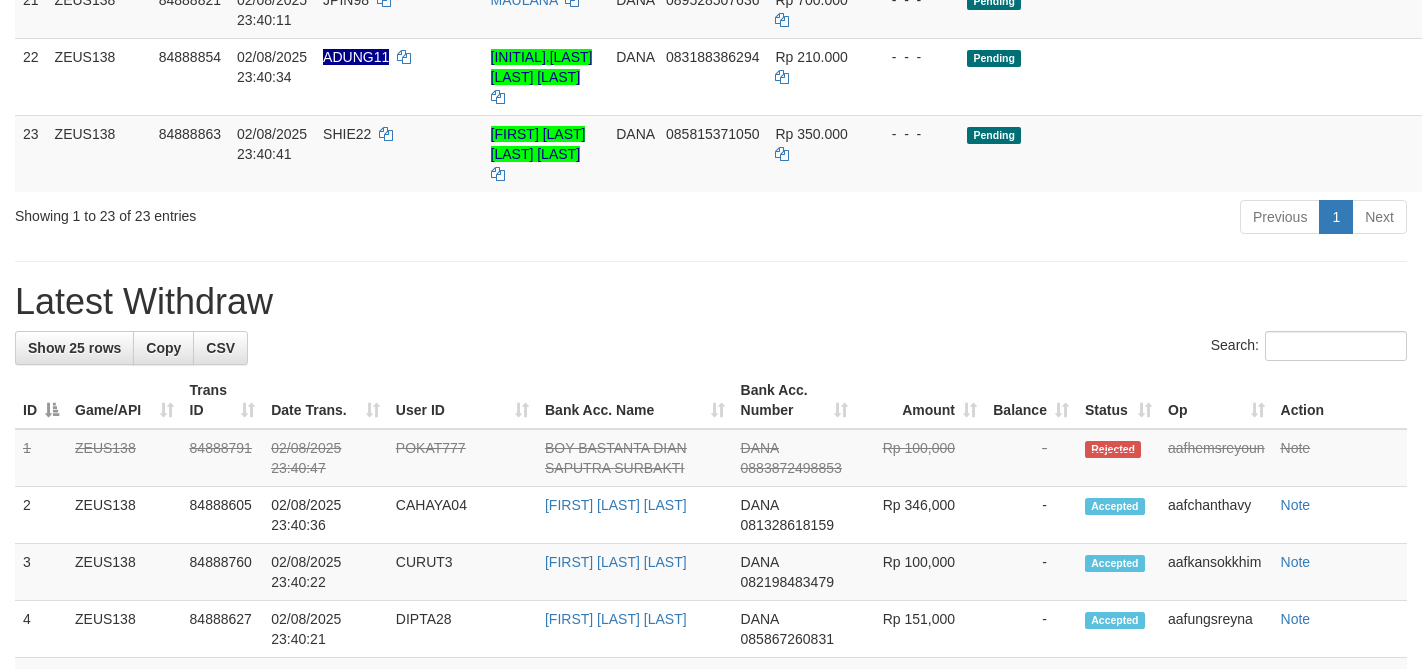 scroll, scrollTop: 1539, scrollLeft: 0, axis: vertical 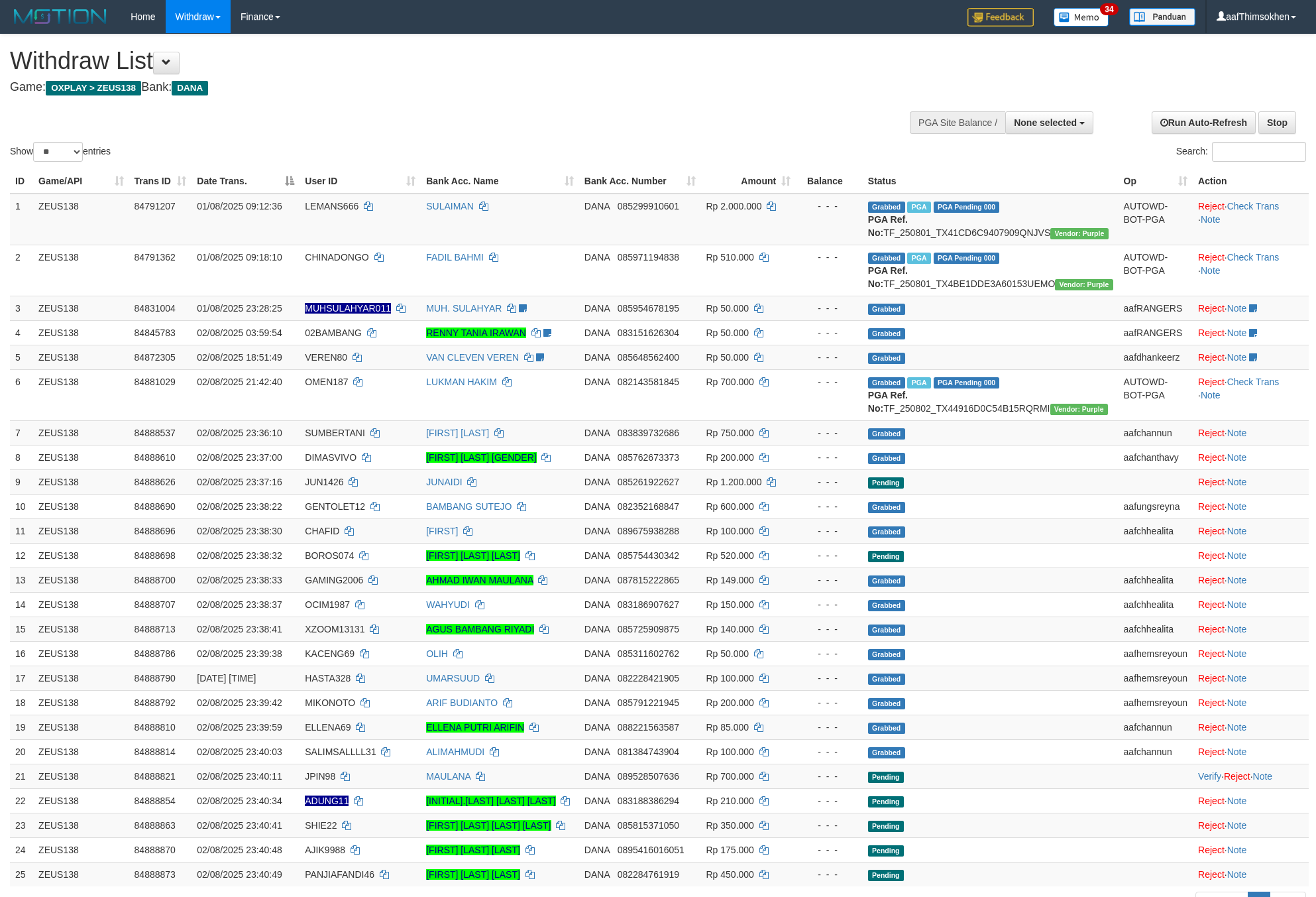 select 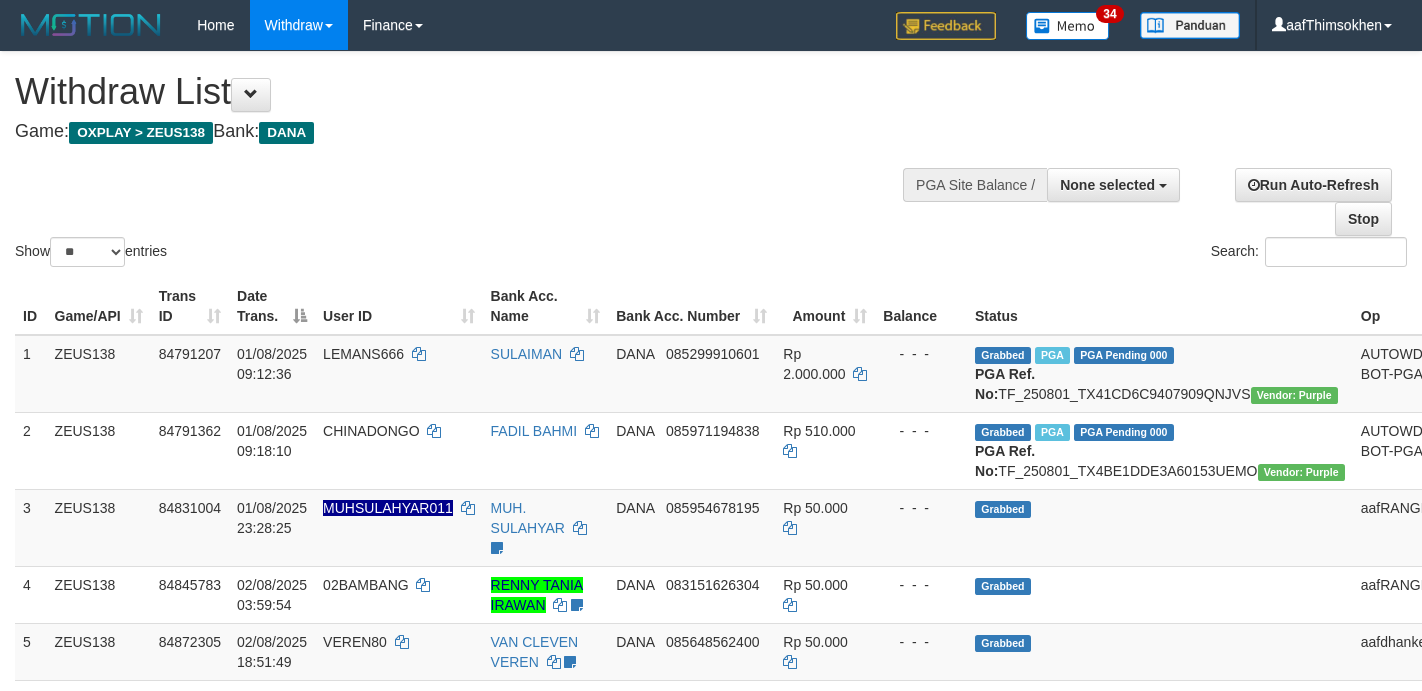 select 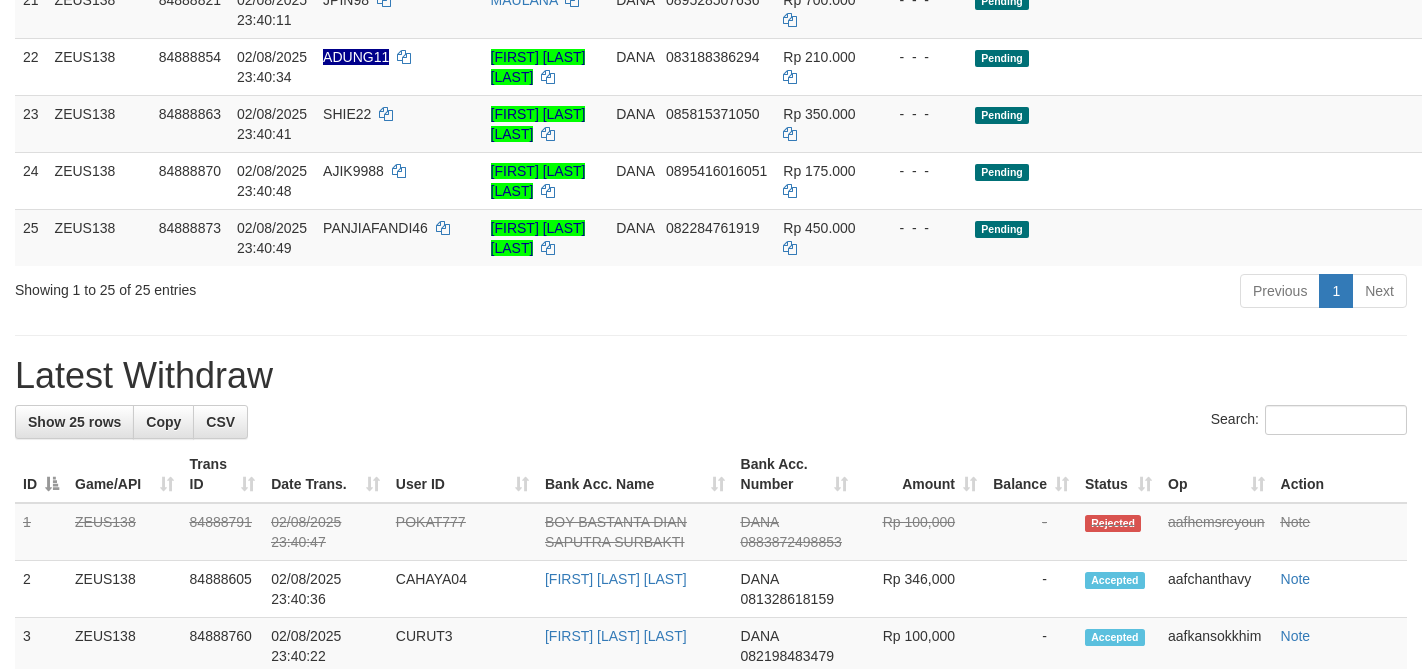 scroll, scrollTop: 1539, scrollLeft: 0, axis: vertical 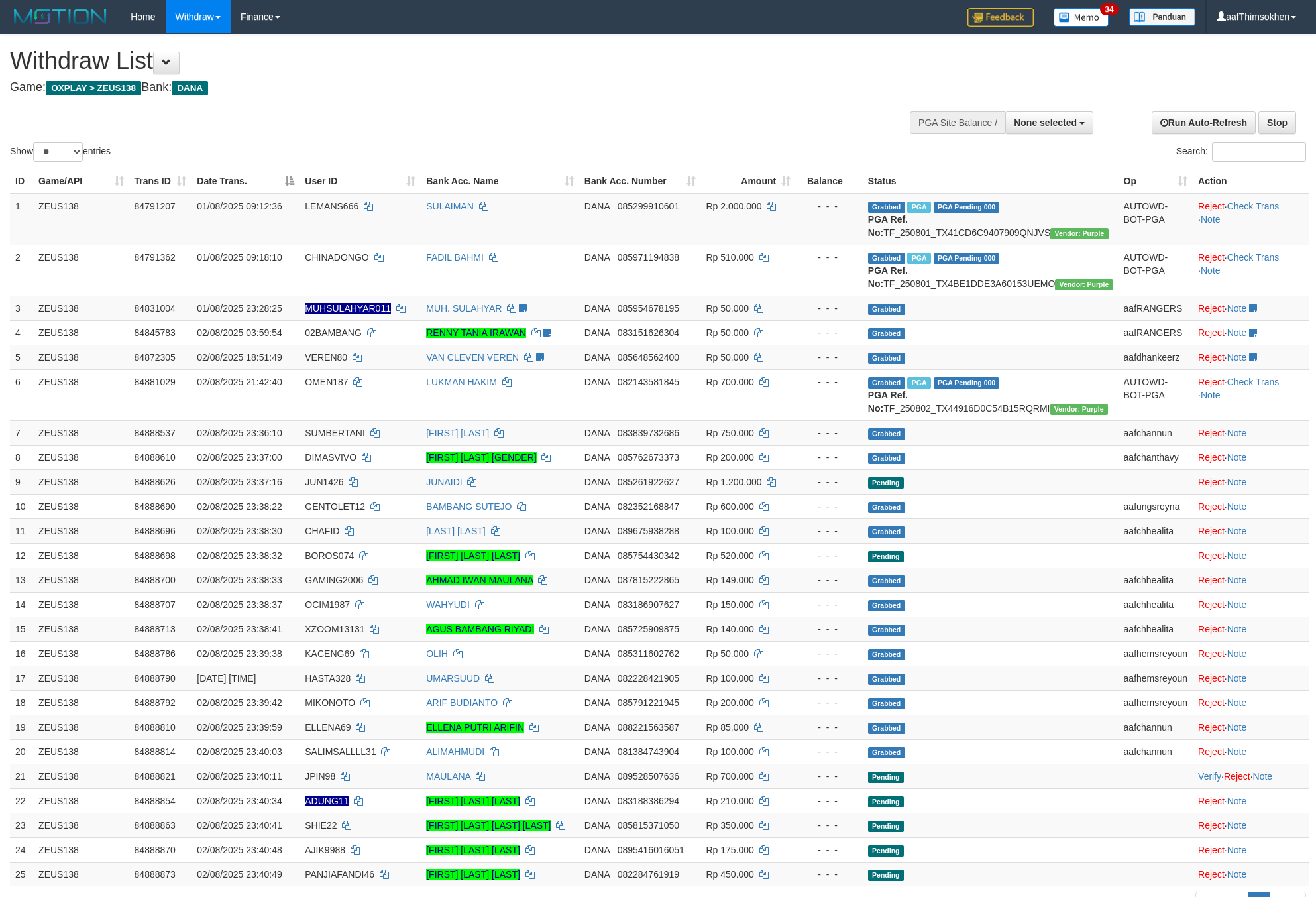 select 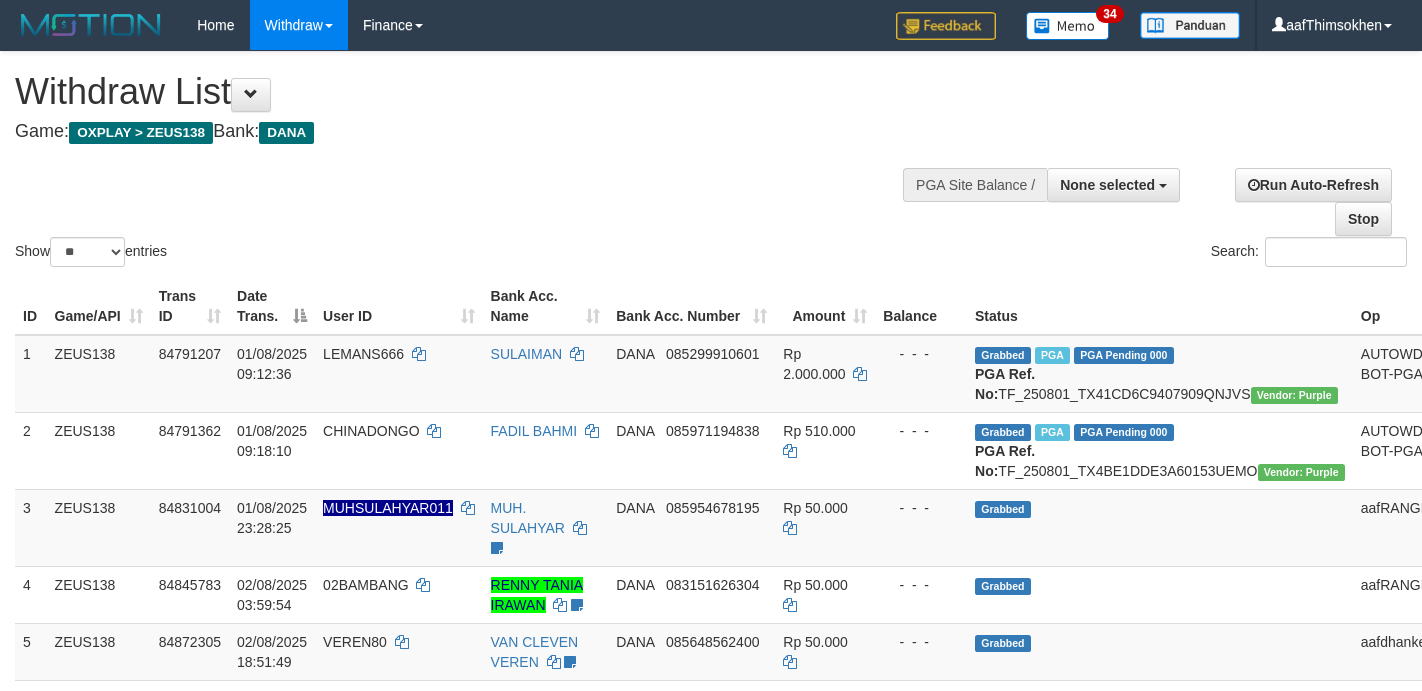 select 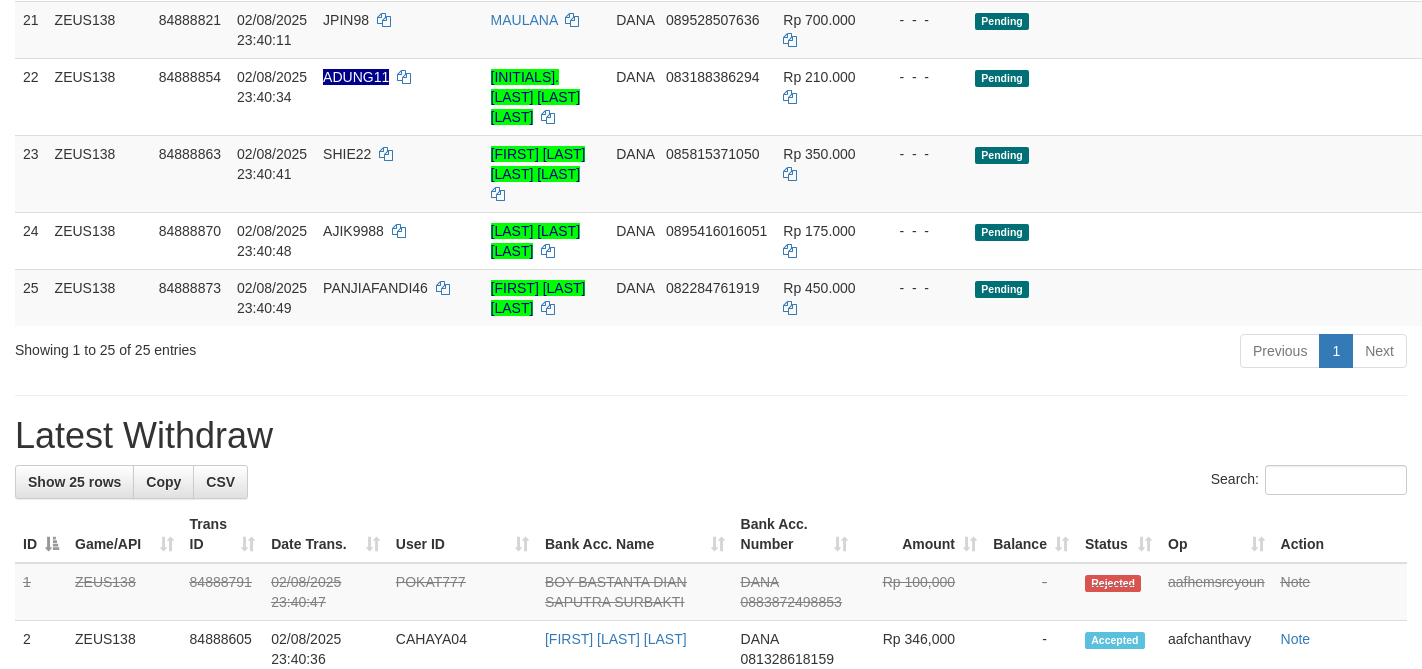 scroll, scrollTop: 1539, scrollLeft: 0, axis: vertical 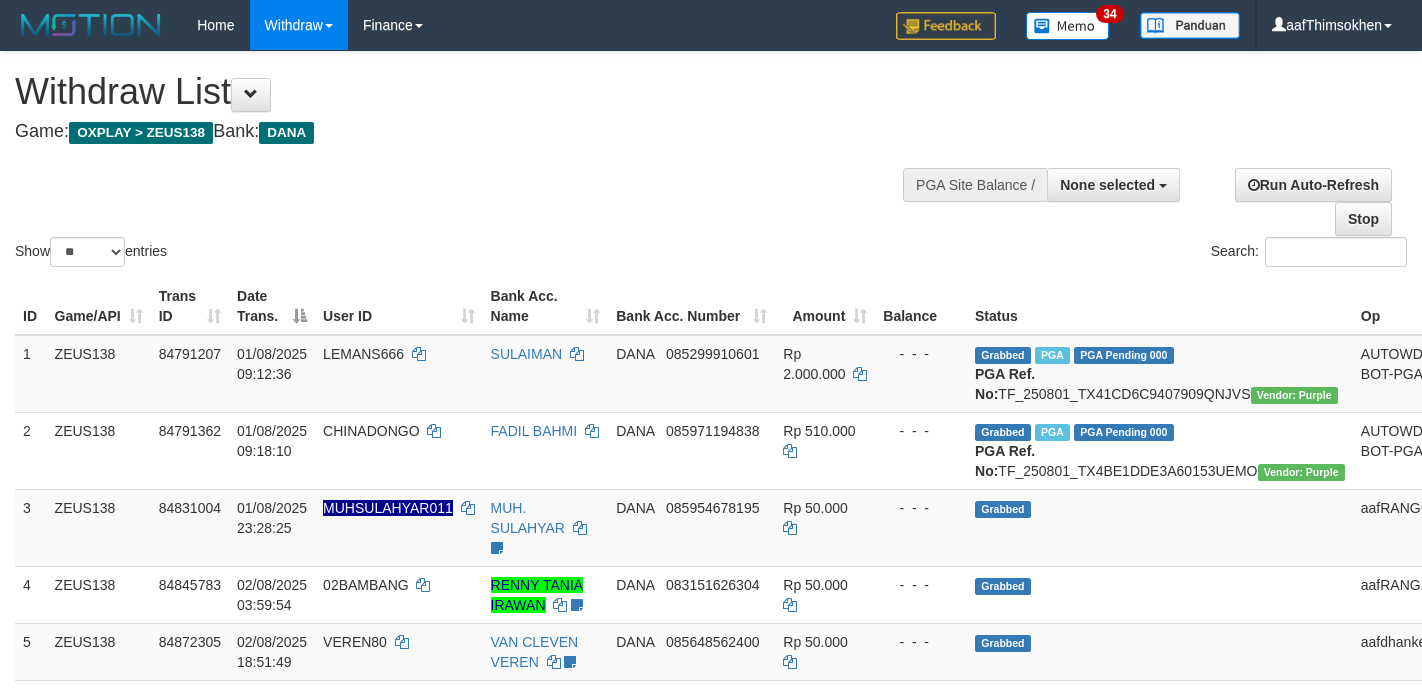 select 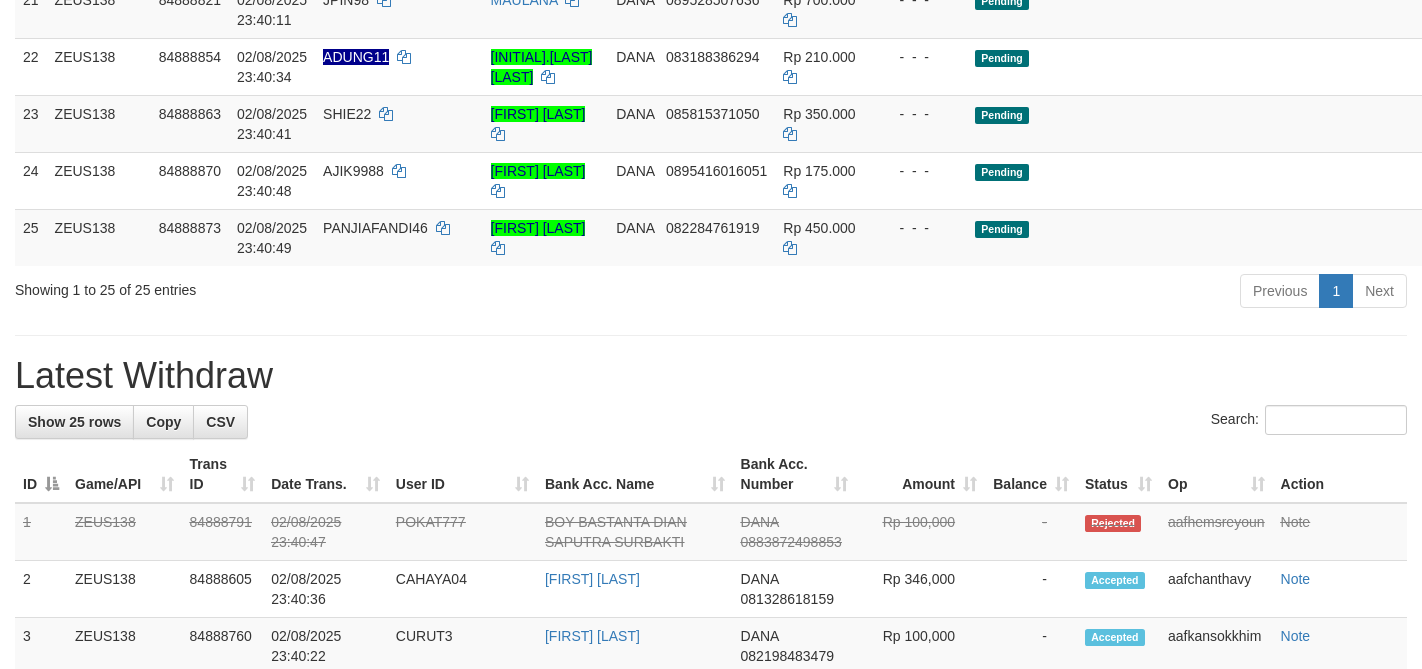 scroll, scrollTop: 1539, scrollLeft: 0, axis: vertical 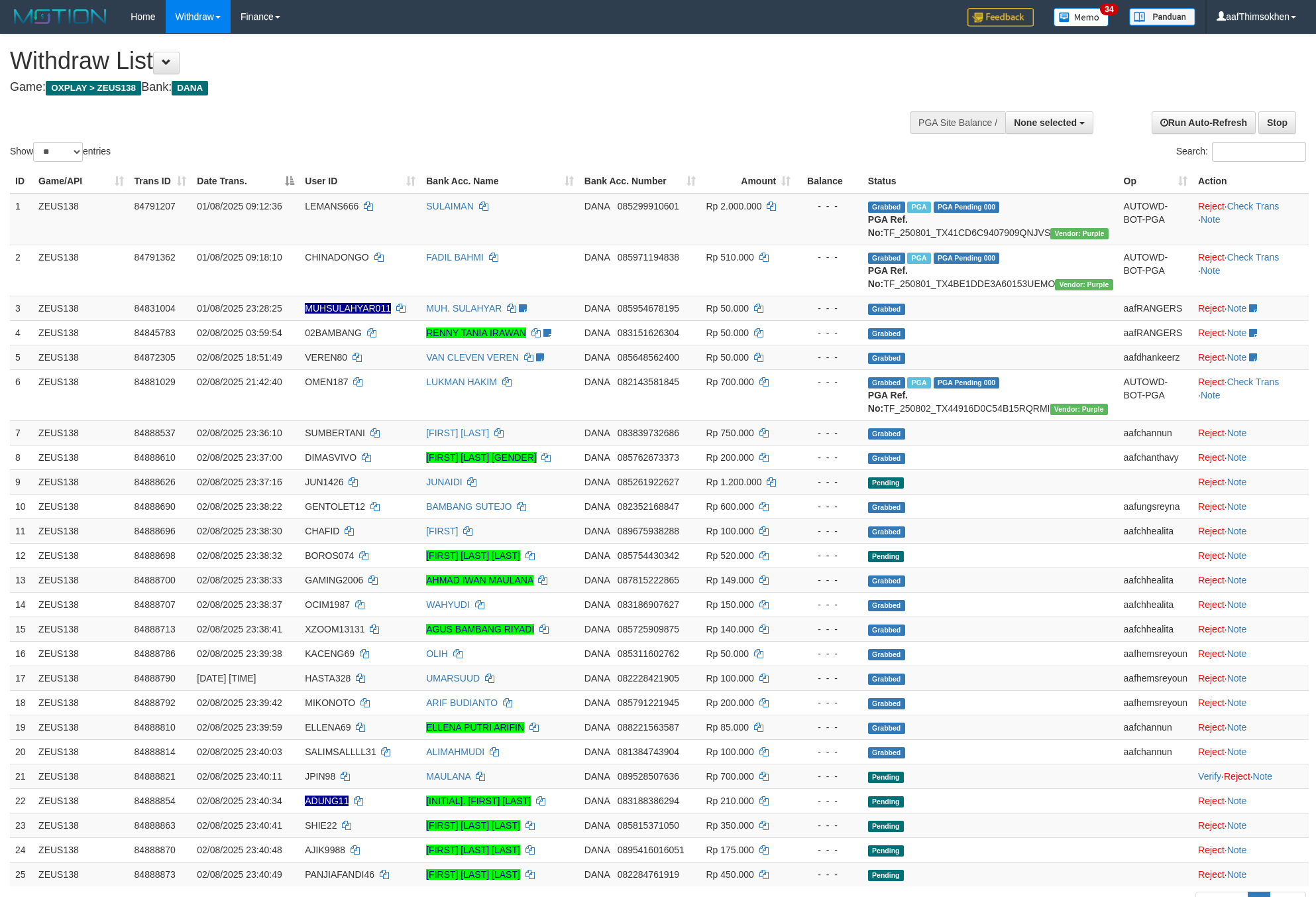 select 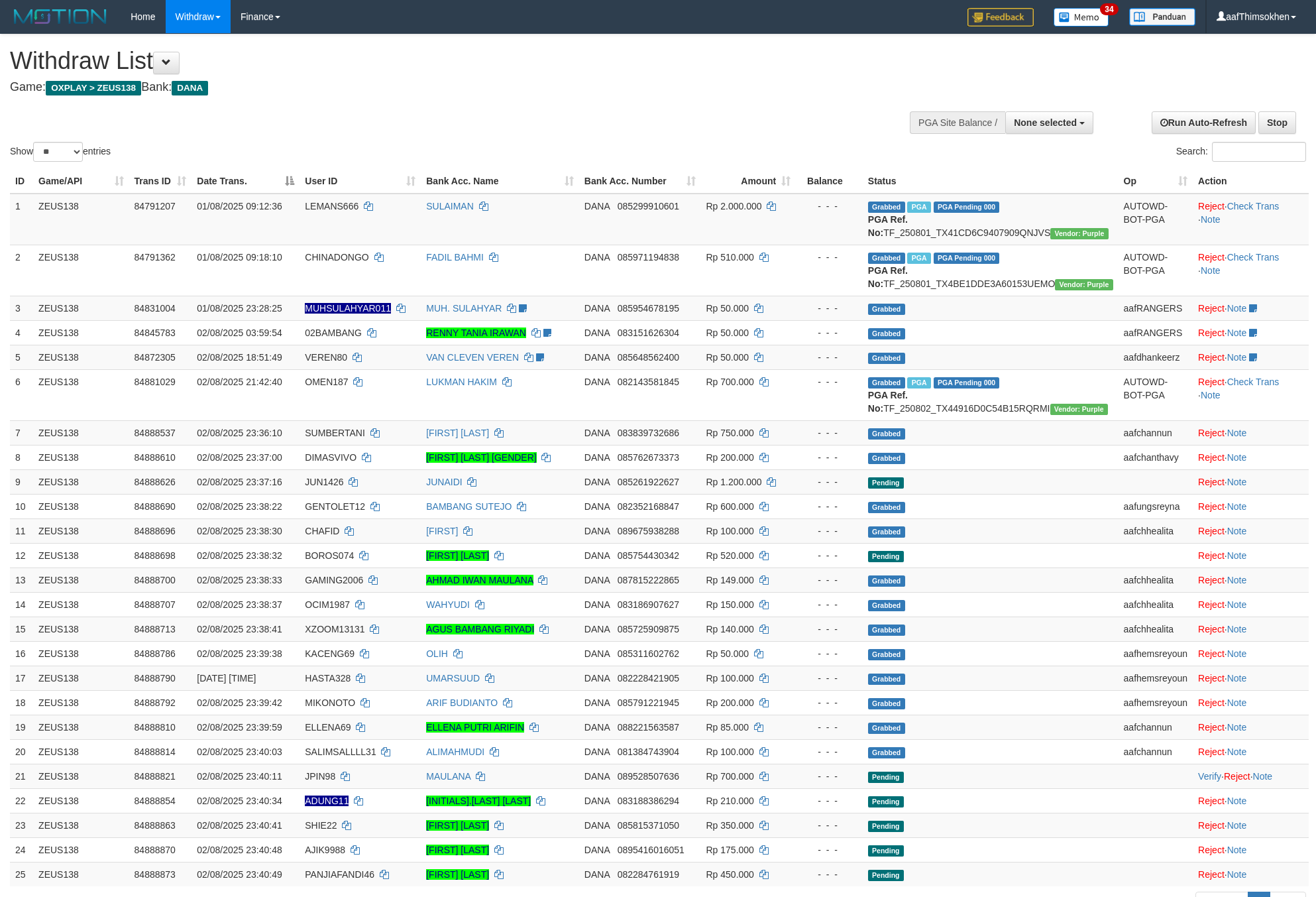 select 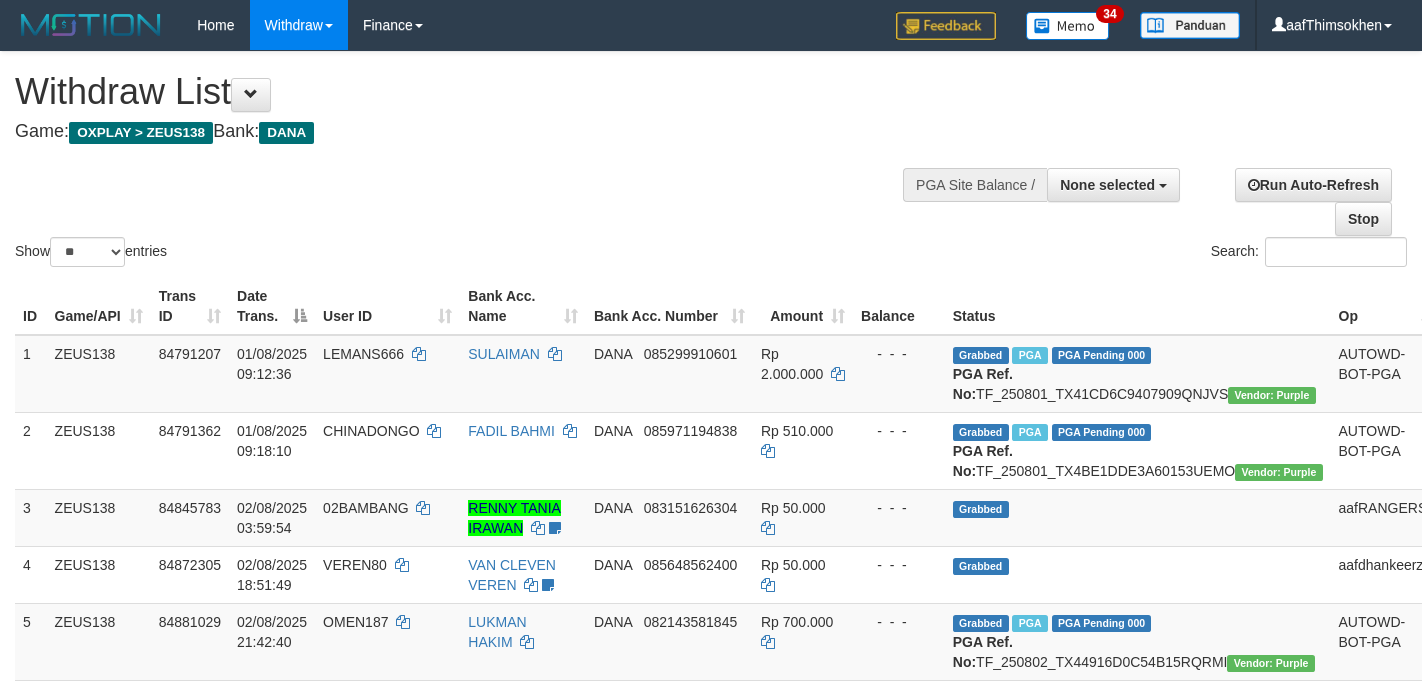 select 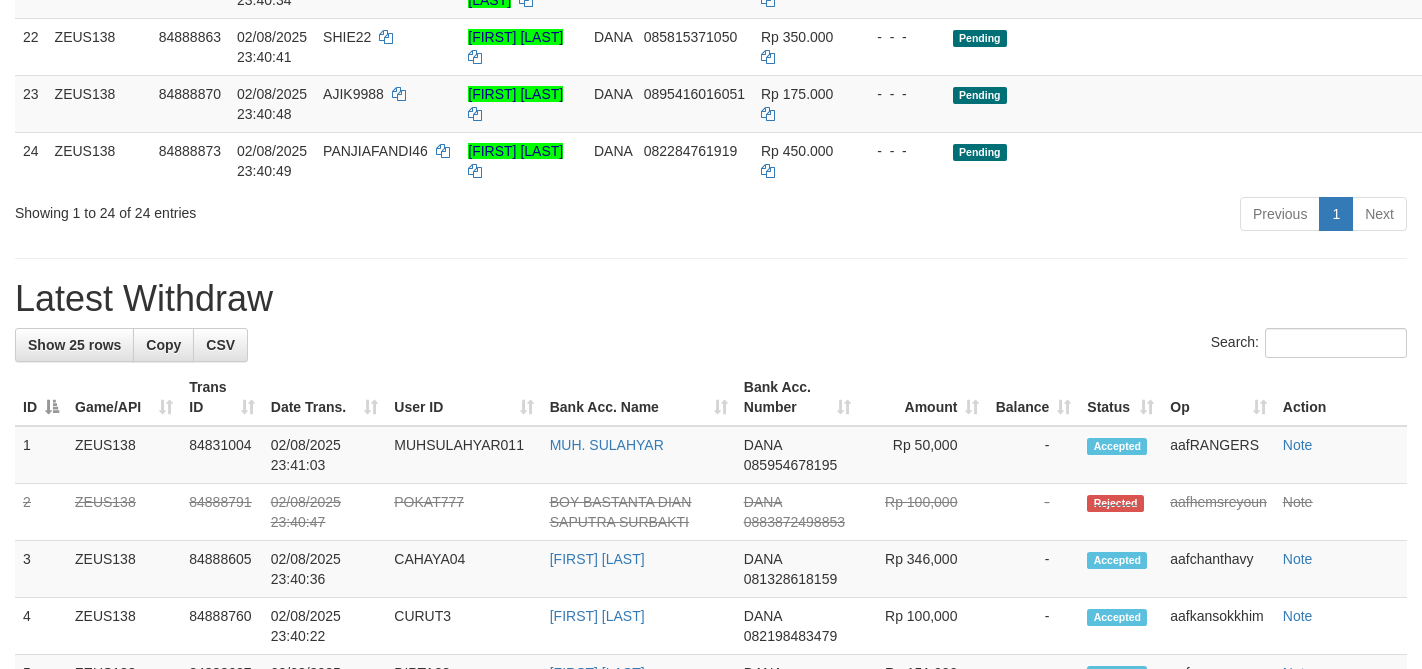 scroll, scrollTop: 1539, scrollLeft: 0, axis: vertical 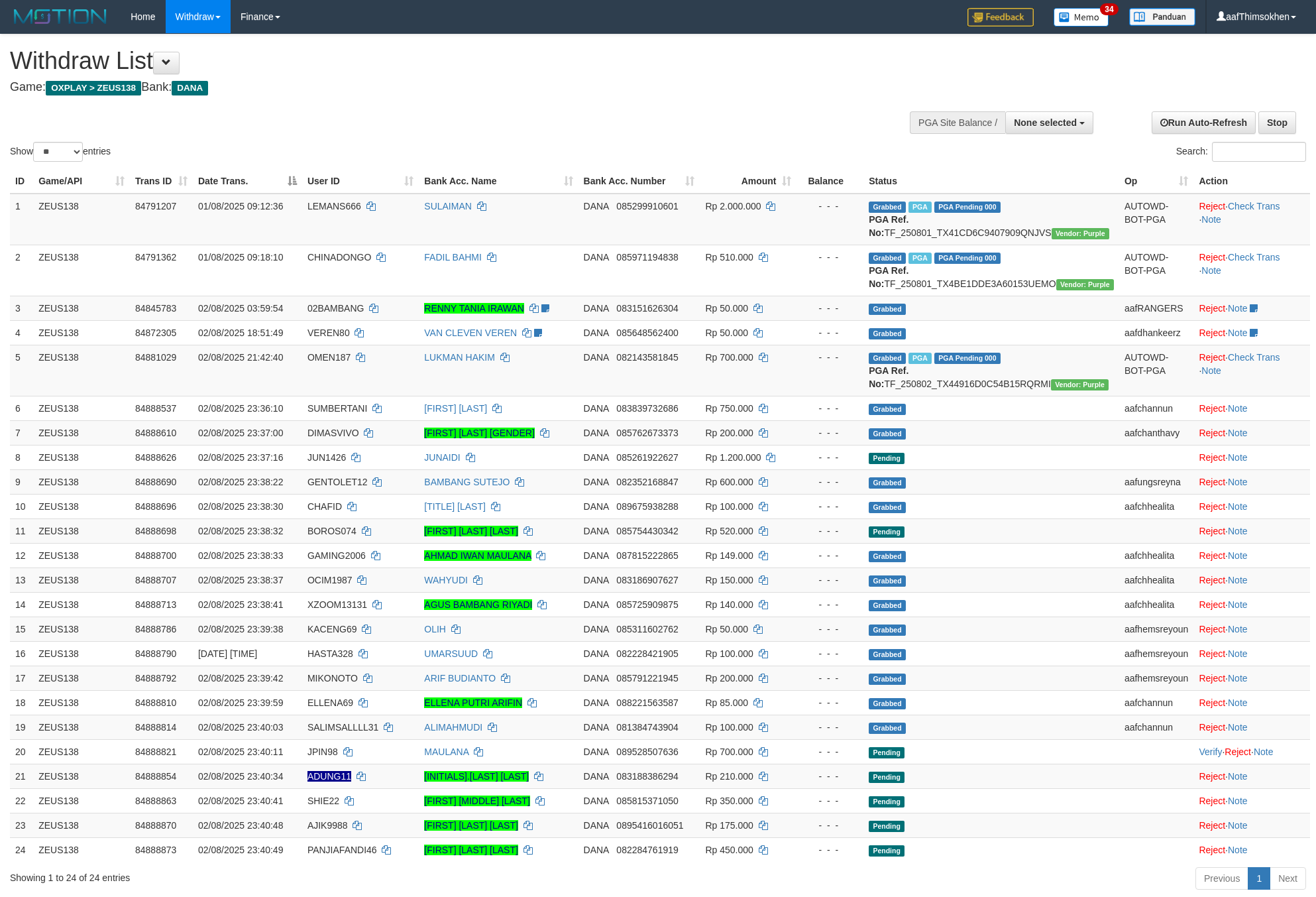select 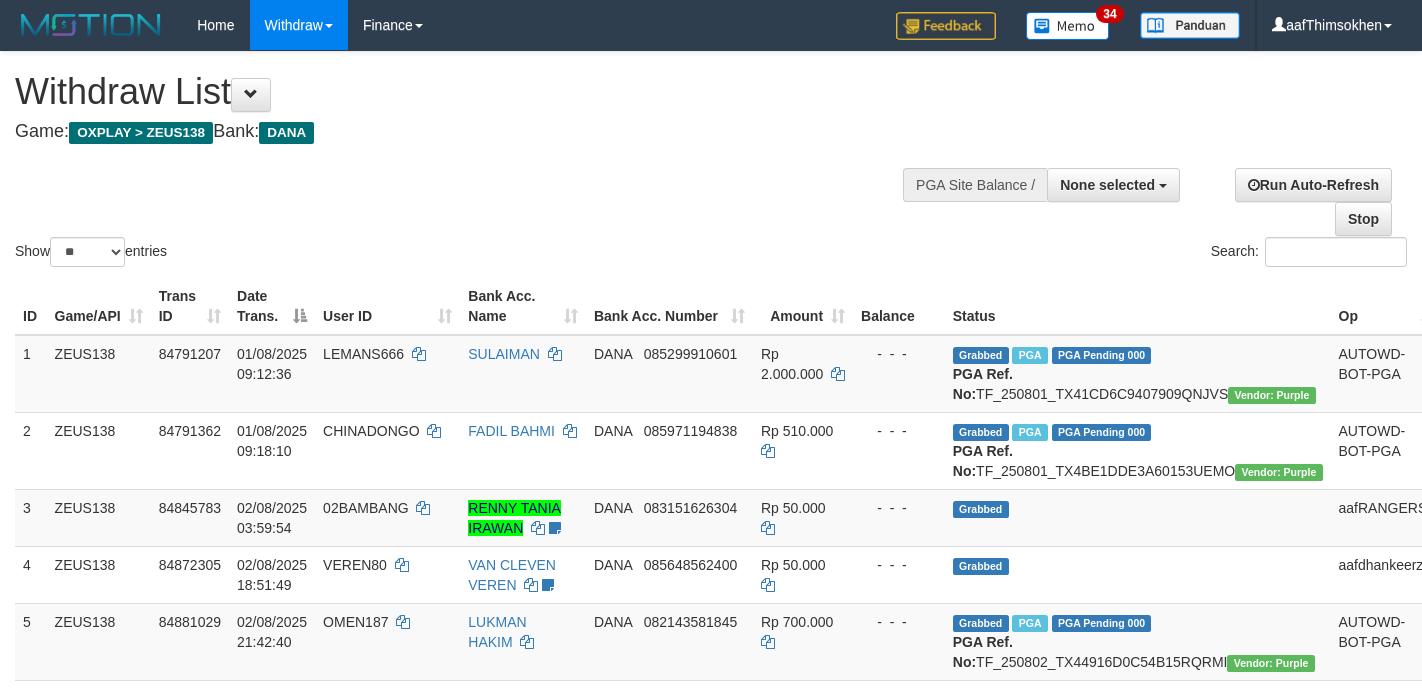 select 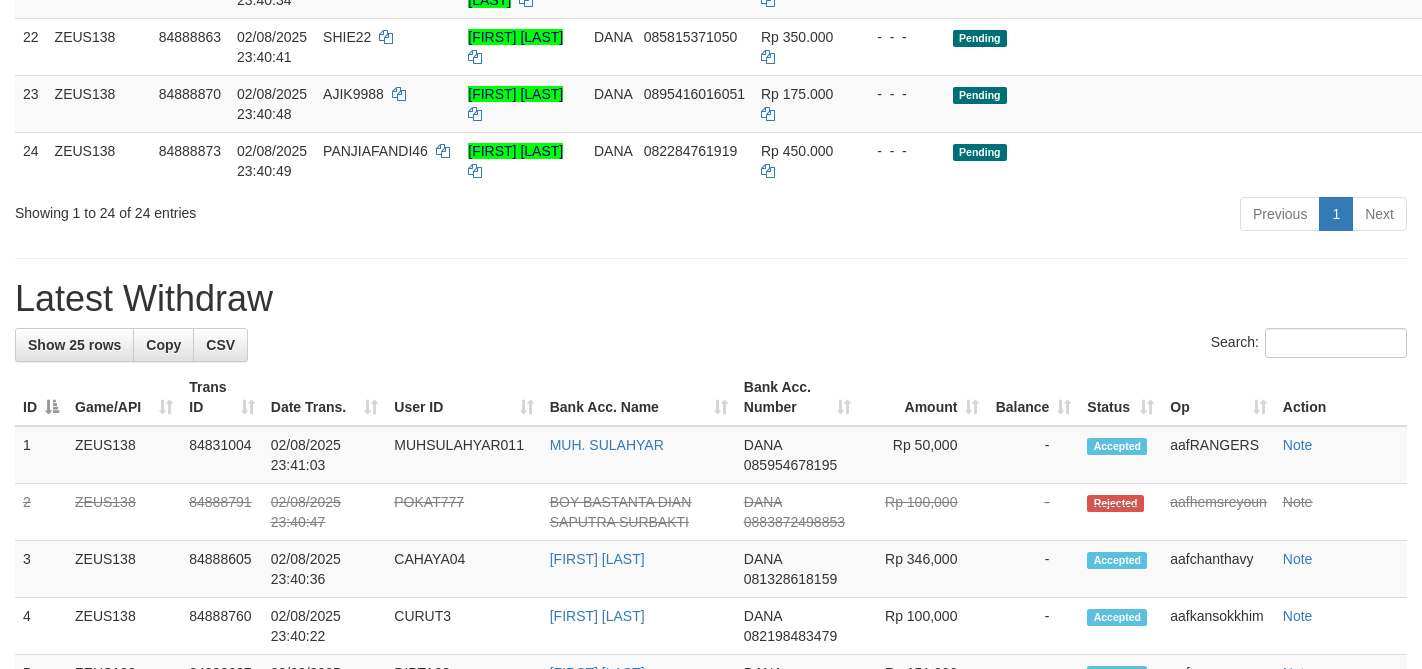 scroll, scrollTop: 1539, scrollLeft: 0, axis: vertical 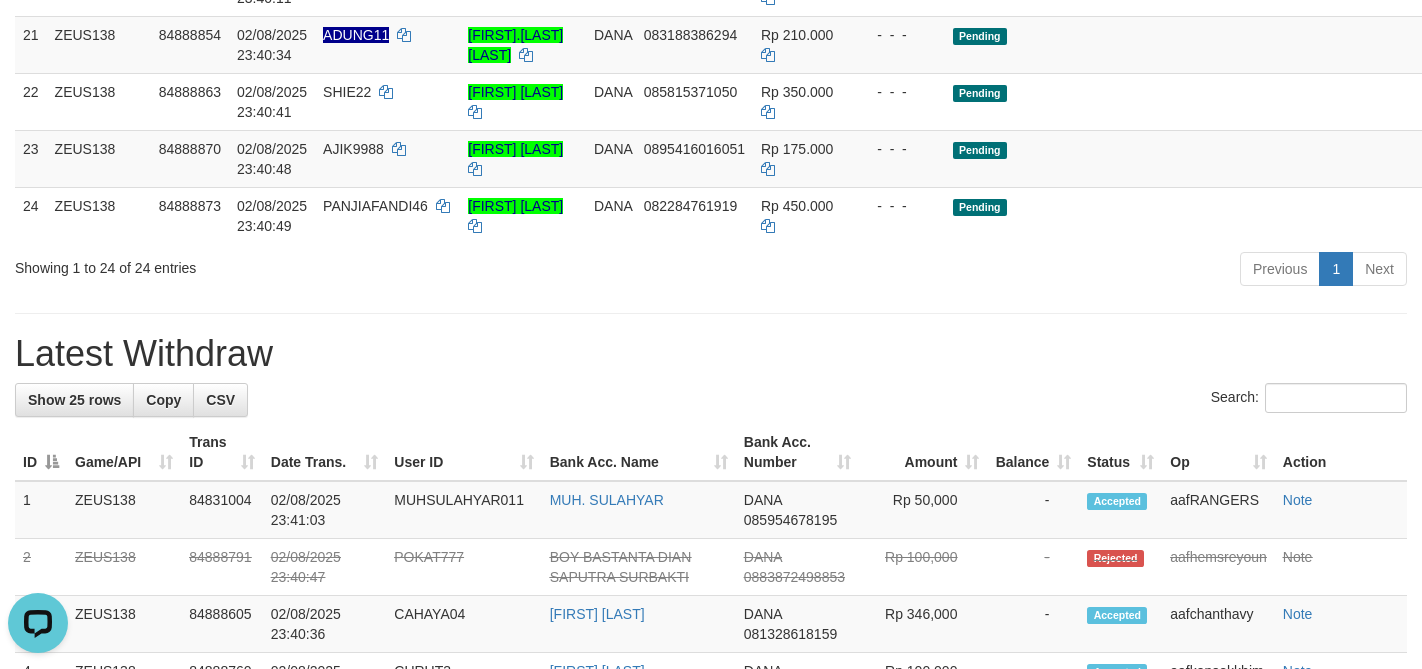 click on "Latest Withdraw" at bounding box center (711, 354) 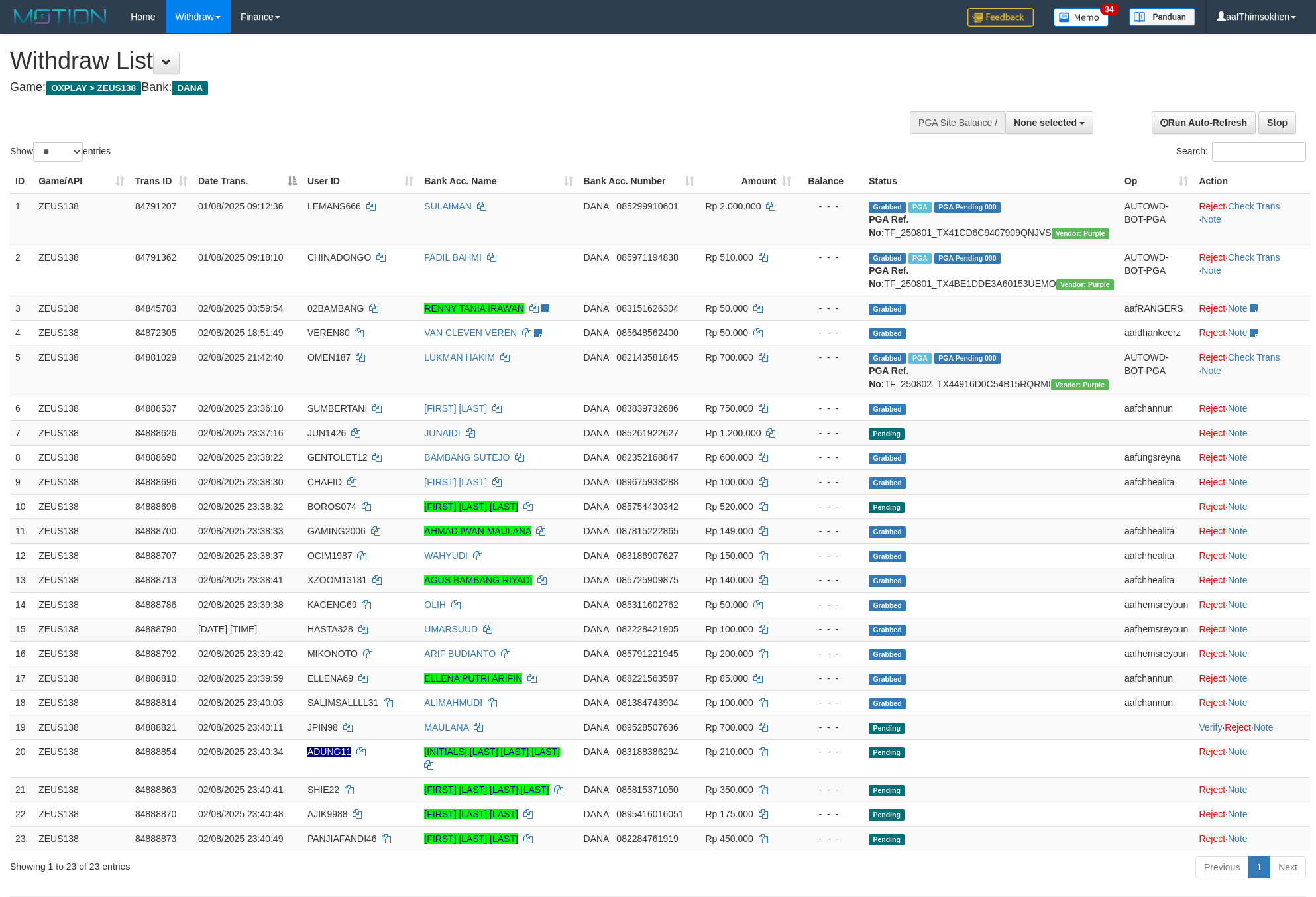 select 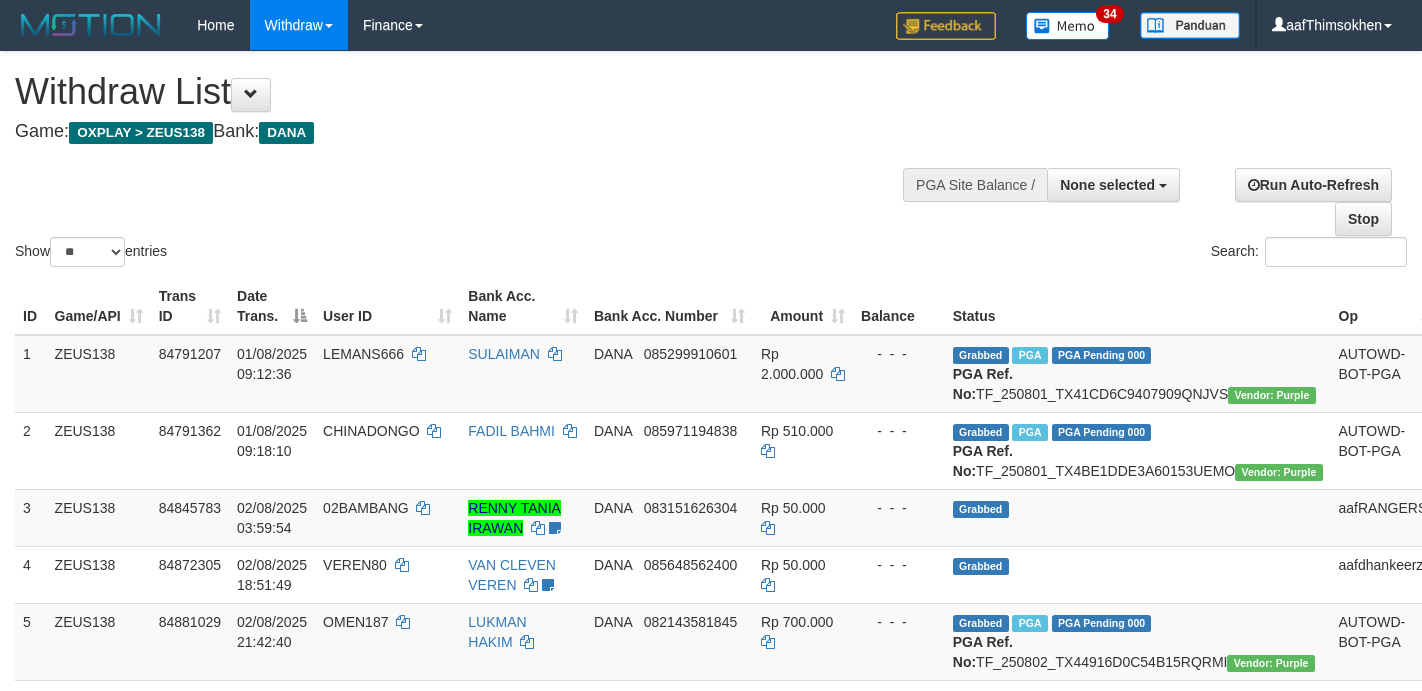 select 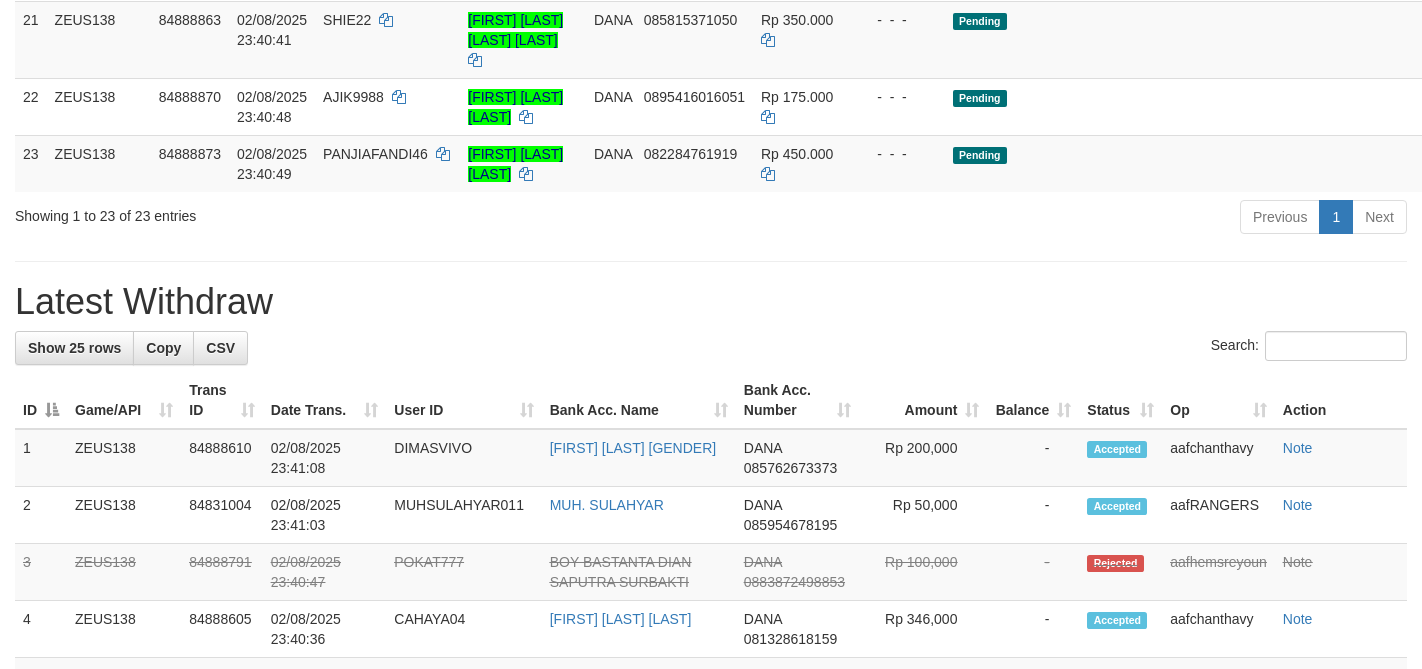scroll, scrollTop: 1539, scrollLeft: 0, axis: vertical 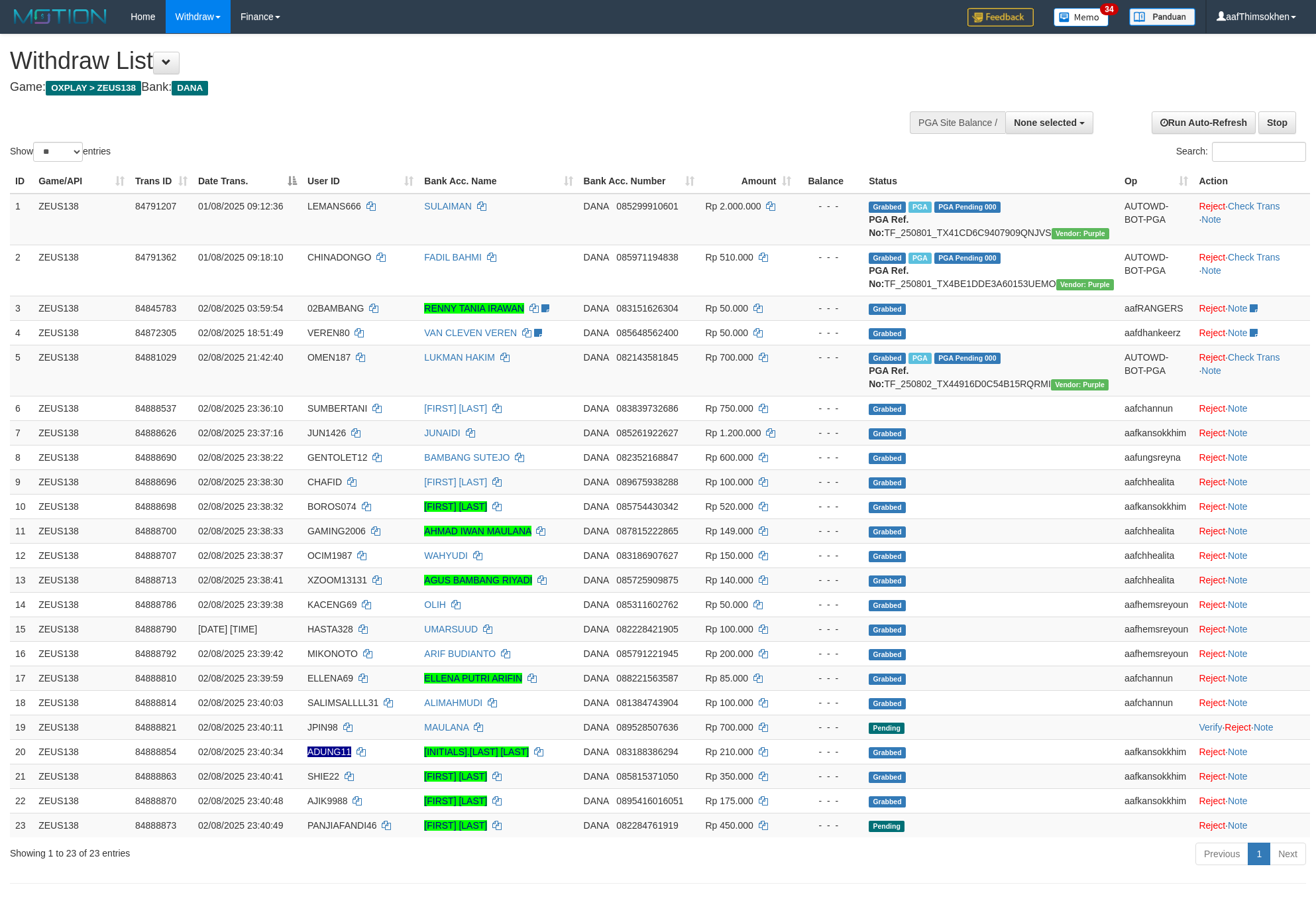 select 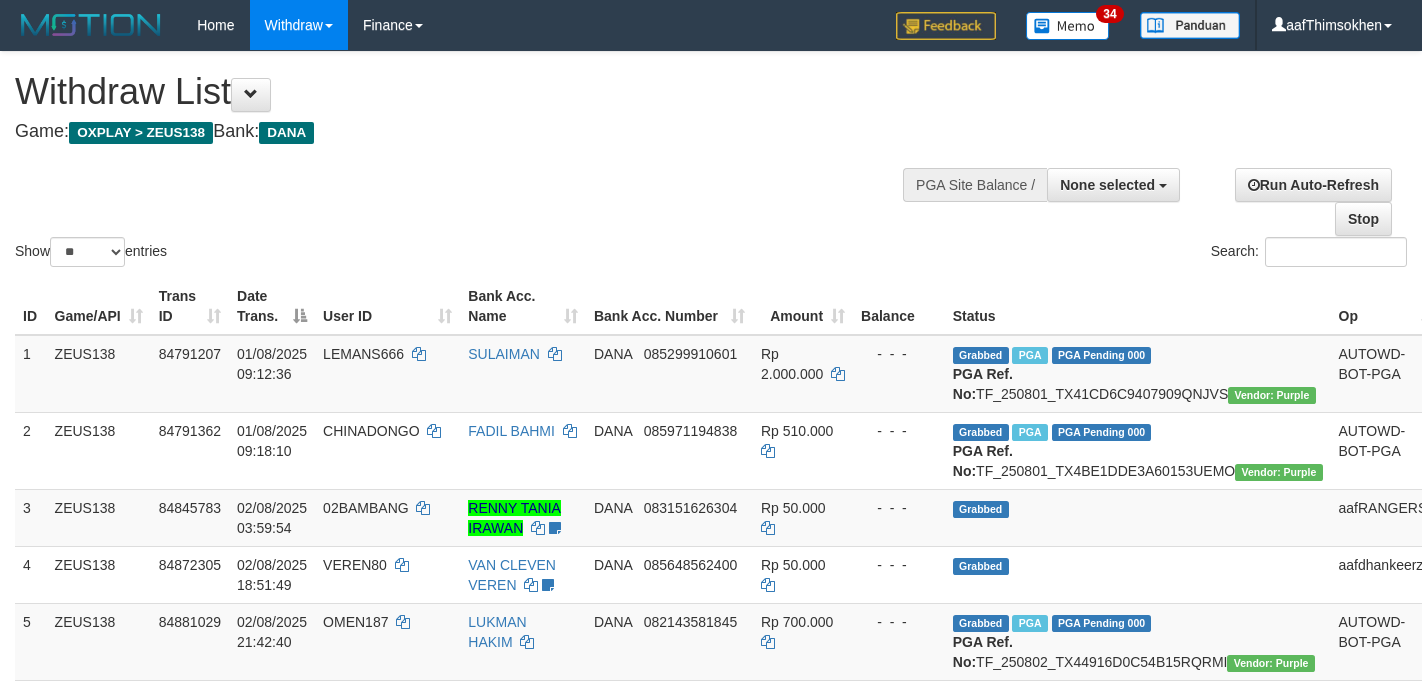 select 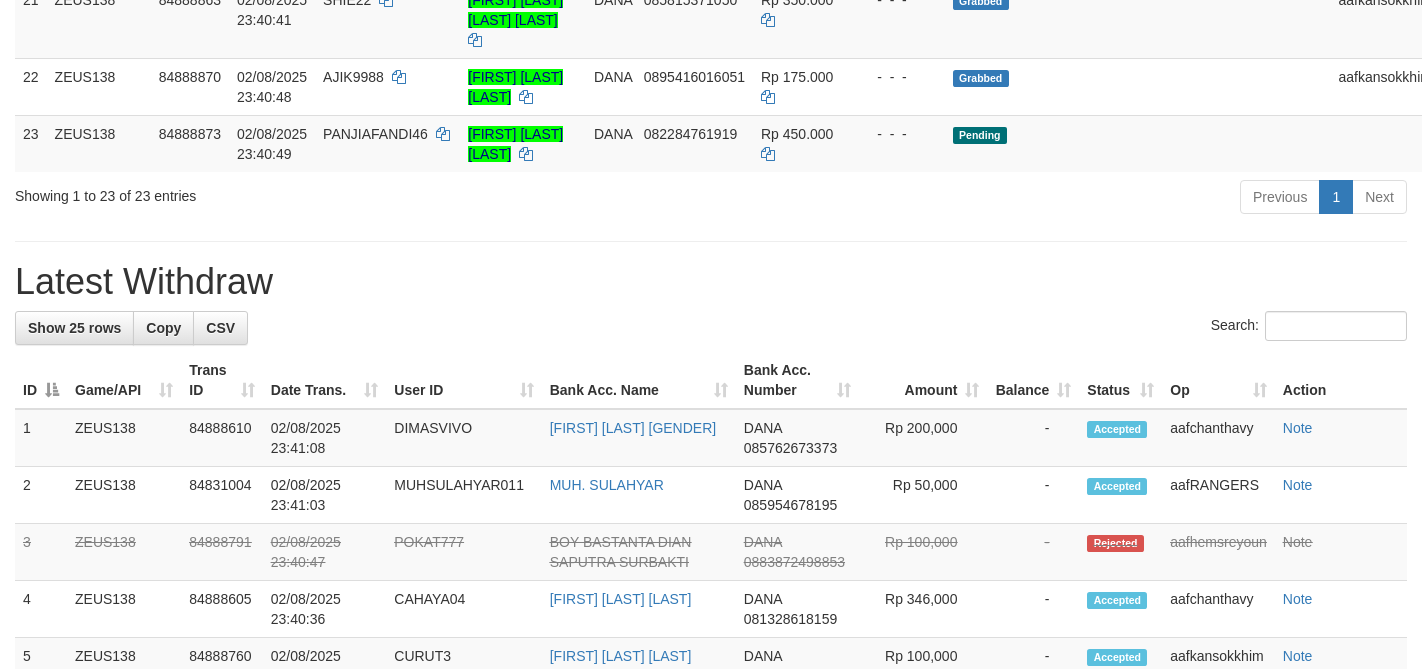 scroll, scrollTop: 1539, scrollLeft: 0, axis: vertical 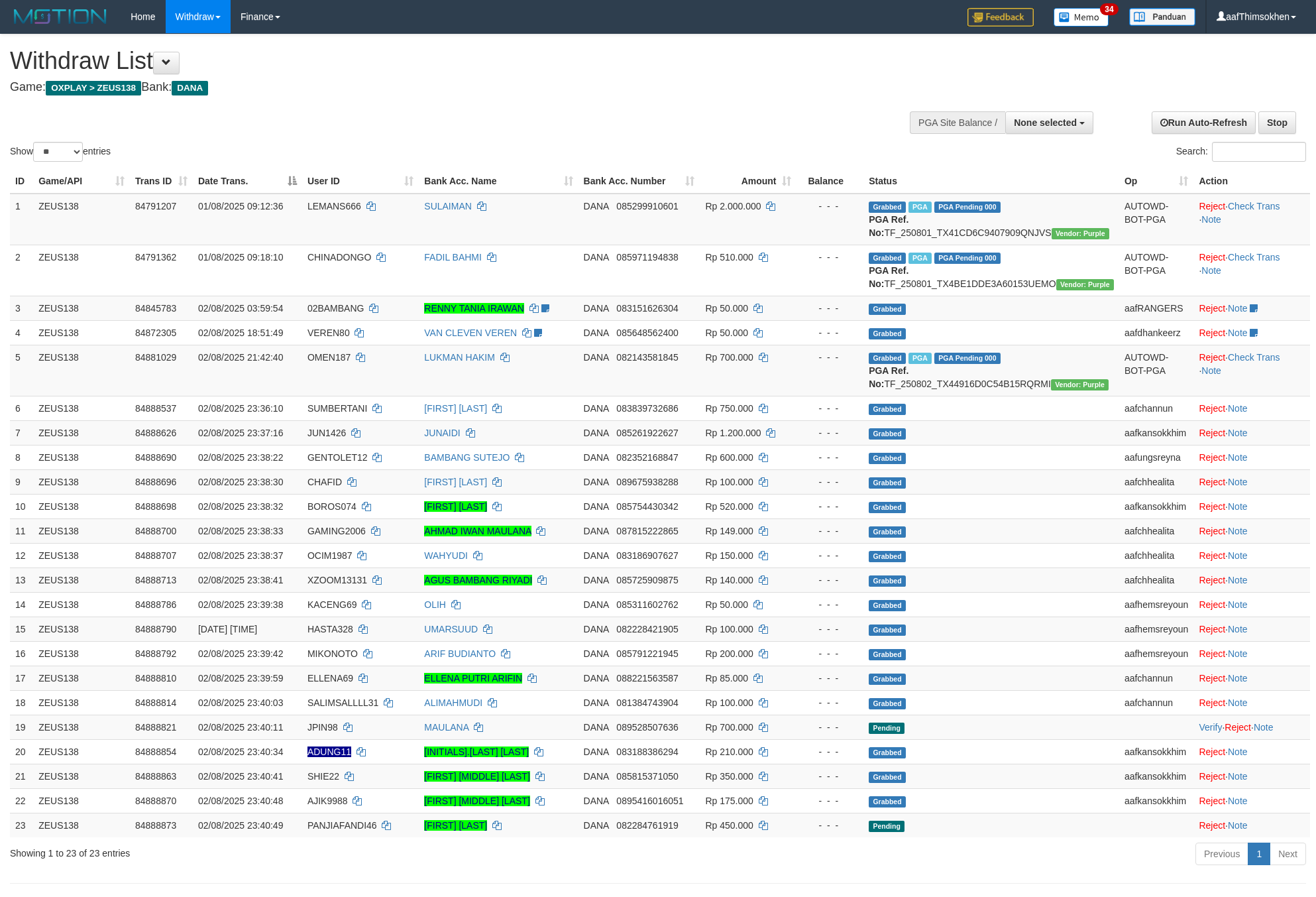 select 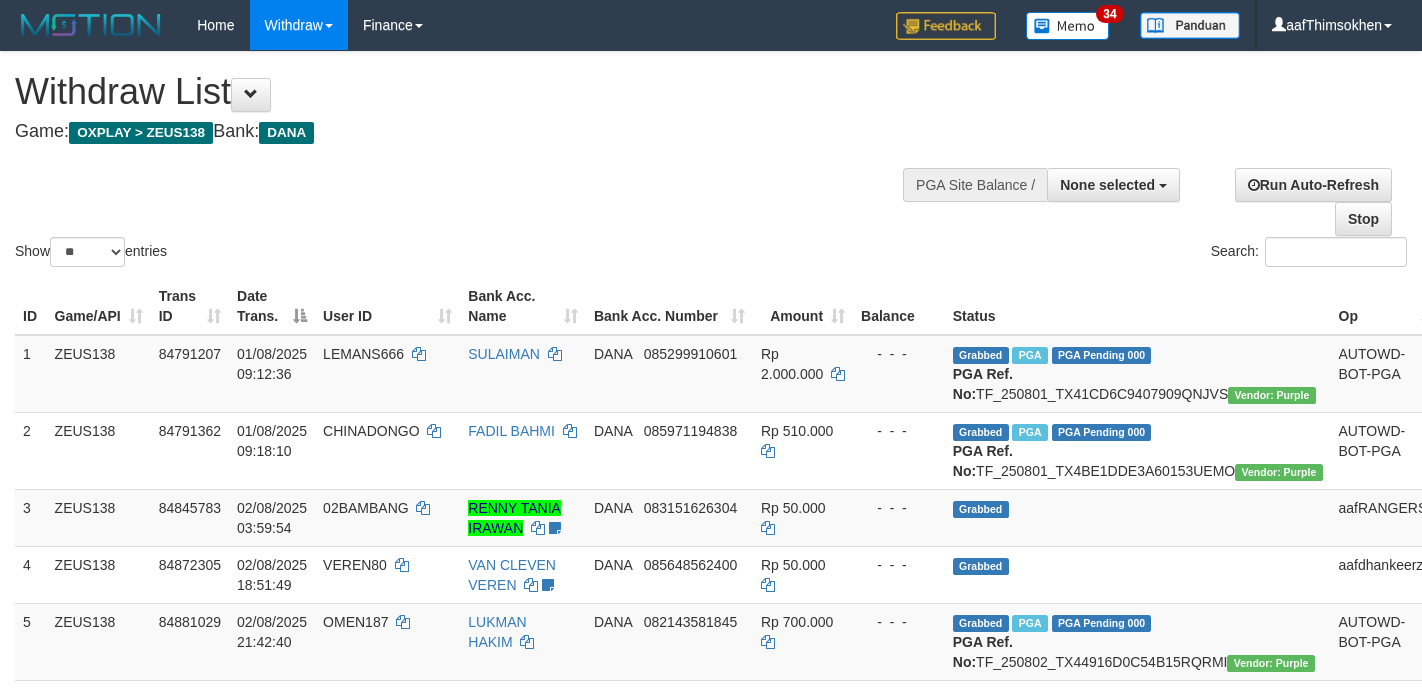 select 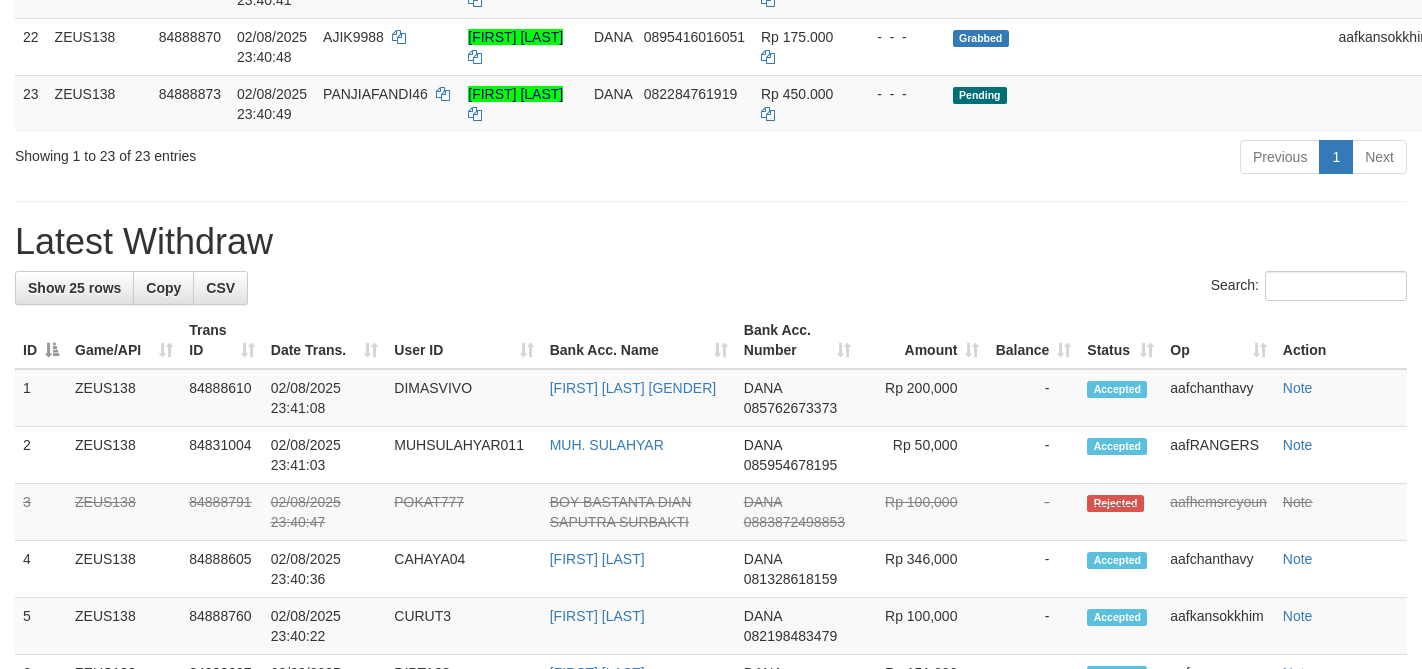 scroll, scrollTop: 1539, scrollLeft: 0, axis: vertical 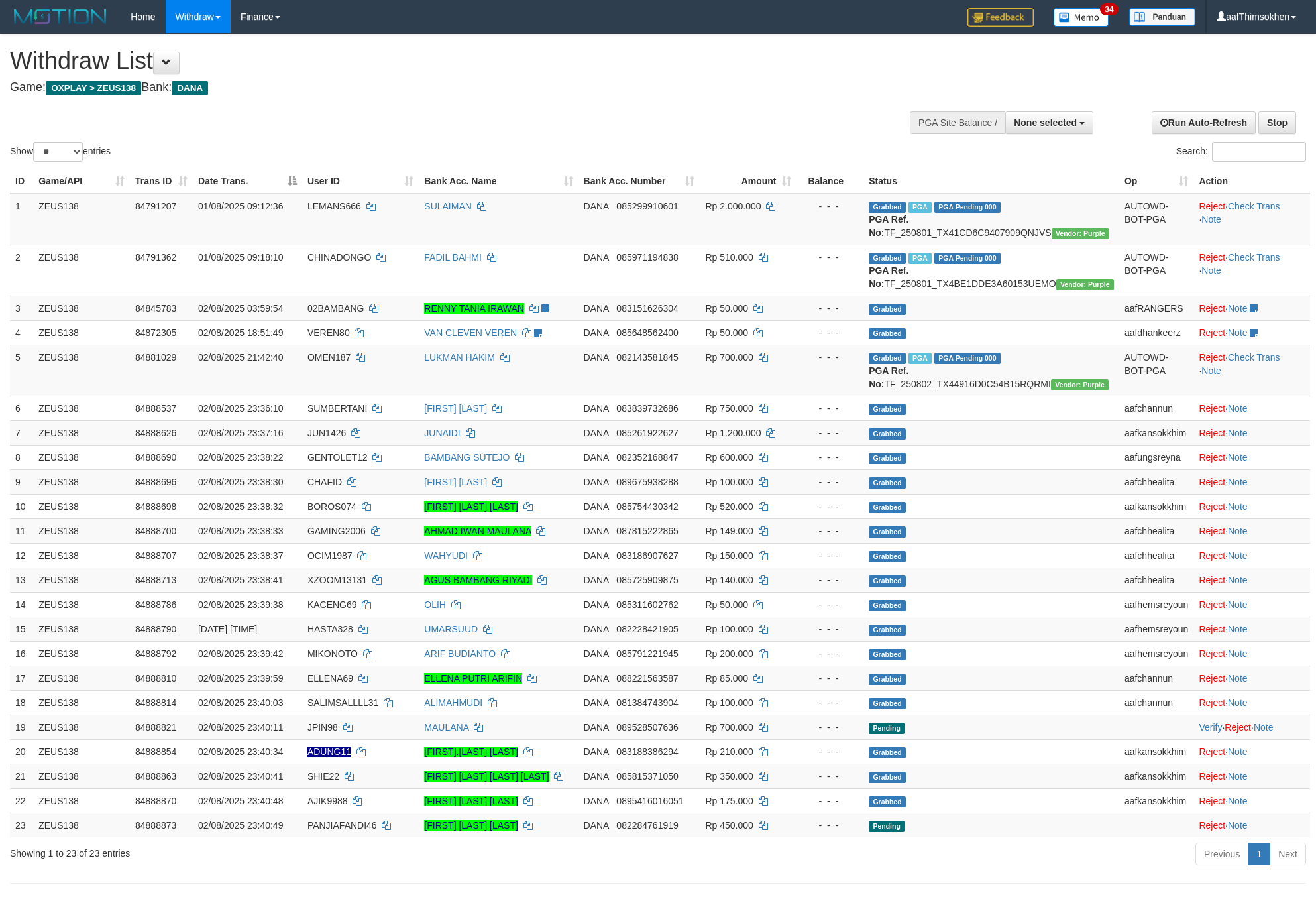 select 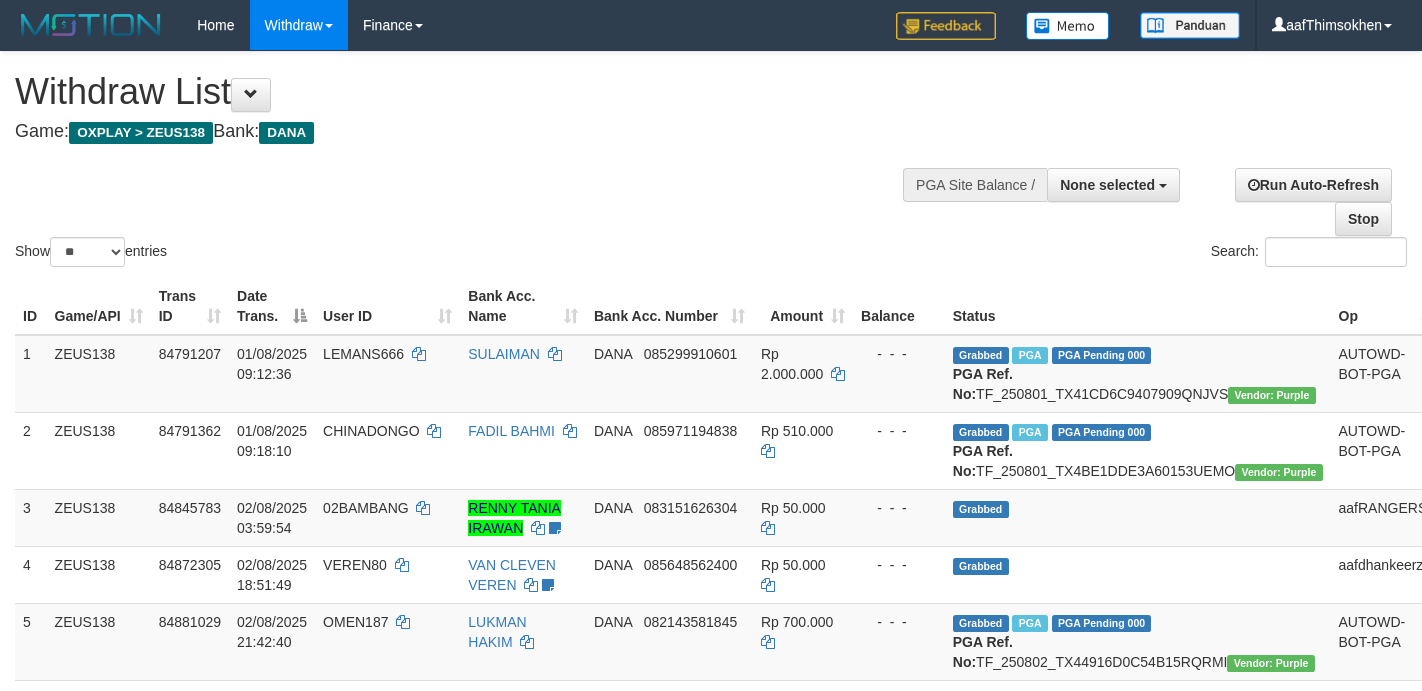 select 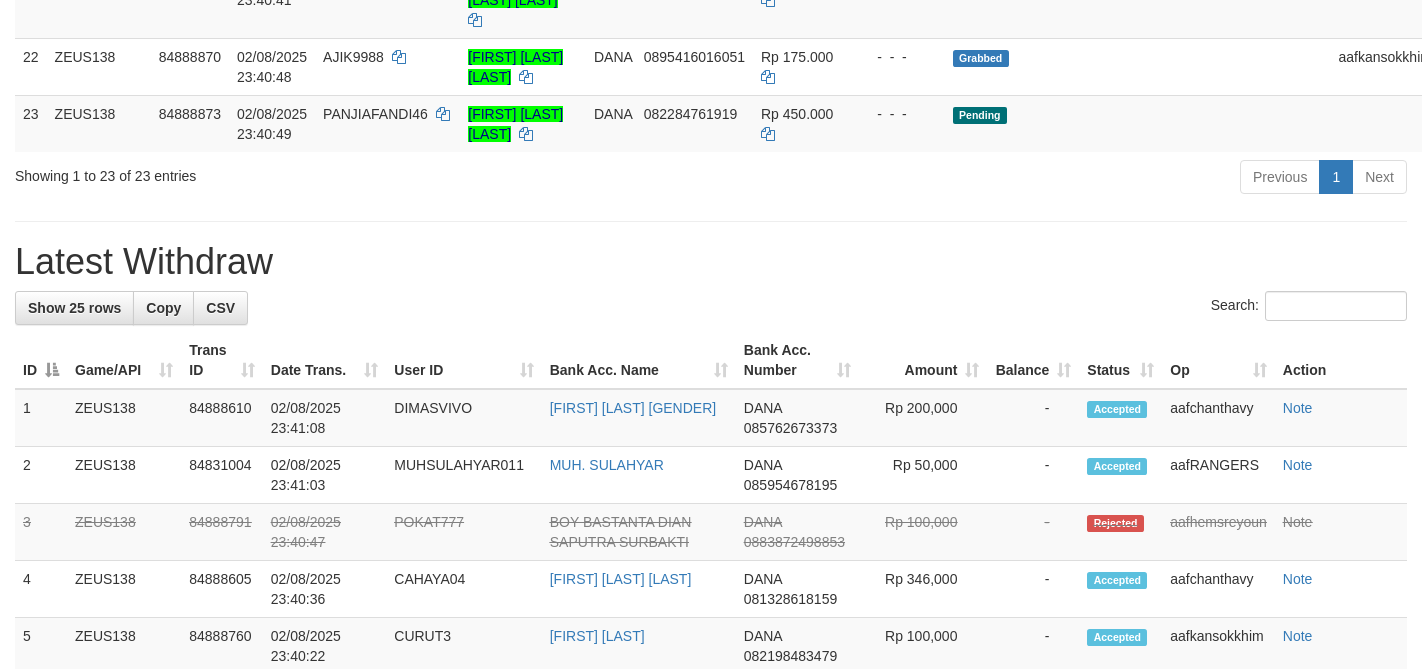 scroll, scrollTop: 1539, scrollLeft: 0, axis: vertical 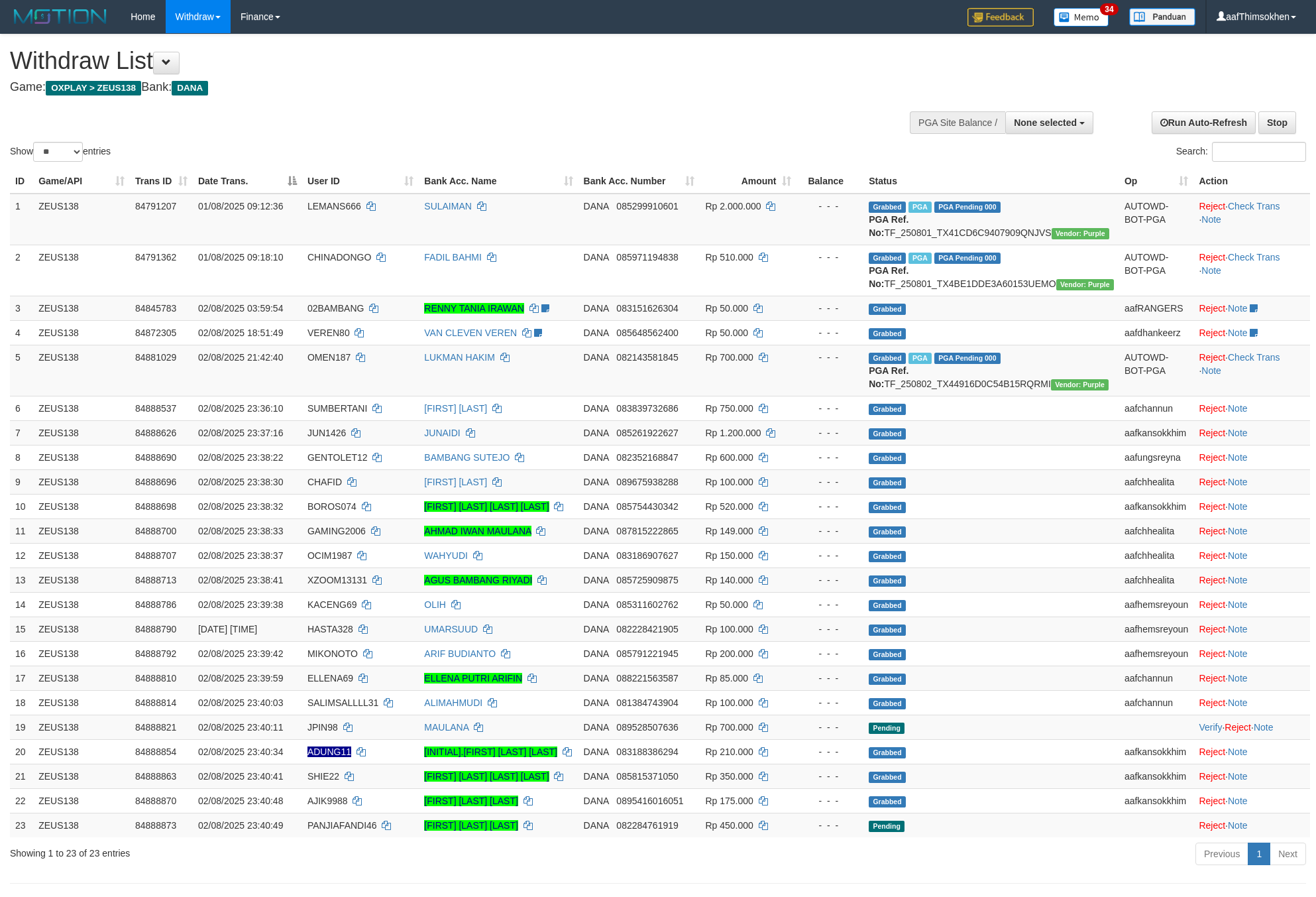 select 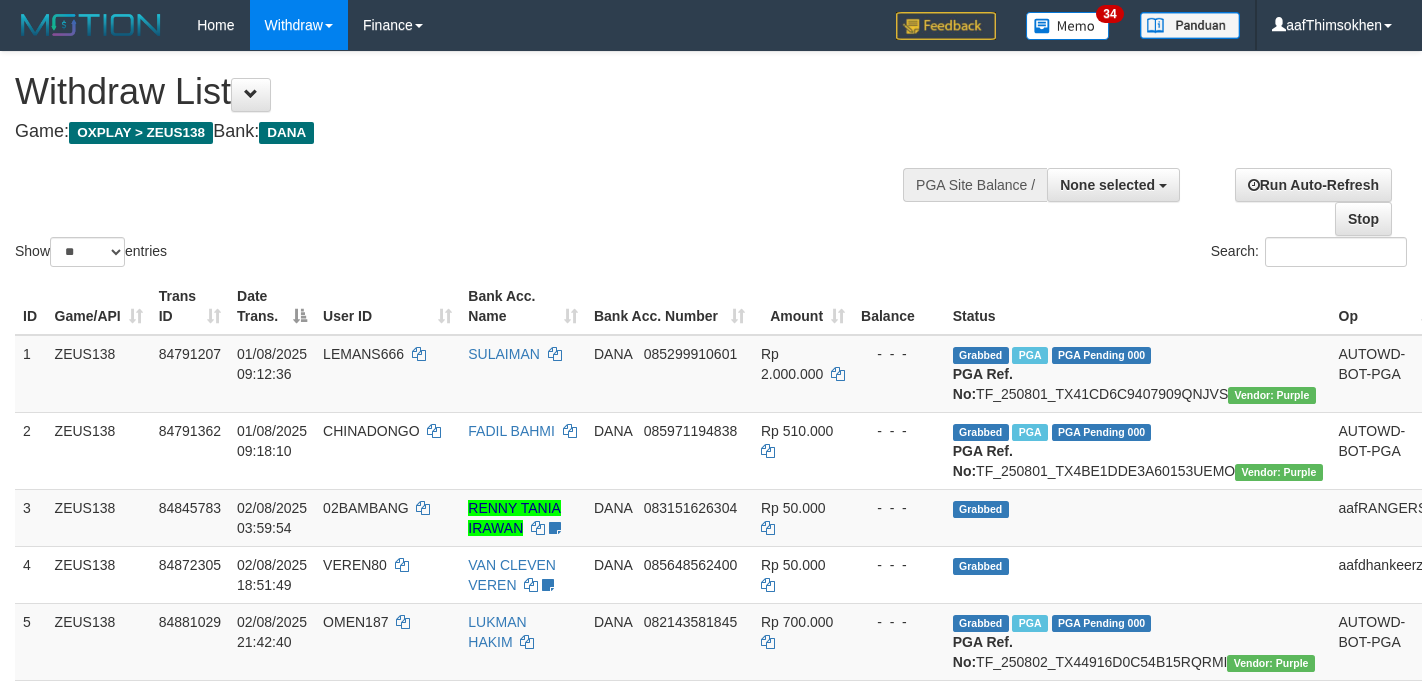 select 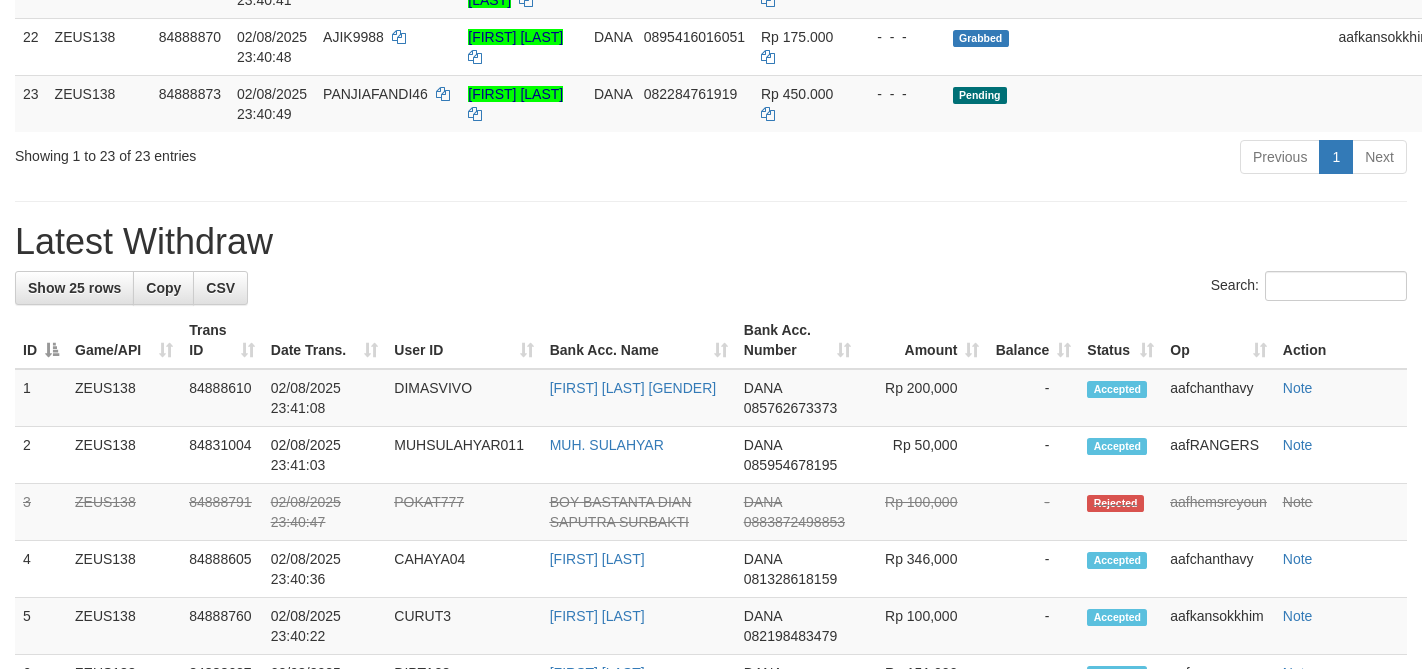 scroll, scrollTop: 1539, scrollLeft: 0, axis: vertical 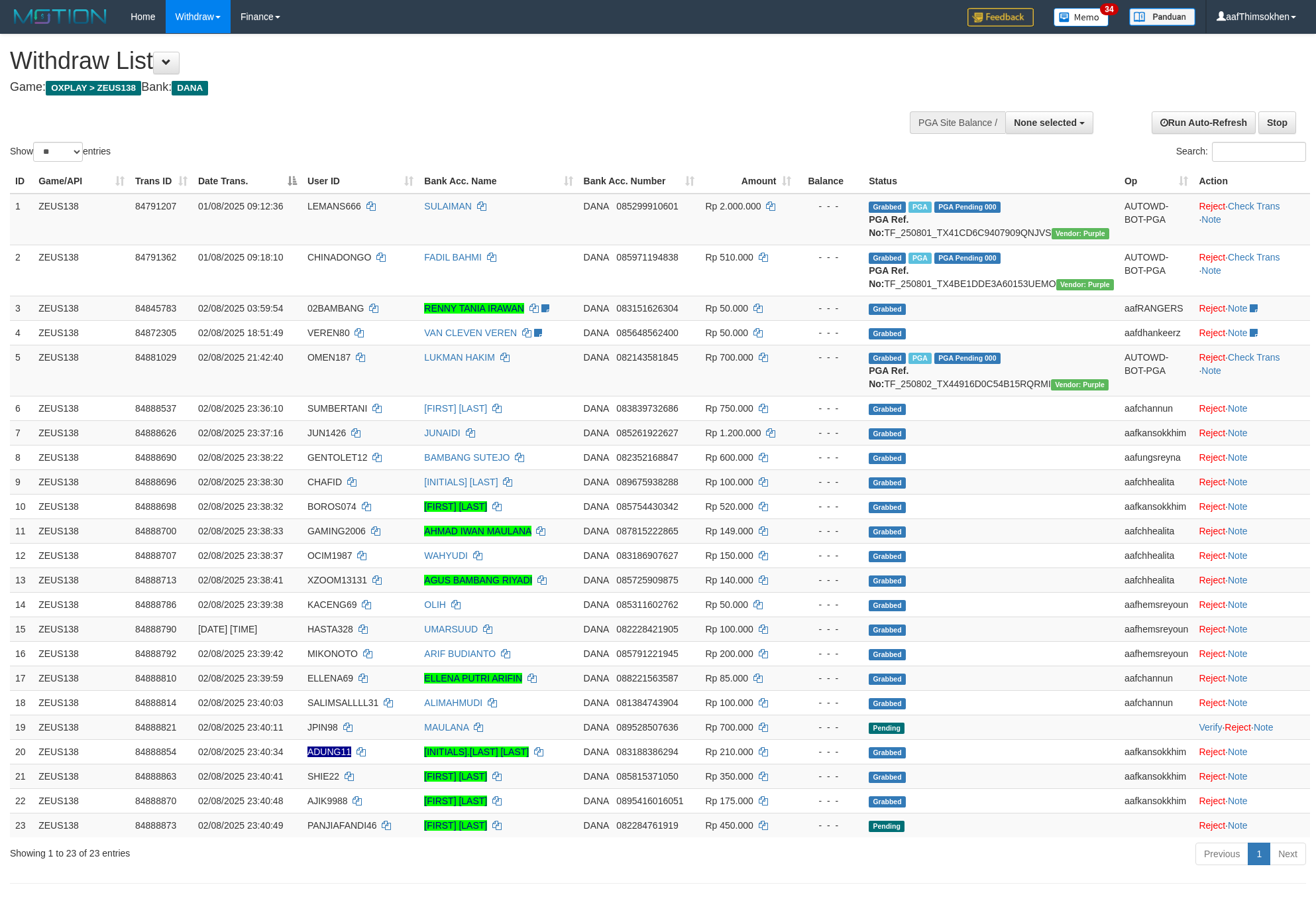 select 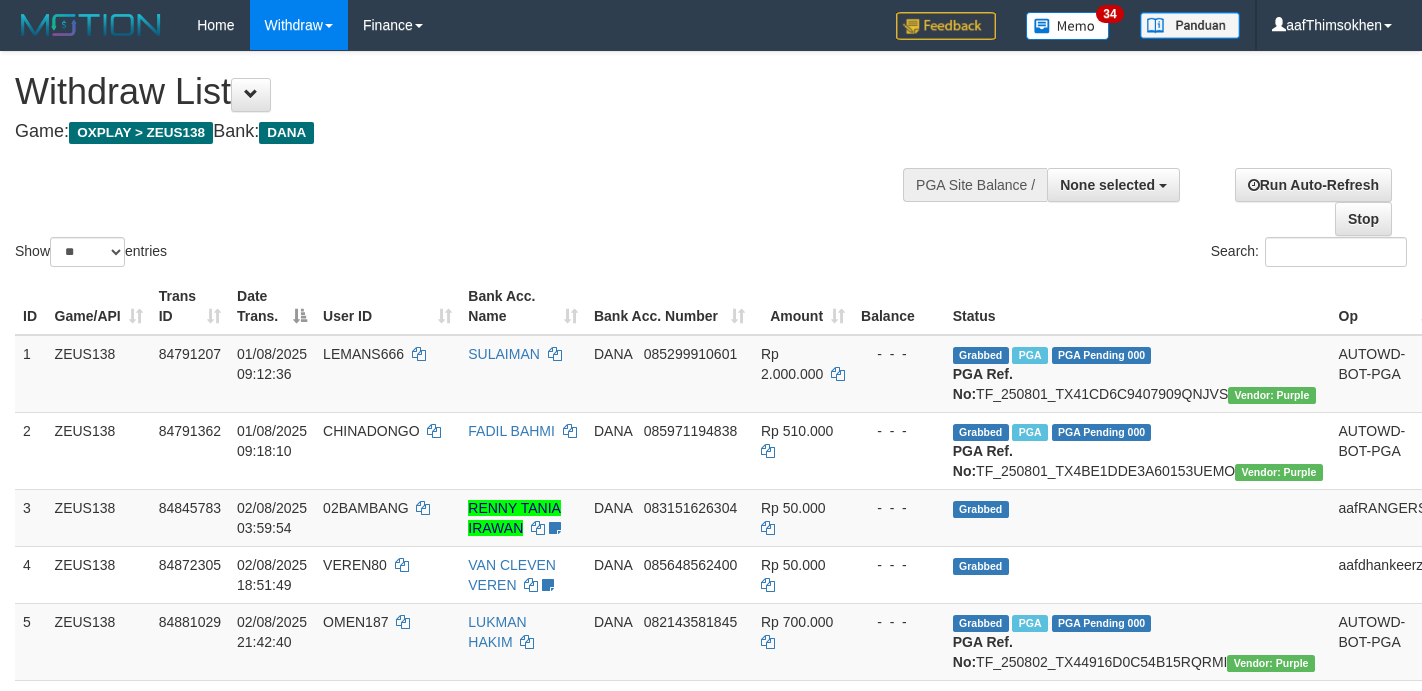 select 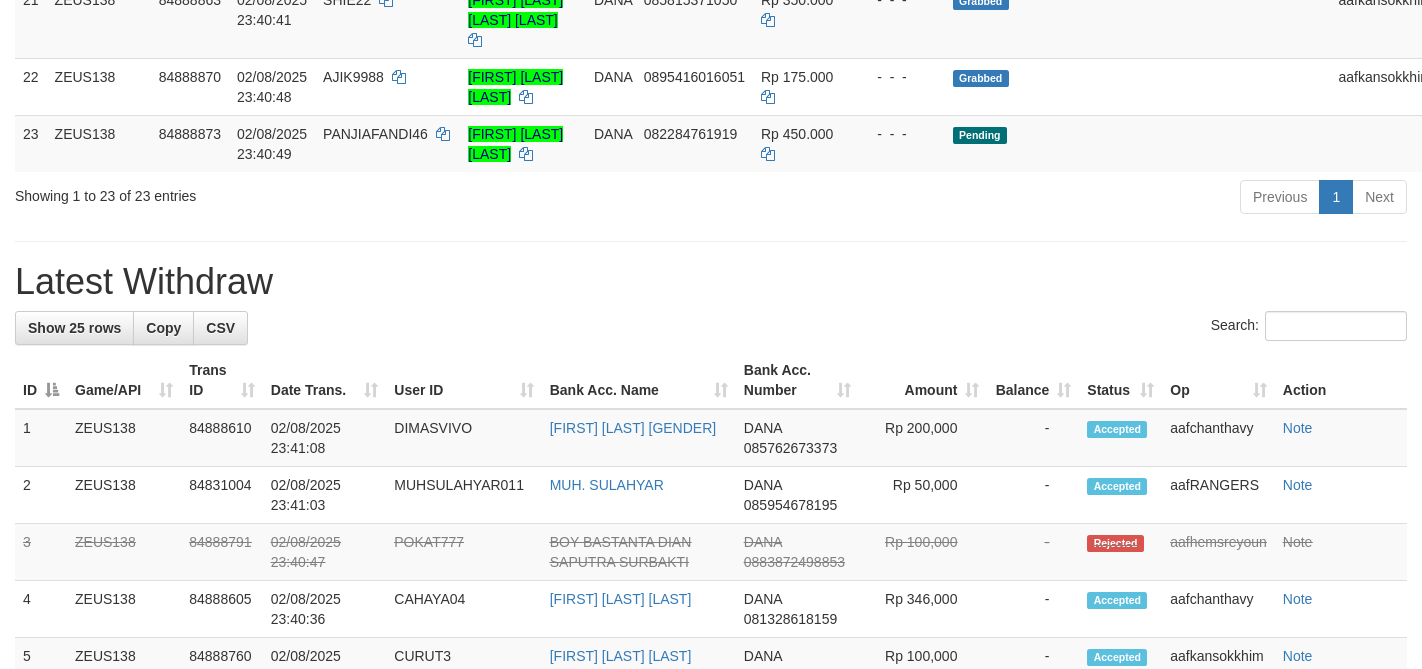 scroll, scrollTop: 1539, scrollLeft: 0, axis: vertical 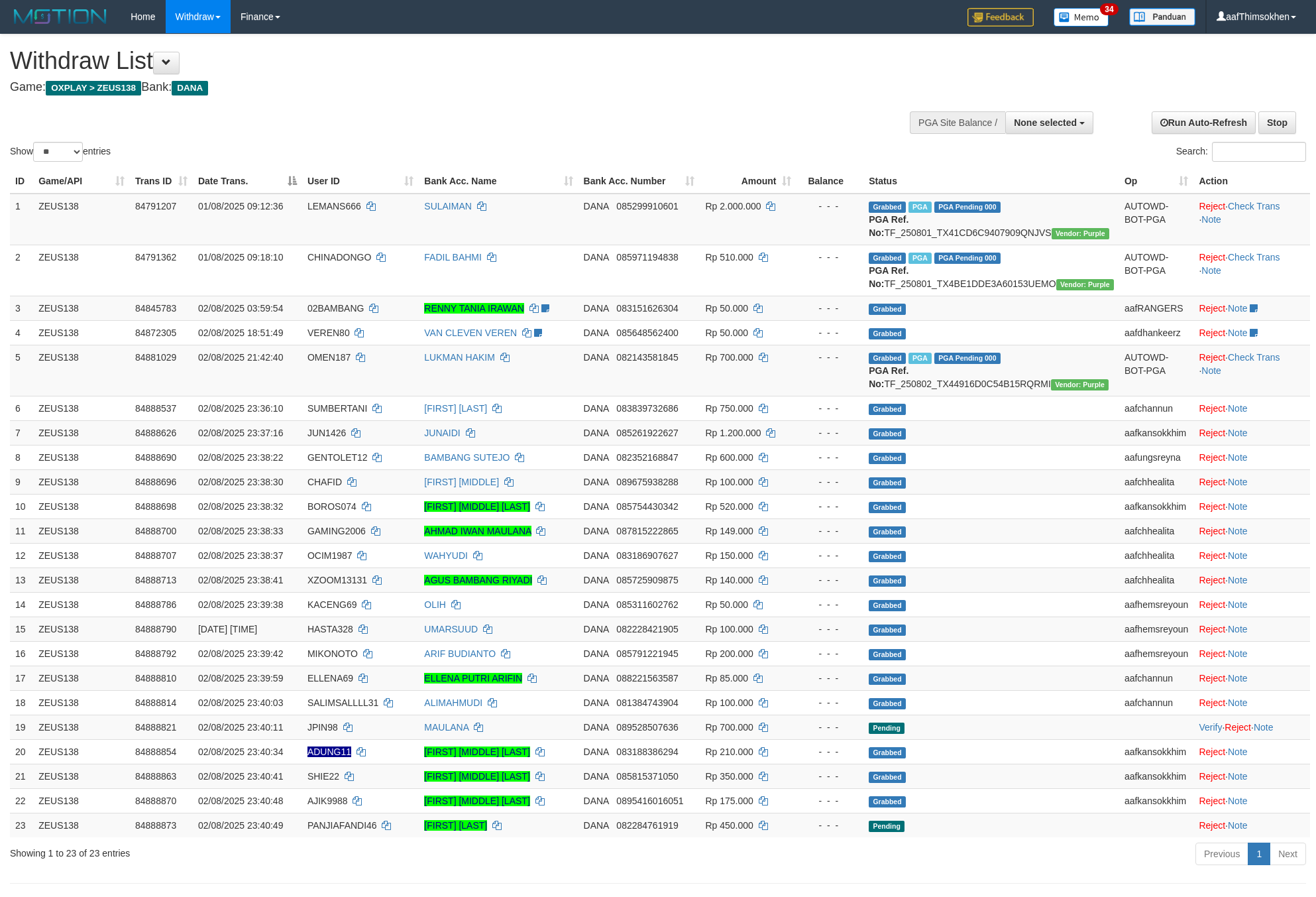 select 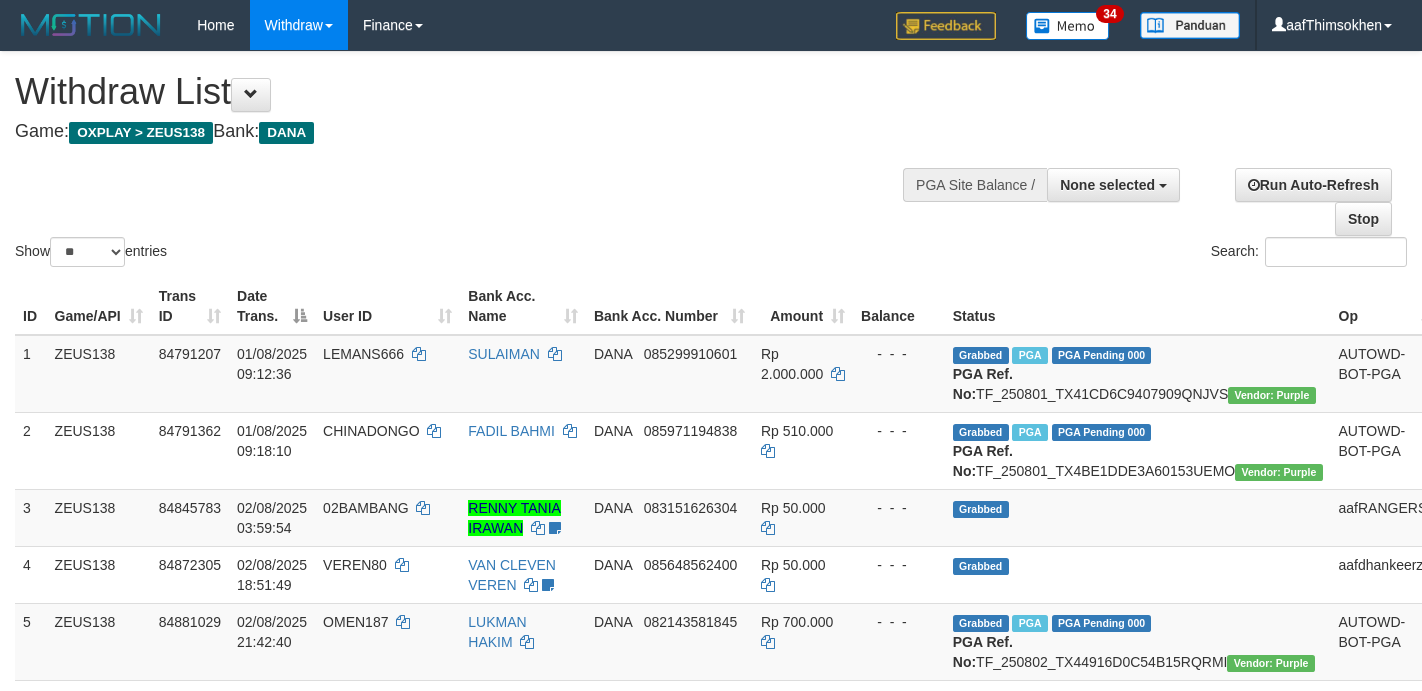 select 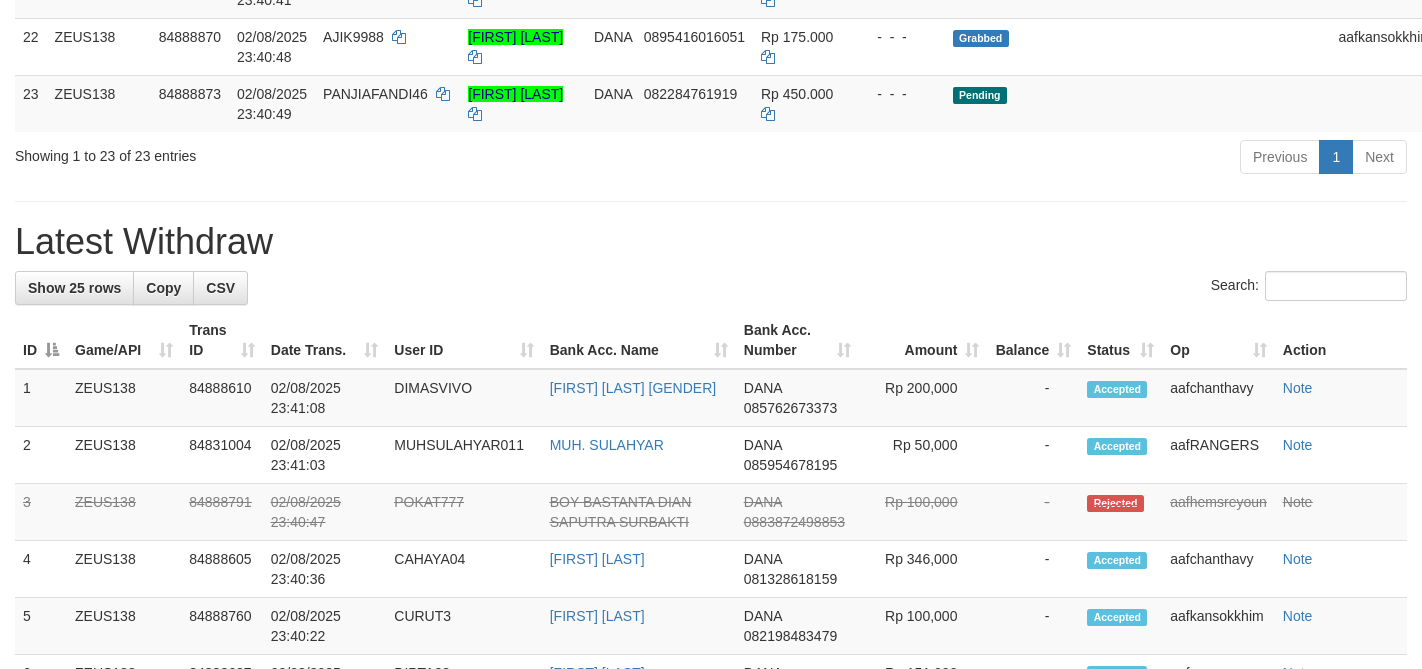 scroll, scrollTop: 1539, scrollLeft: 0, axis: vertical 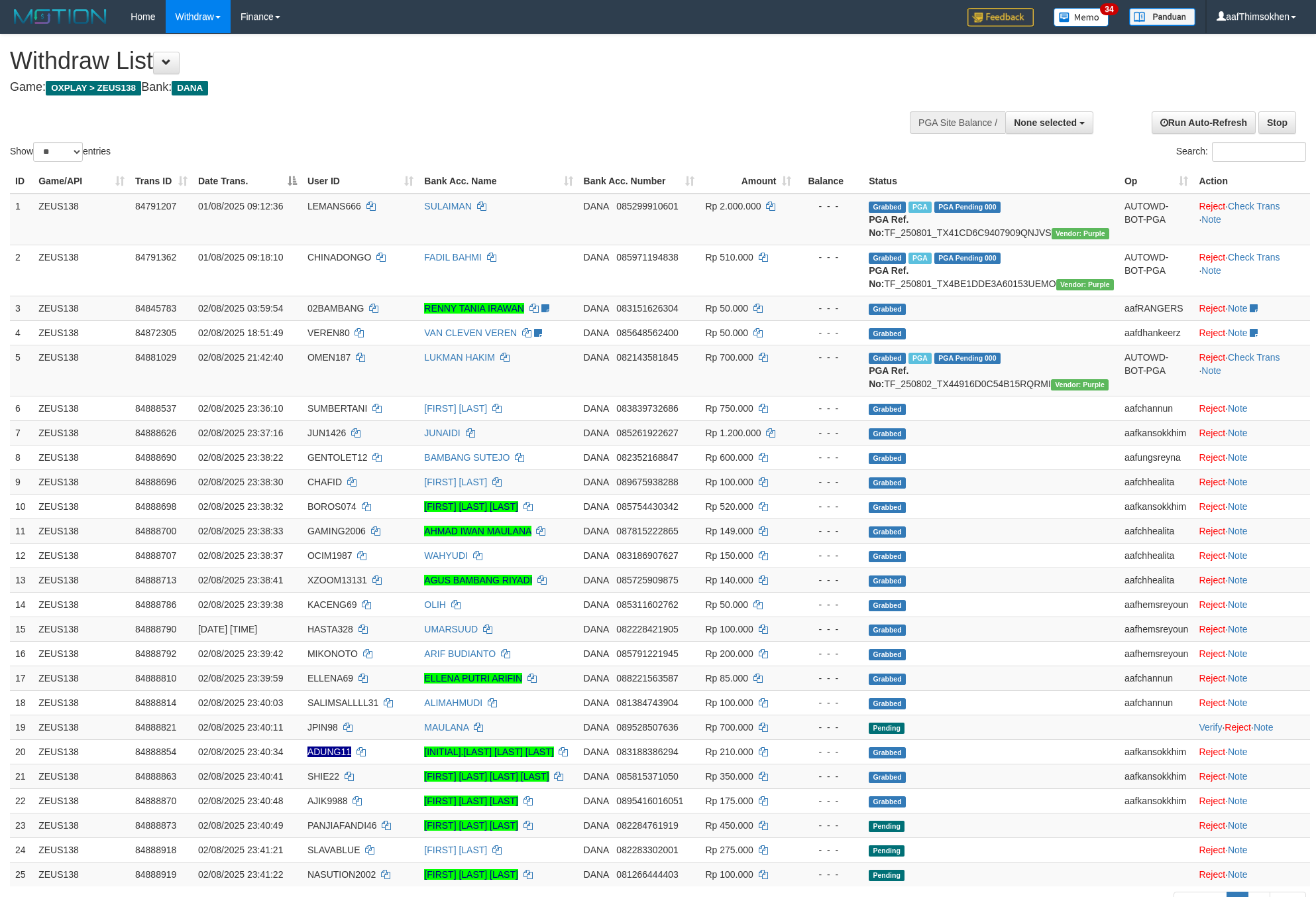 select 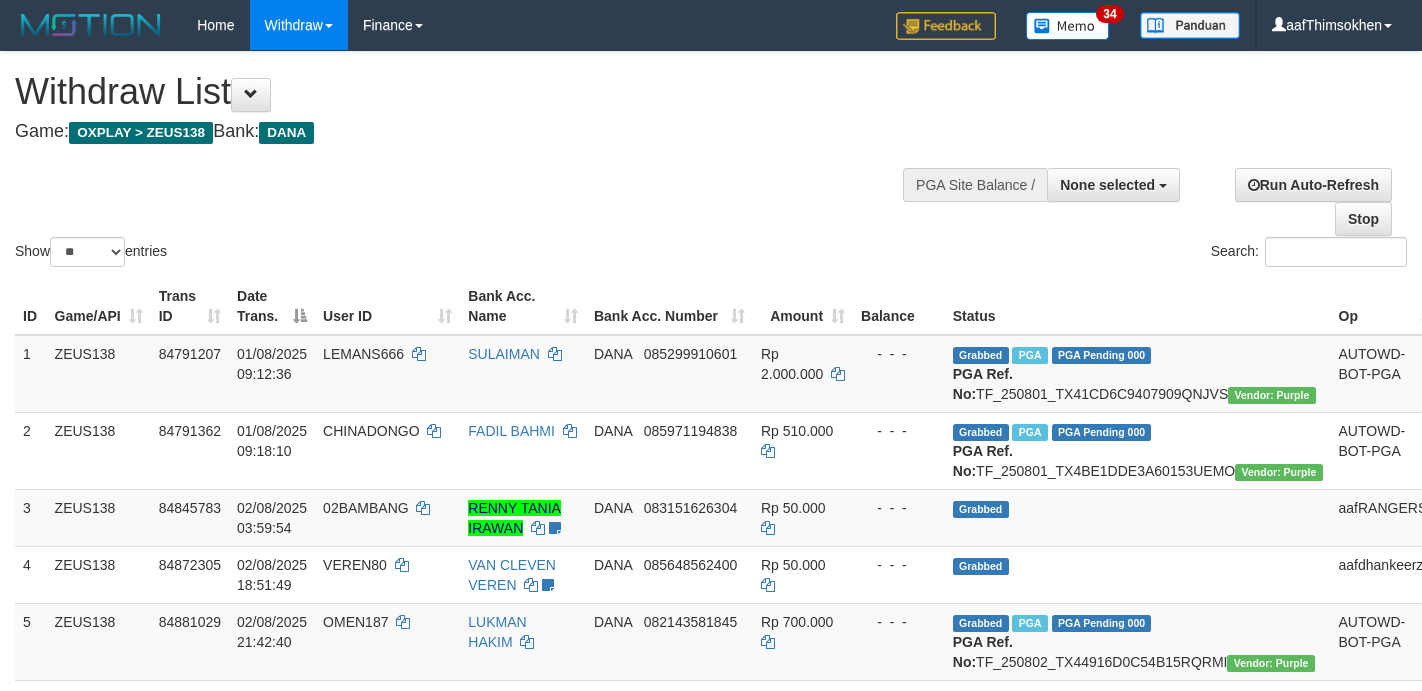 select 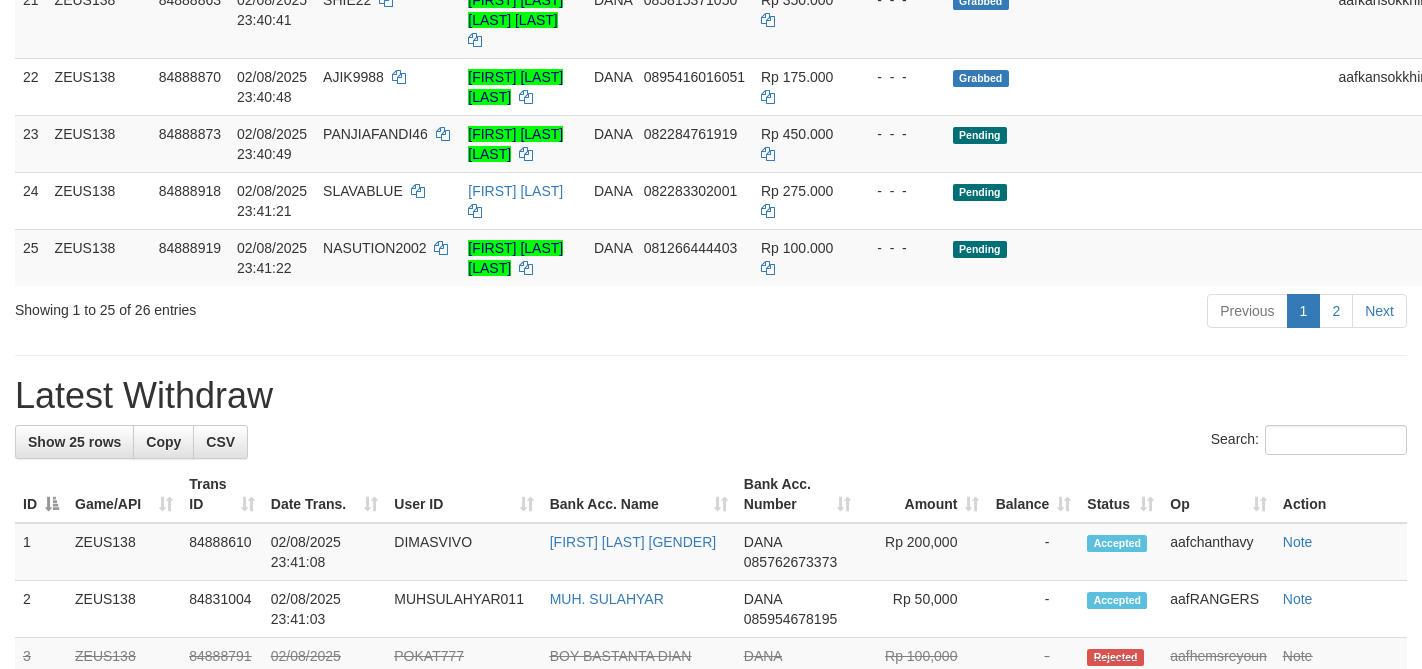 scroll, scrollTop: 1539, scrollLeft: 0, axis: vertical 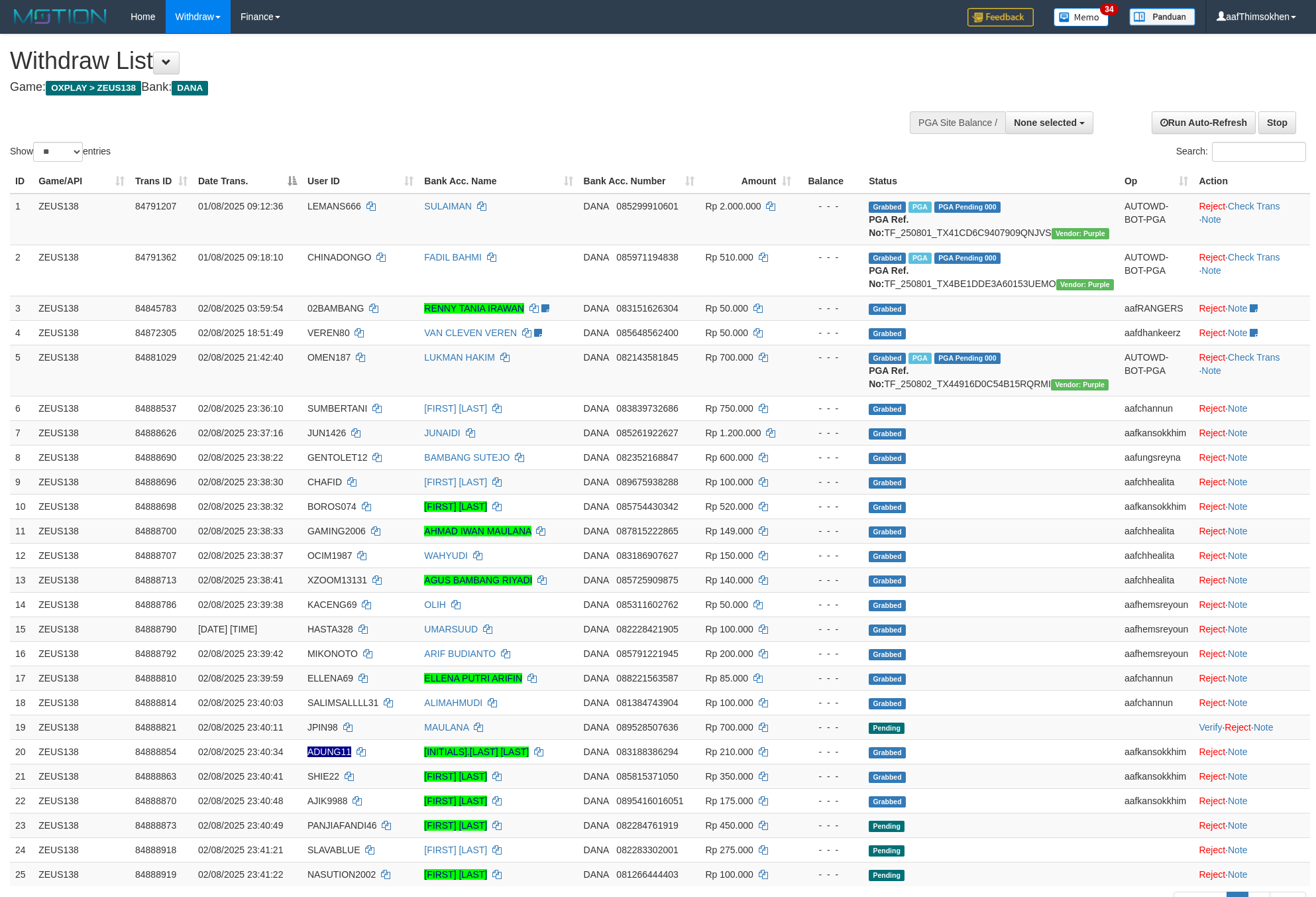select 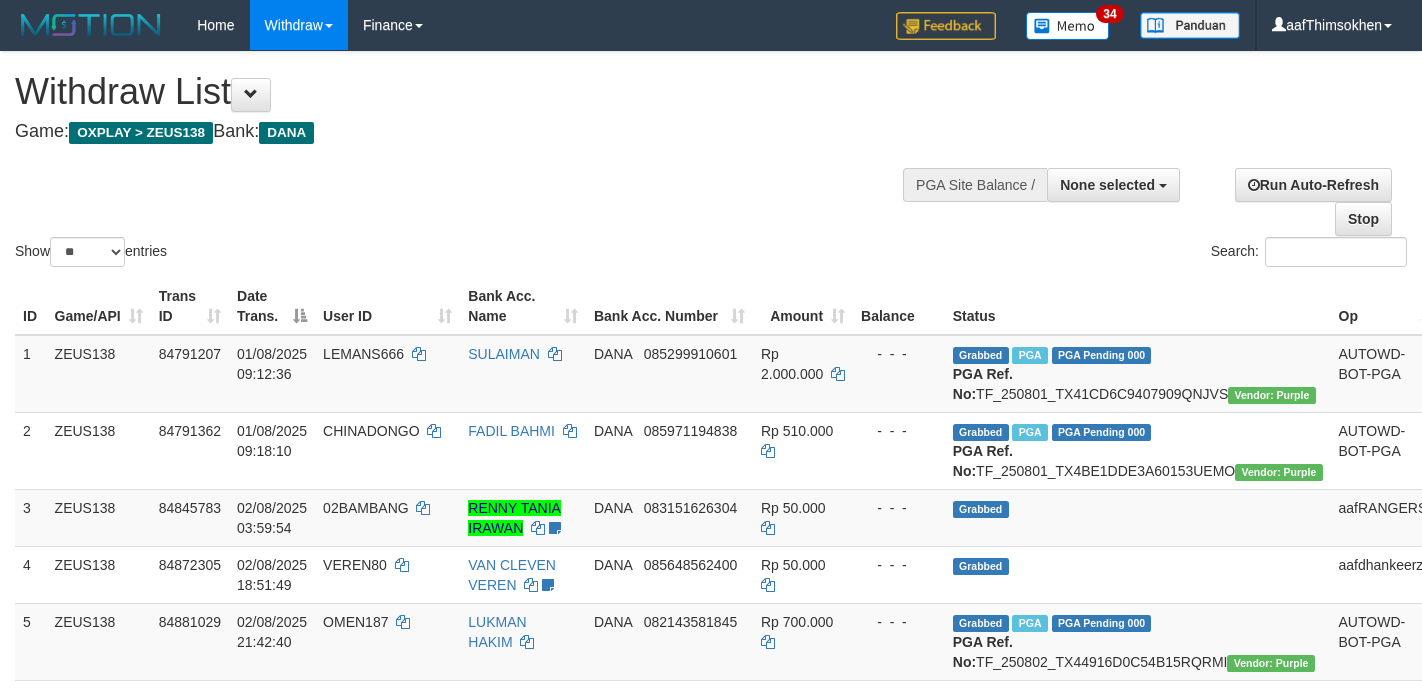 select 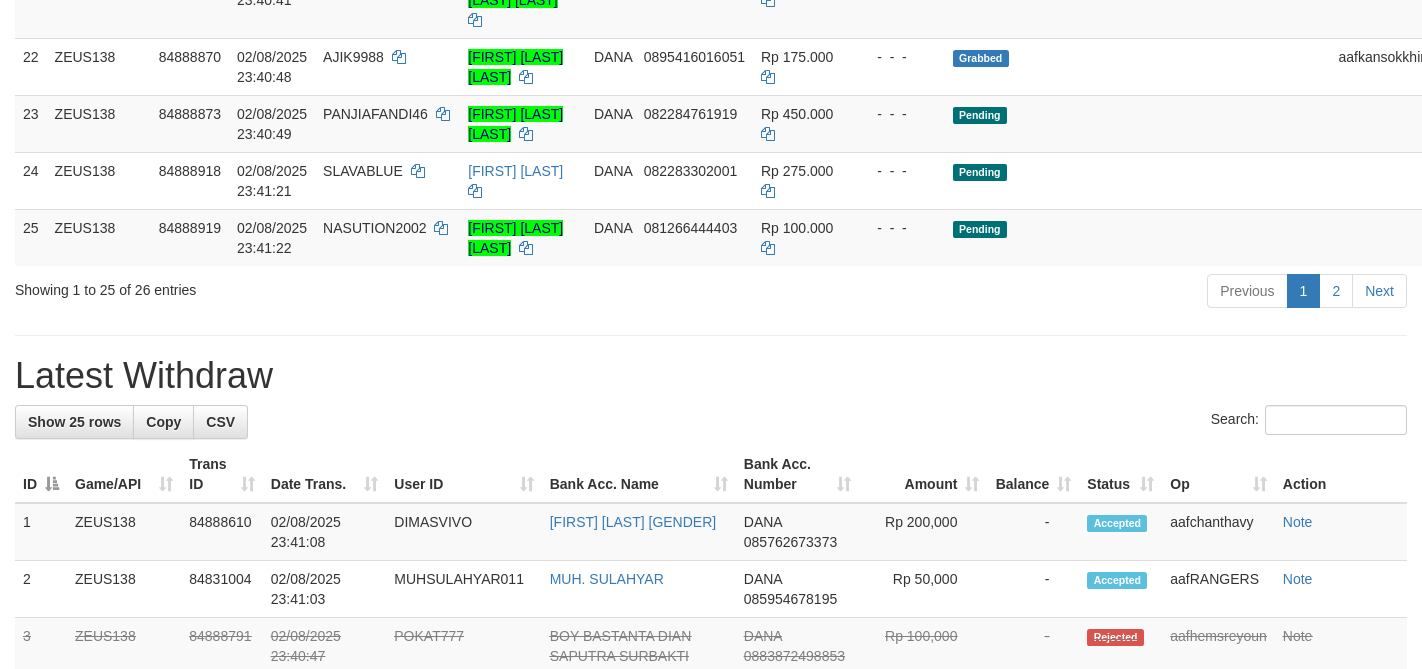 scroll, scrollTop: 1539, scrollLeft: 0, axis: vertical 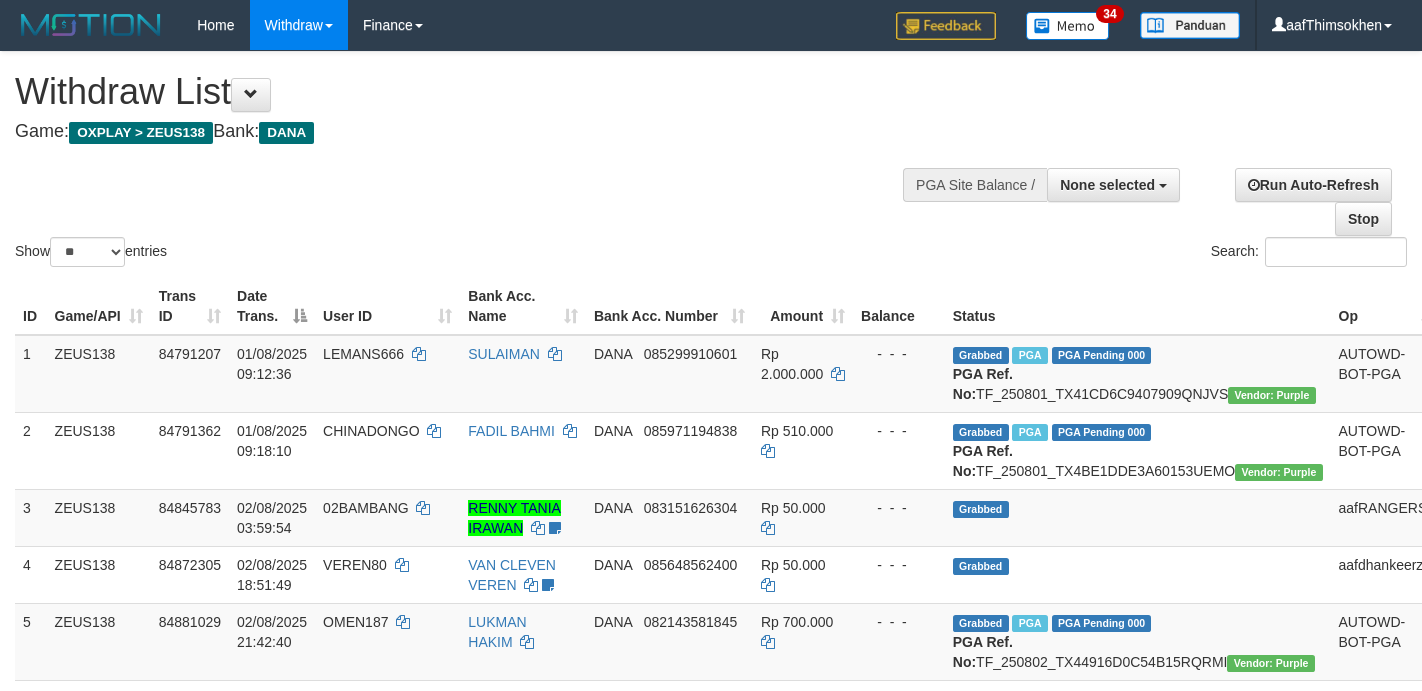 select 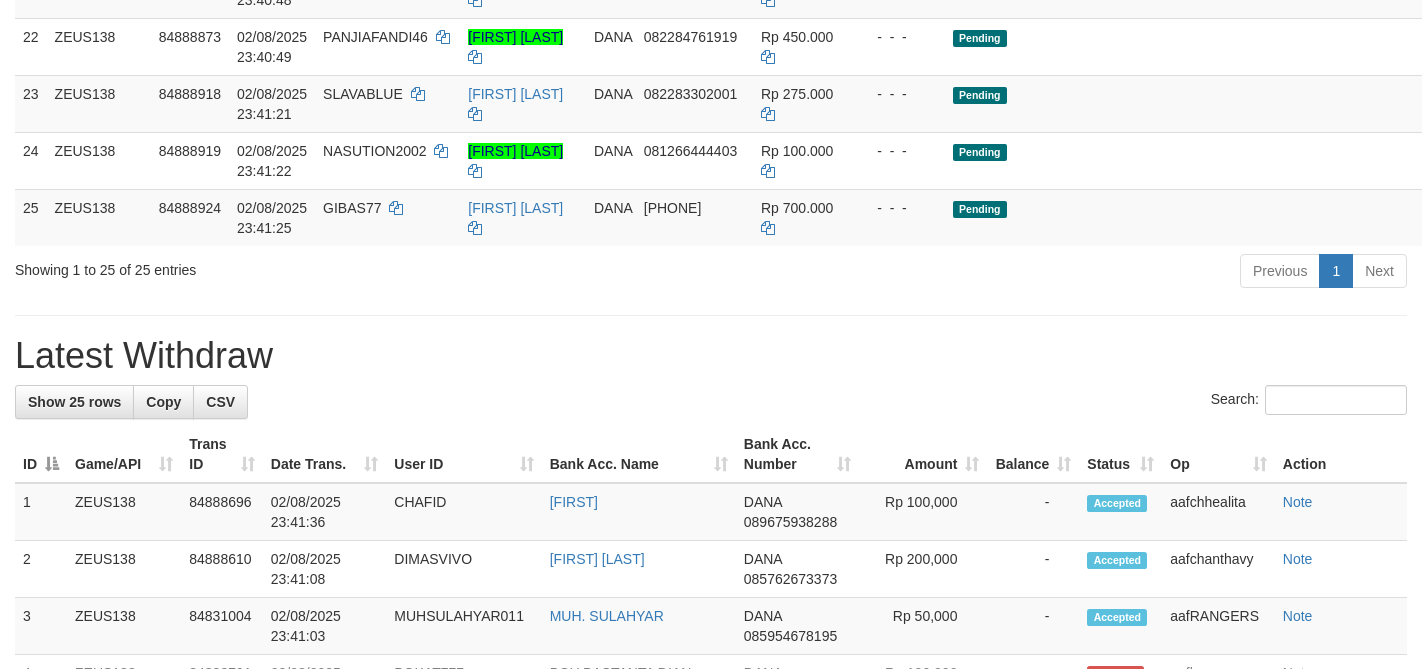 scroll, scrollTop: 1539, scrollLeft: 0, axis: vertical 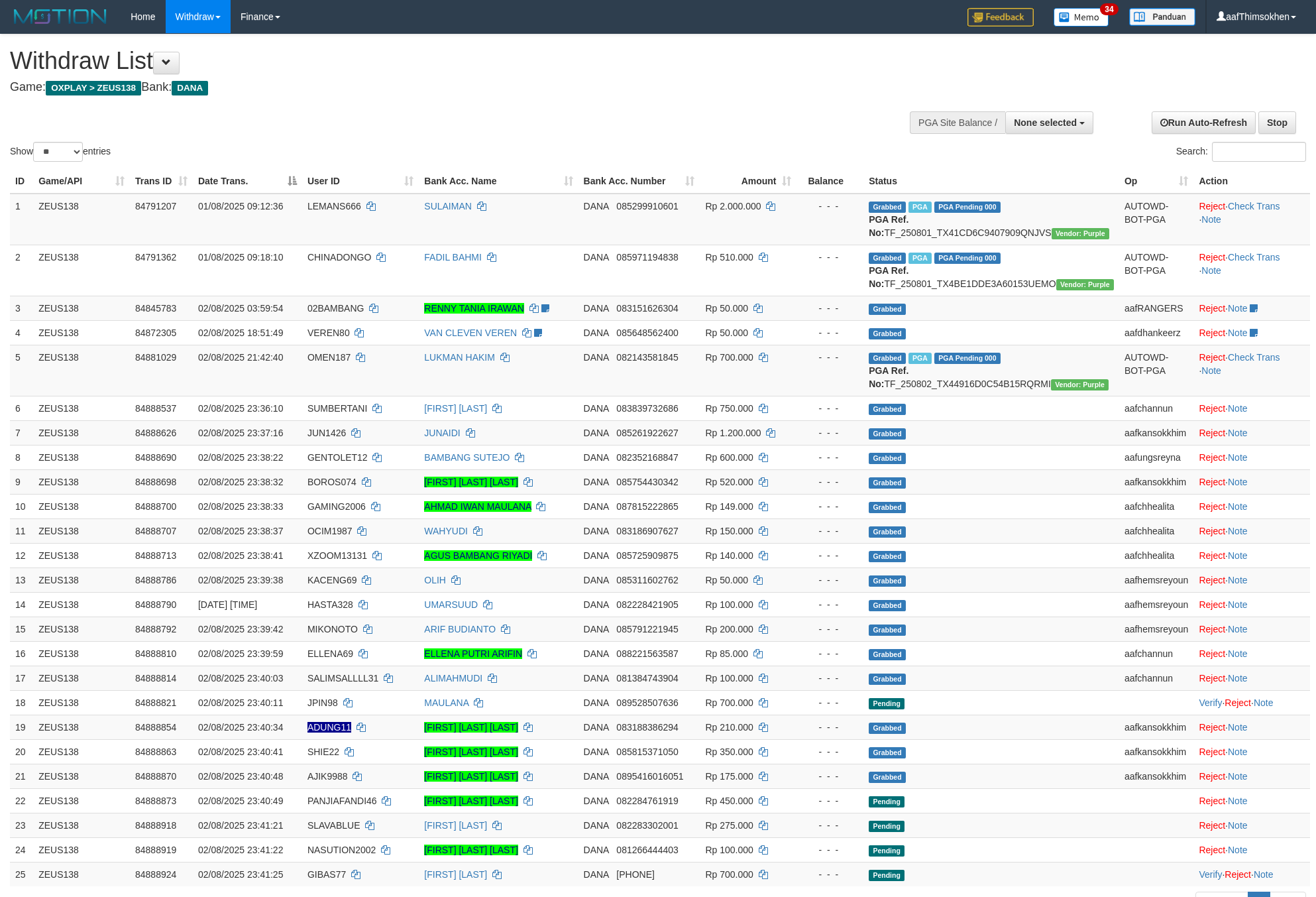 select 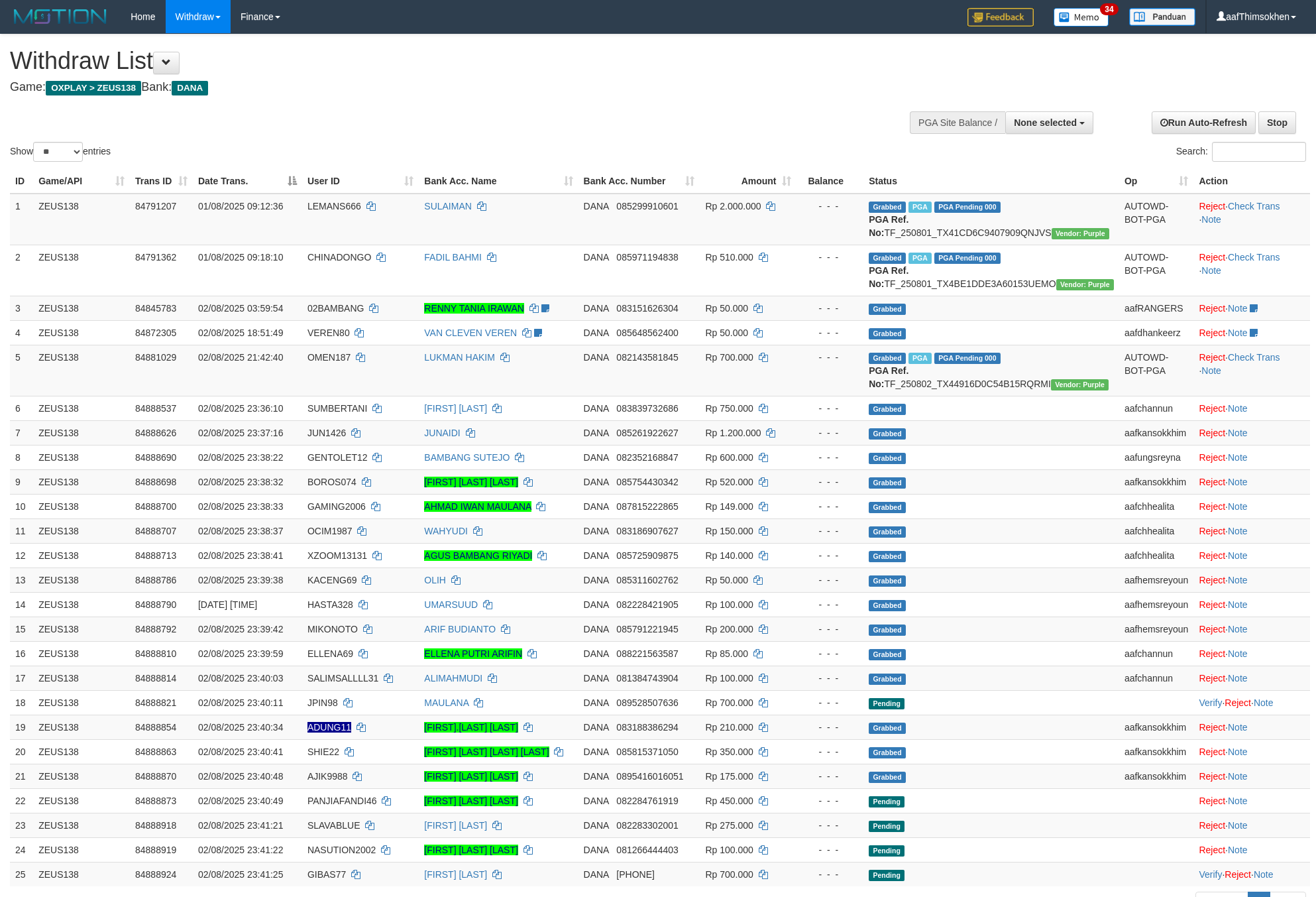 select 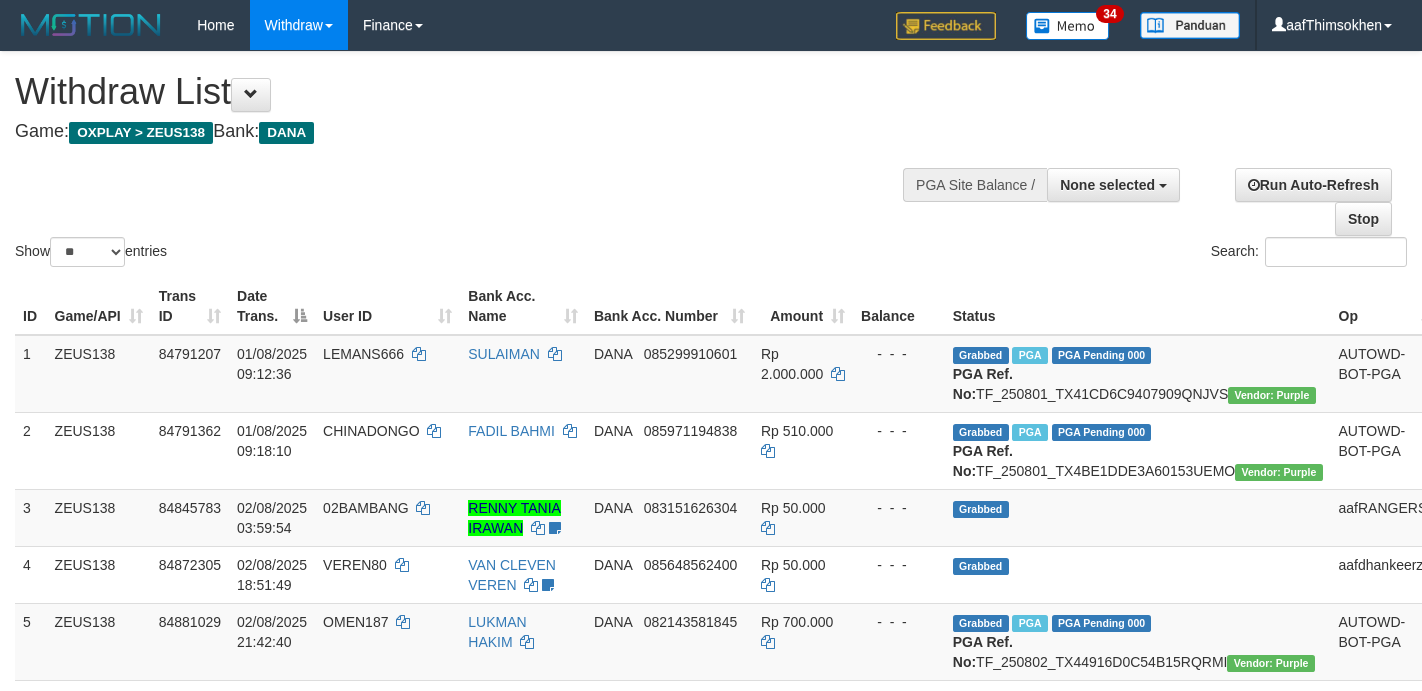 select 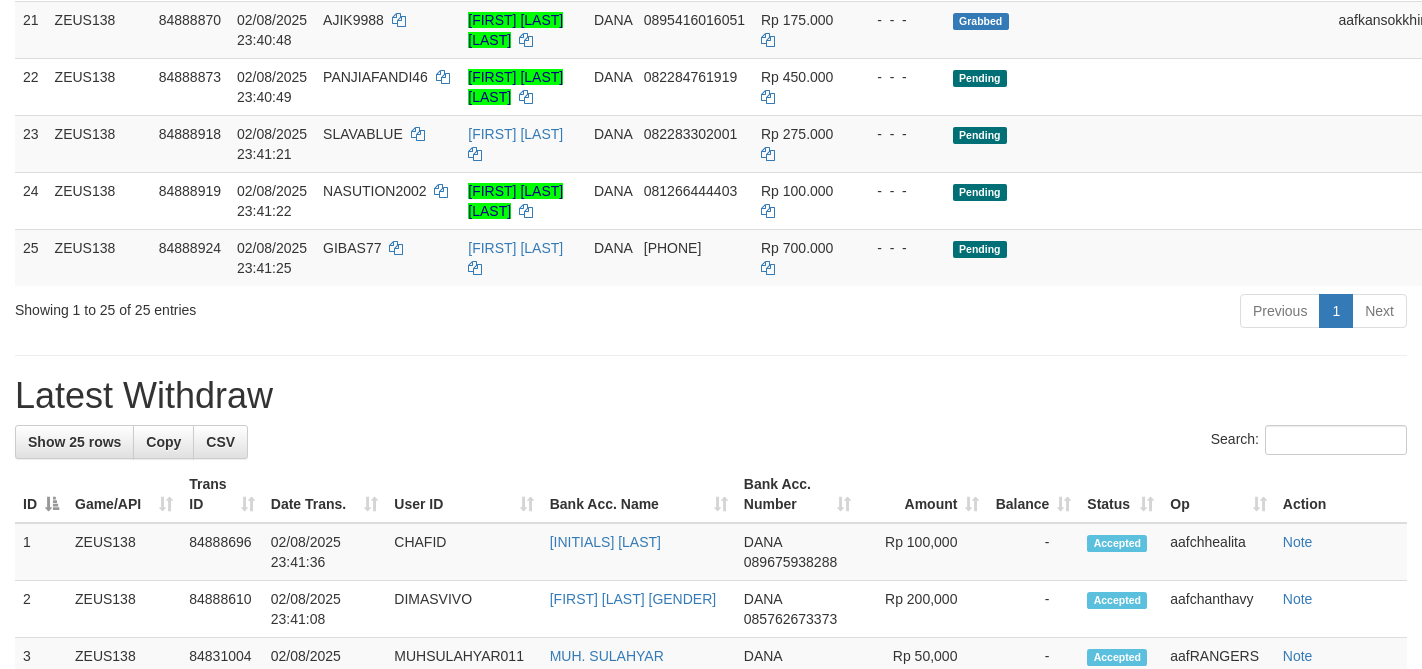 scroll, scrollTop: 1539, scrollLeft: 0, axis: vertical 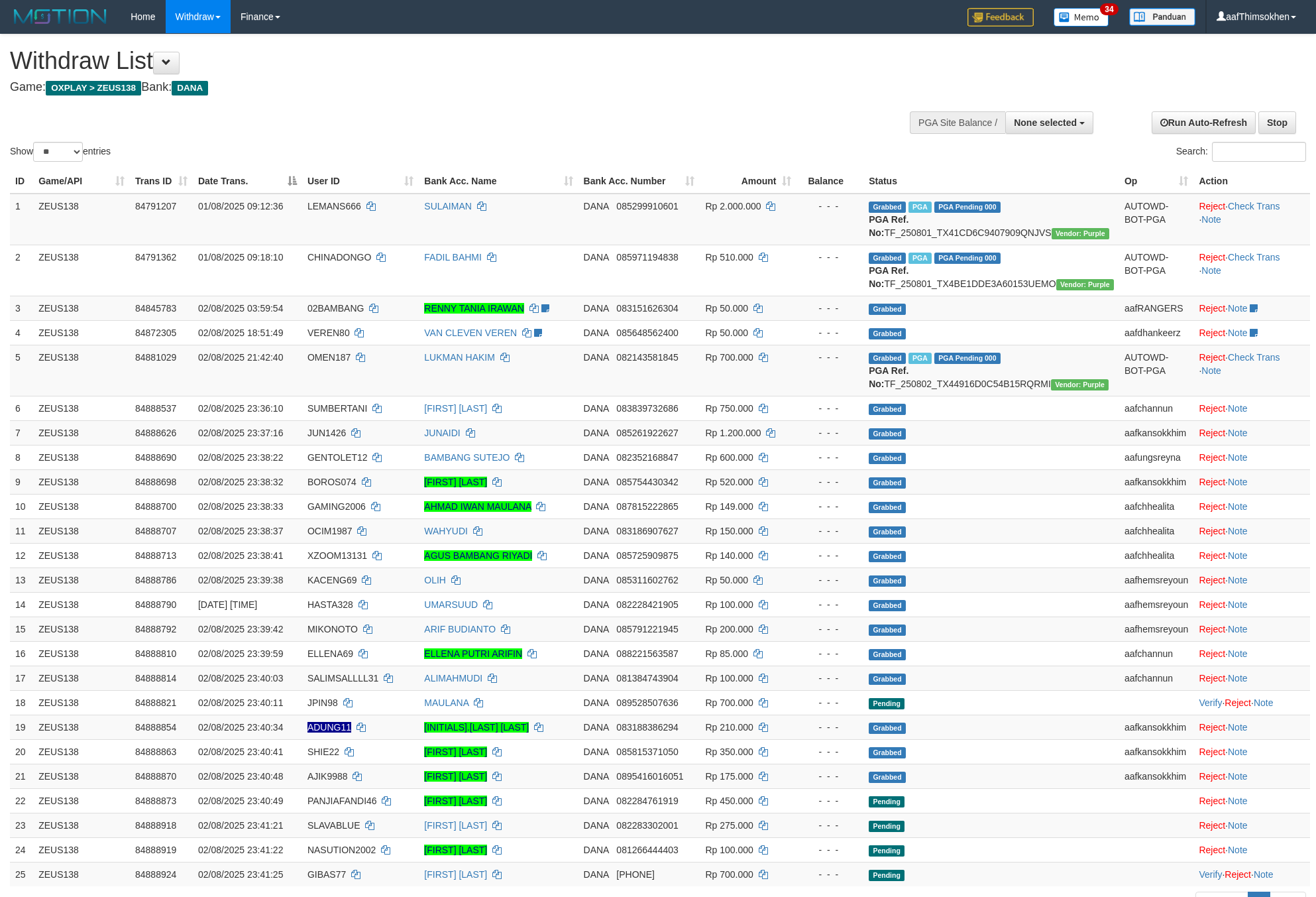 select 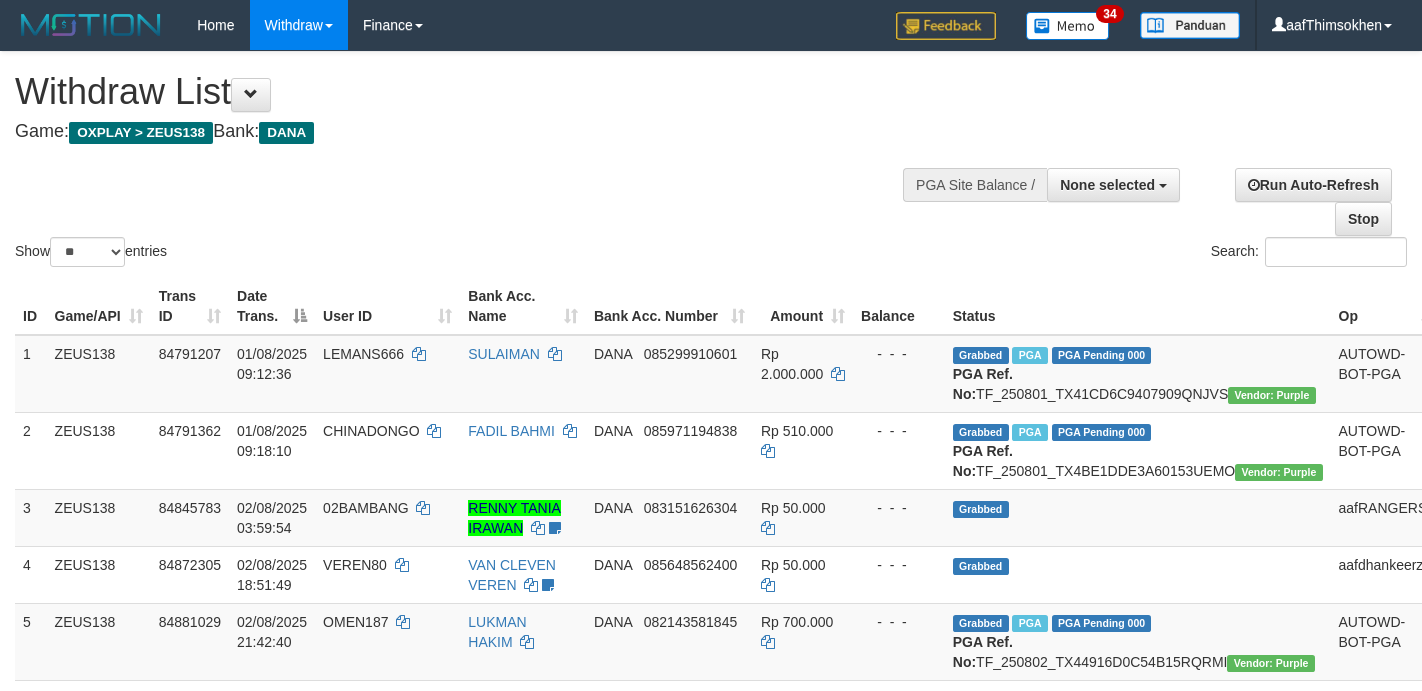 select 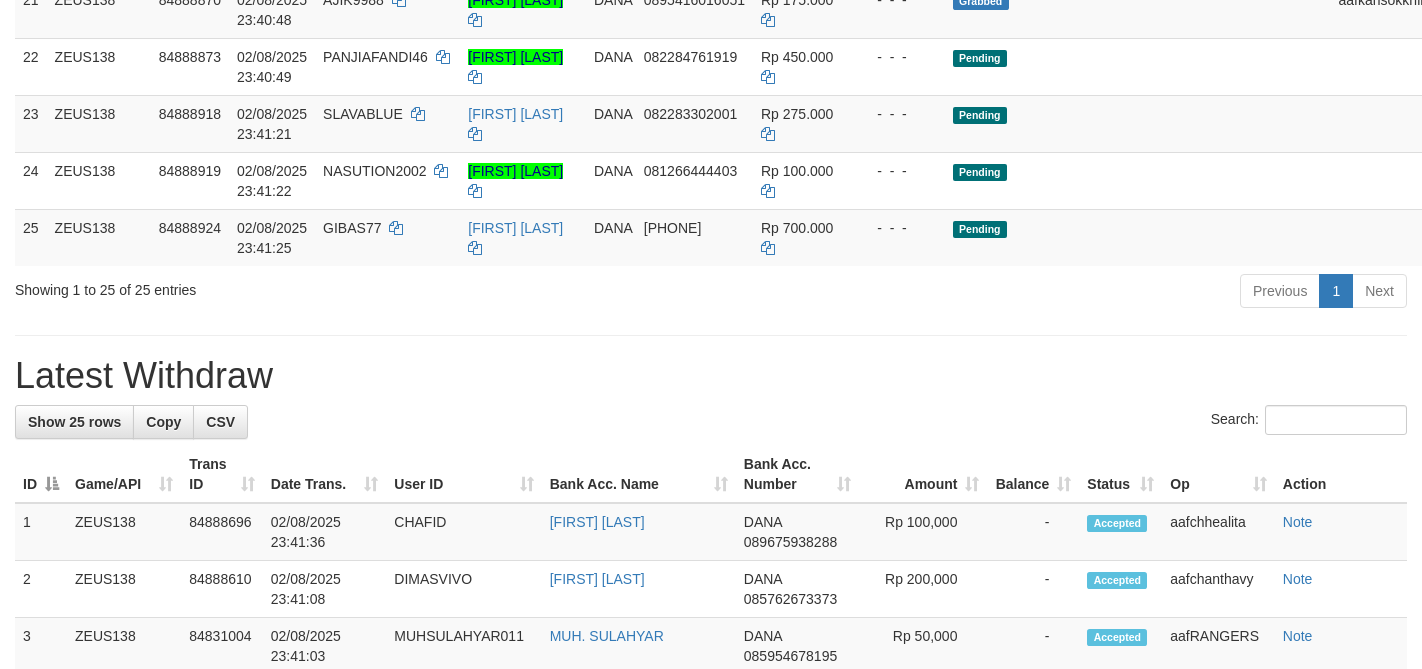 scroll, scrollTop: 1539, scrollLeft: 0, axis: vertical 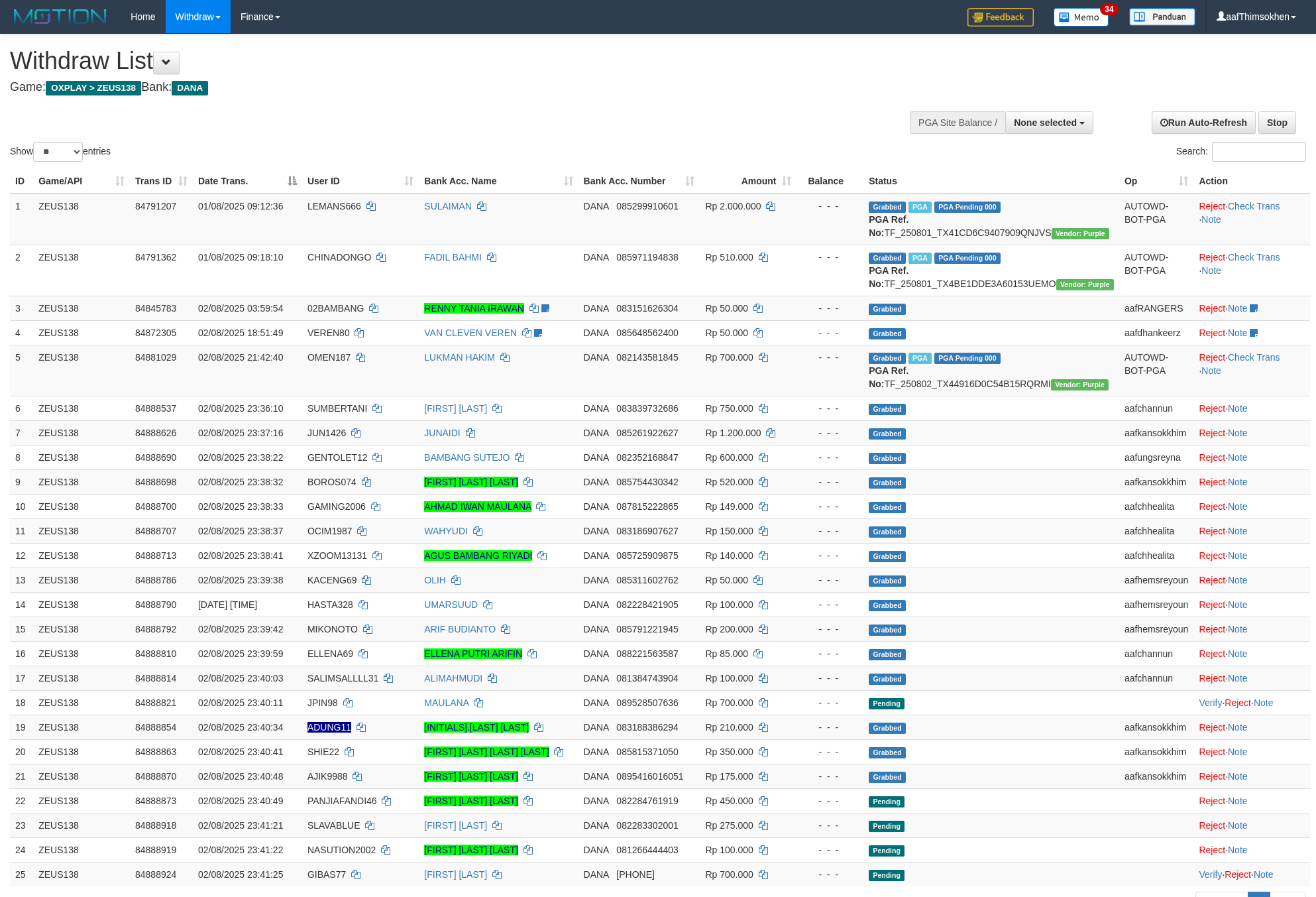 select 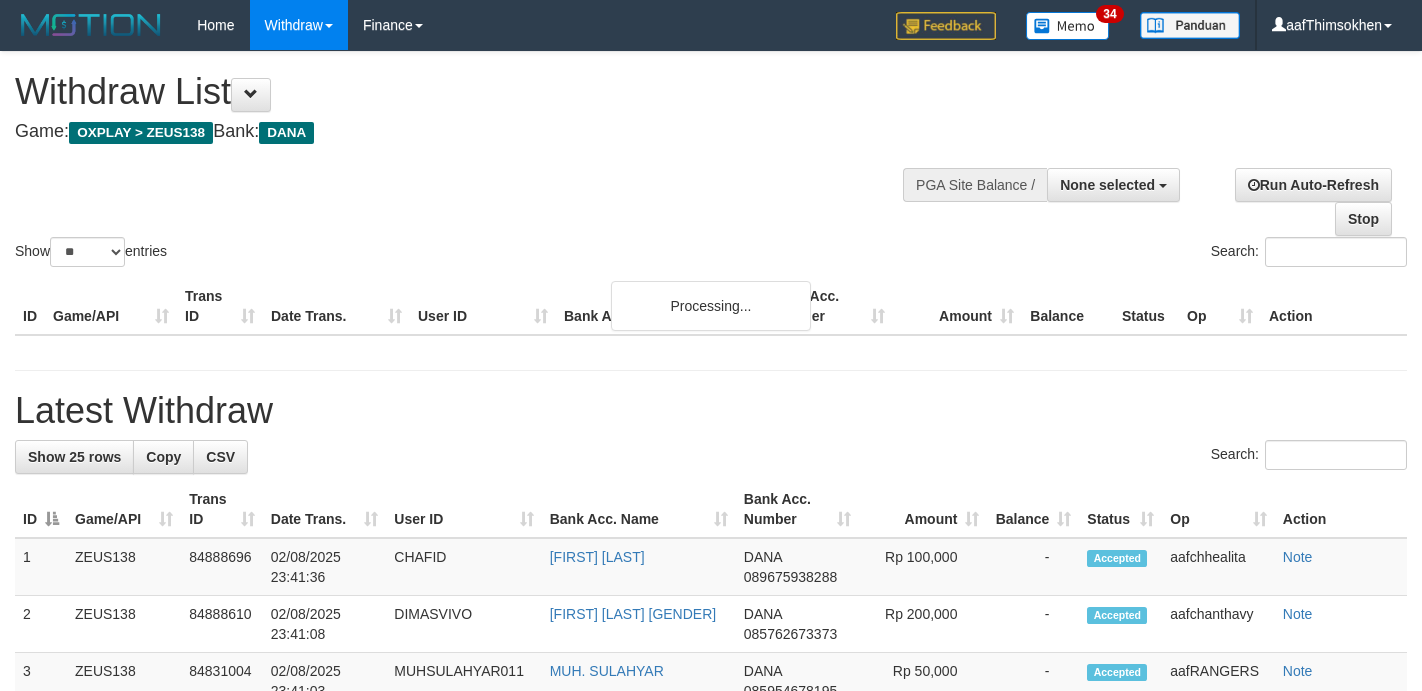 select 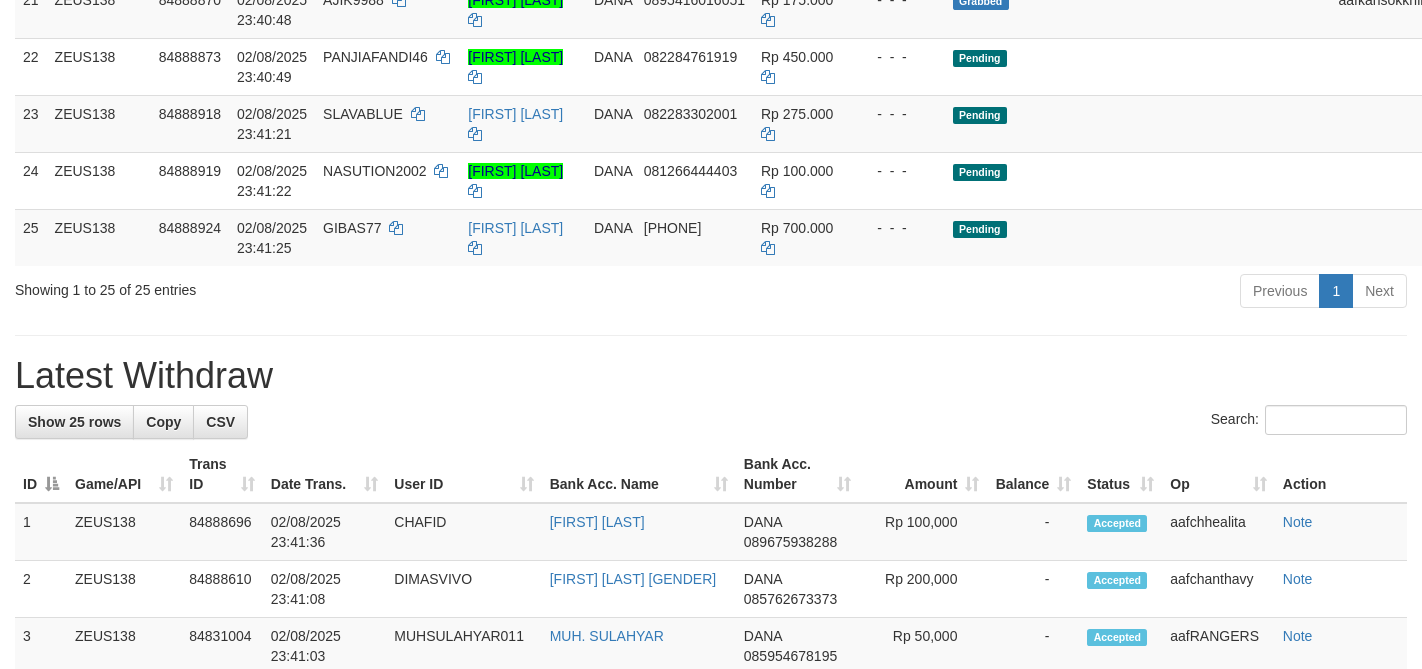 scroll, scrollTop: 1539, scrollLeft: 0, axis: vertical 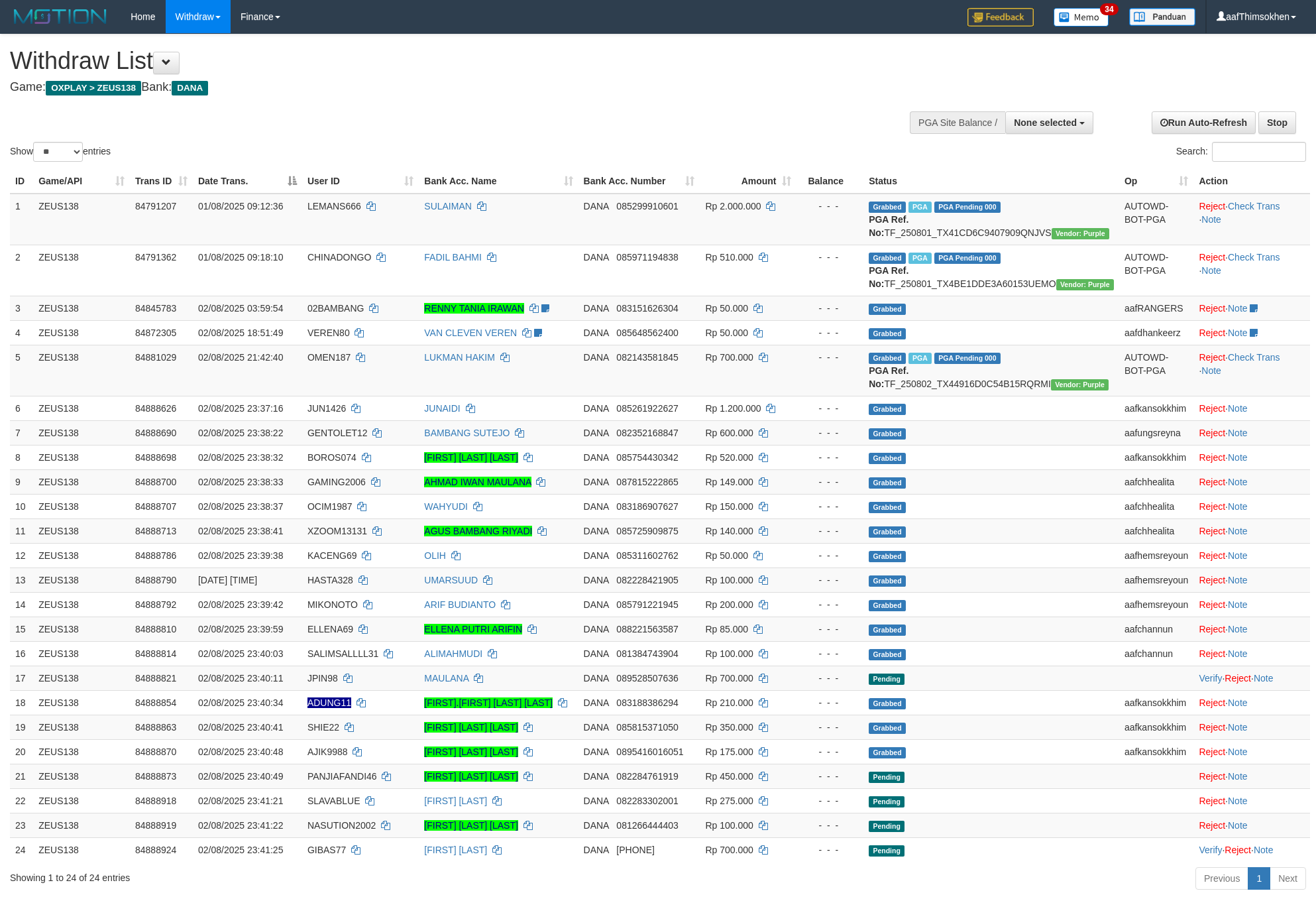select 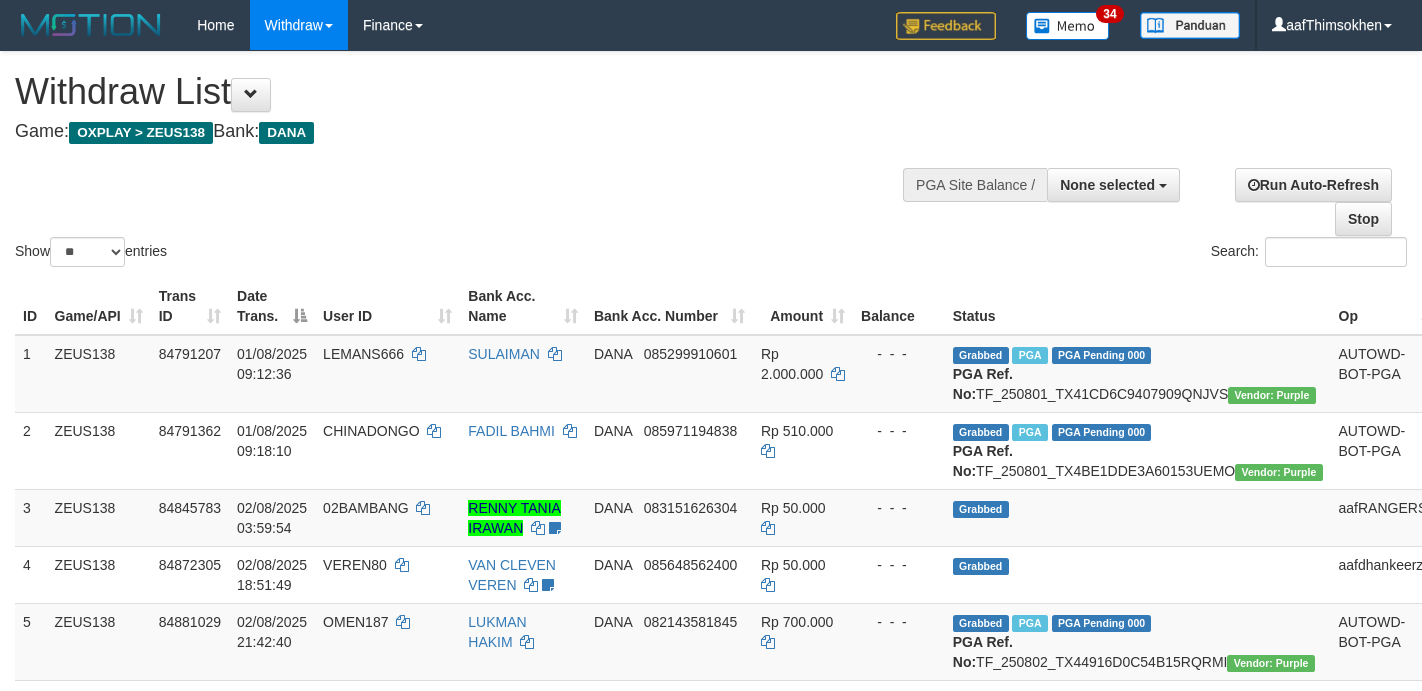 select 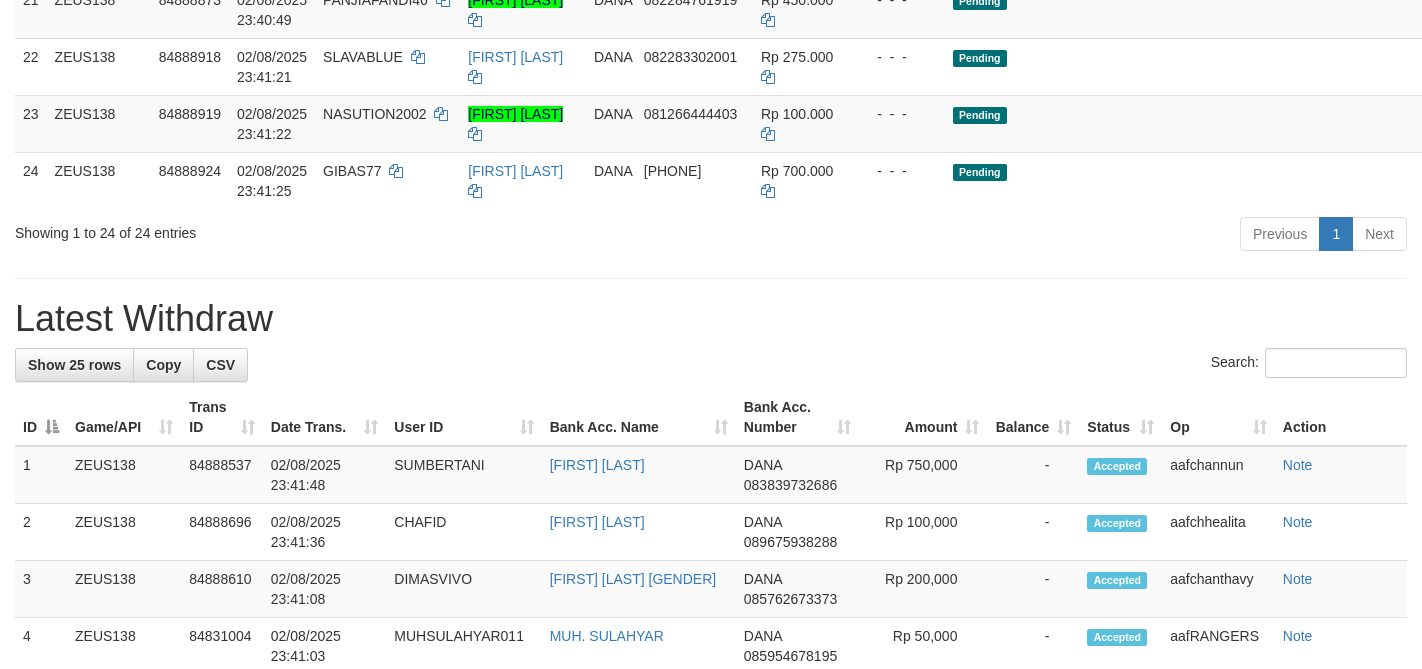scroll, scrollTop: 1539, scrollLeft: 0, axis: vertical 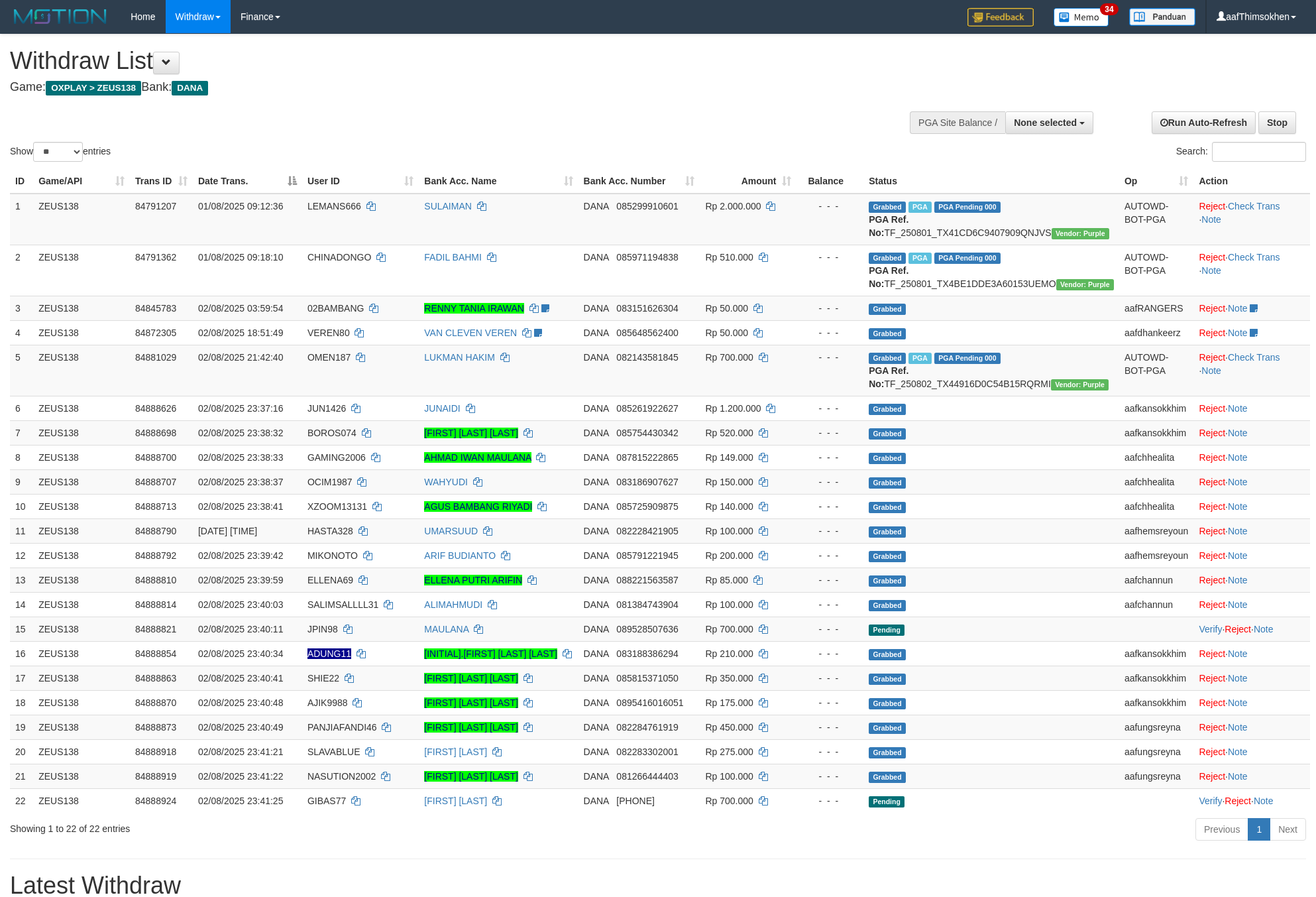 select 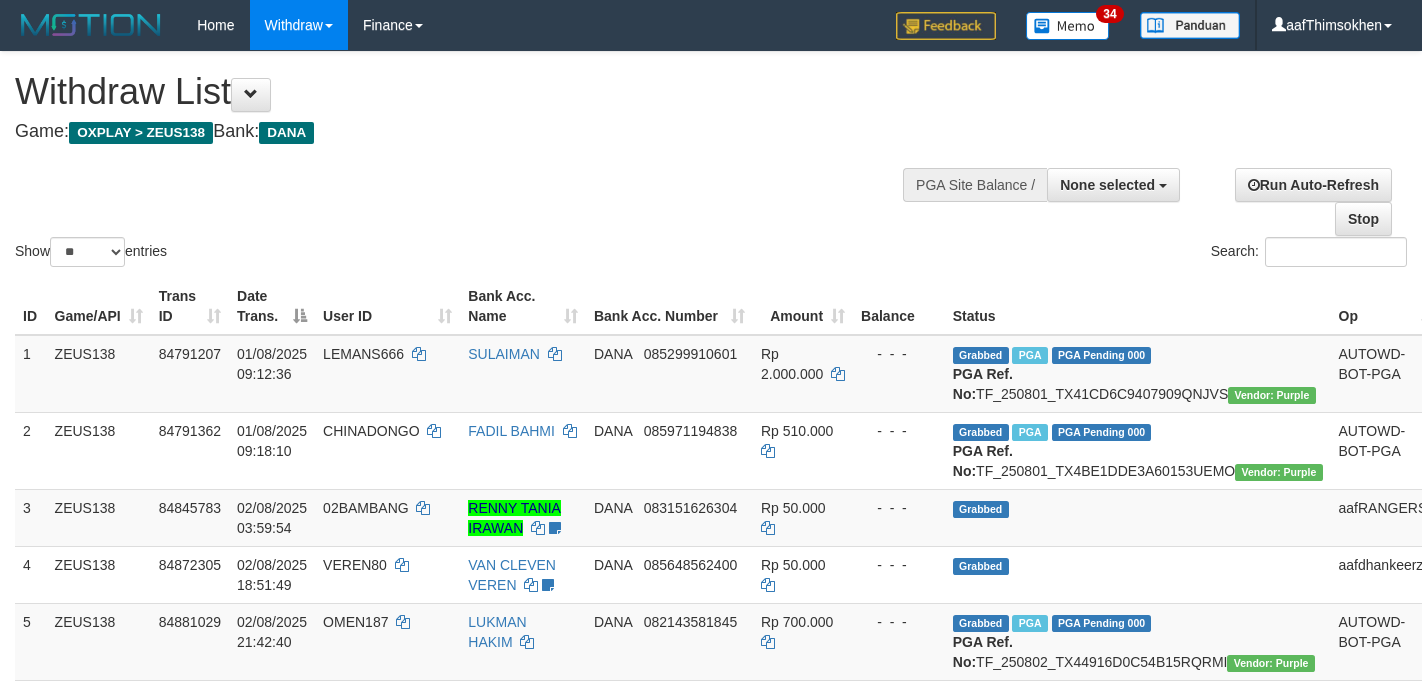 select 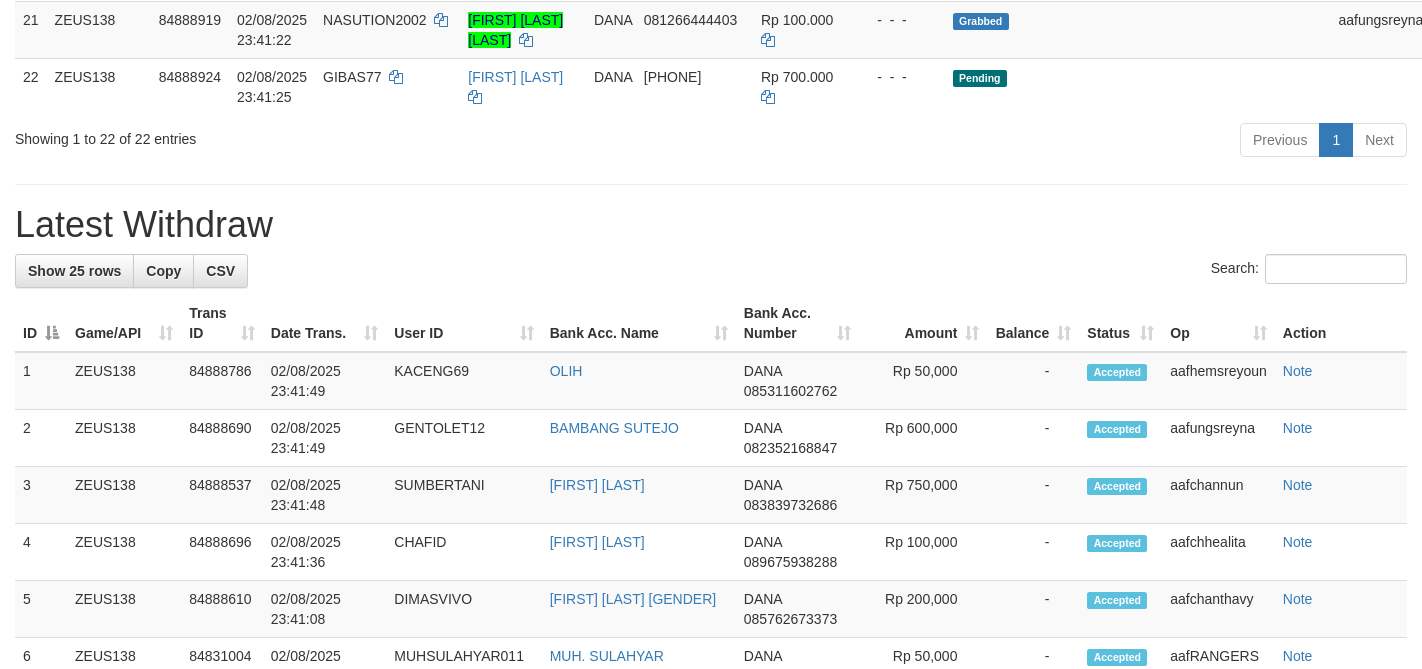 scroll, scrollTop: 1539, scrollLeft: 0, axis: vertical 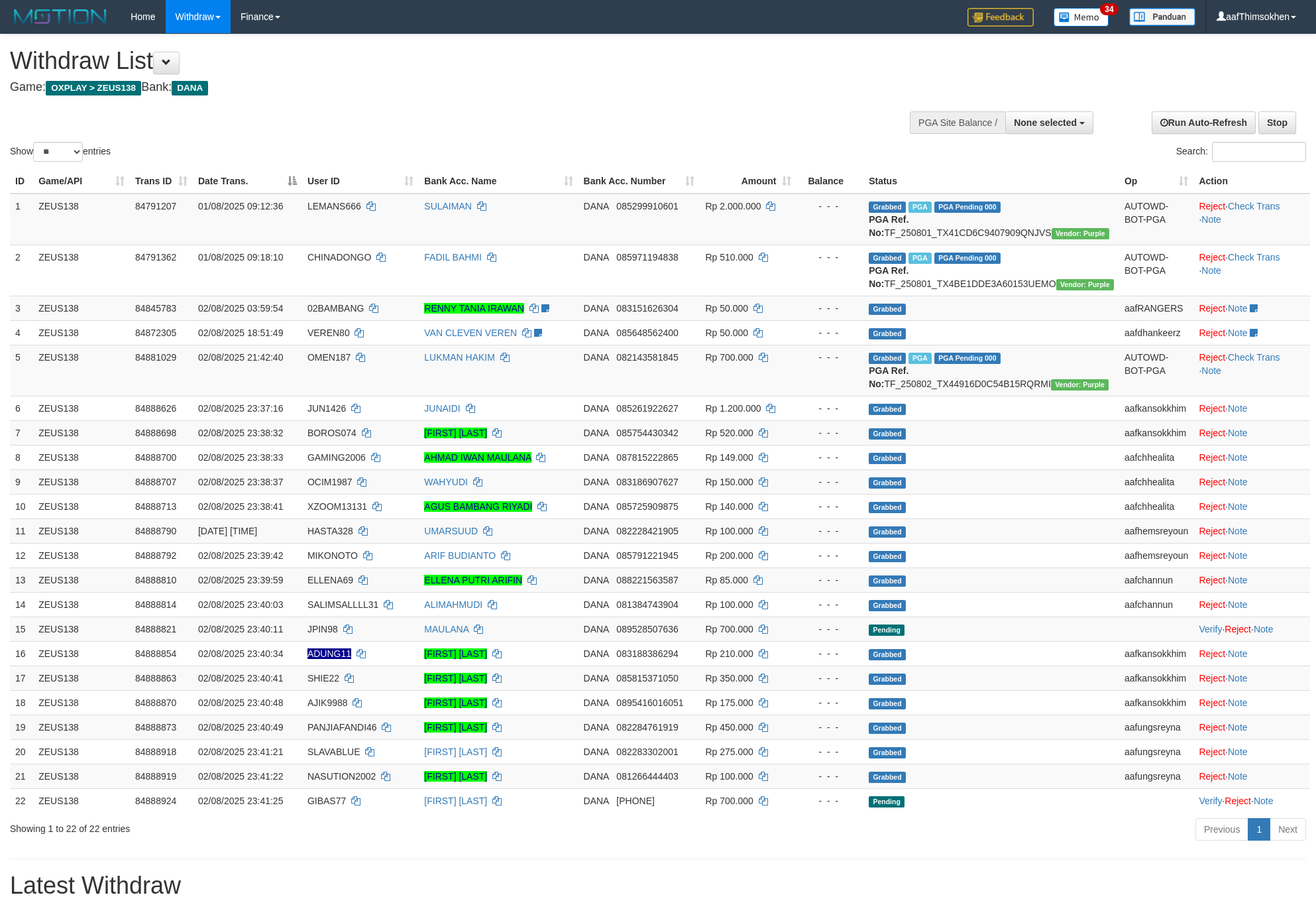 select 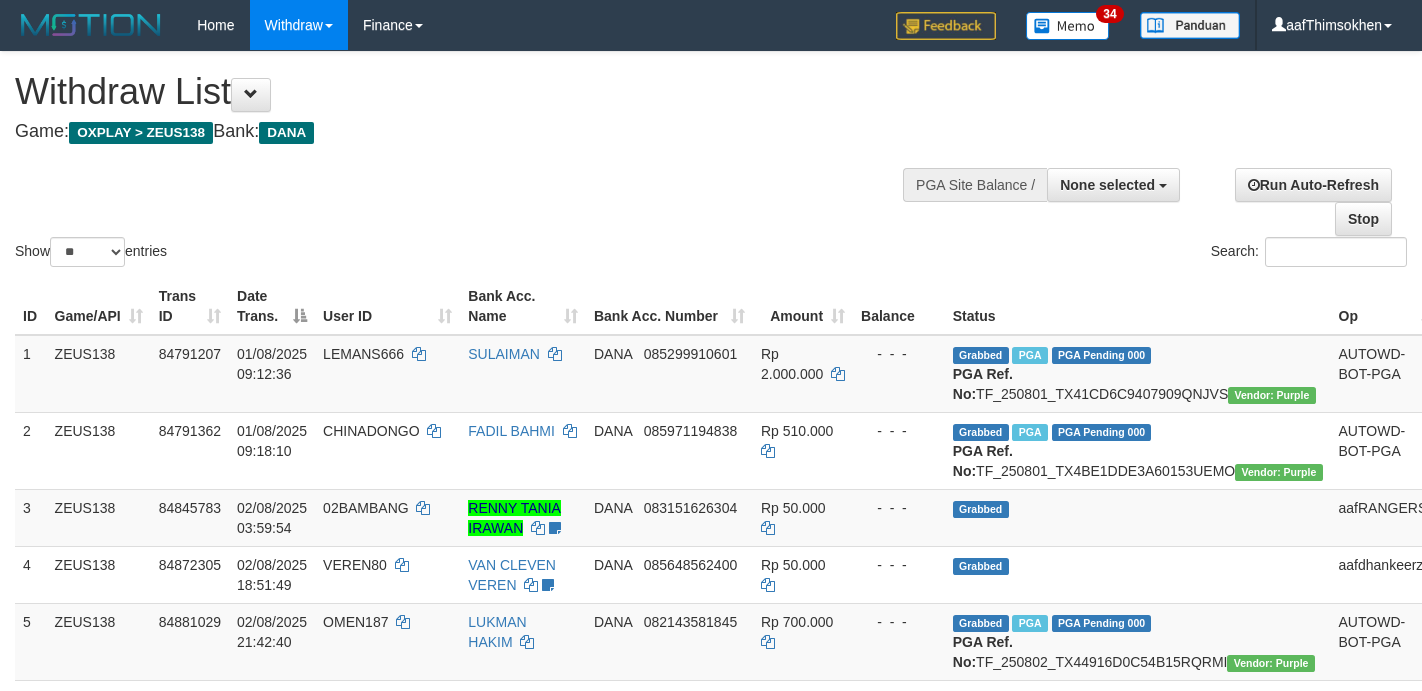 select 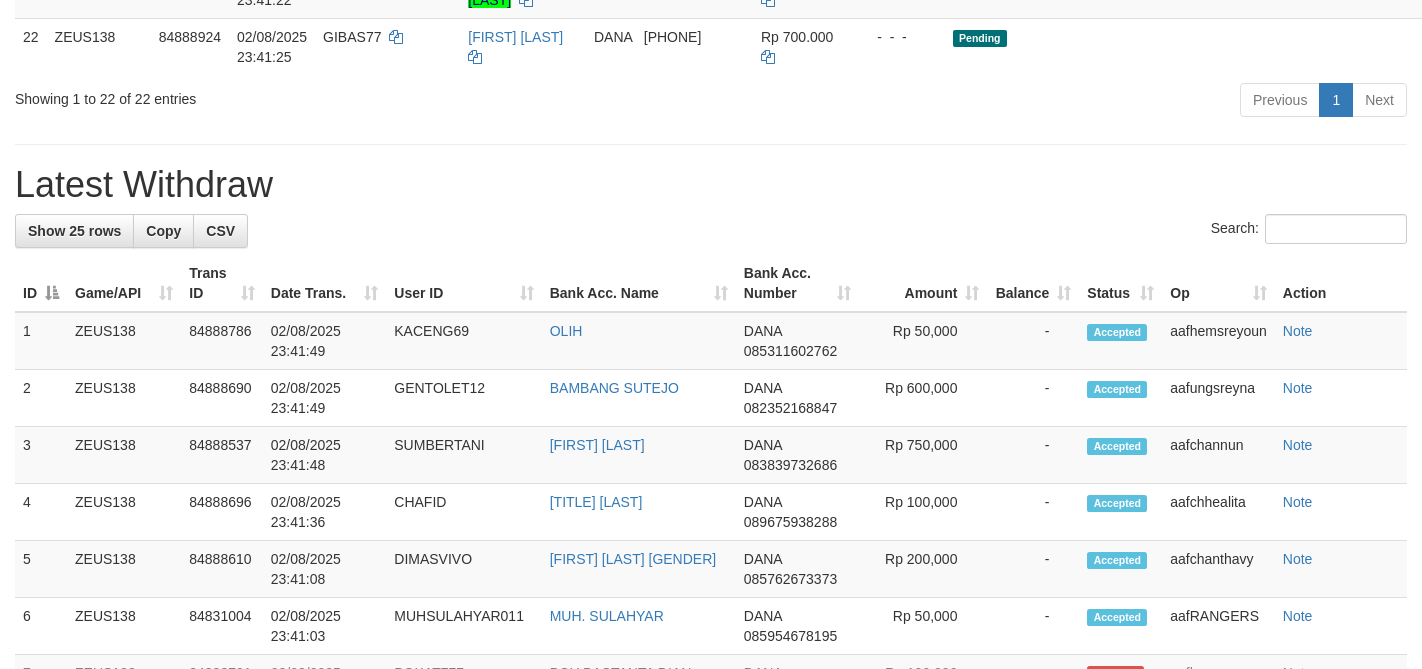 scroll, scrollTop: 1539, scrollLeft: 0, axis: vertical 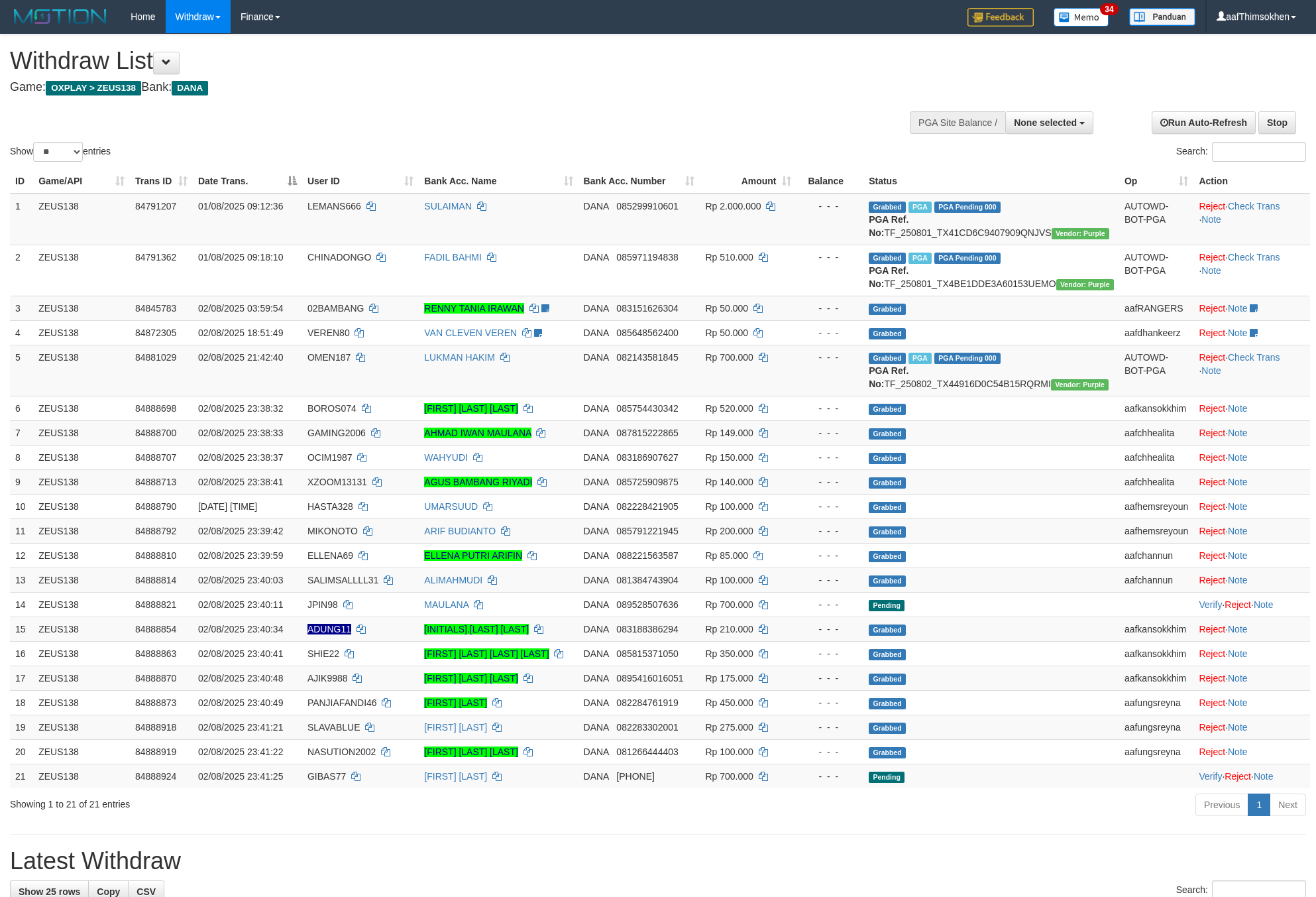 select 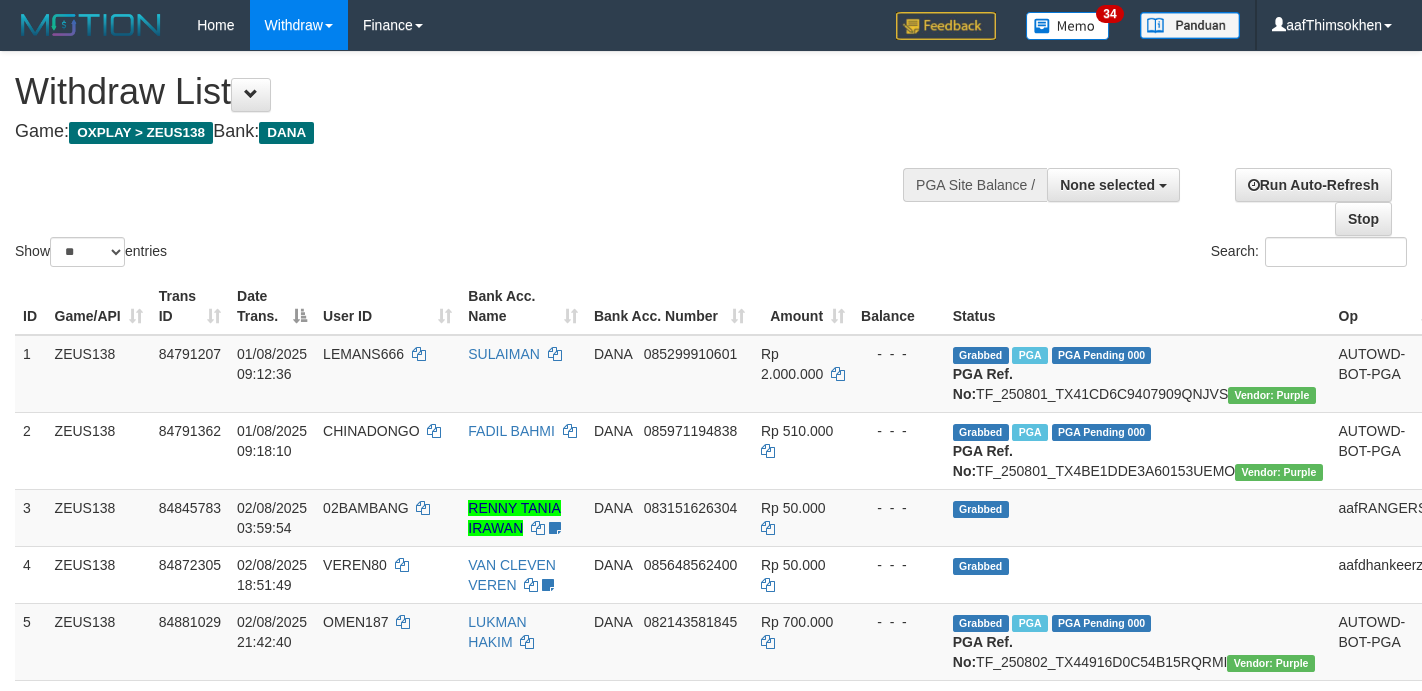 select 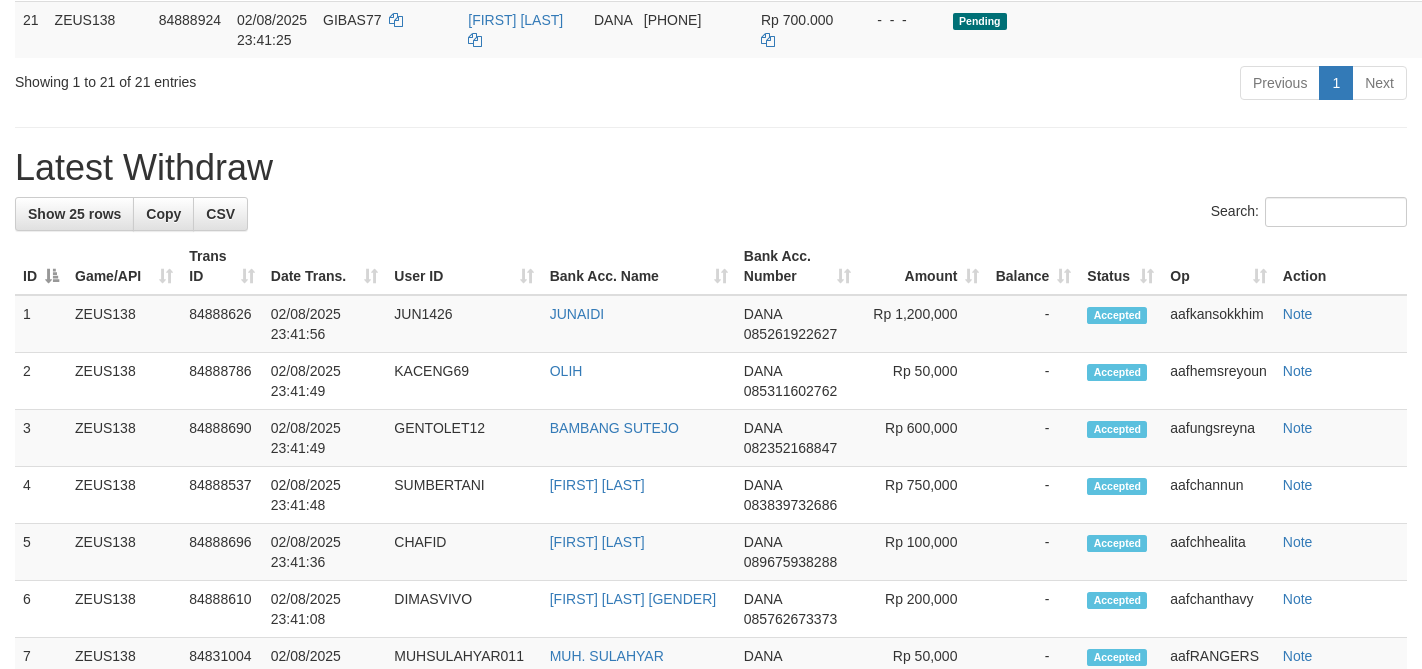 scroll, scrollTop: 1539, scrollLeft: 0, axis: vertical 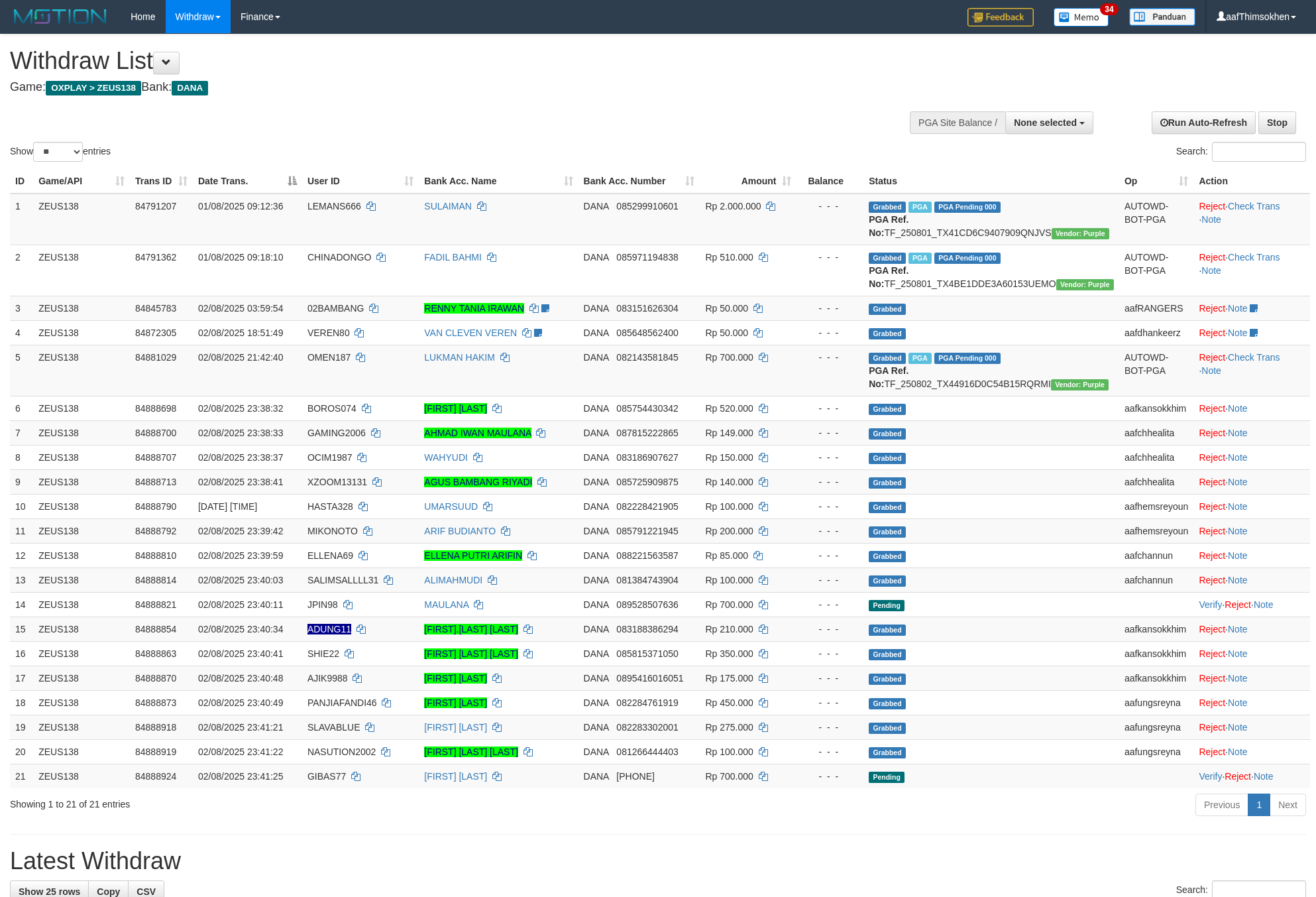 select 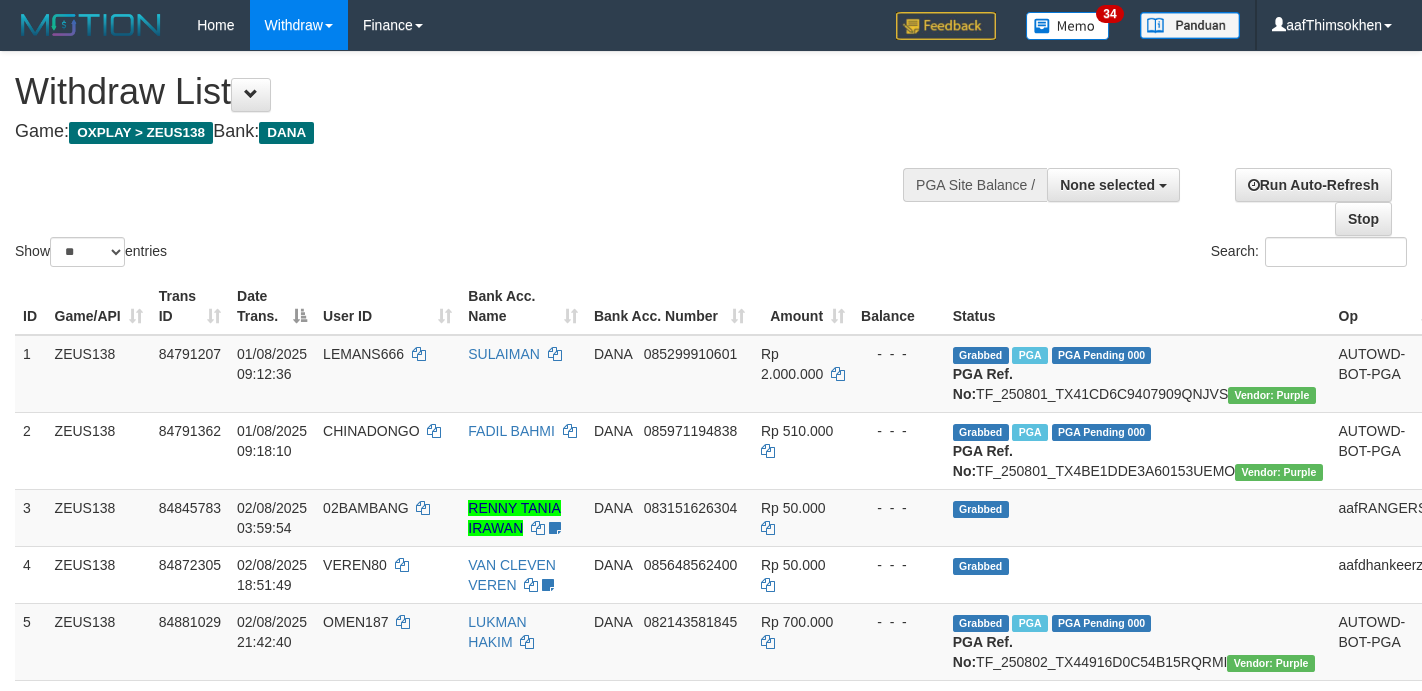 select 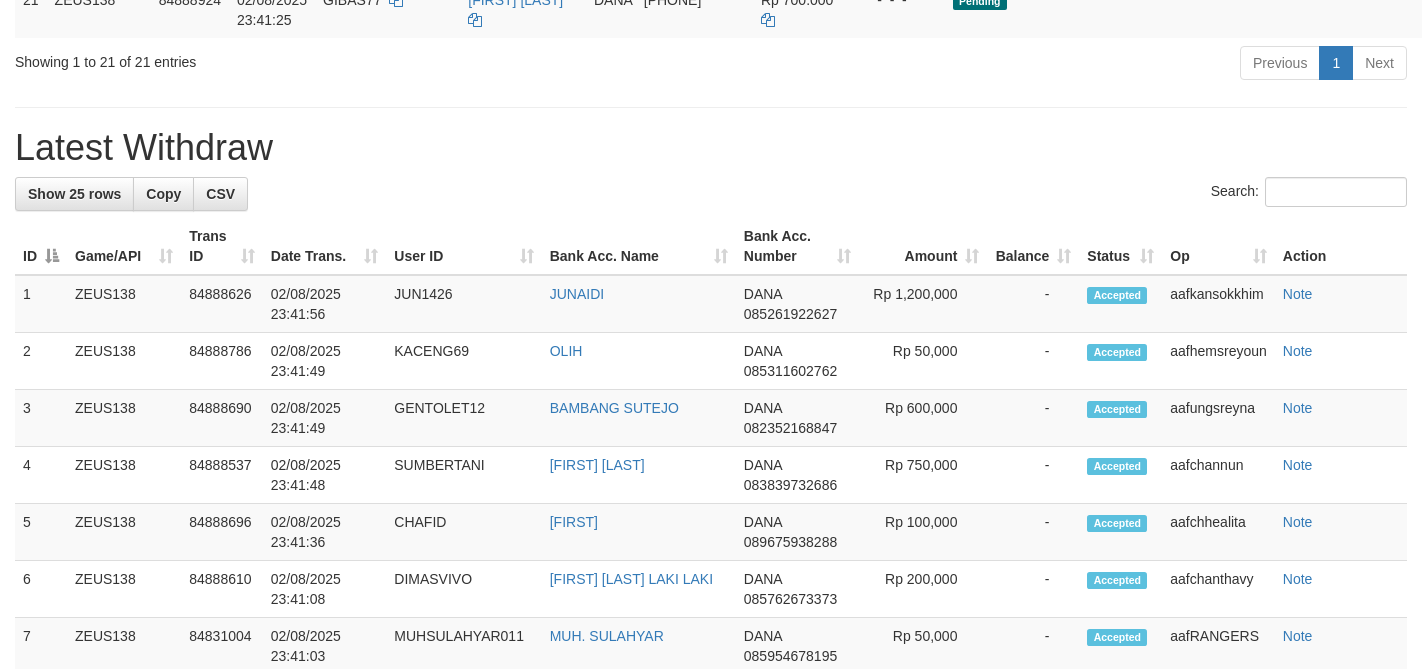 scroll, scrollTop: 1539, scrollLeft: 0, axis: vertical 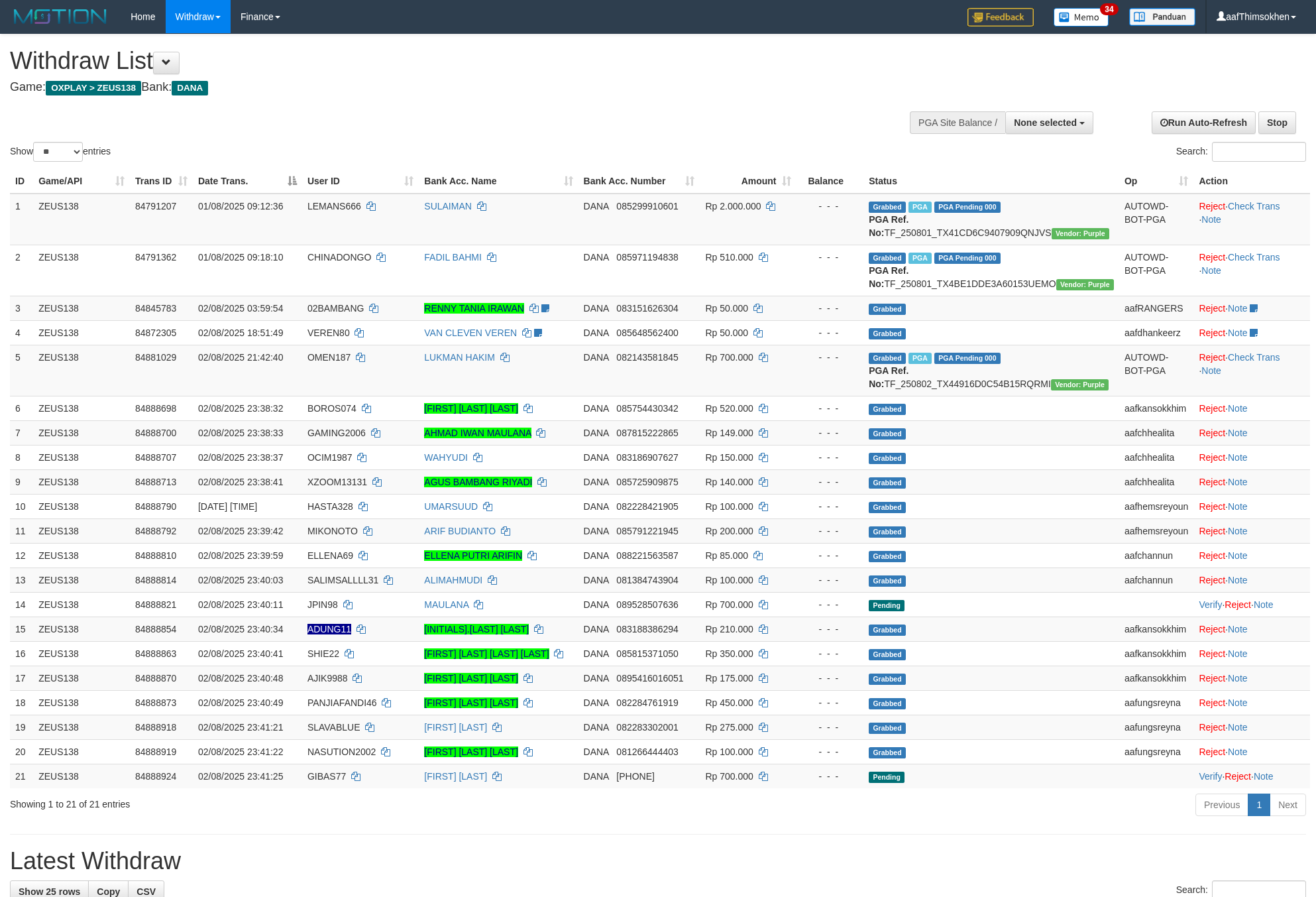 select 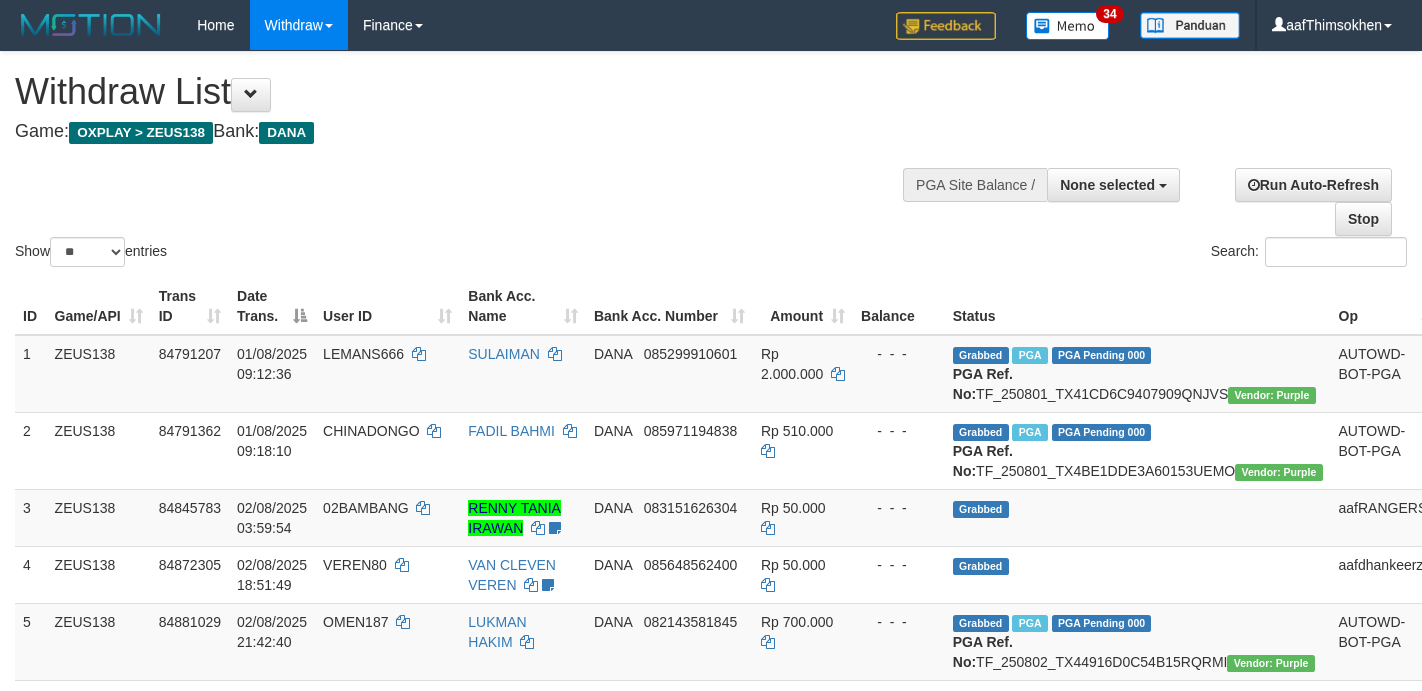 select 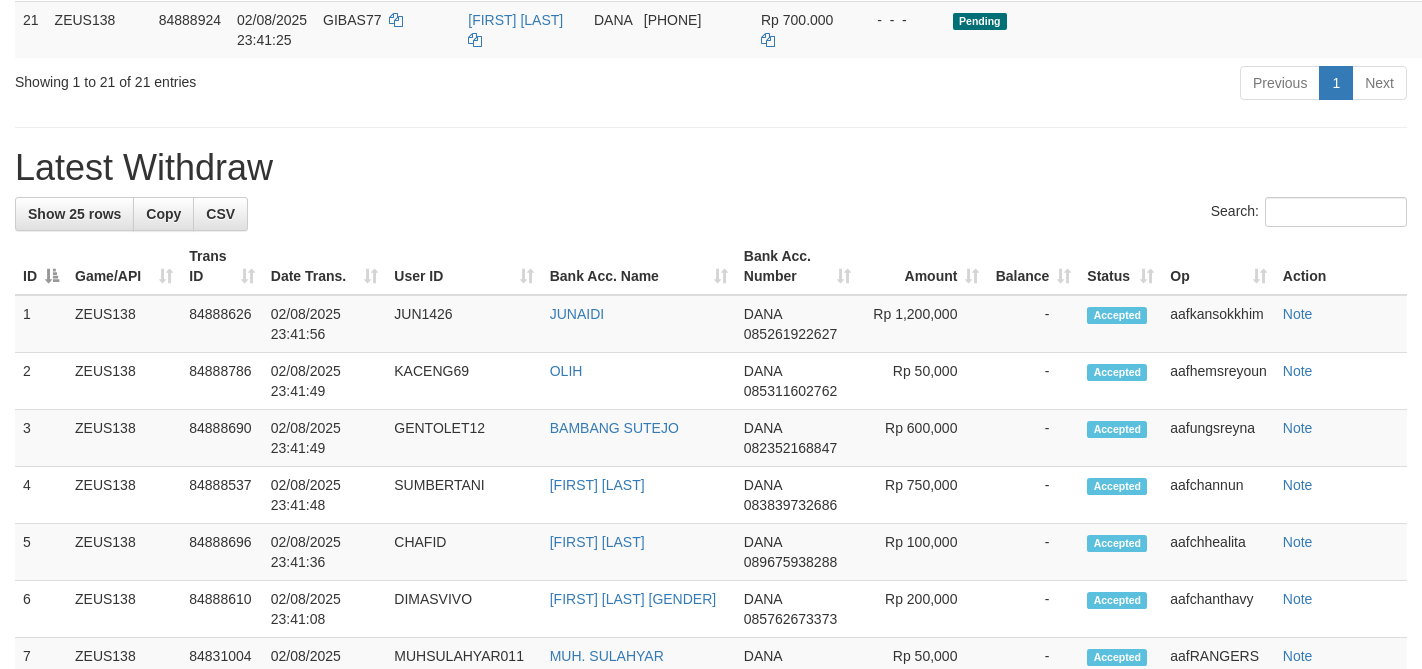 scroll, scrollTop: 1539, scrollLeft: 0, axis: vertical 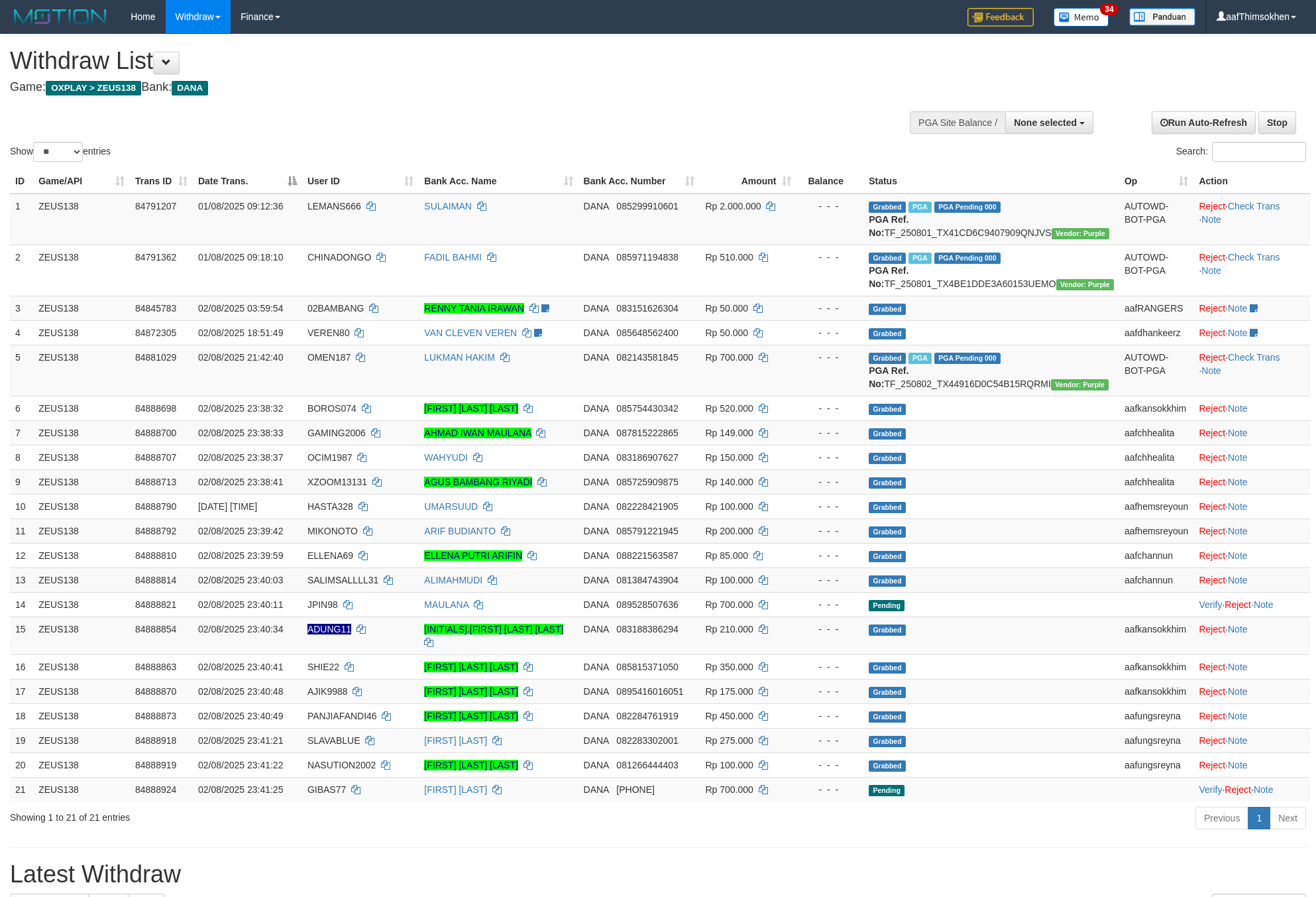 select 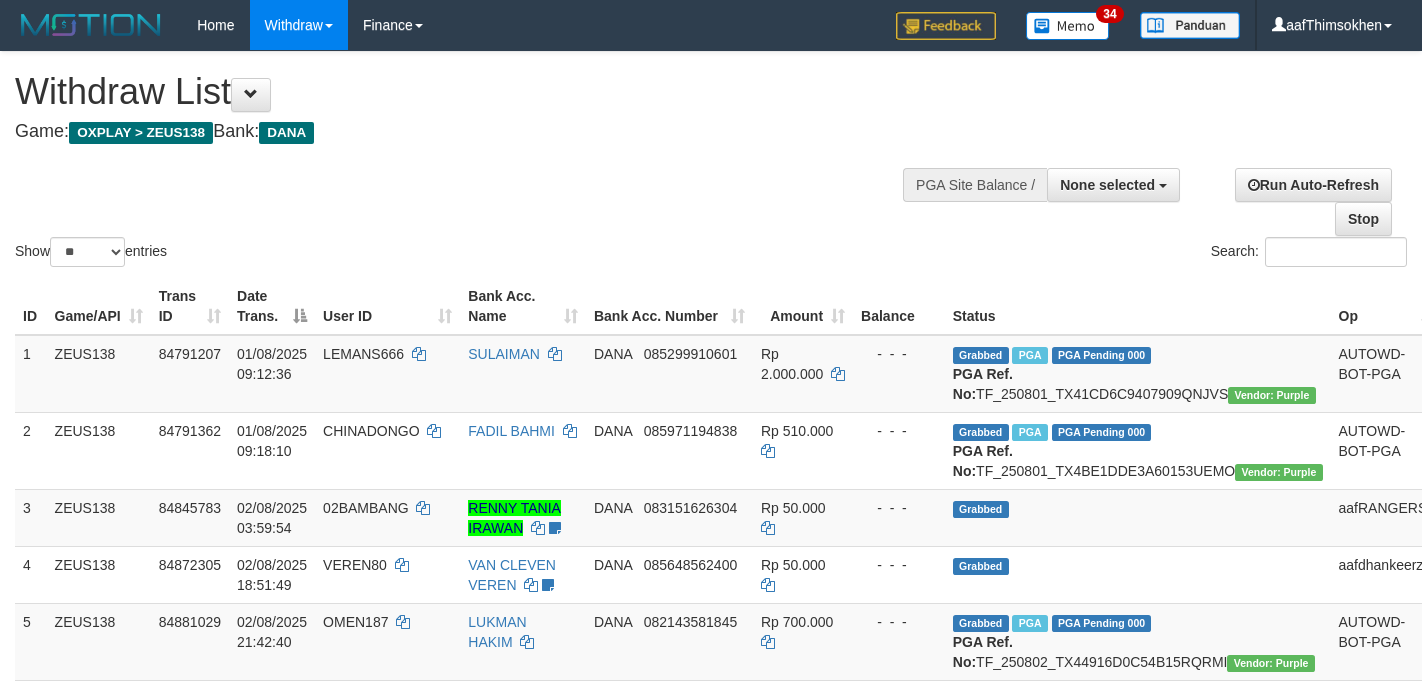 select 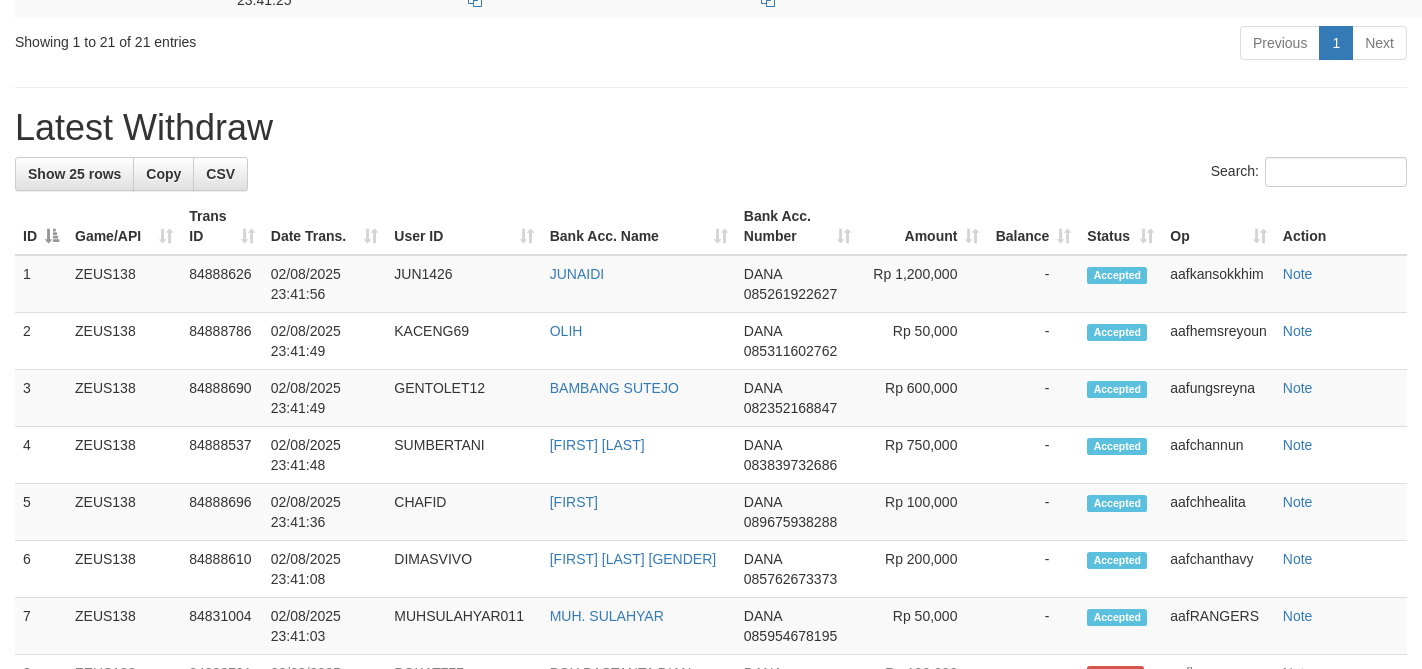 scroll, scrollTop: 1539, scrollLeft: 0, axis: vertical 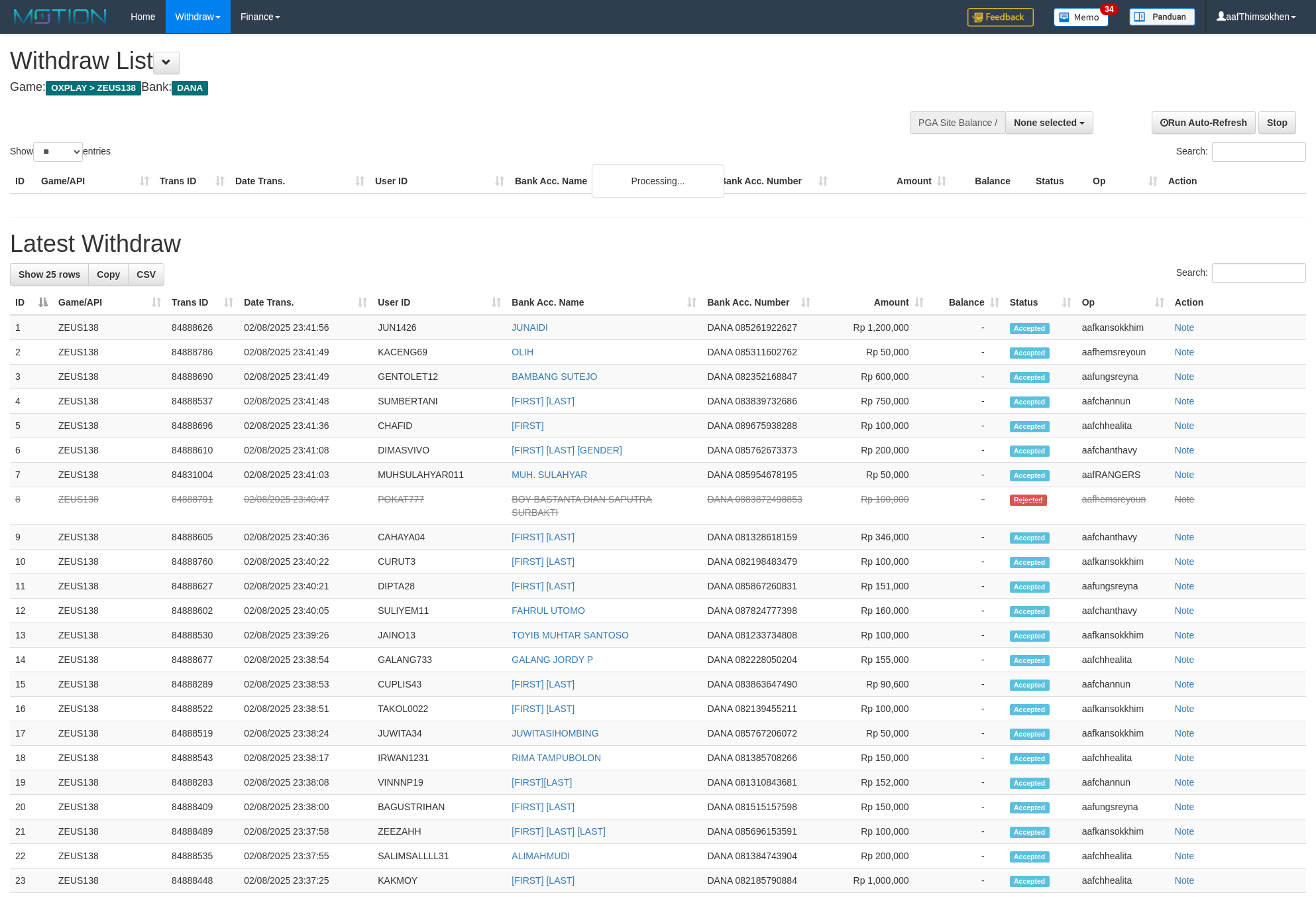 select 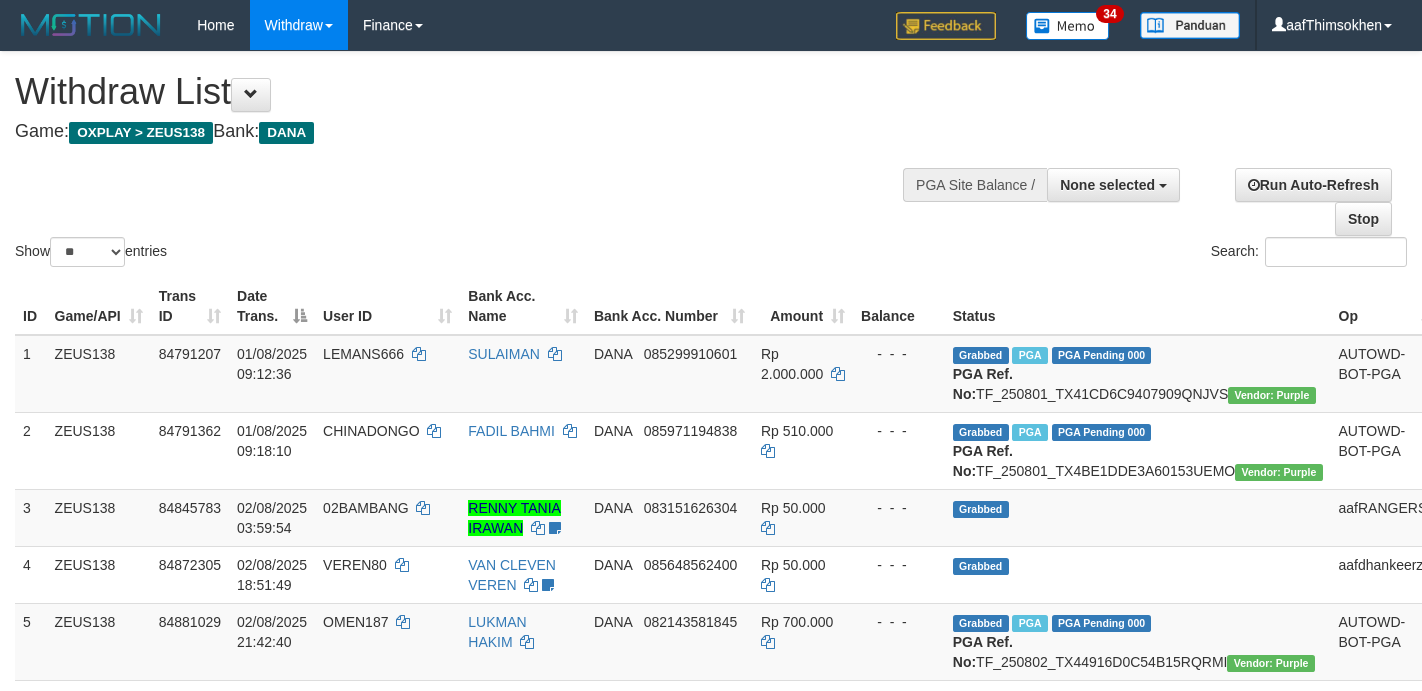 select 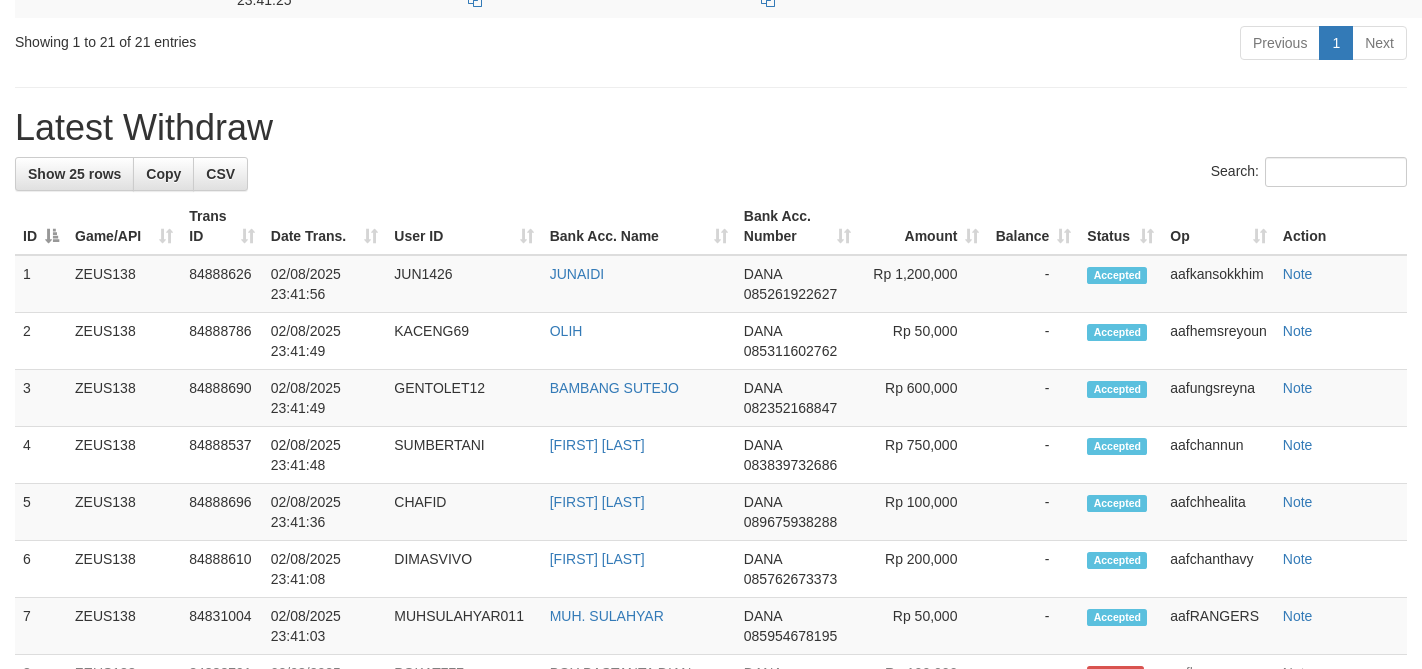 scroll, scrollTop: 1539, scrollLeft: 0, axis: vertical 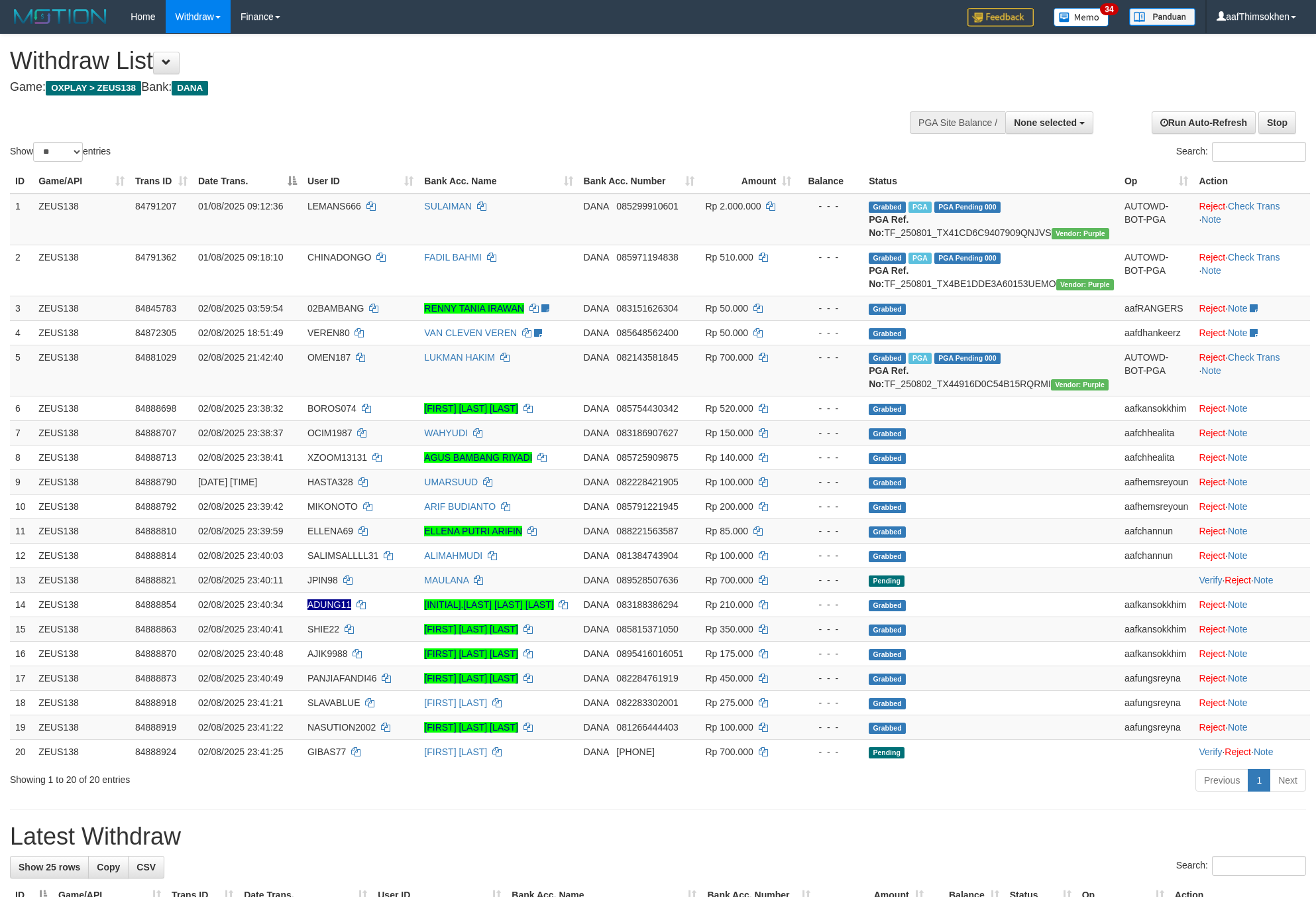 select 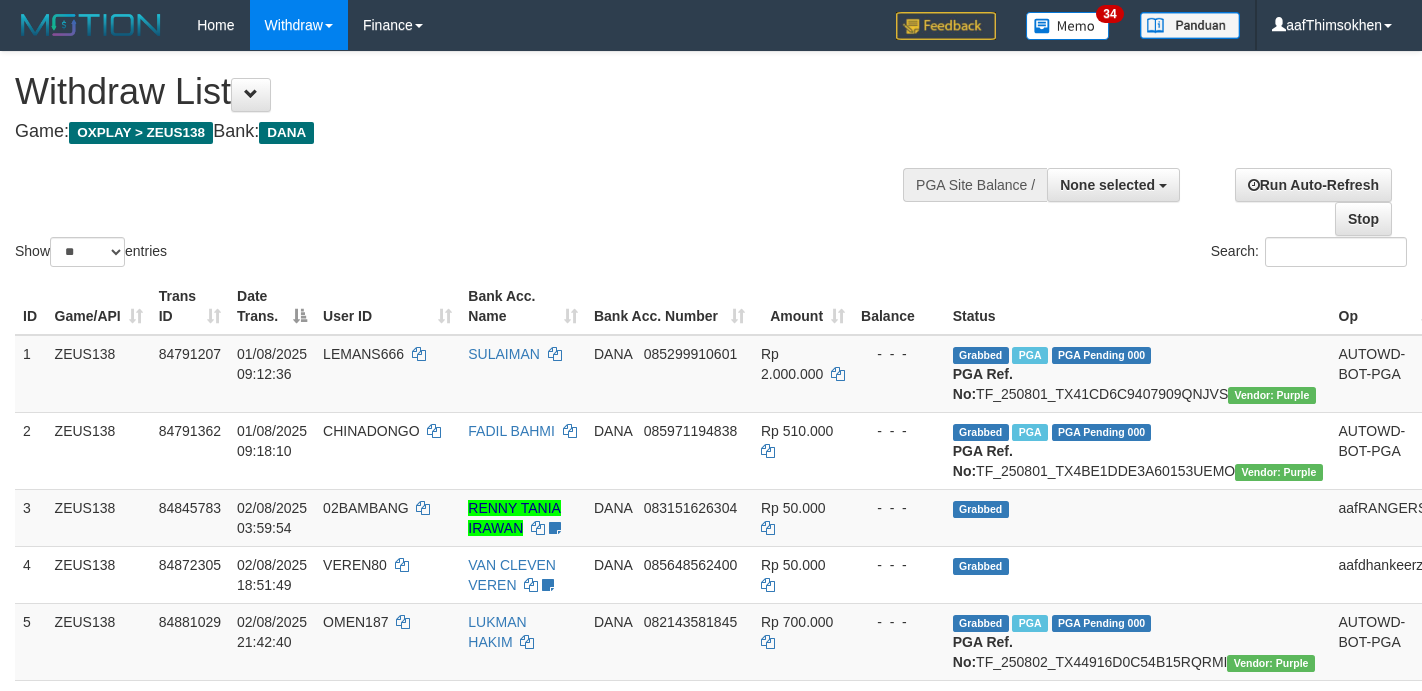select 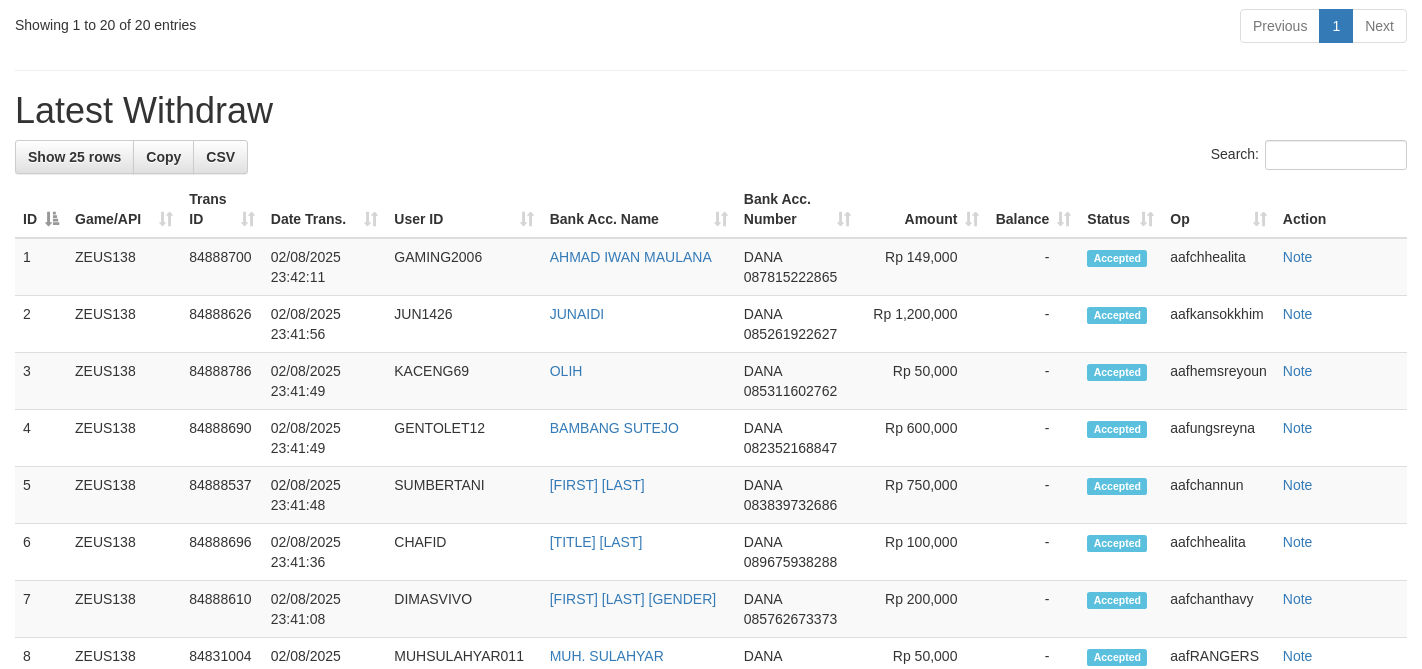 scroll, scrollTop: 1539, scrollLeft: 0, axis: vertical 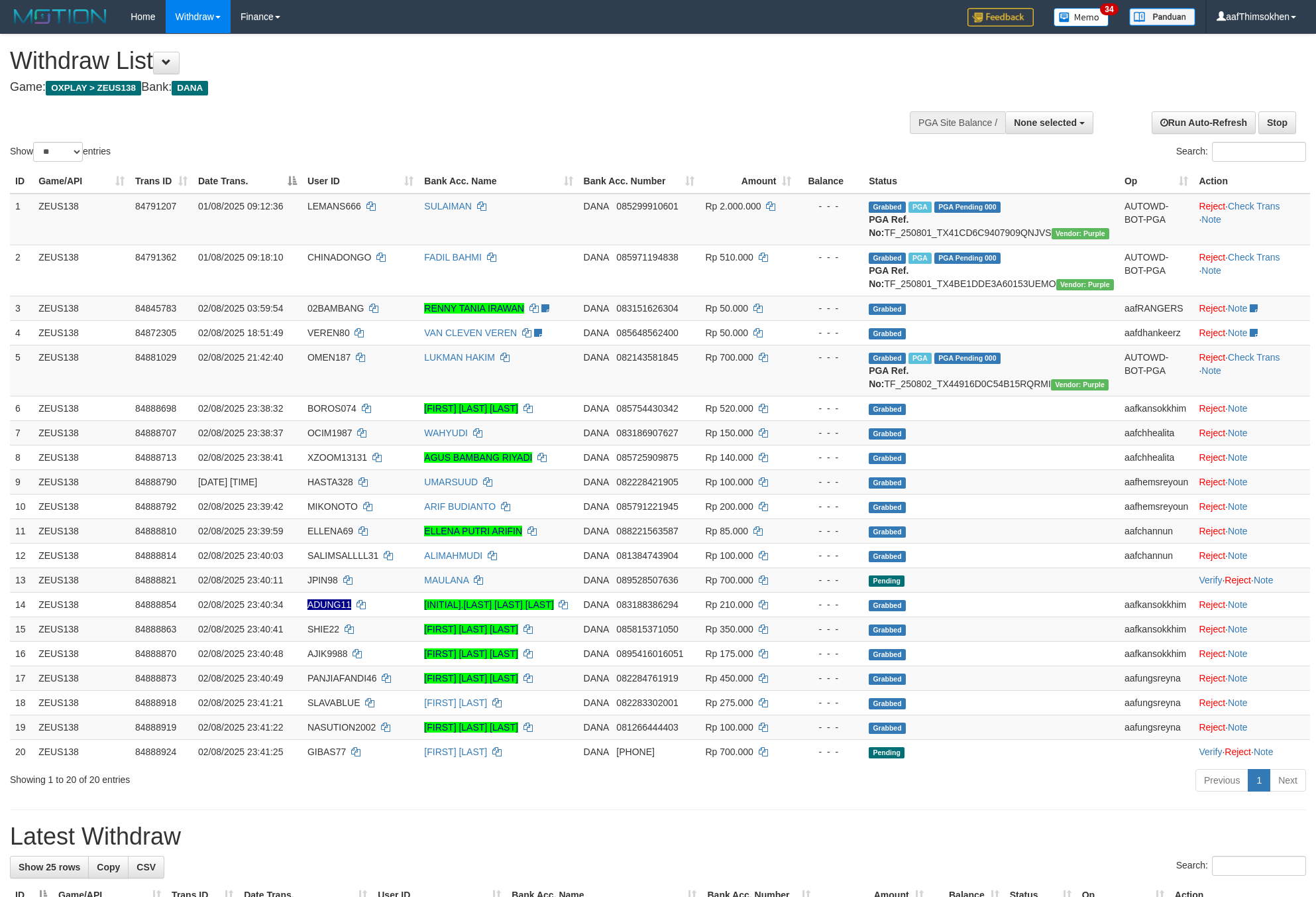 select 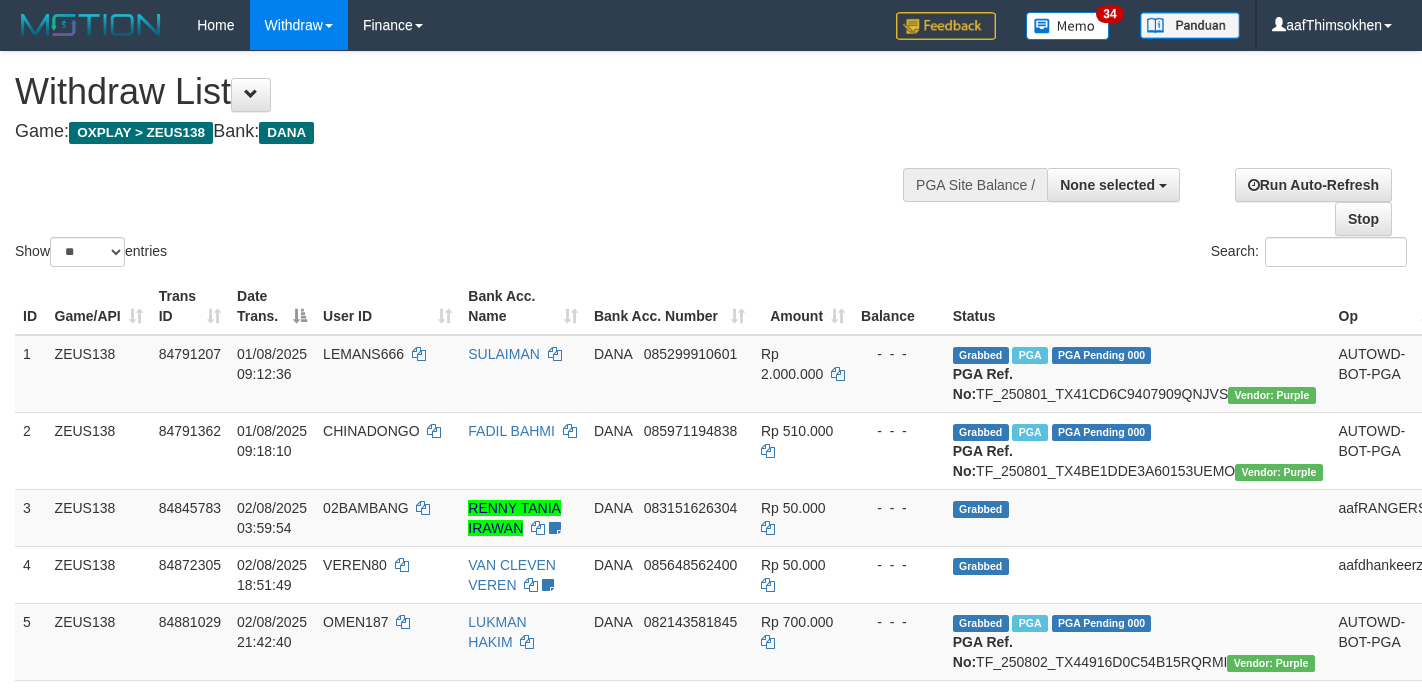 select 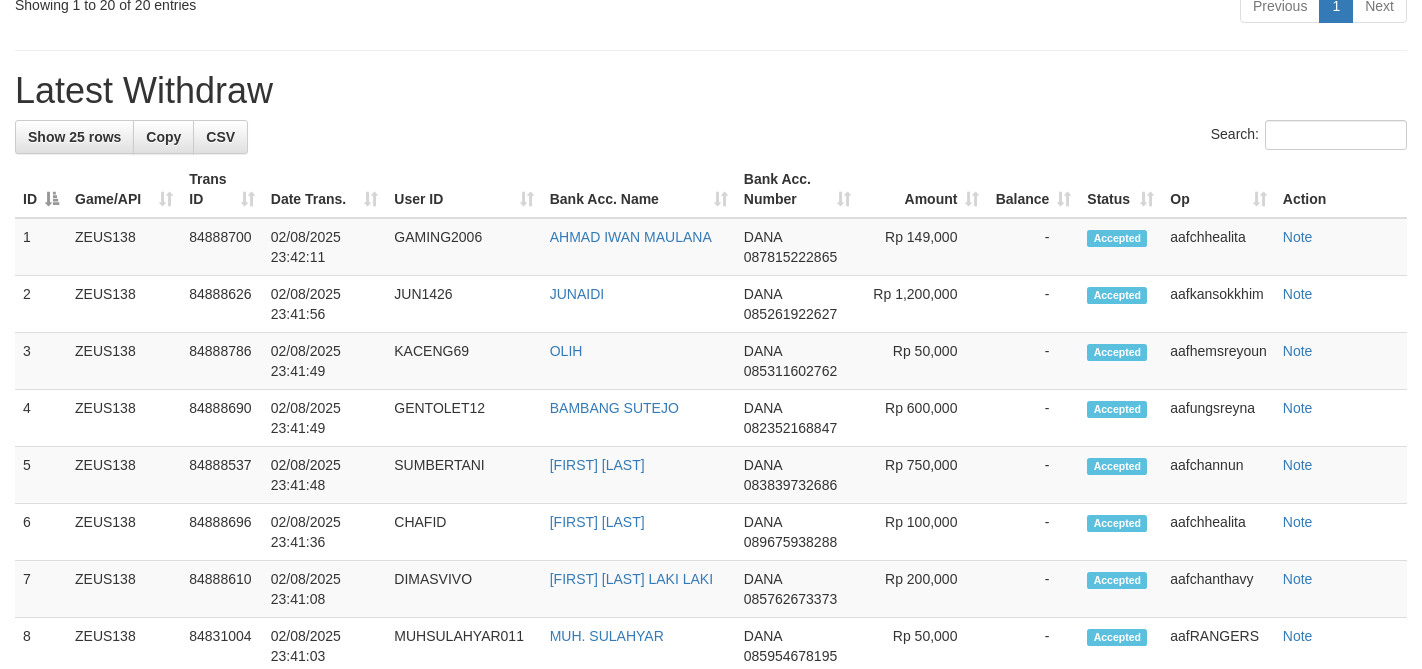 scroll, scrollTop: 1539, scrollLeft: 0, axis: vertical 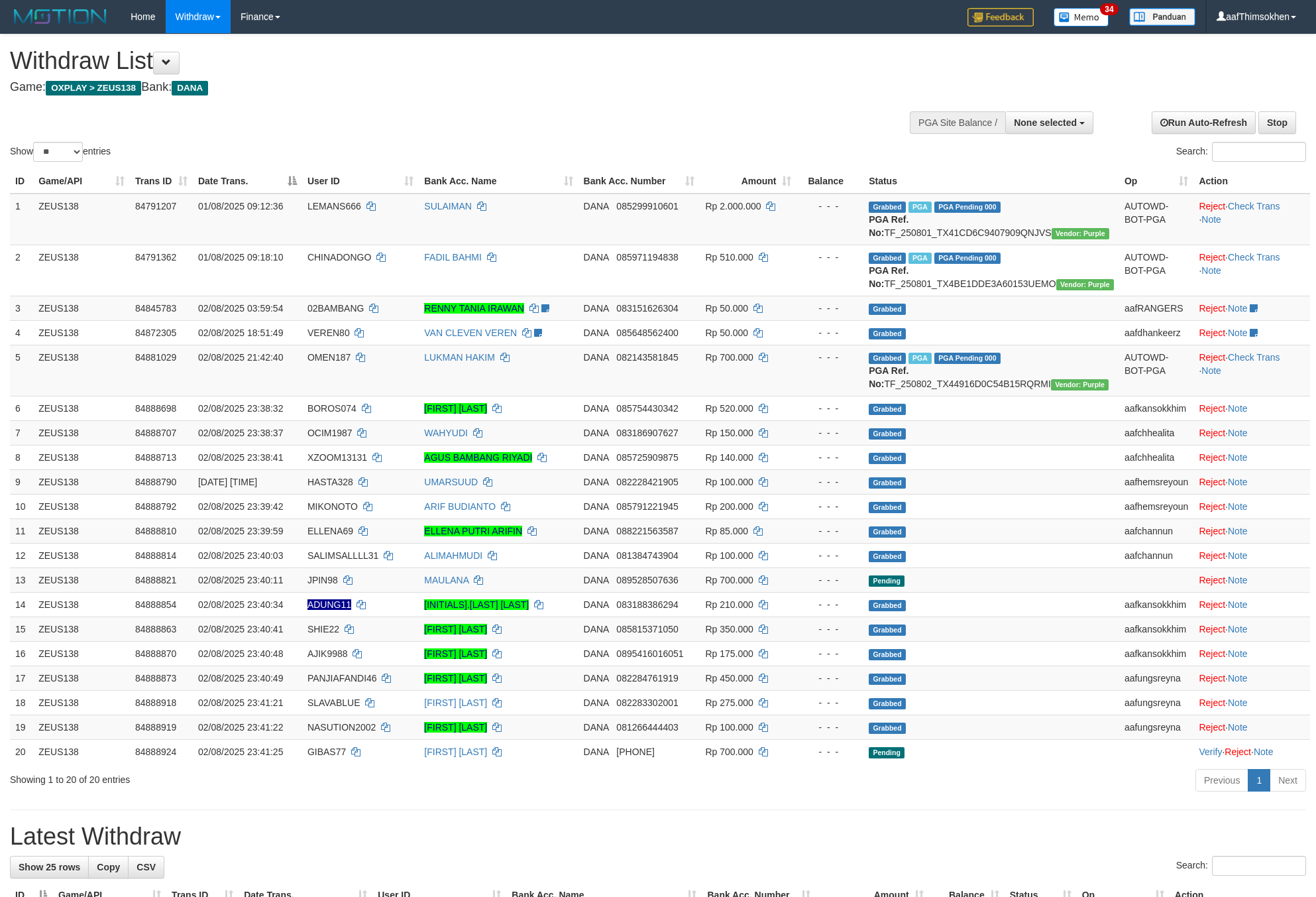 select 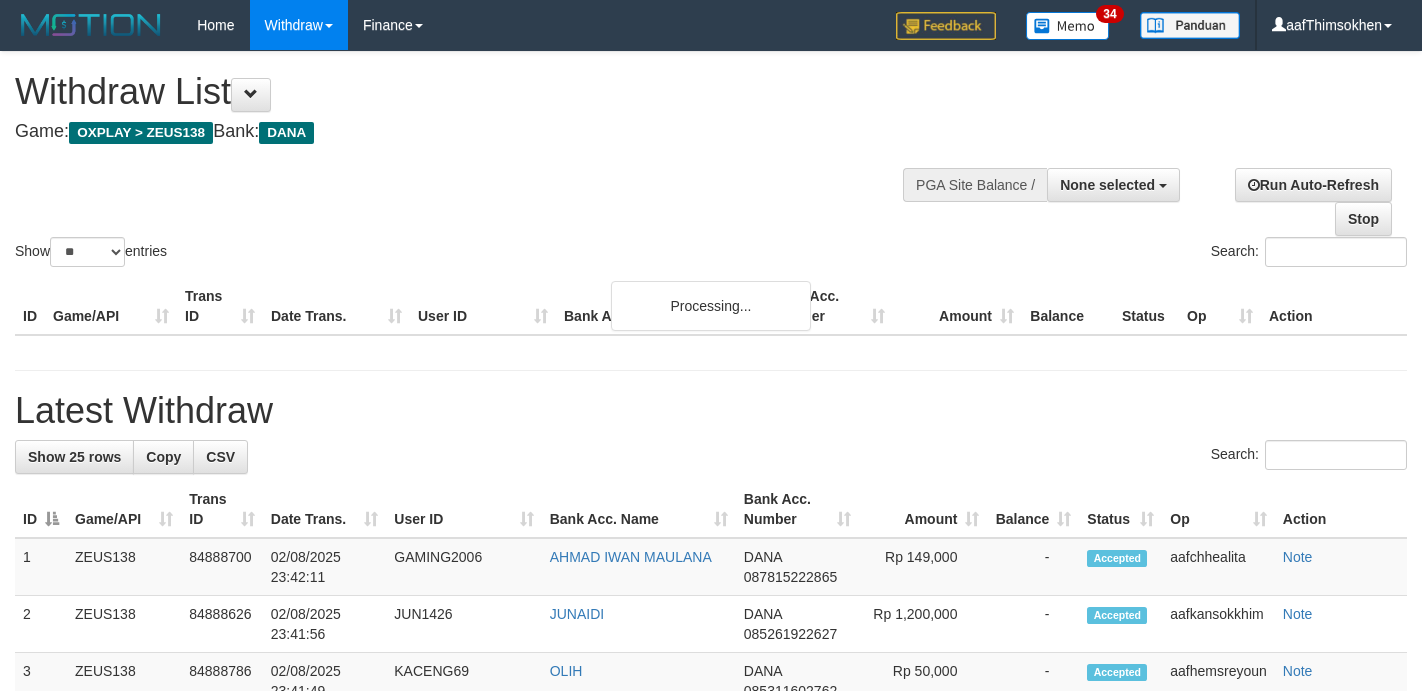 select 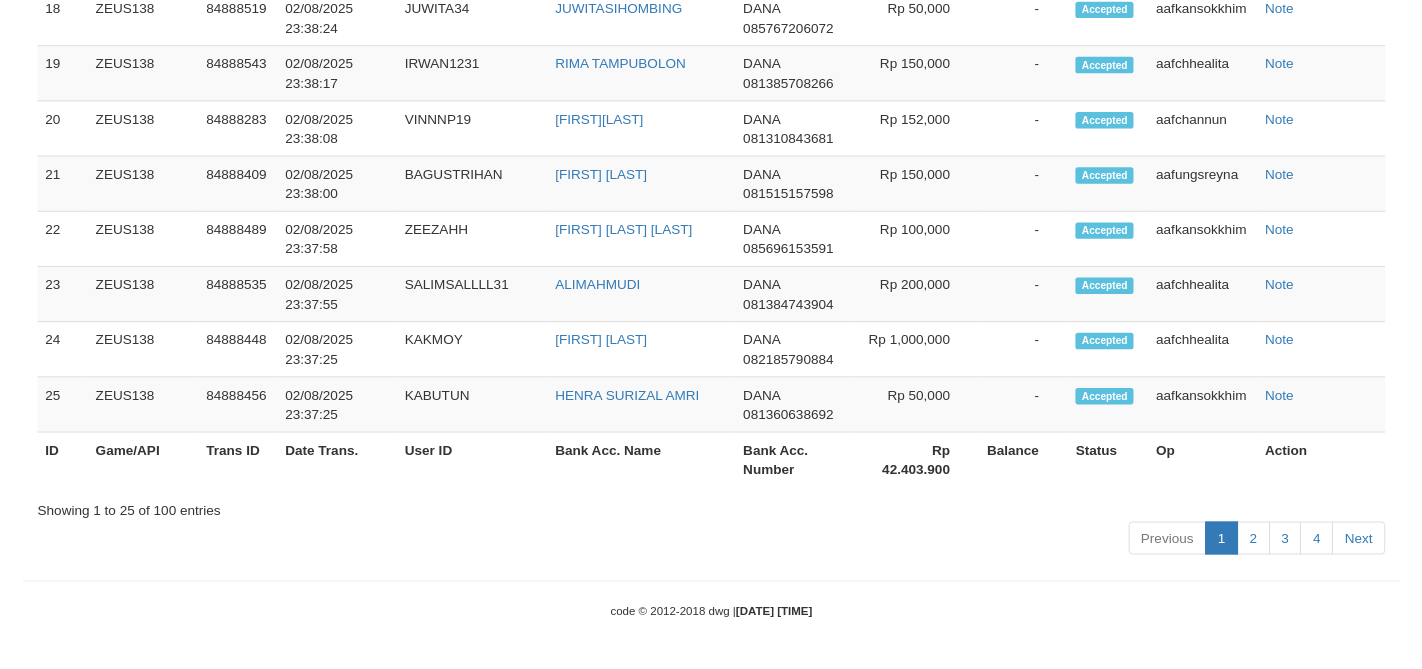 scroll, scrollTop: 1594, scrollLeft: 0, axis: vertical 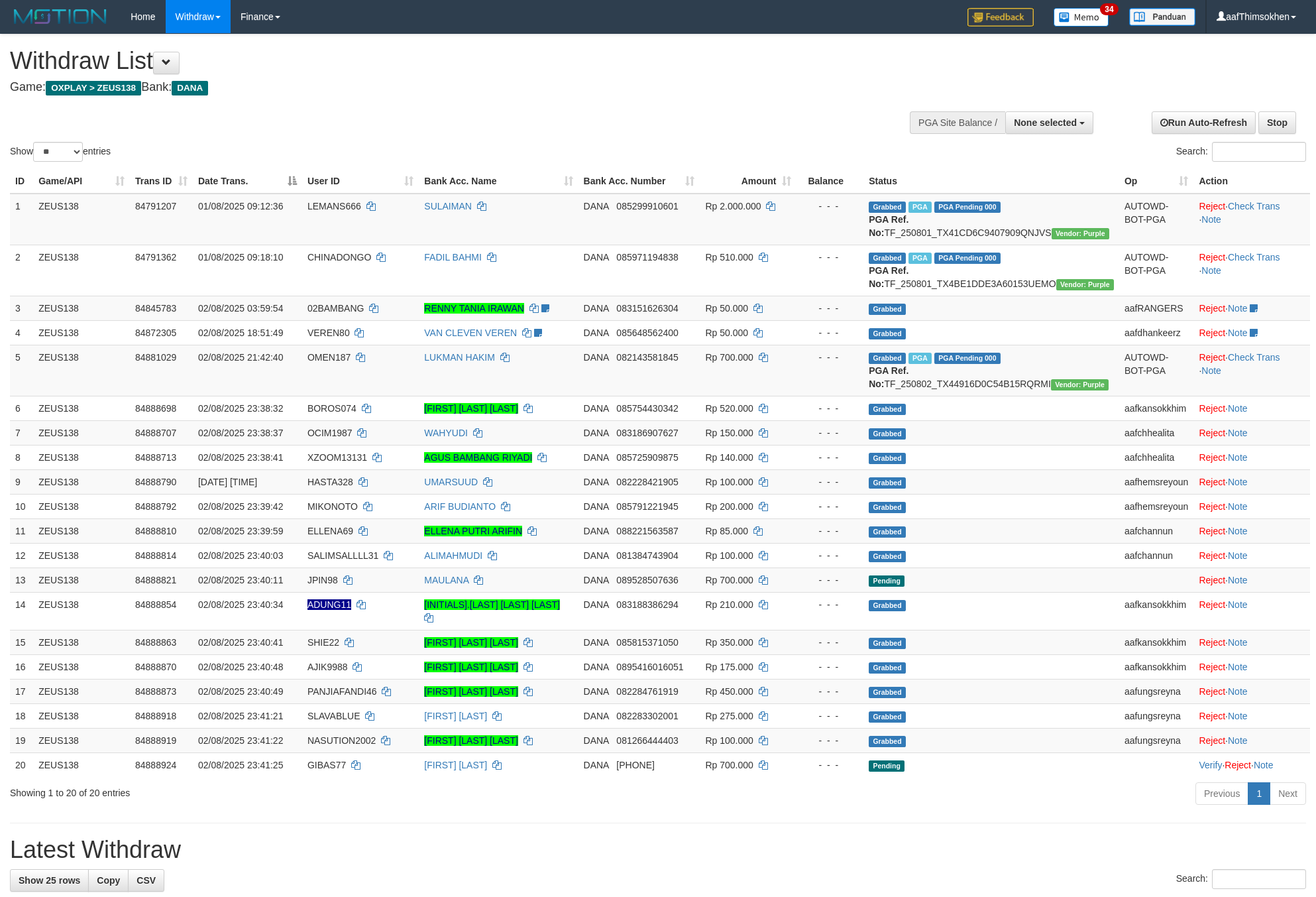 select 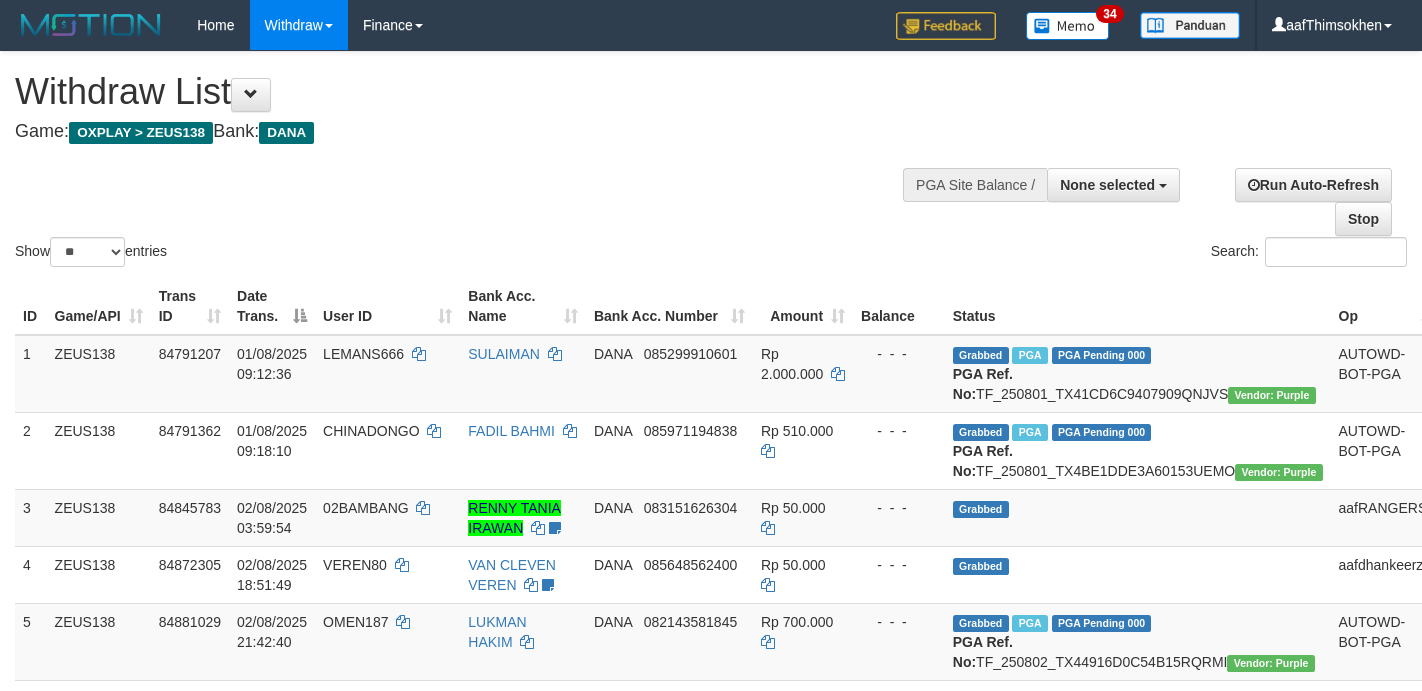 select 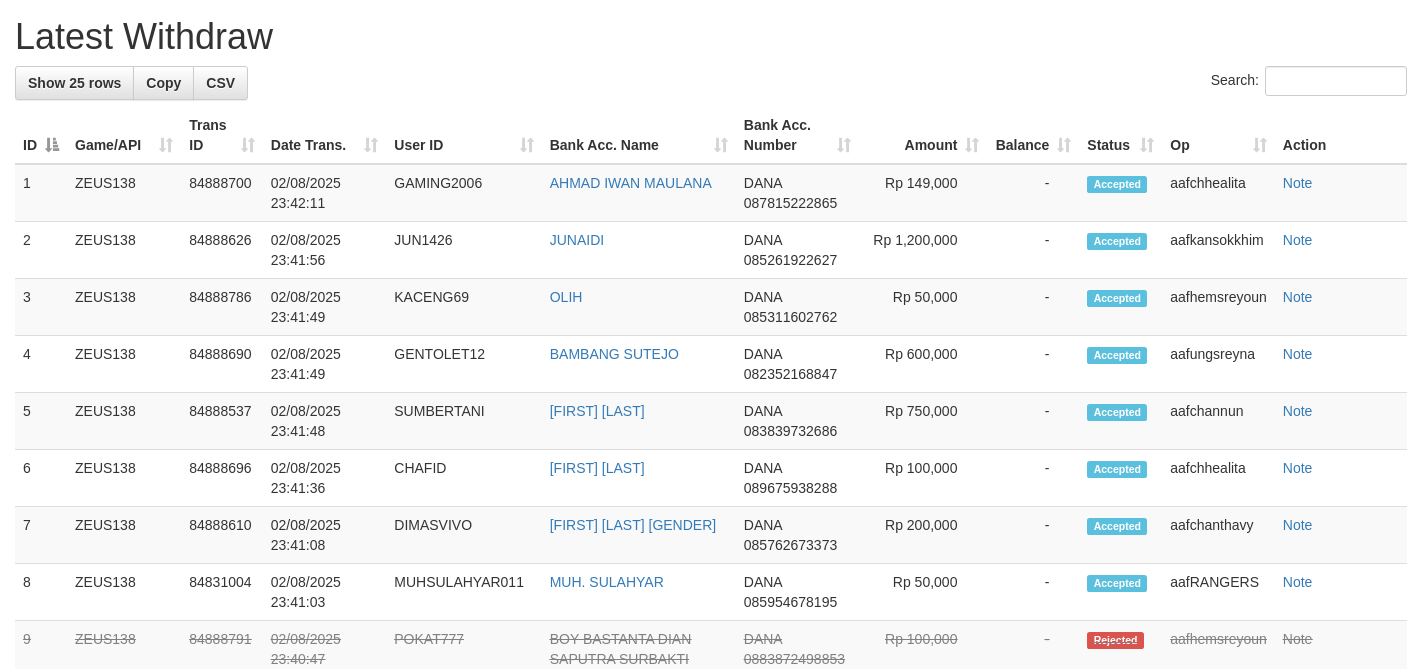 scroll, scrollTop: 1594, scrollLeft: 0, axis: vertical 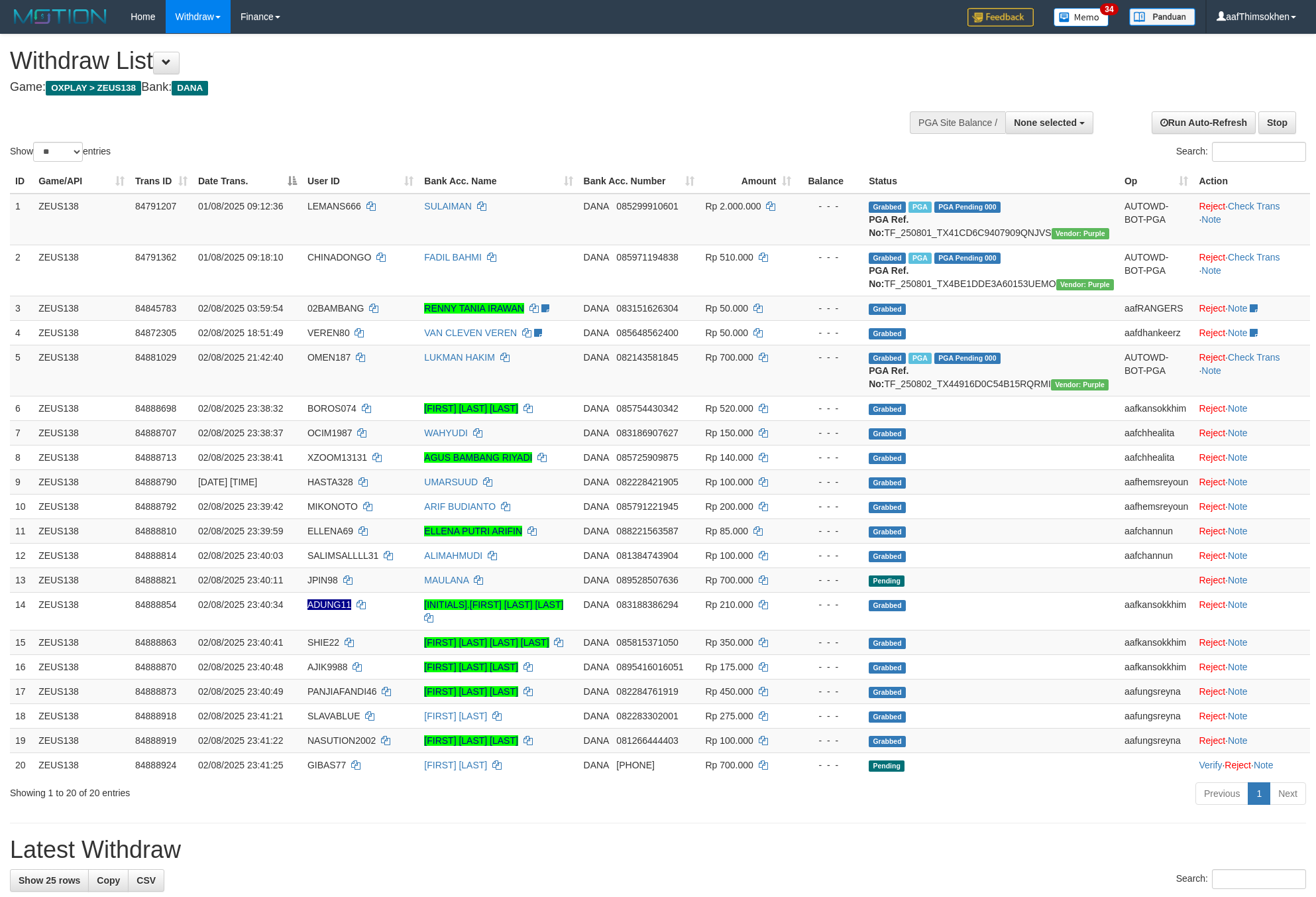 select 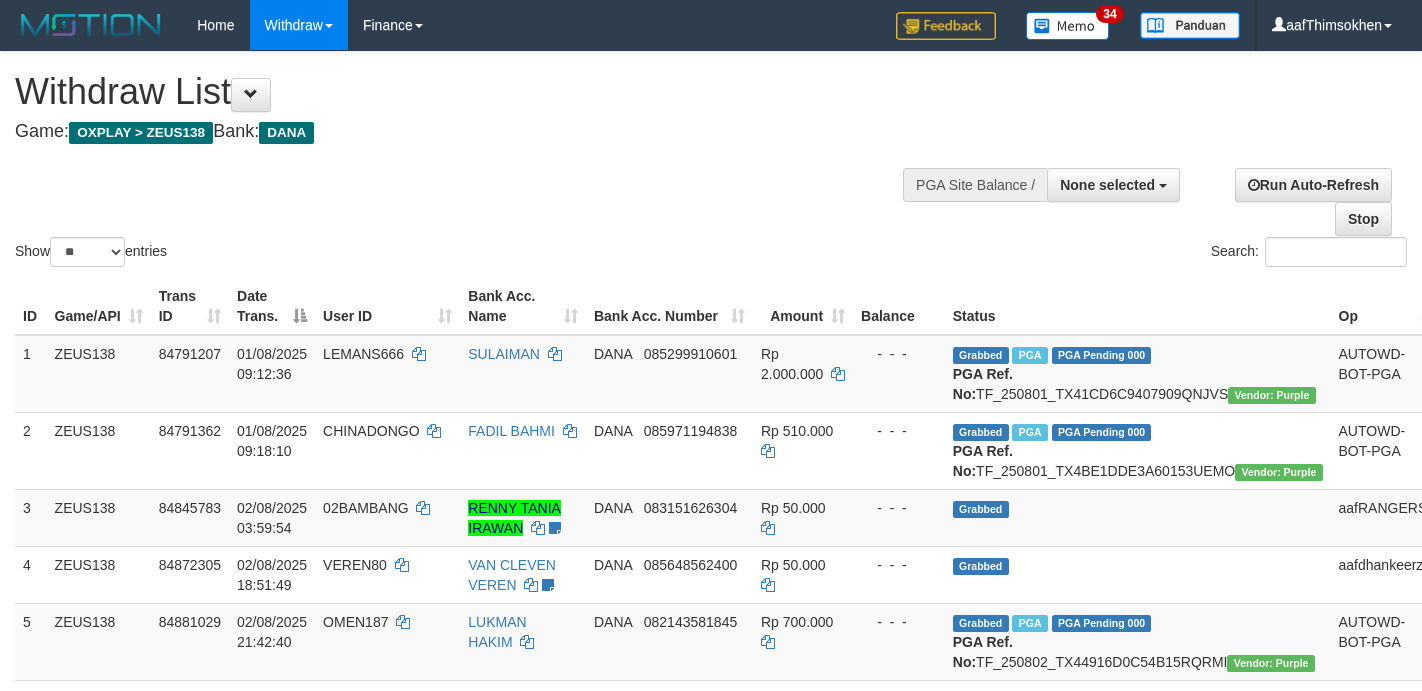 select 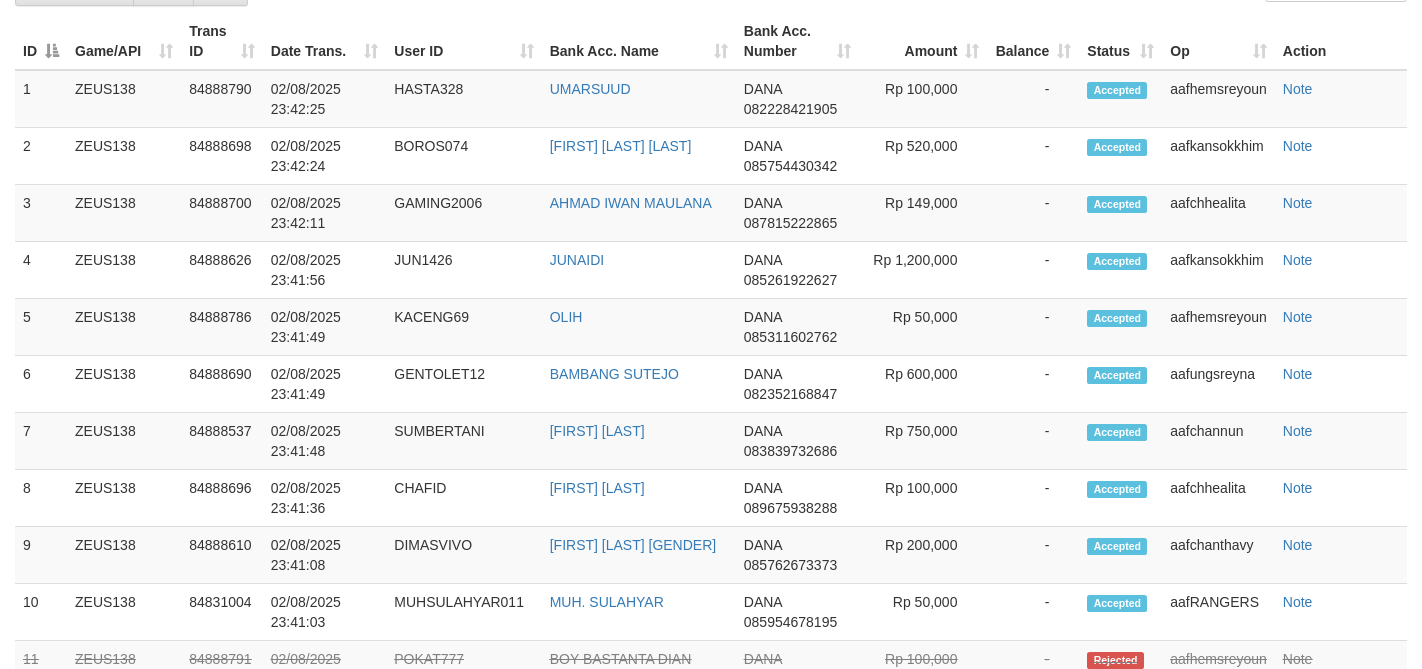 scroll, scrollTop: 1594, scrollLeft: 0, axis: vertical 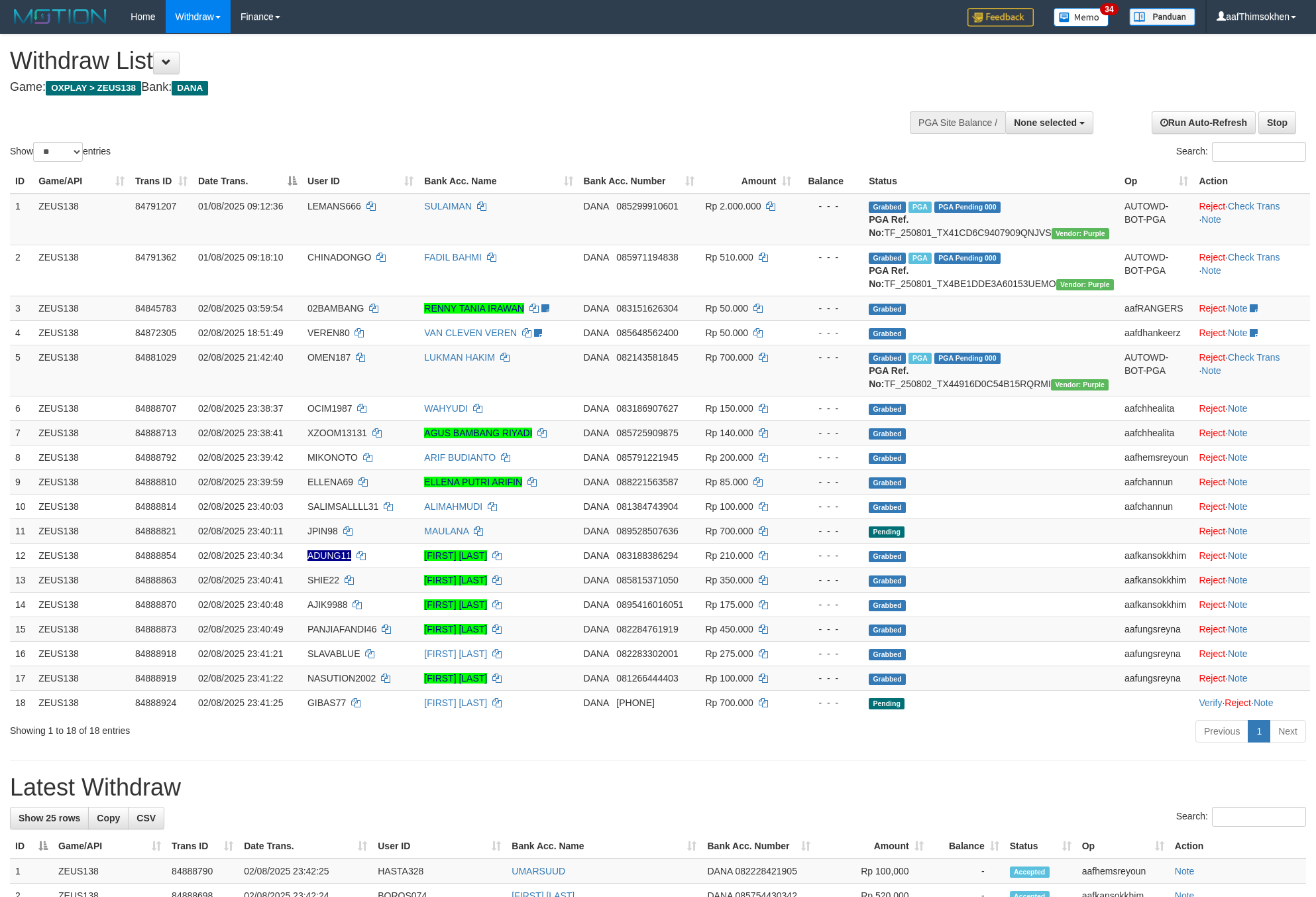 select 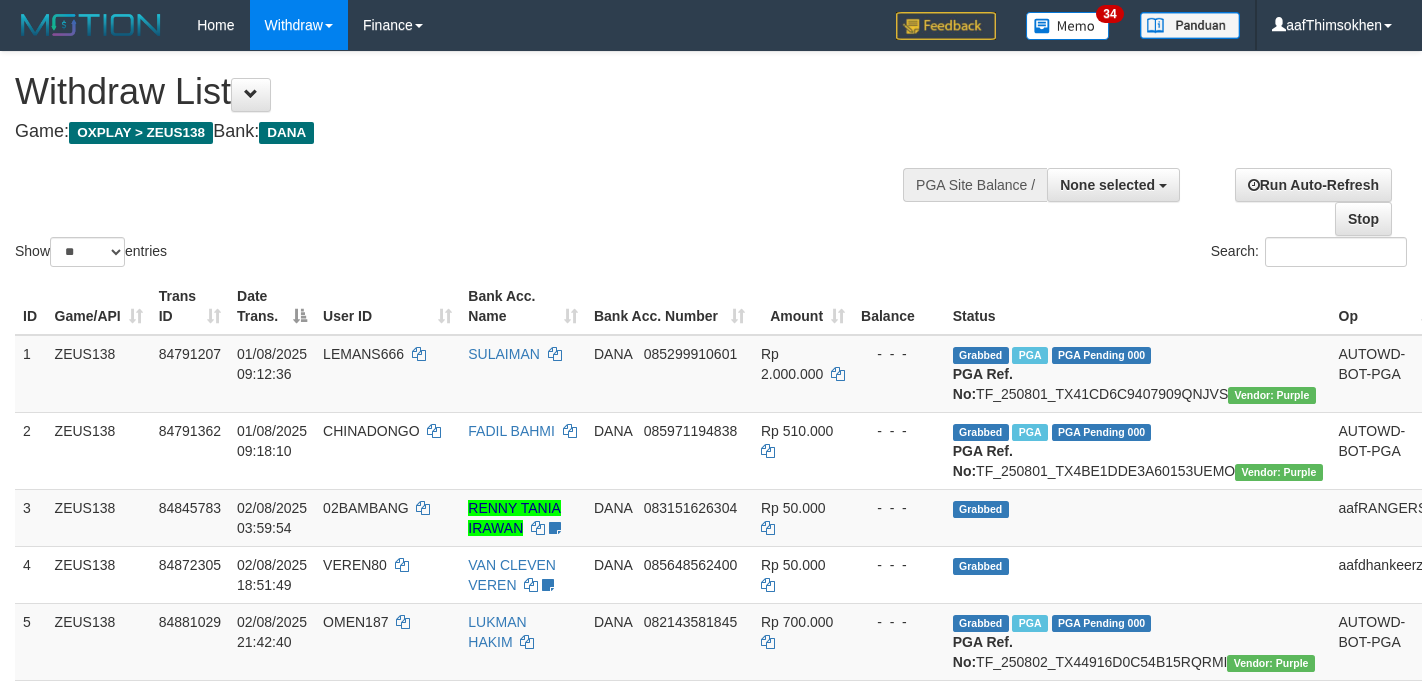 select 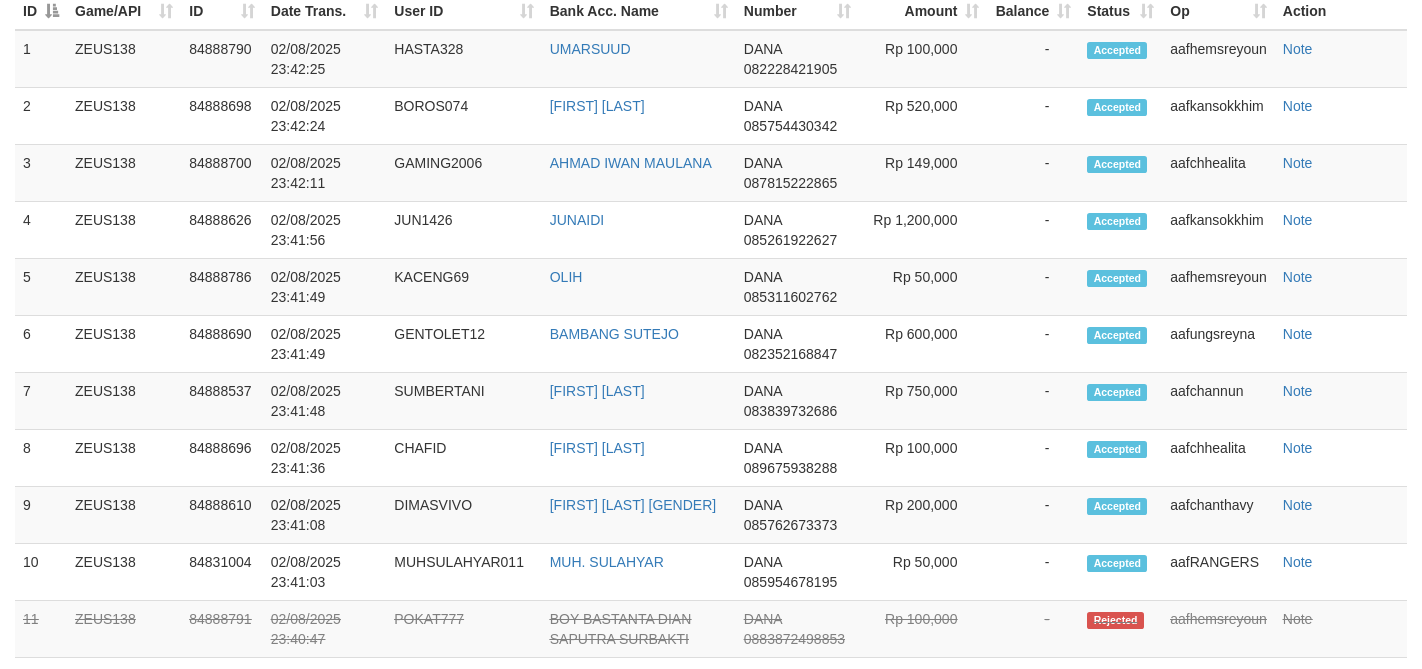 scroll, scrollTop: 1594, scrollLeft: 0, axis: vertical 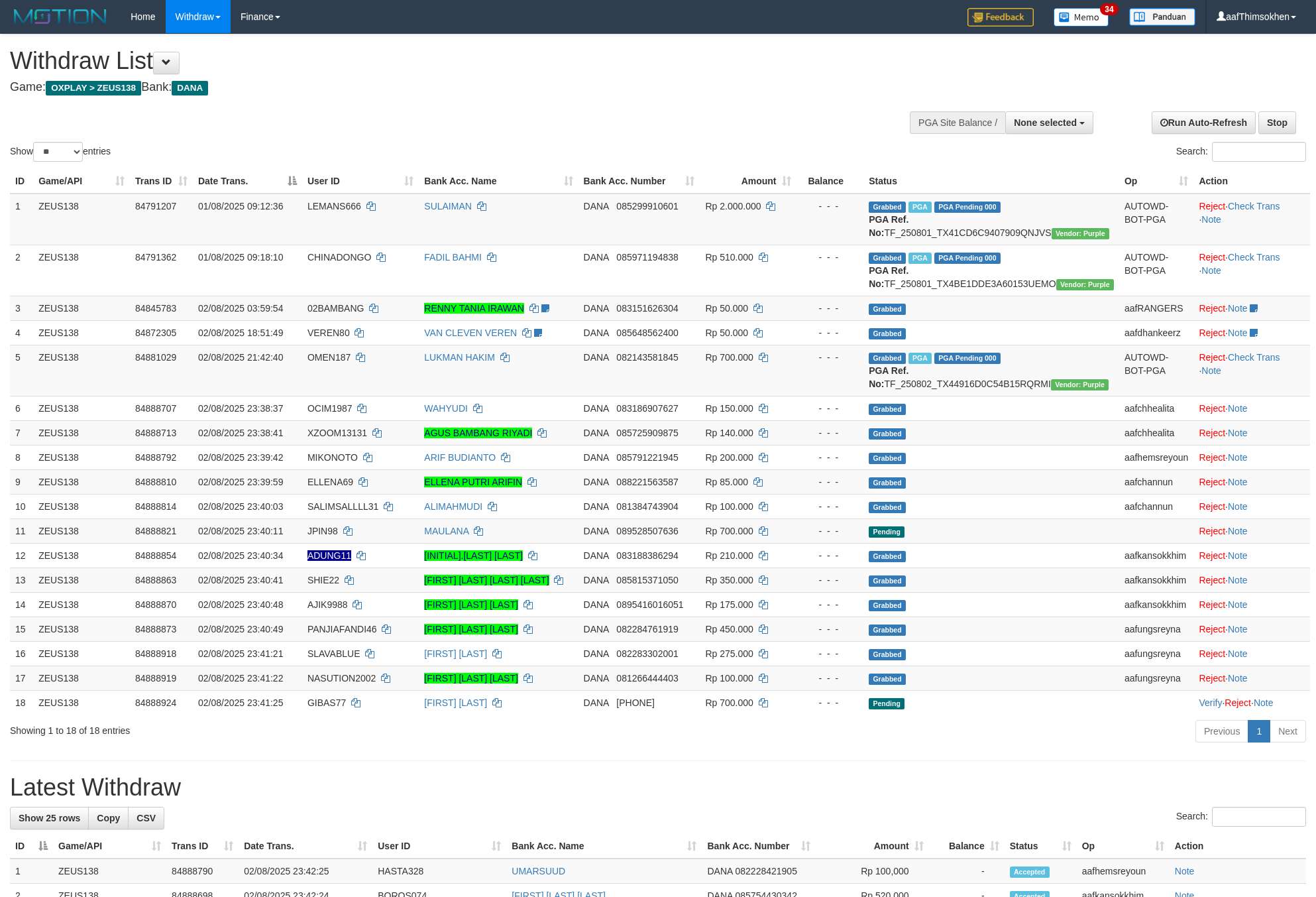 select 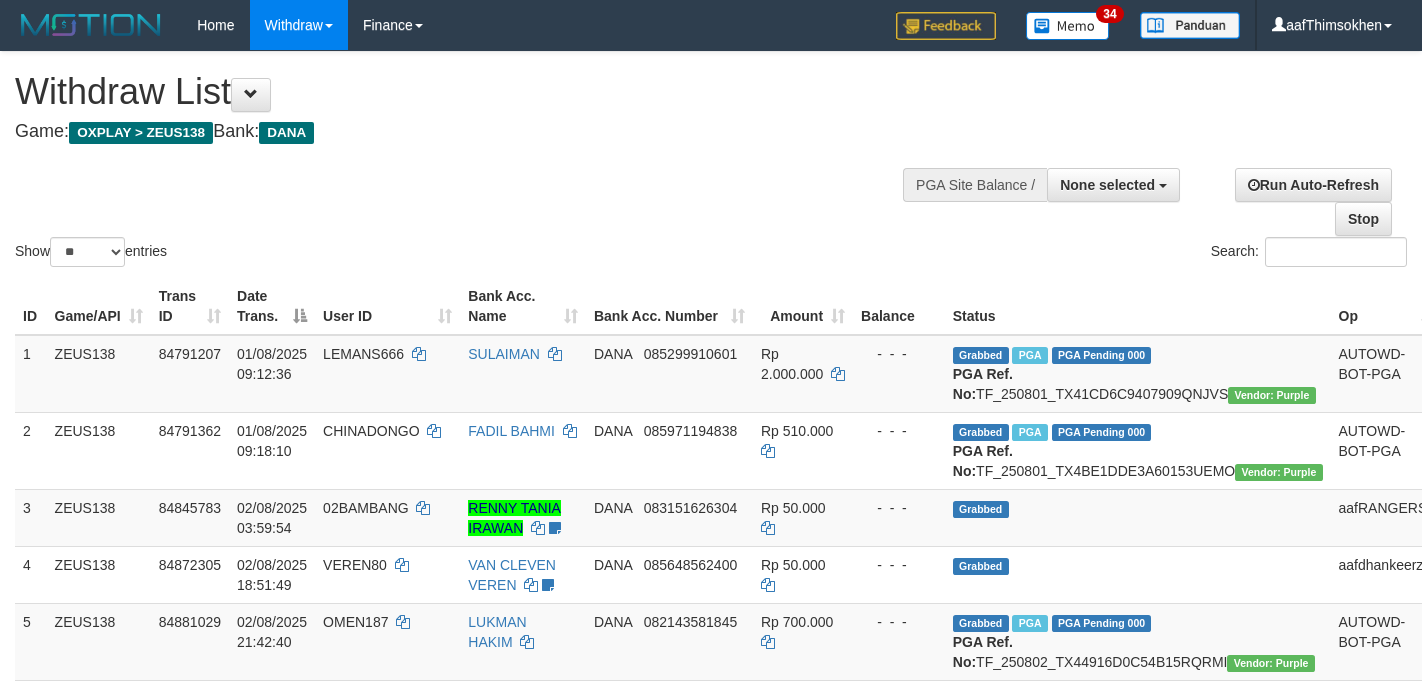 select 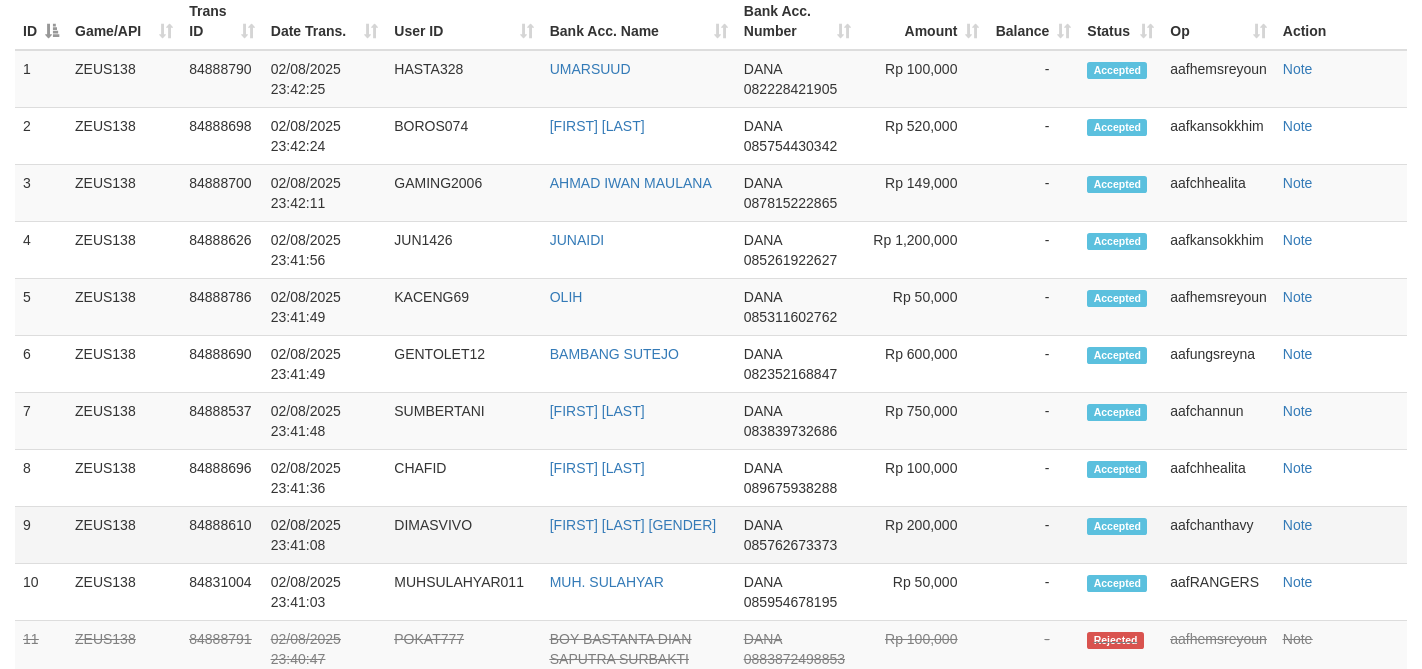 scroll, scrollTop: 1594, scrollLeft: 0, axis: vertical 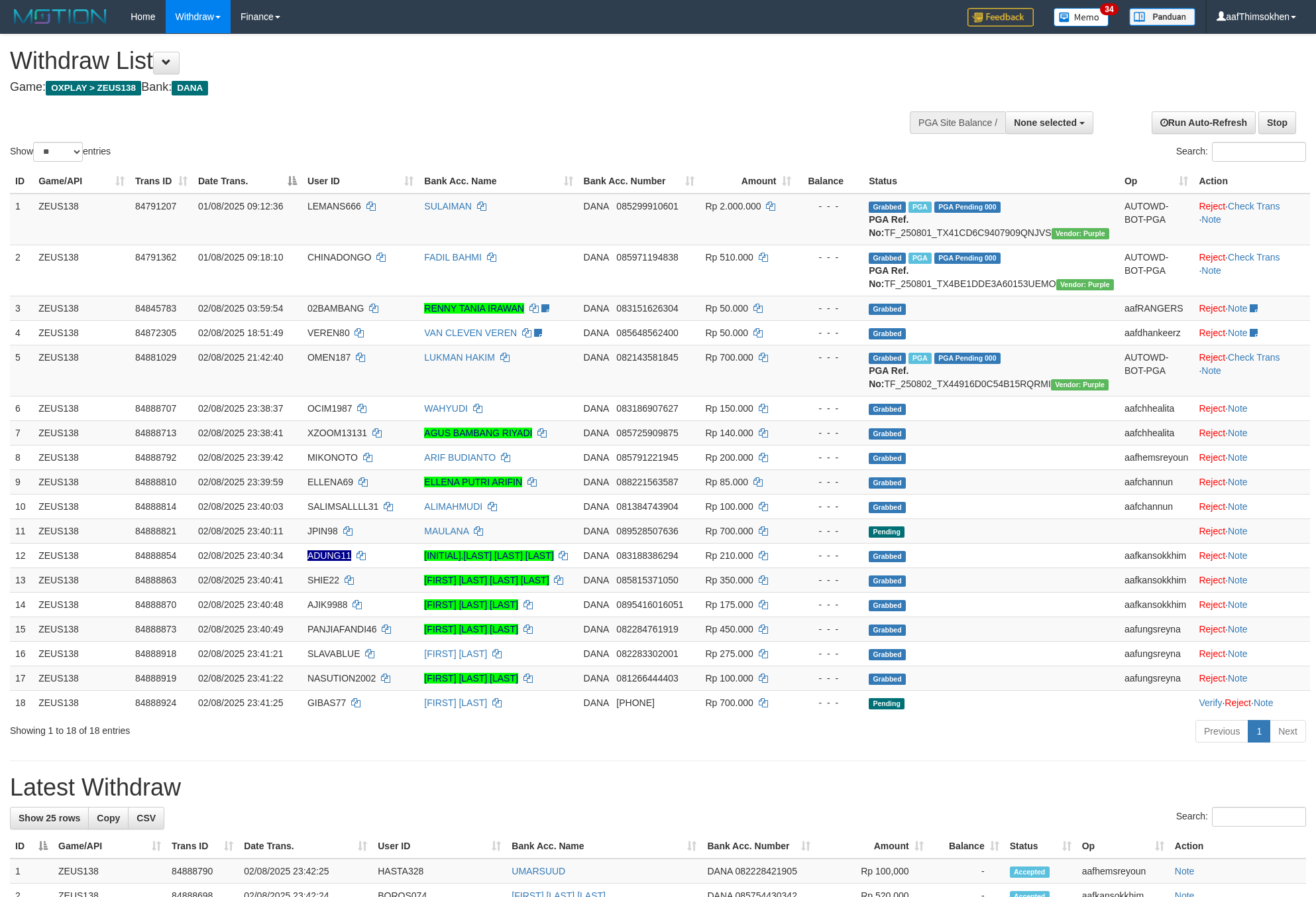 select 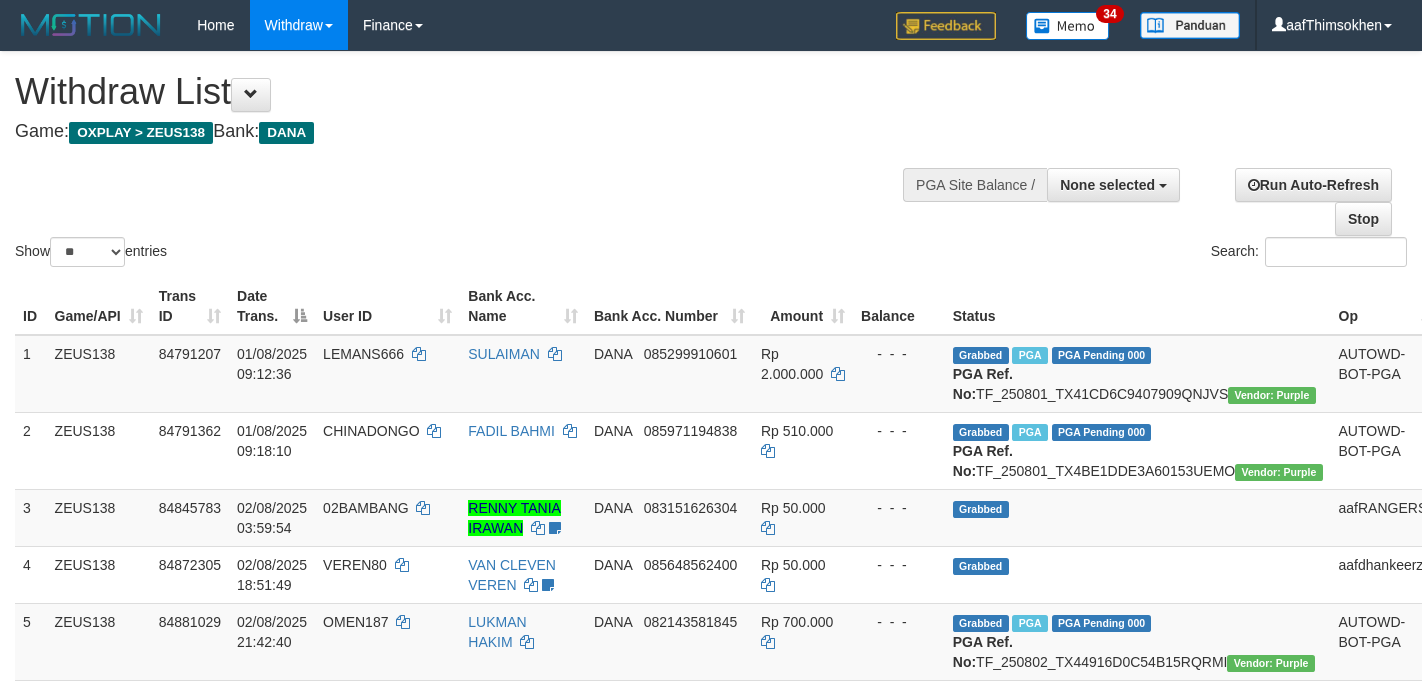 select 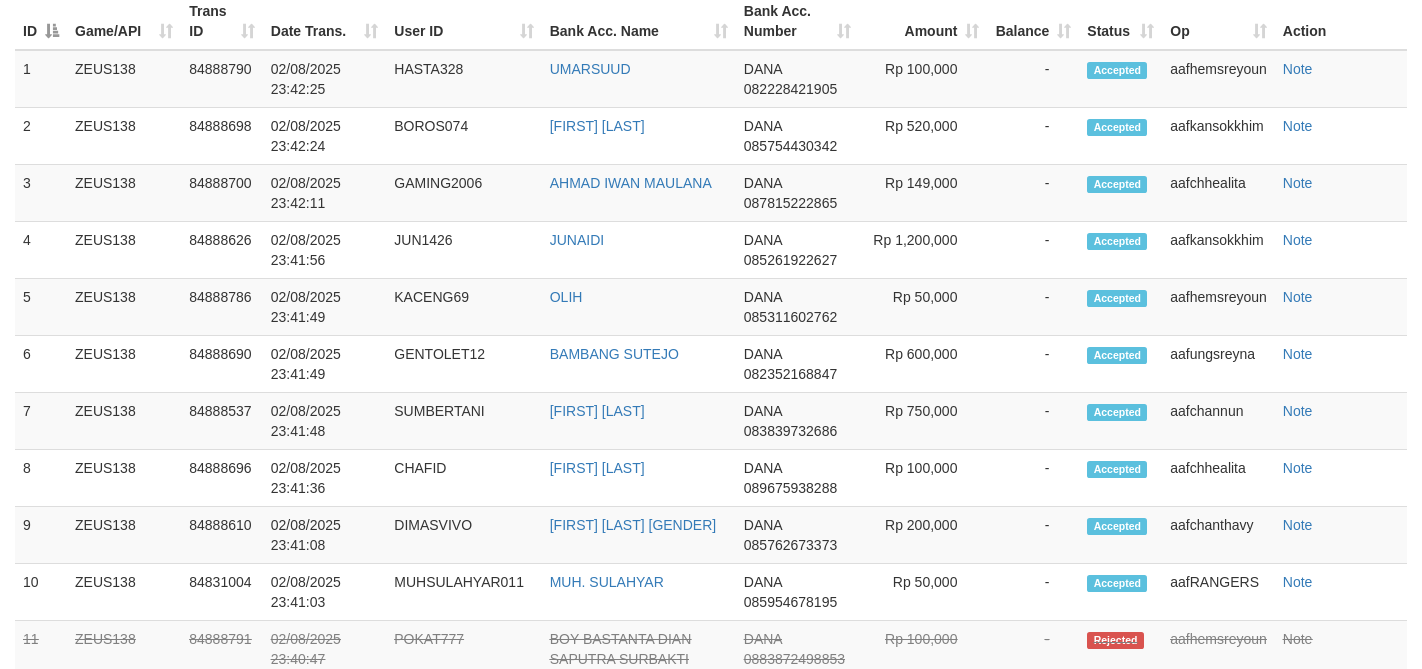 scroll, scrollTop: 1594, scrollLeft: 0, axis: vertical 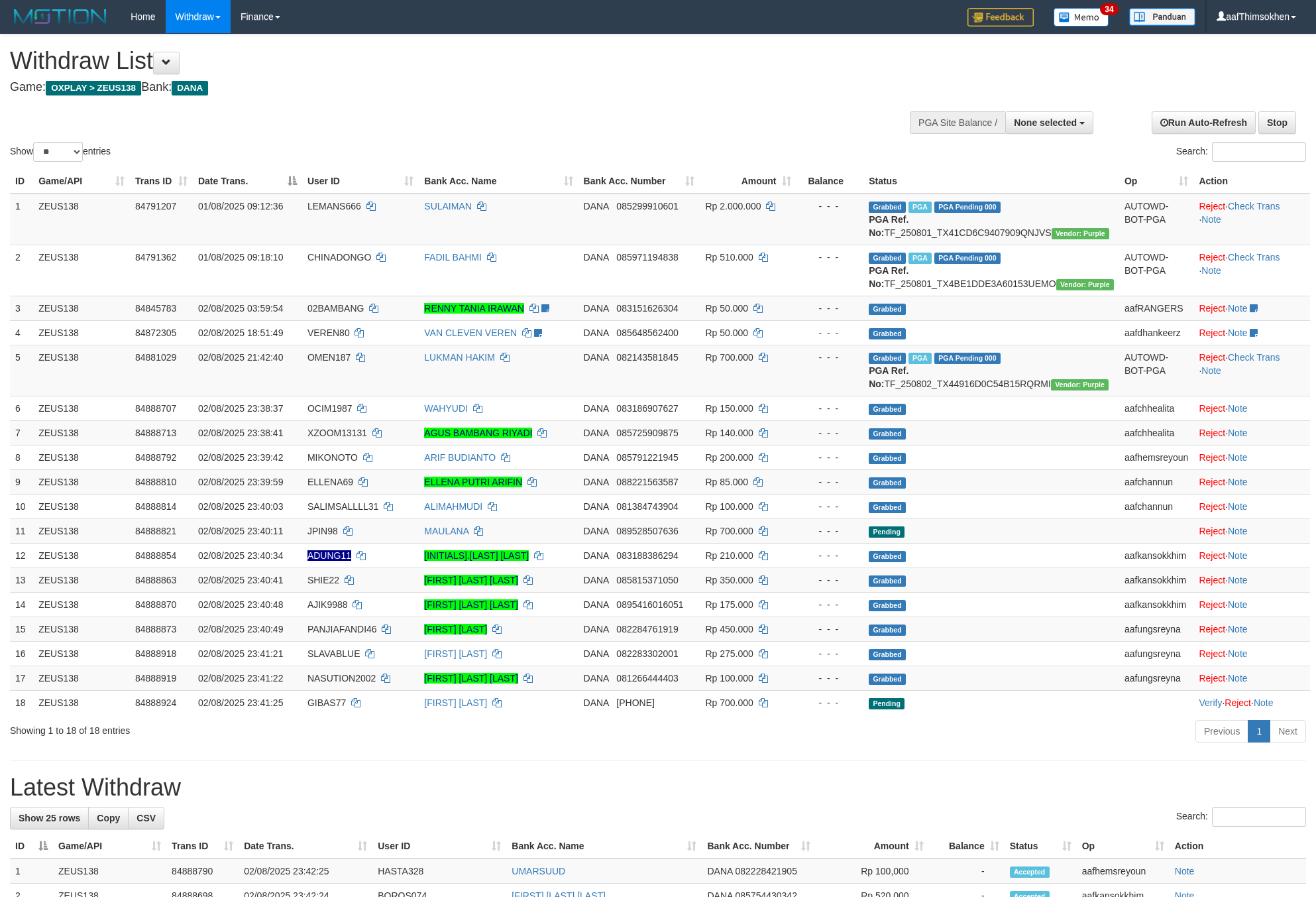 select 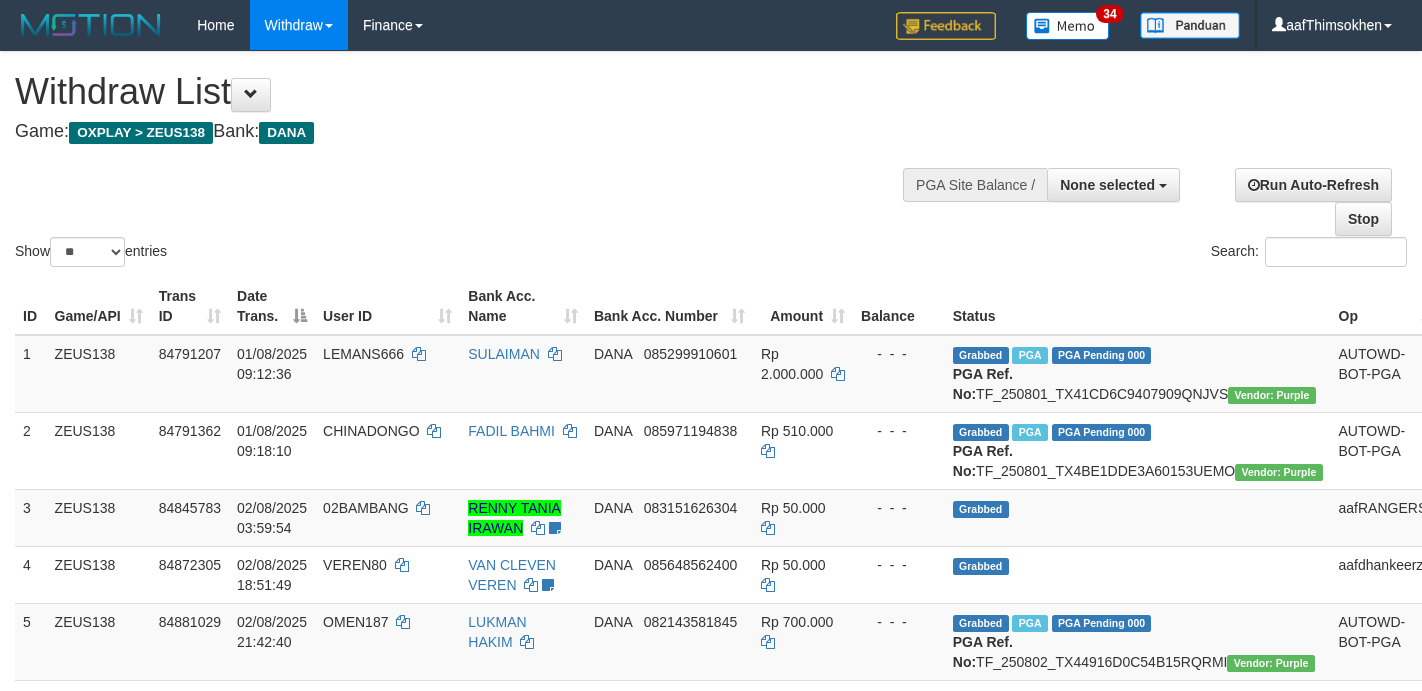 select 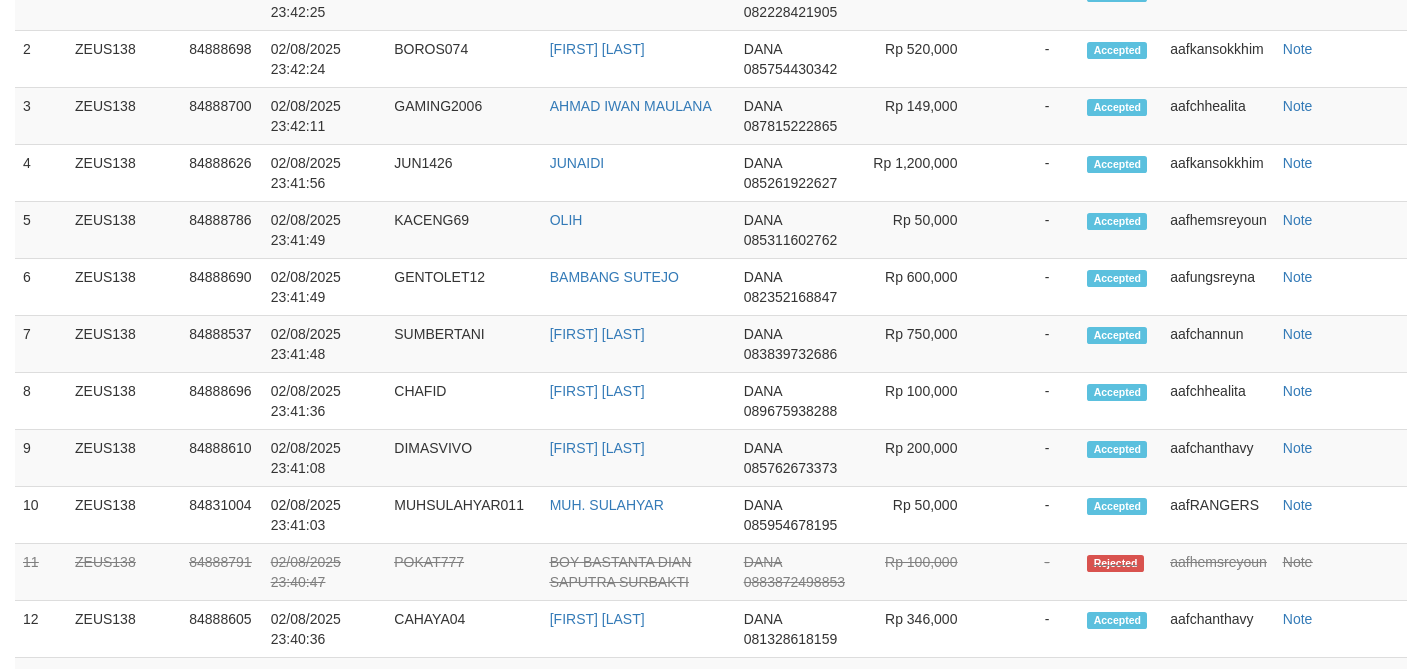 scroll, scrollTop: 1594, scrollLeft: 0, axis: vertical 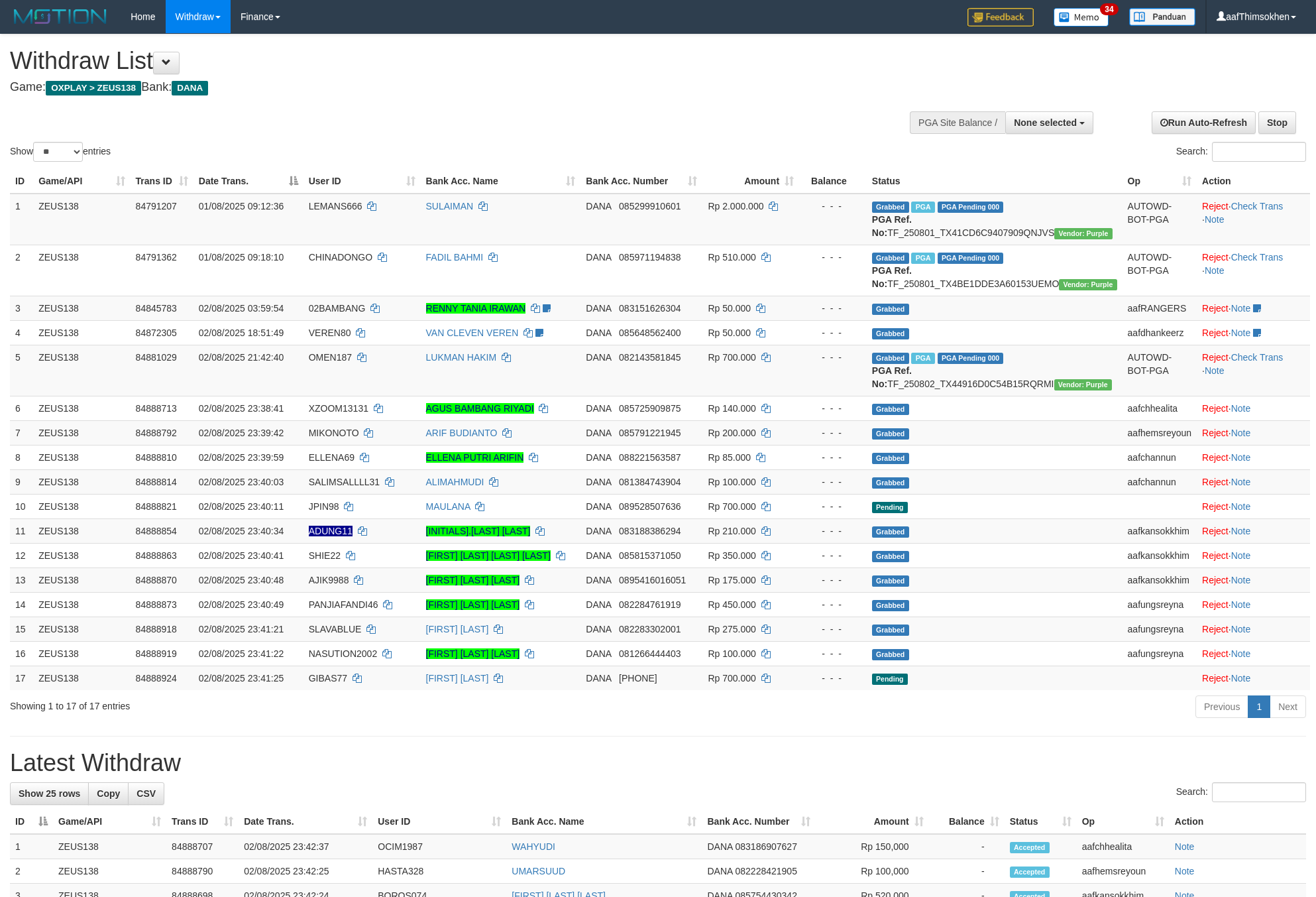 select 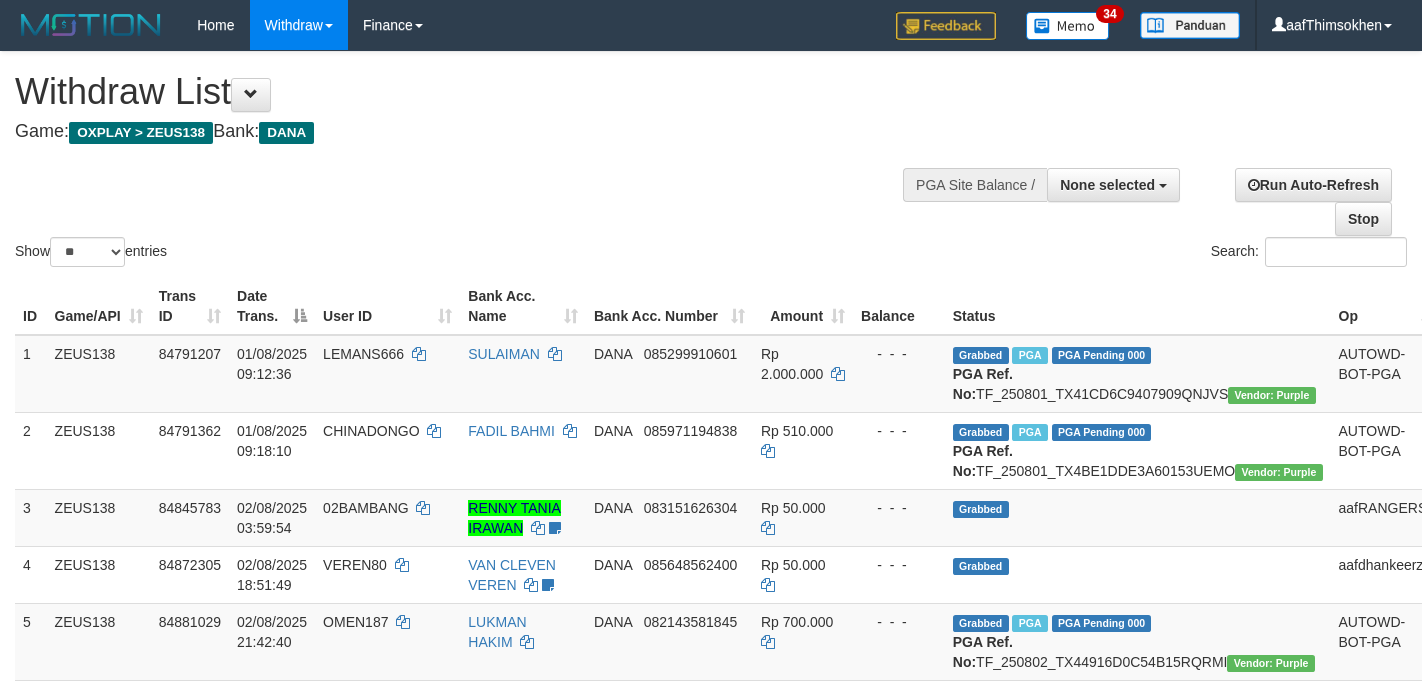 select 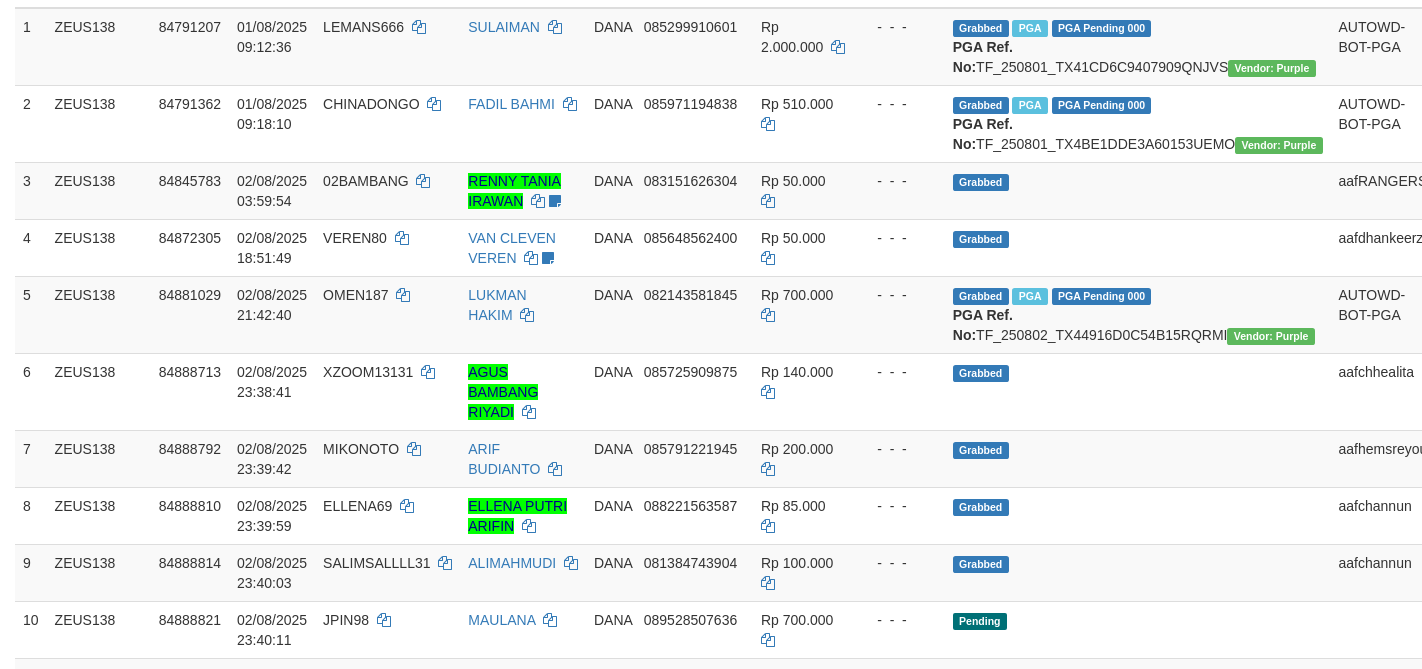 scroll, scrollTop: 327, scrollLeft: 0, axis: vertical 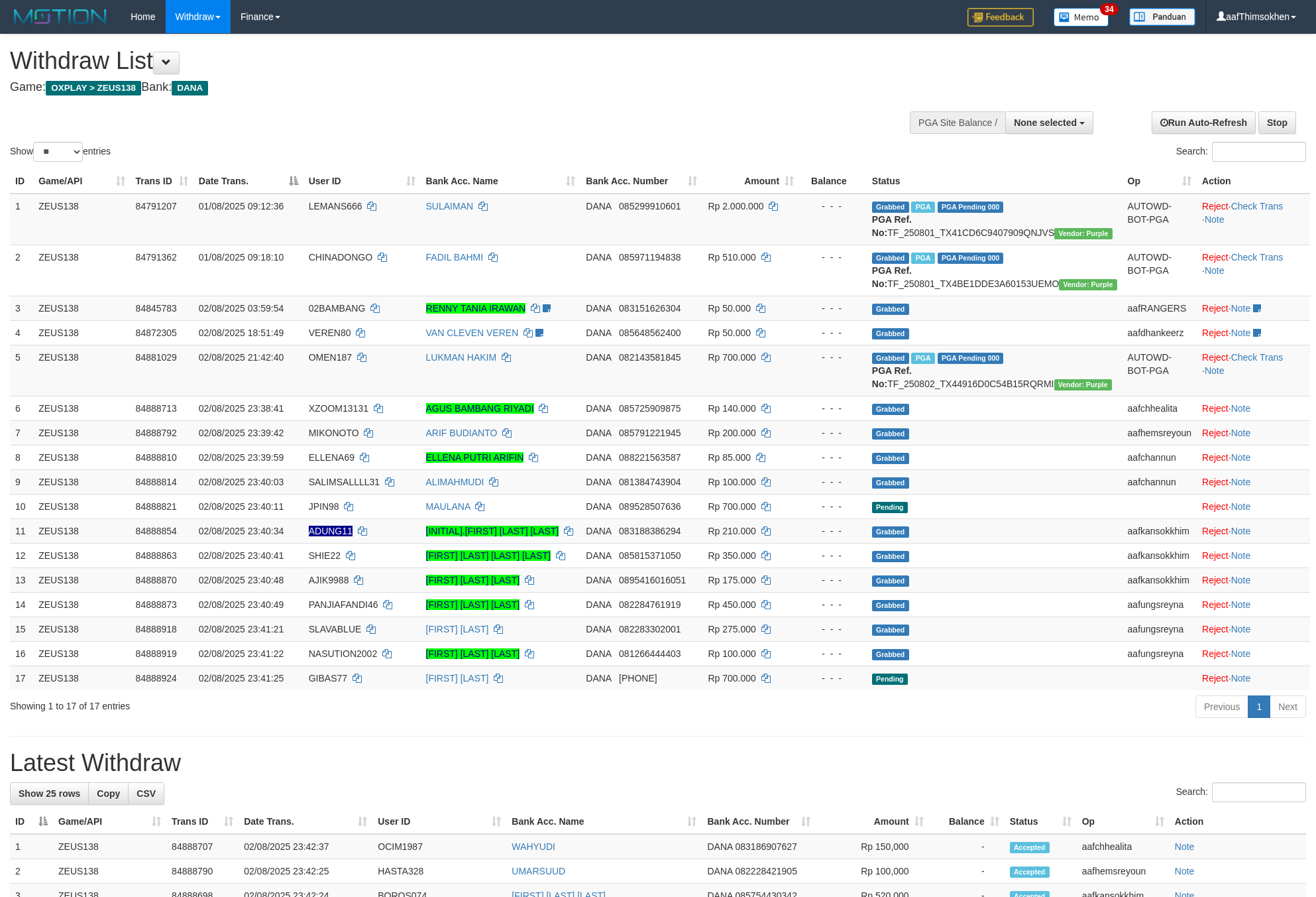 select 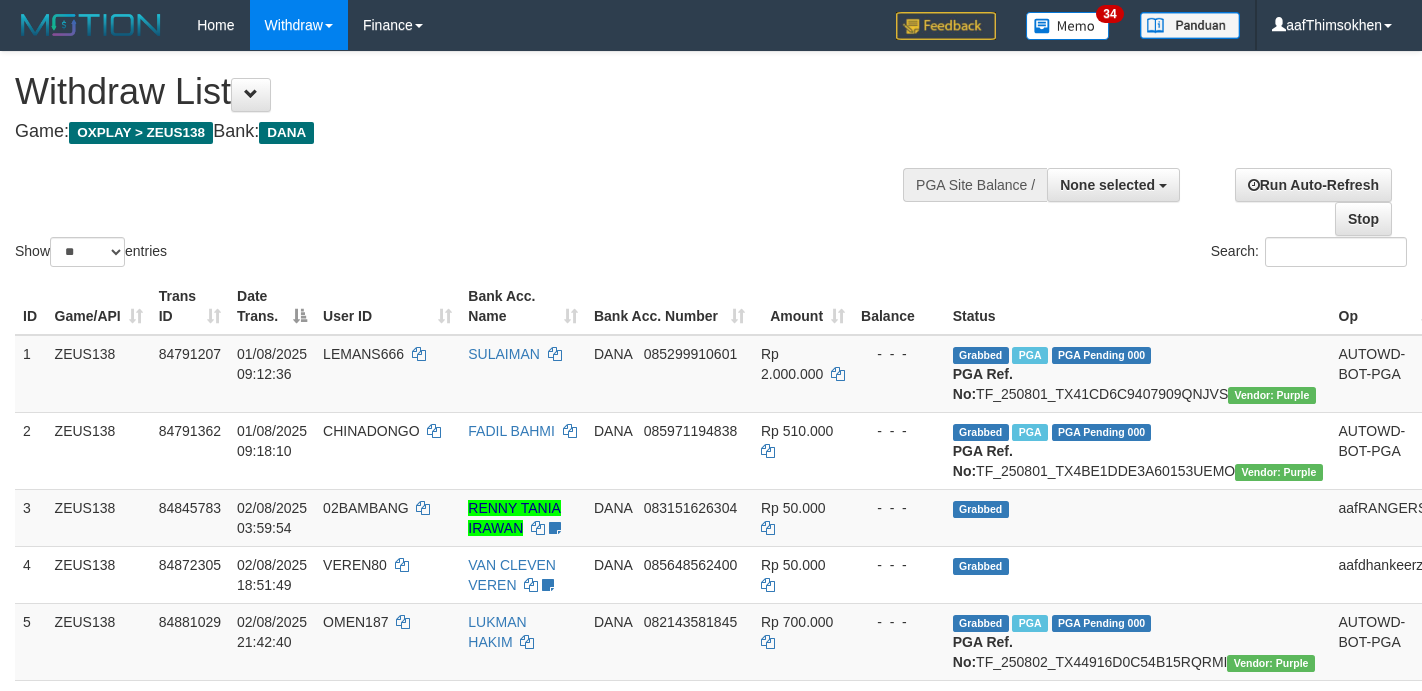 select 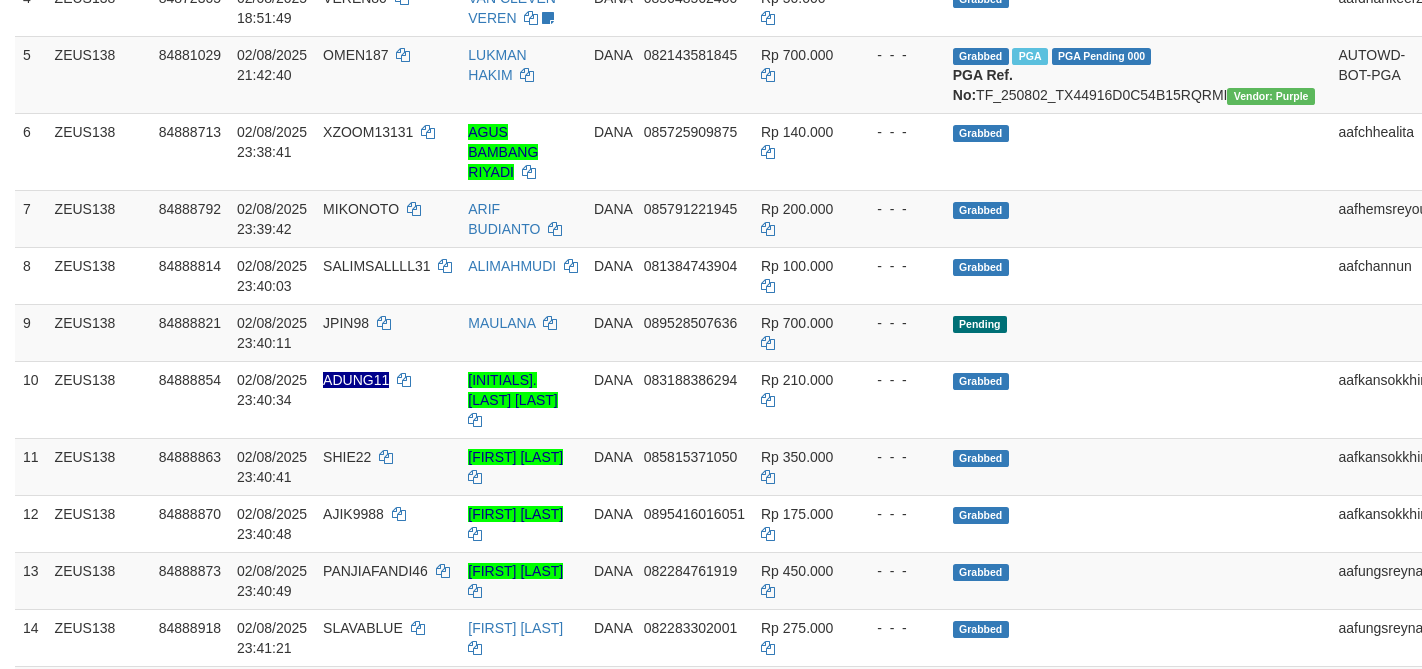 scroll, scrollTop: 327, scrollLeft: 0, axis: vertical 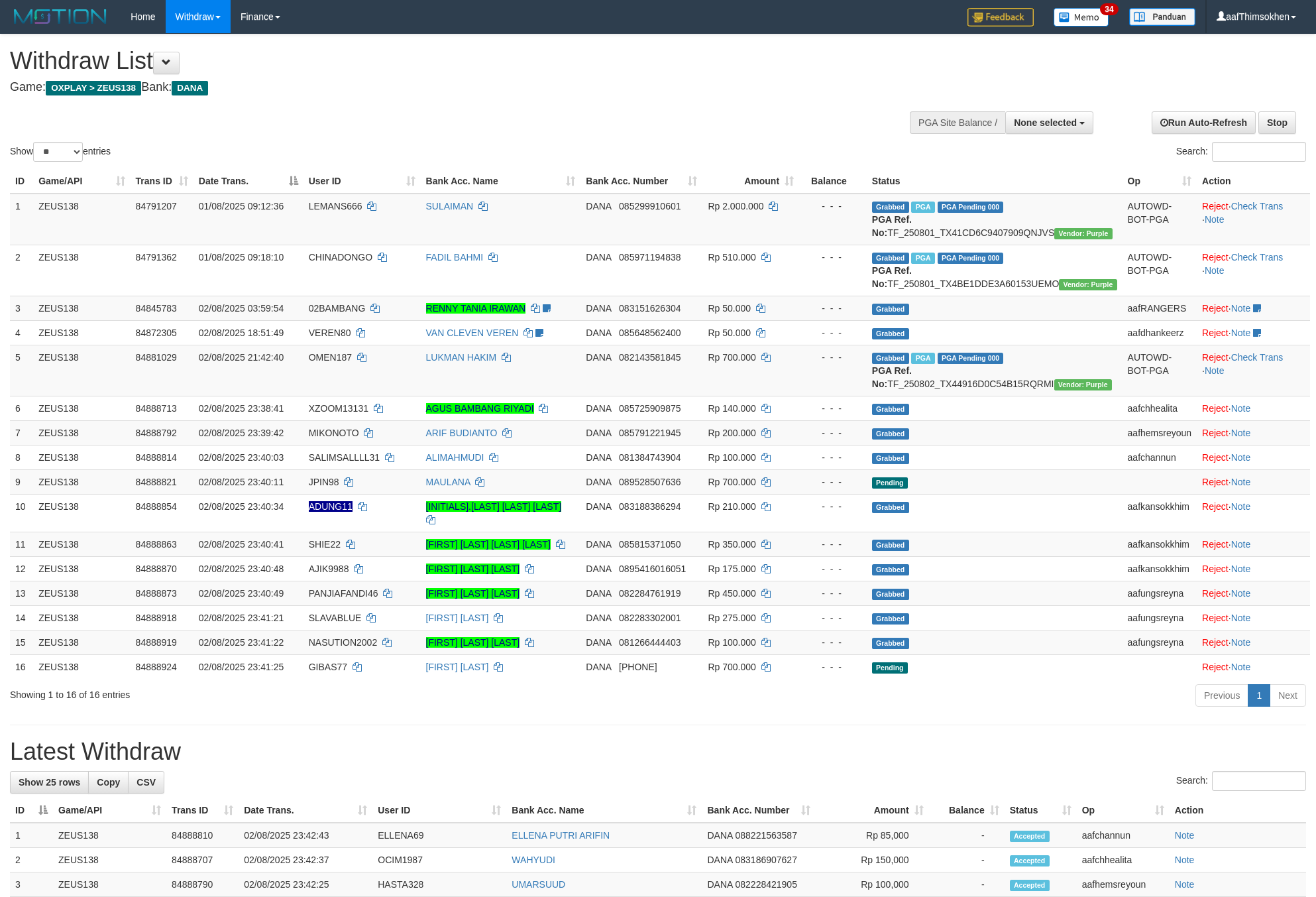 select 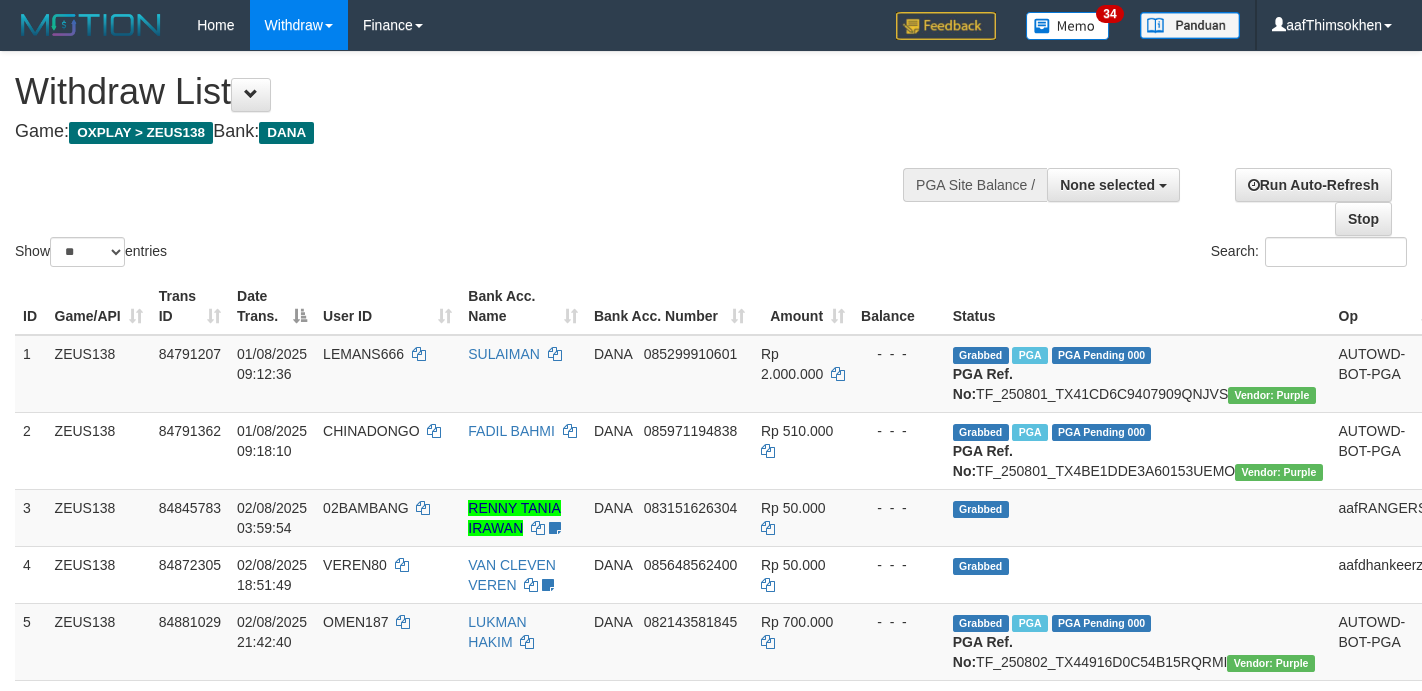 select 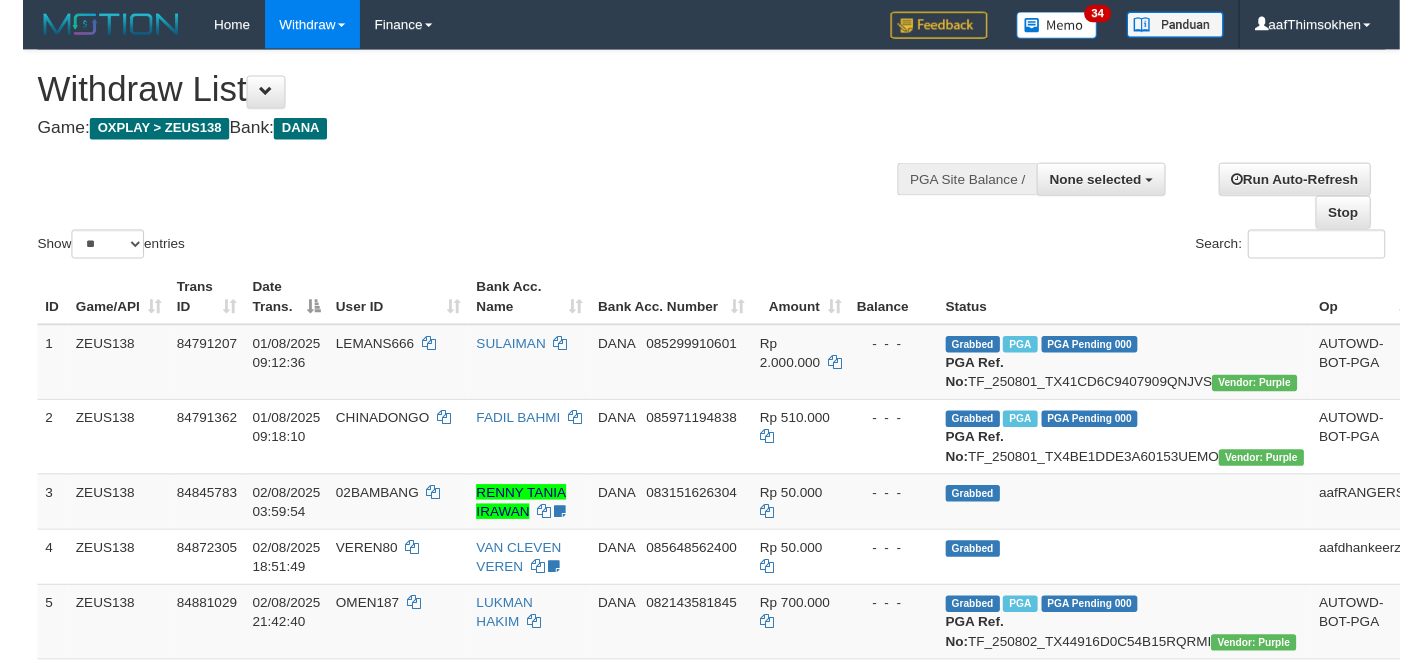 scroll, scrollTop: 285, scrollLeft: 0, axis: vertical 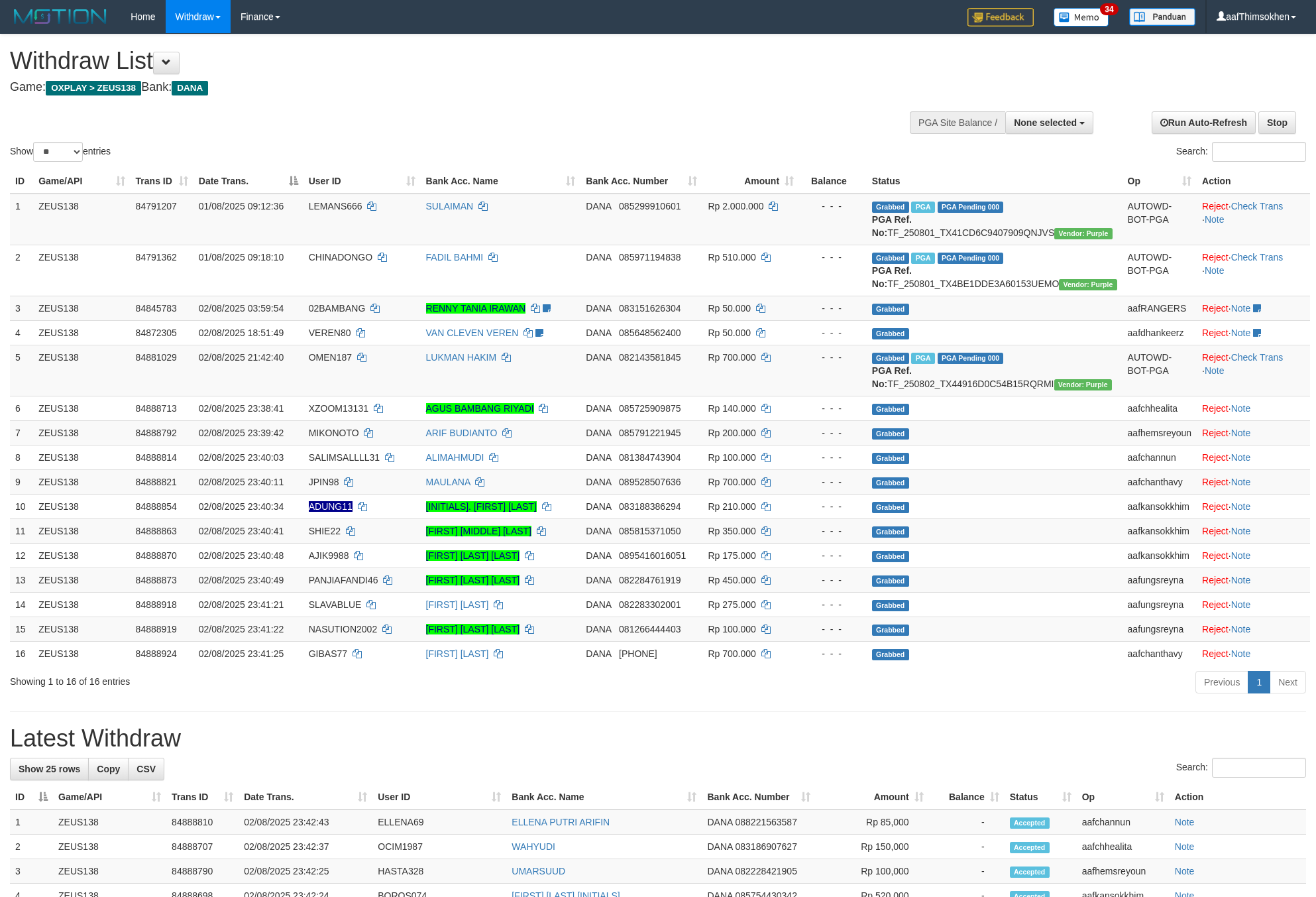 select 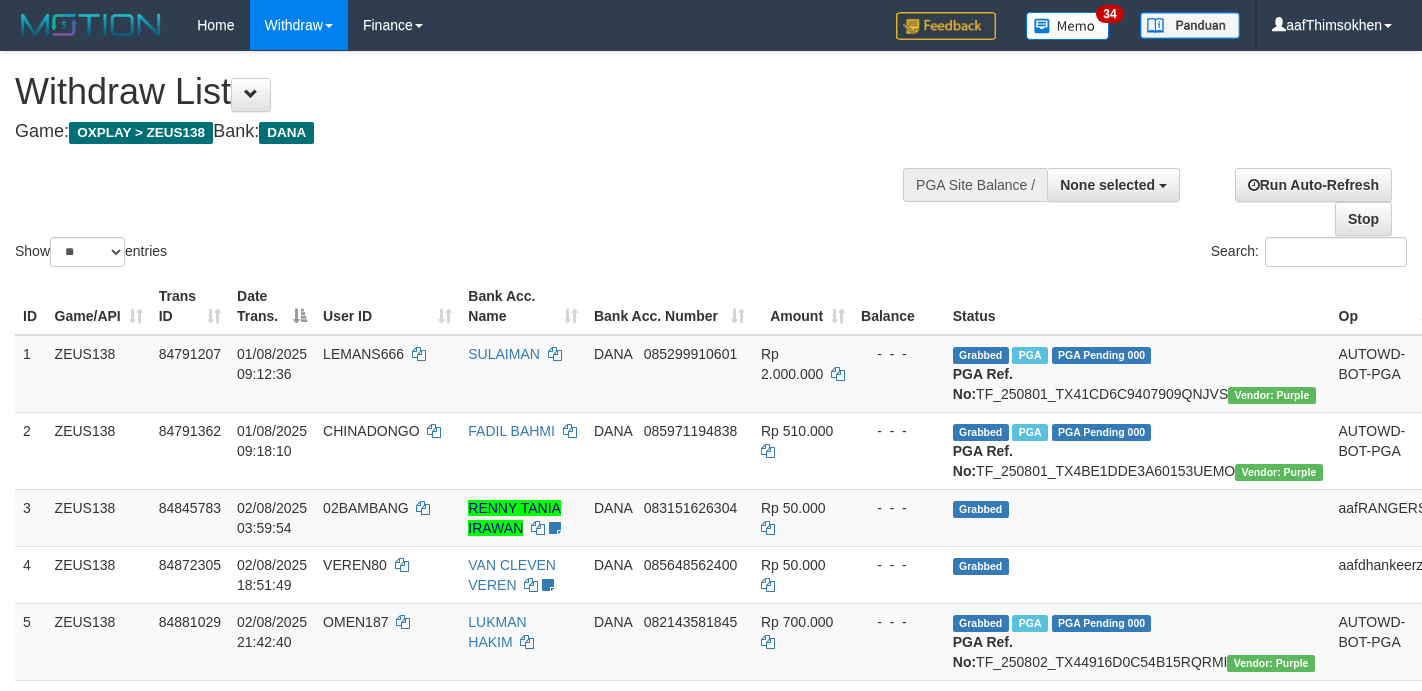 select 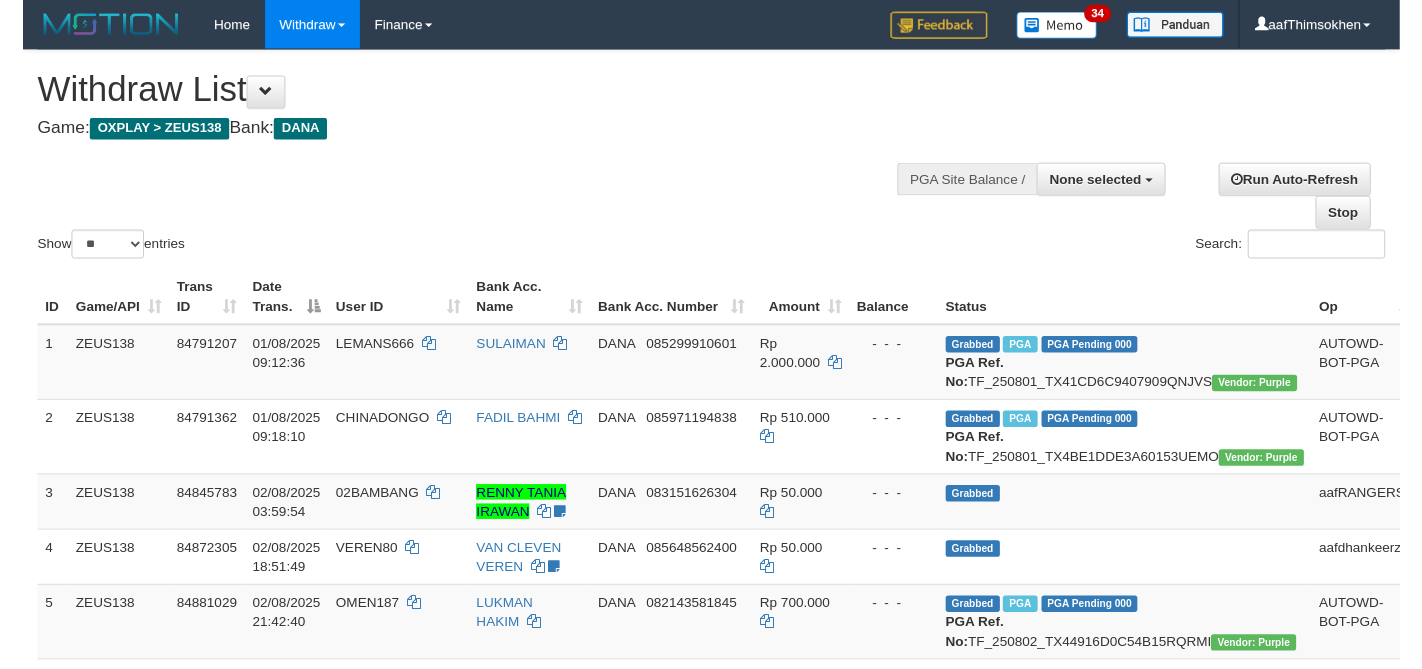 scroll, scrollTop: 1581, scrollLeft: 0, axis: vertical 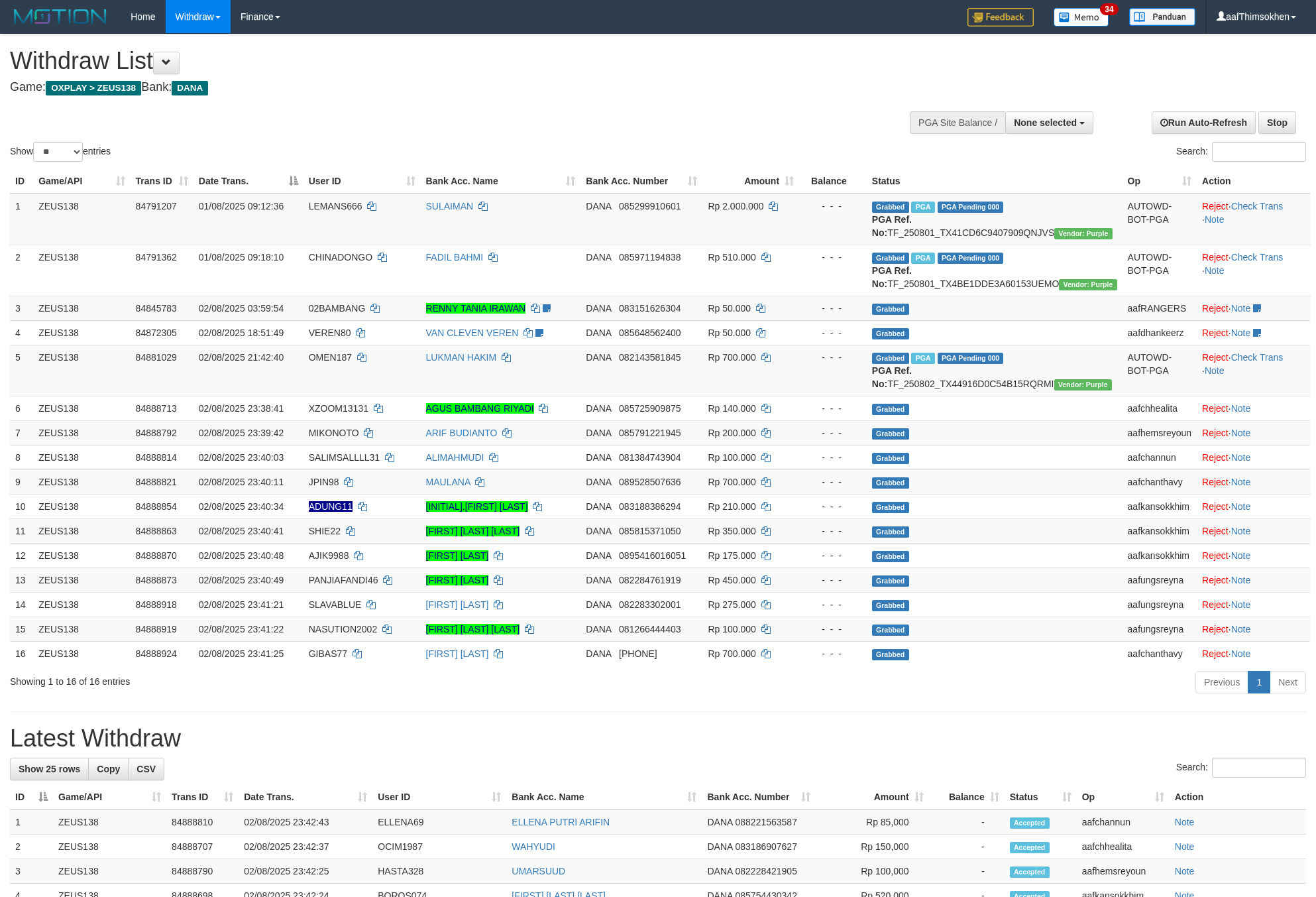 select 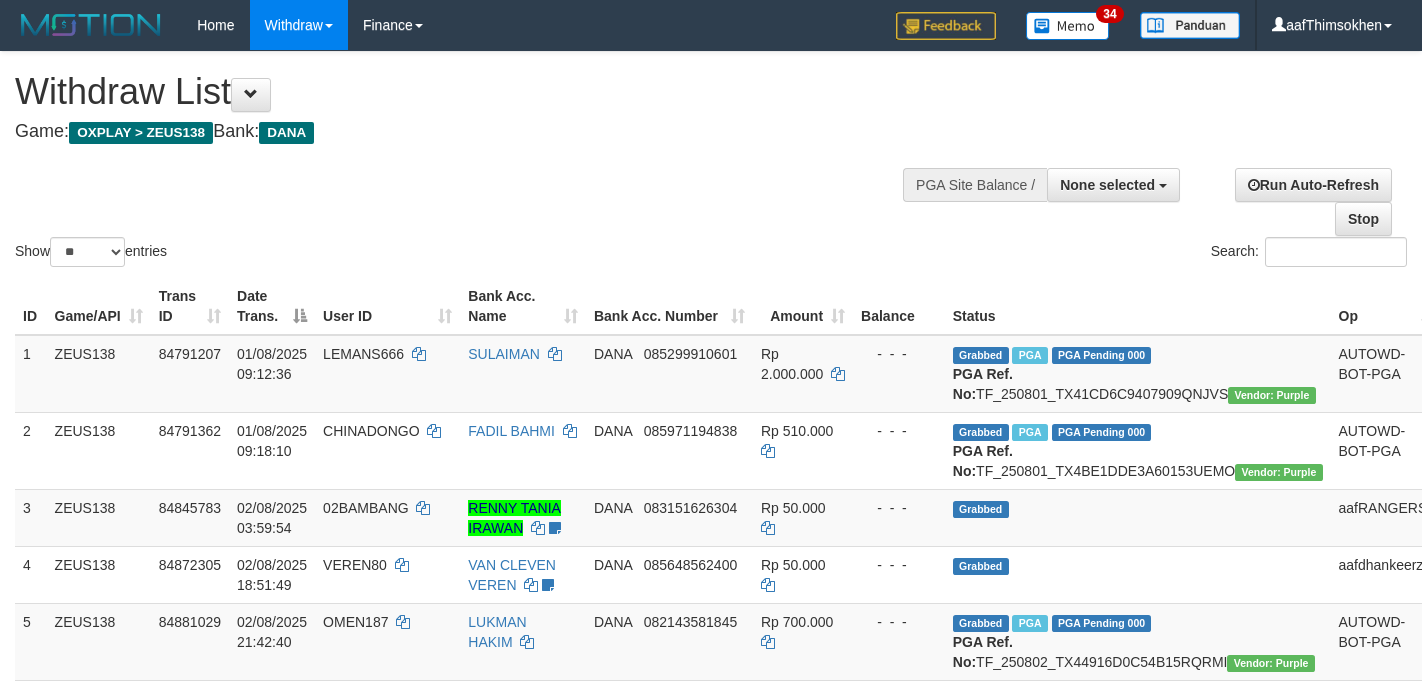 select 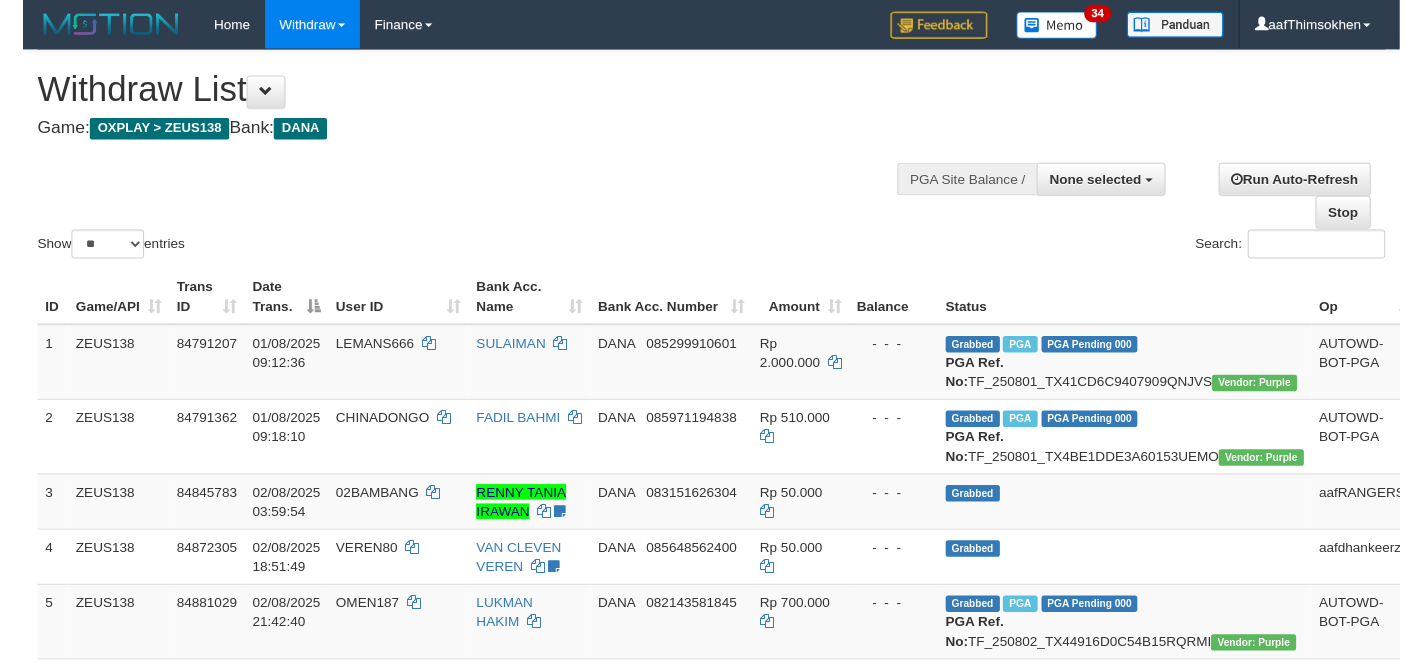 scroll, scrollTop: 273, scrollLeft: 0, axis: vertical 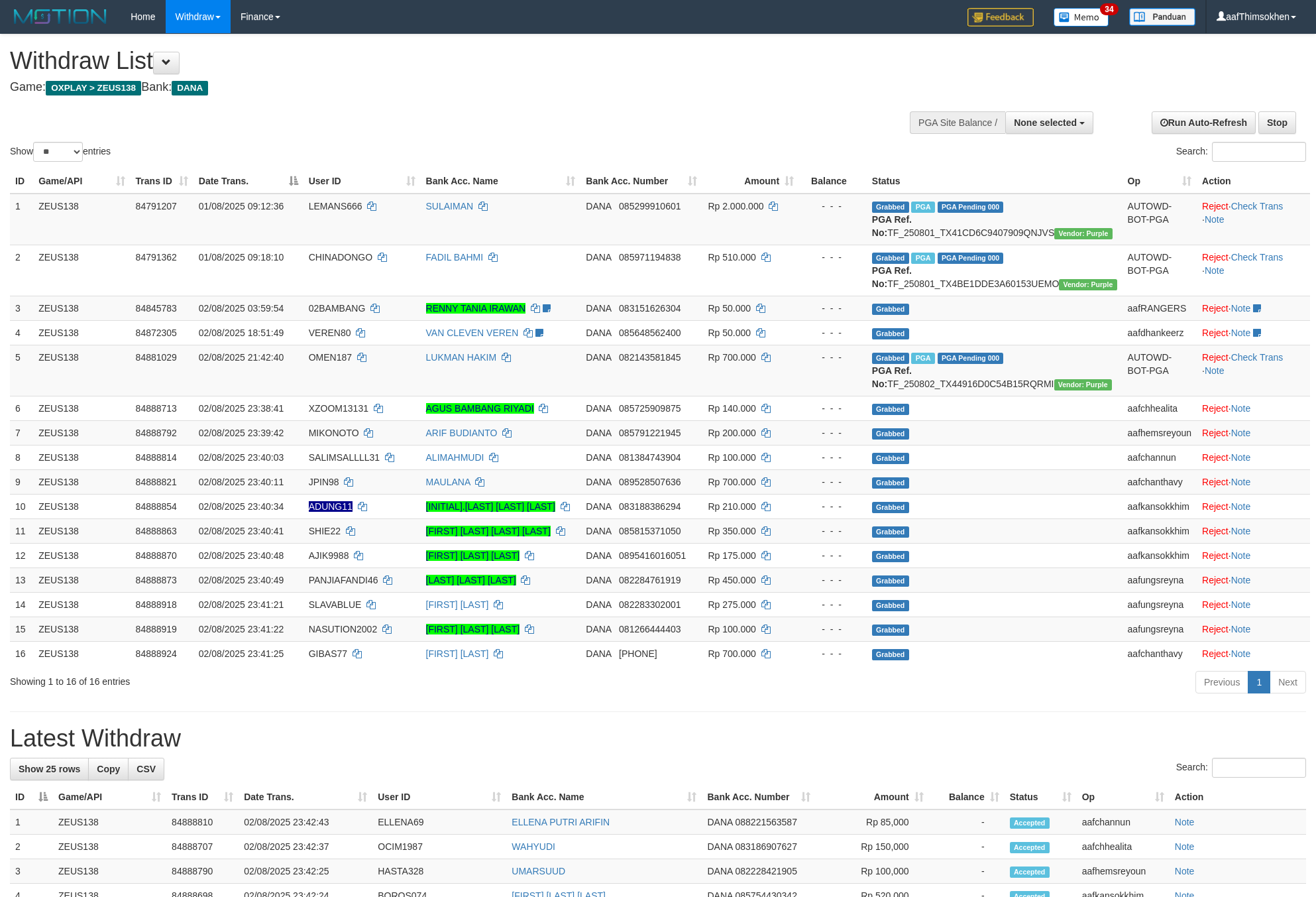 select 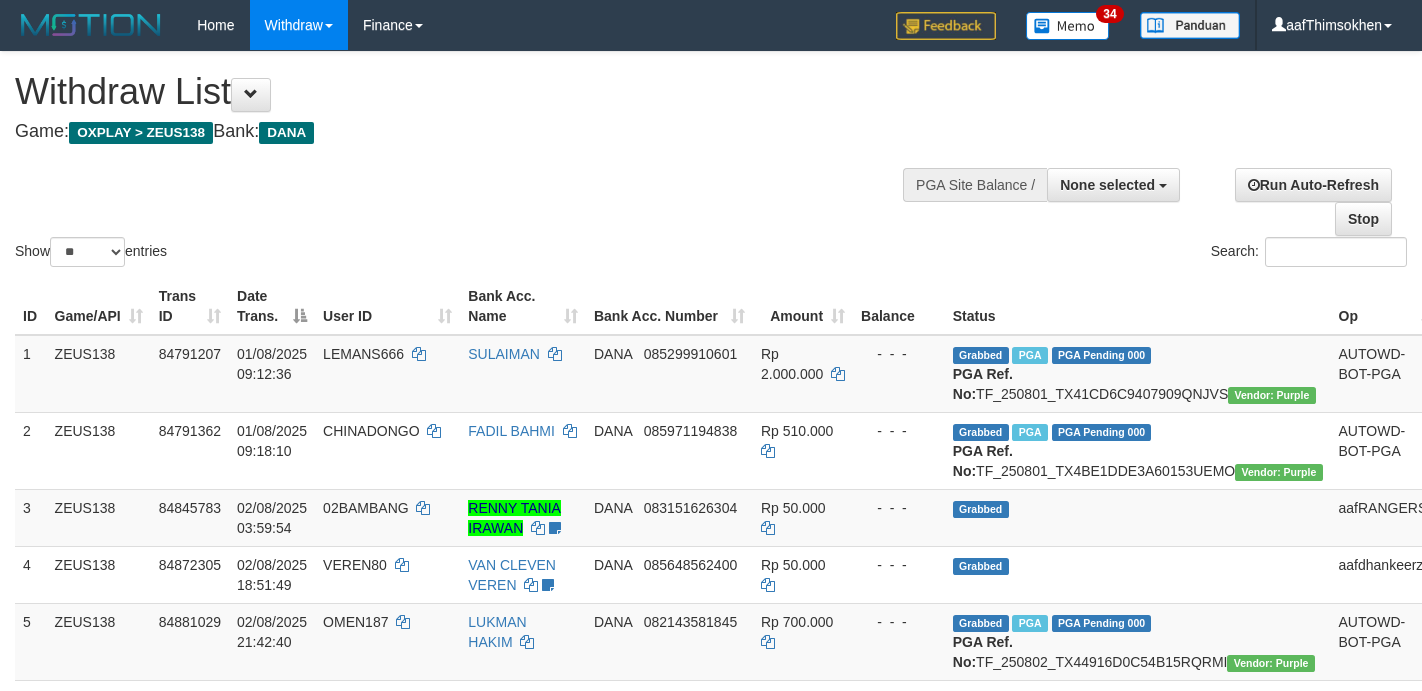 select 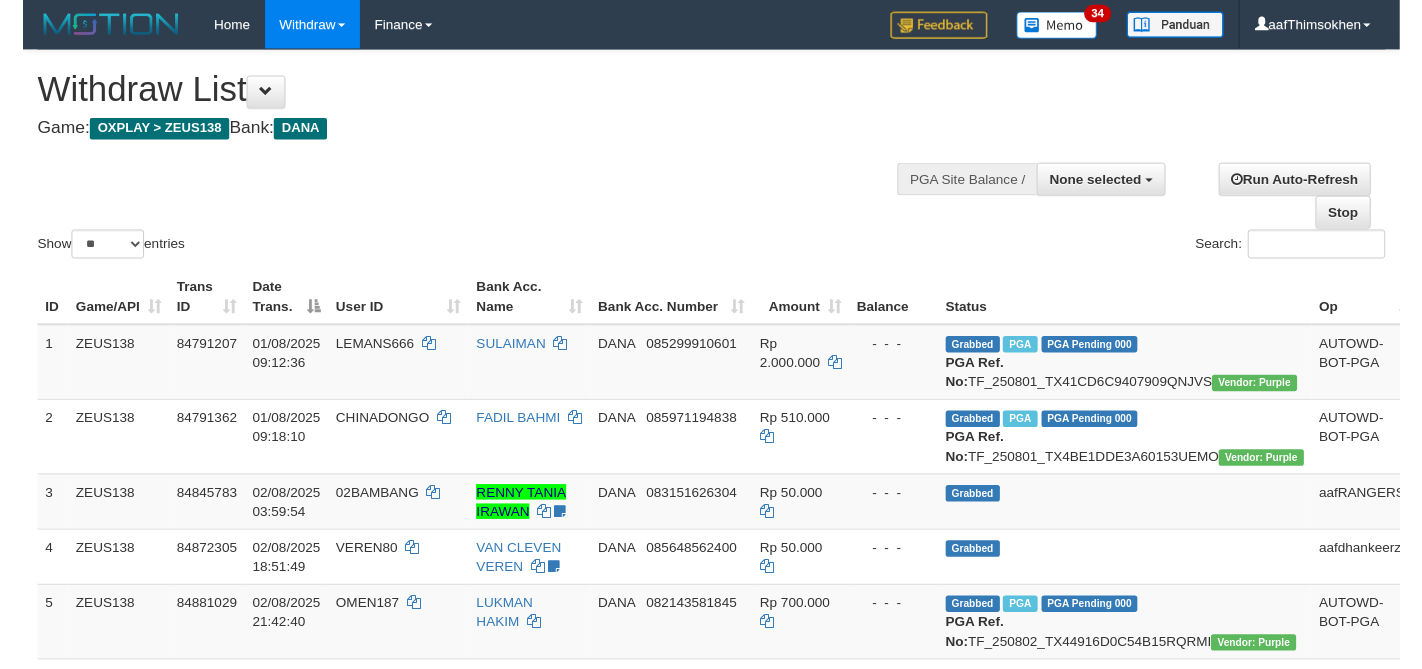 scroll, scrollTop: 358, scrollLeft: 0, axis: vertical 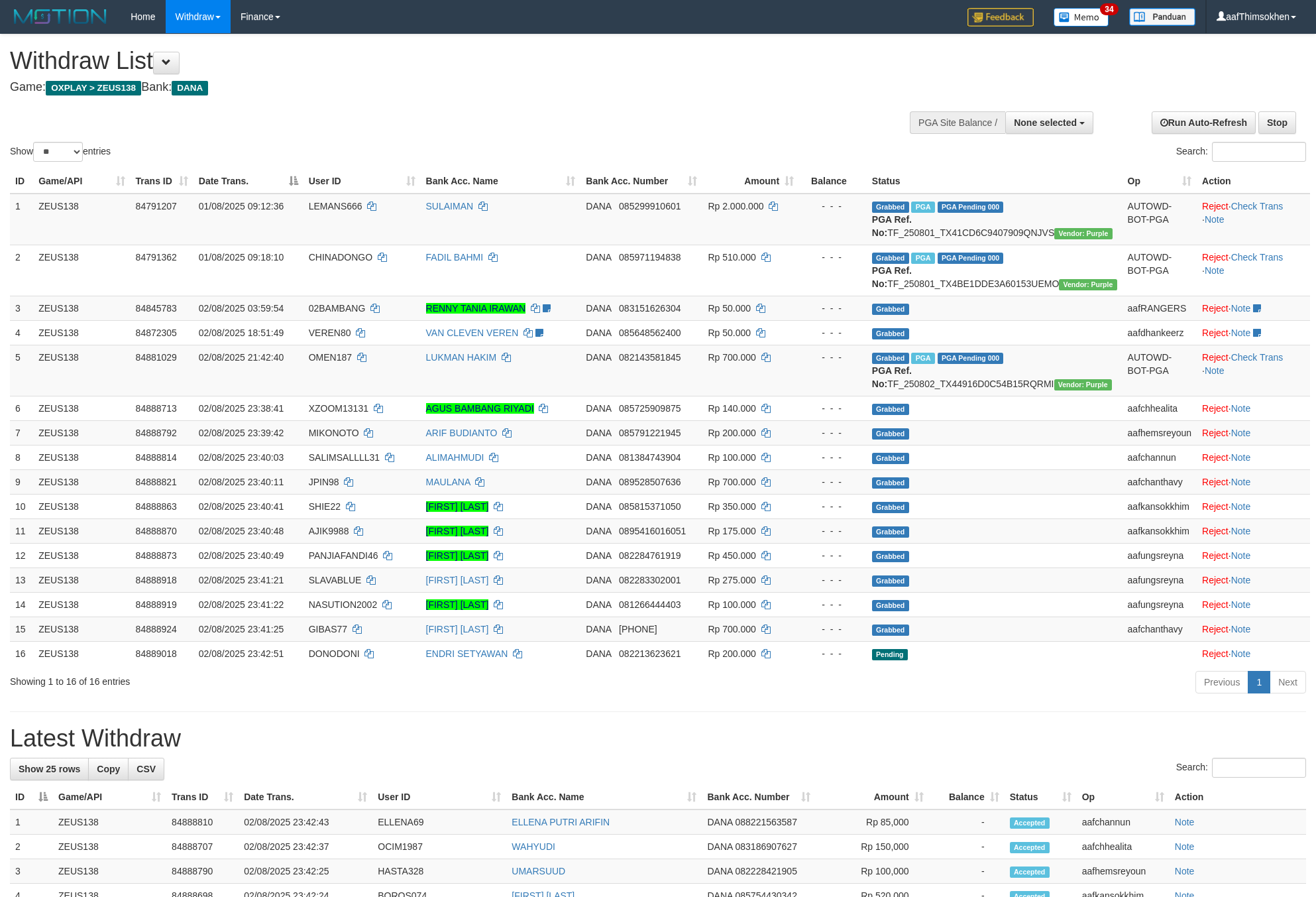 select 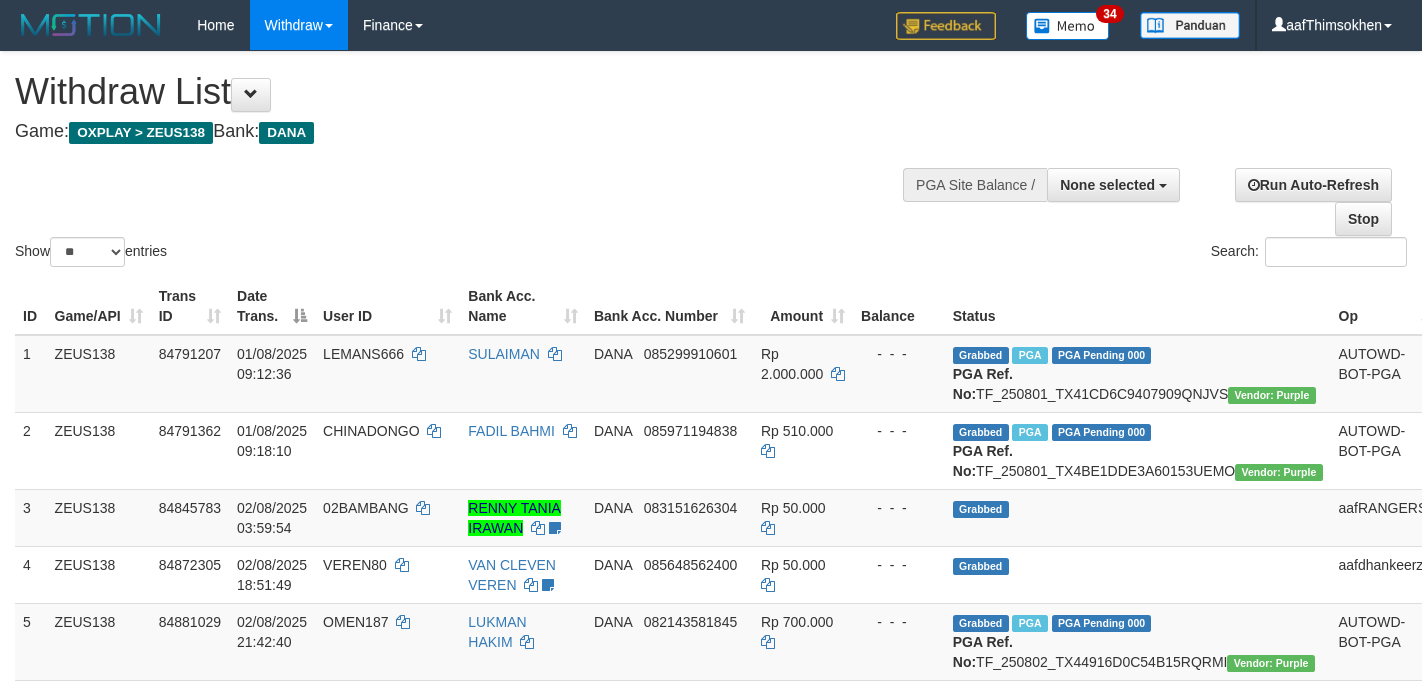 select 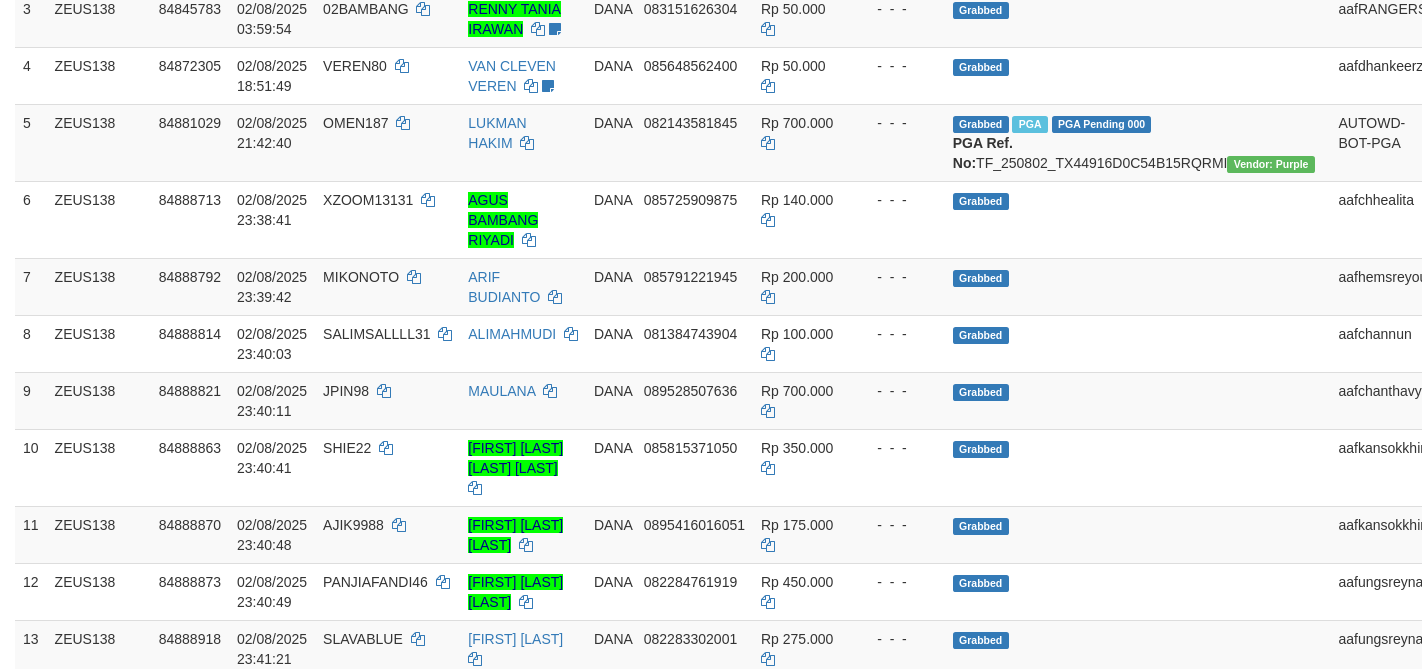 scroll, scrollTop: 358, scrollLeft: 0, axis: vertical 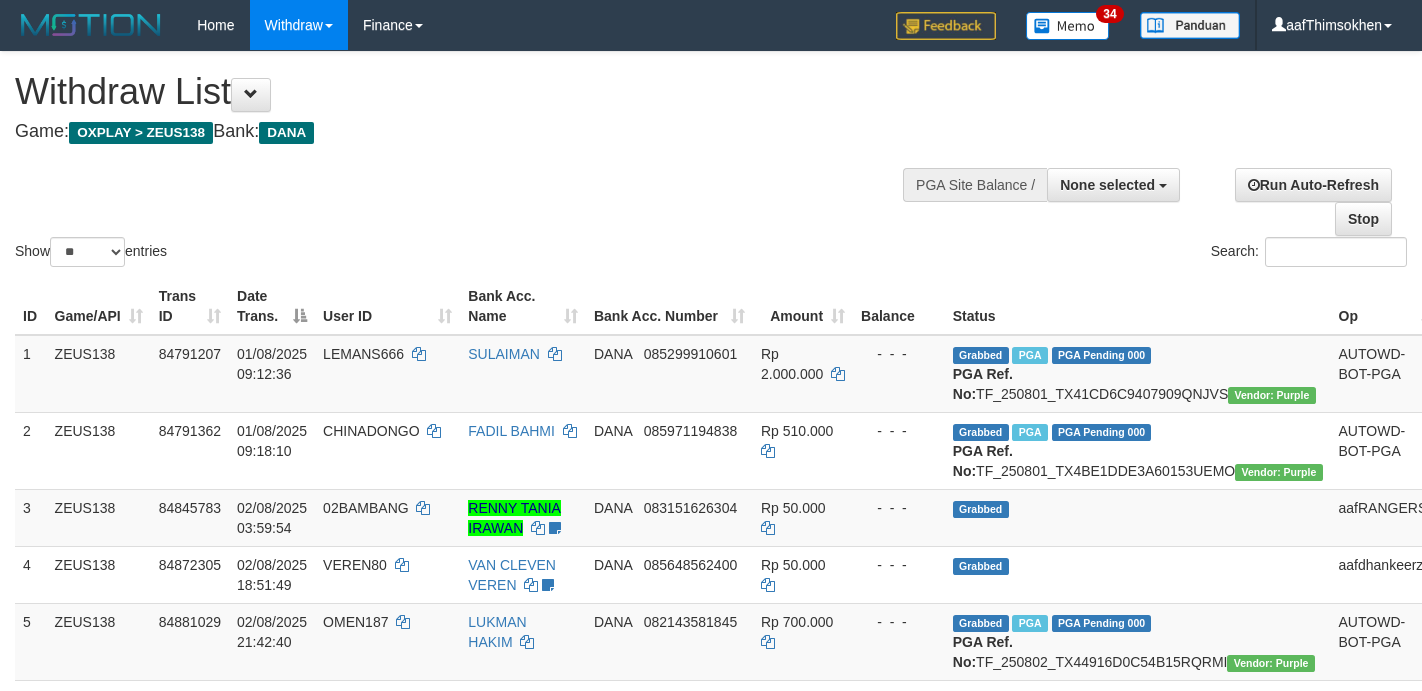 select 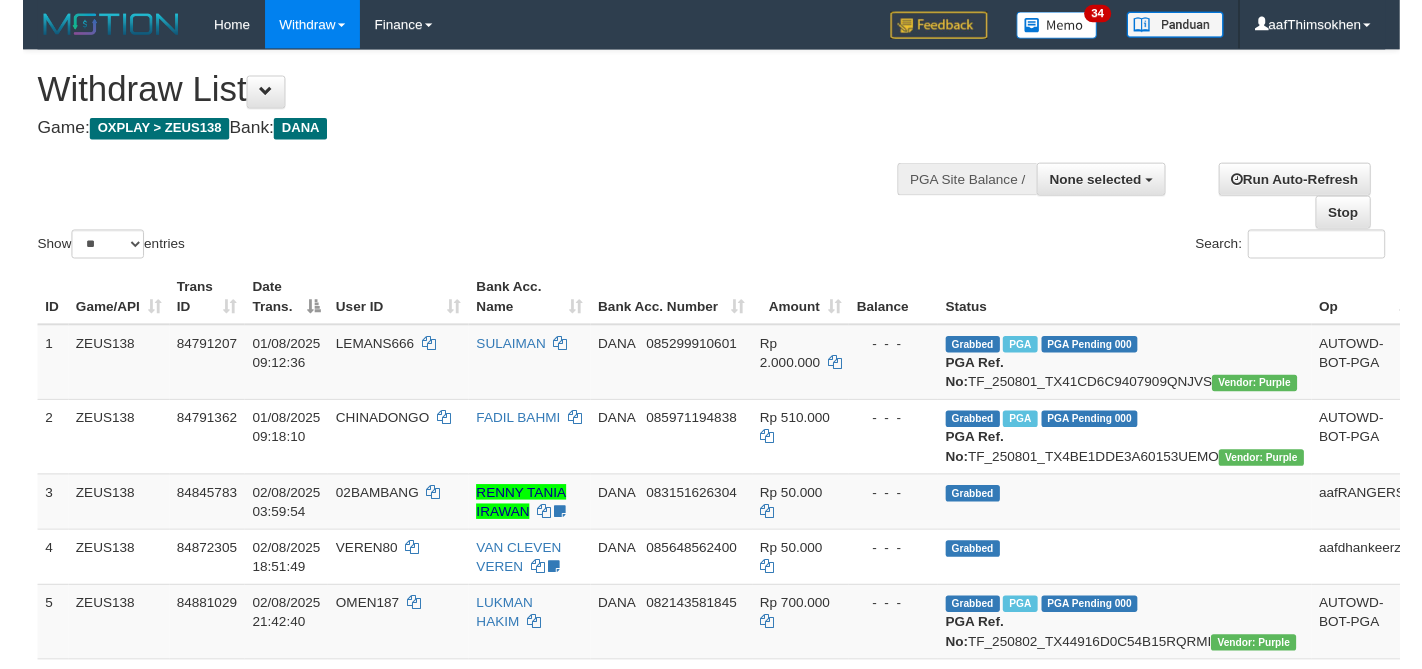 scroll, scrollTop: 358, scrollLeft: 0, axis: vertical 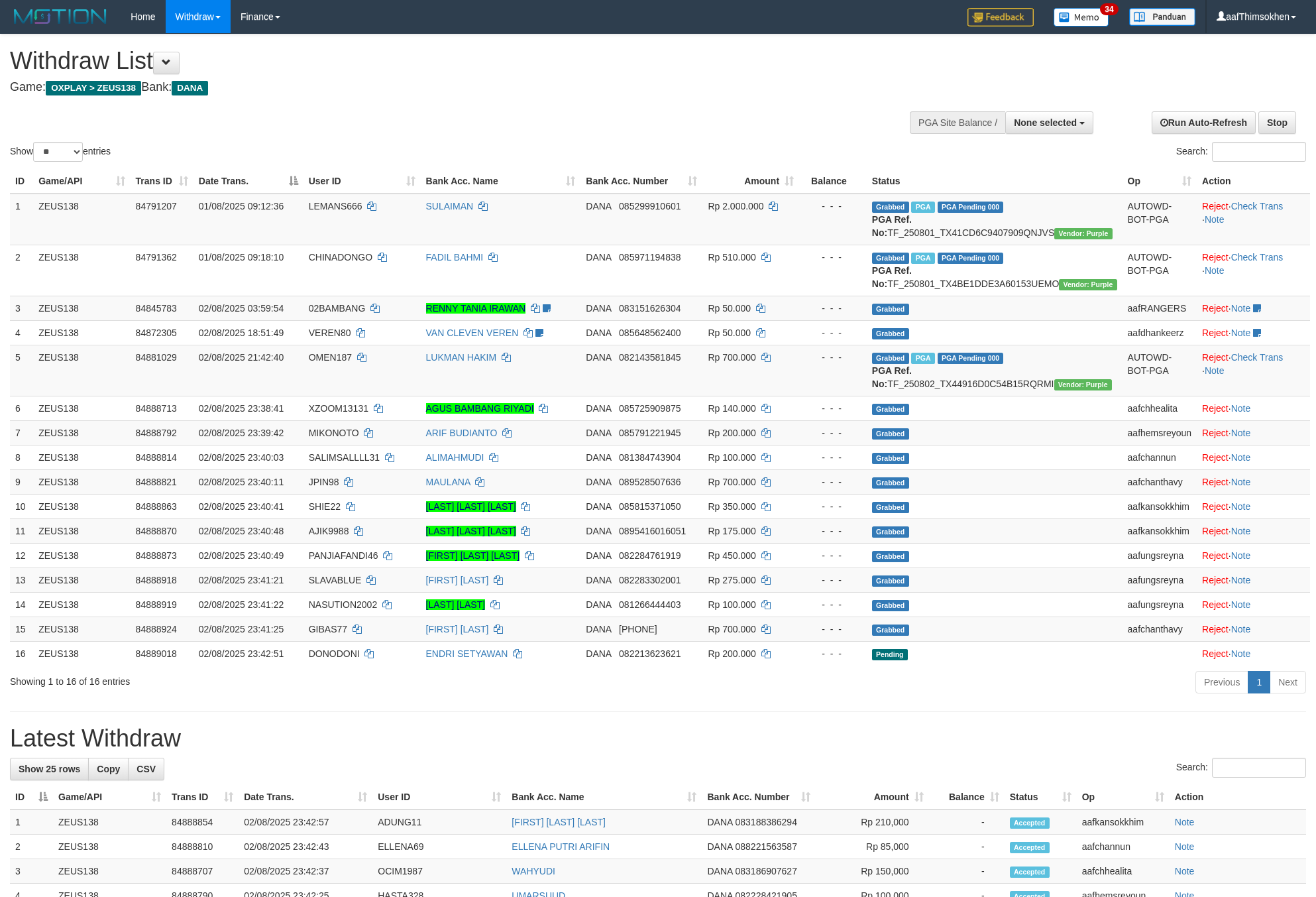 select 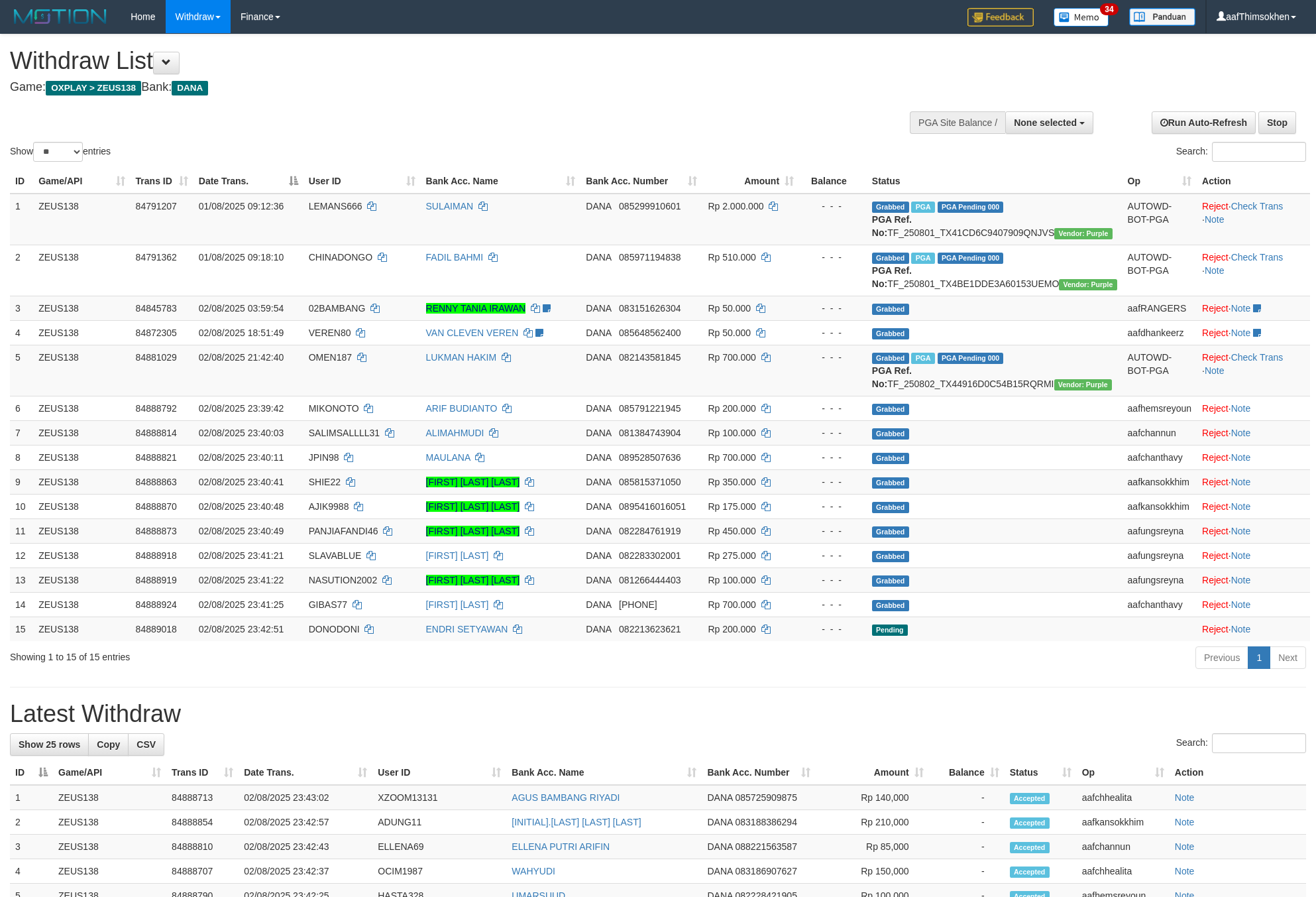 select 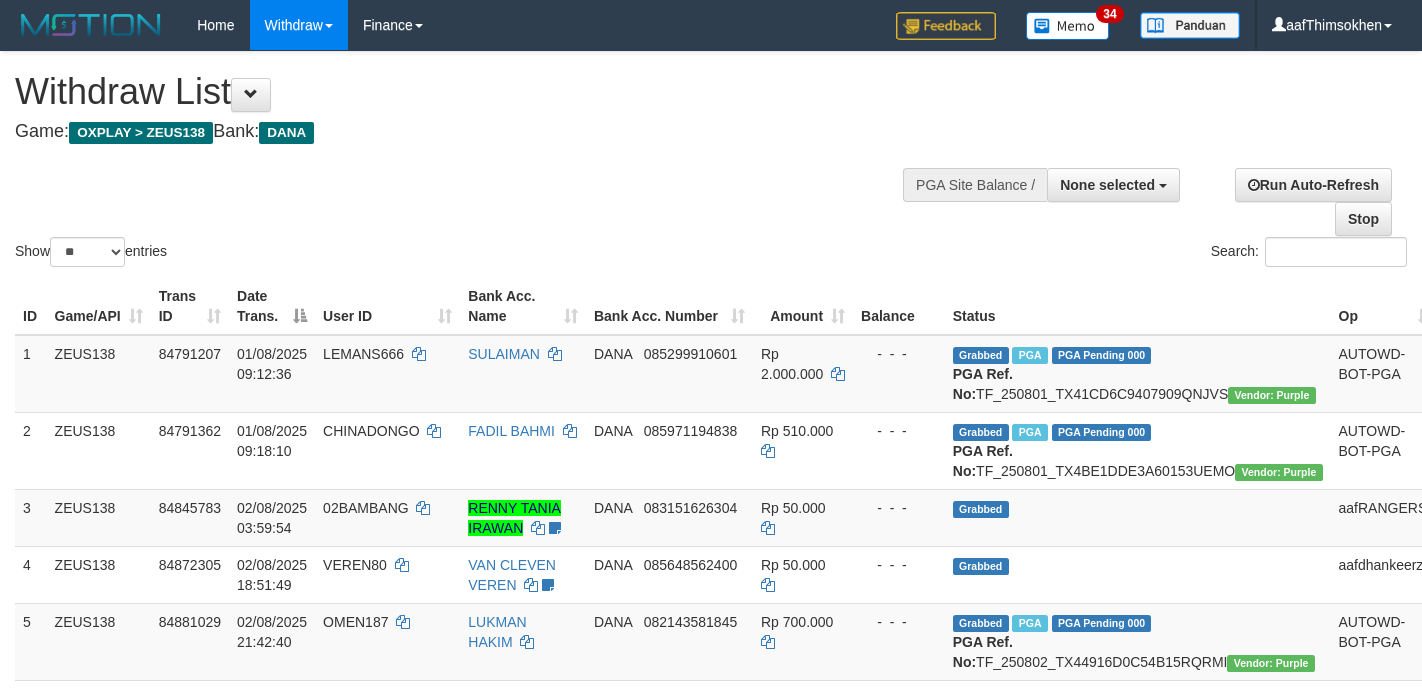 select 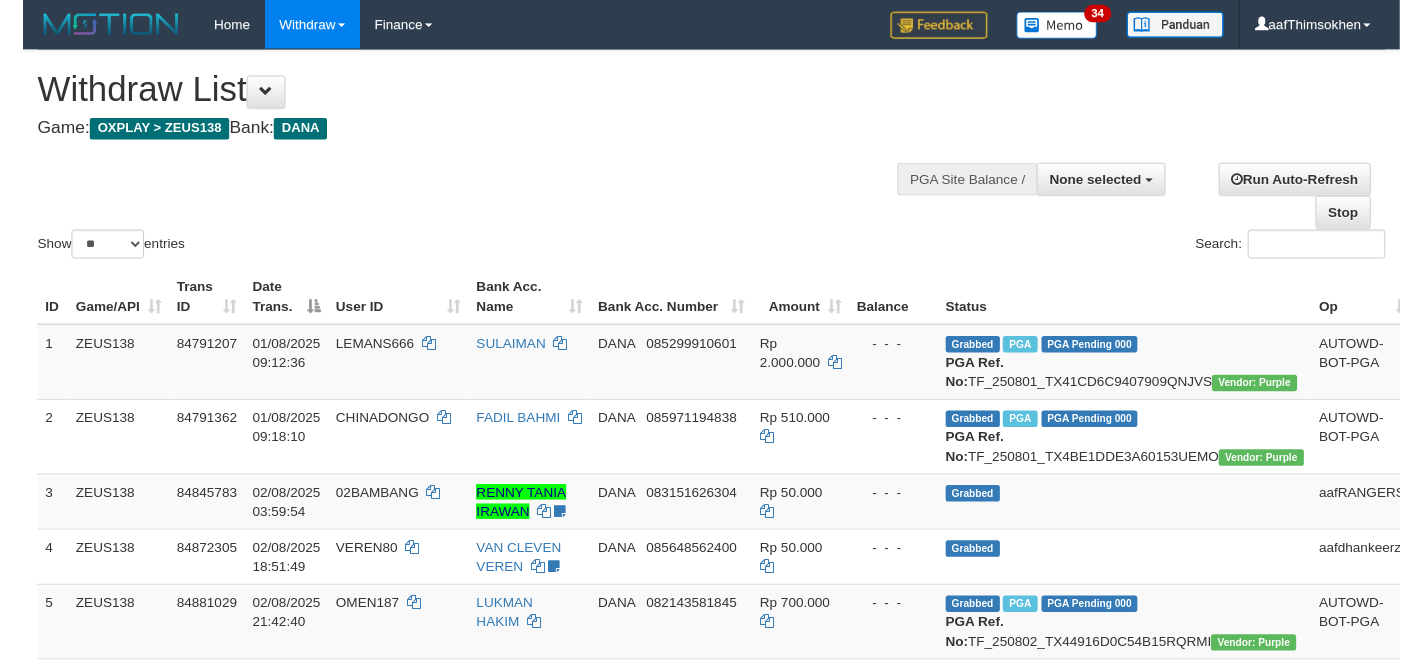 scroll, scrollTop: 358, scrollLeft: 0, axis: vertical 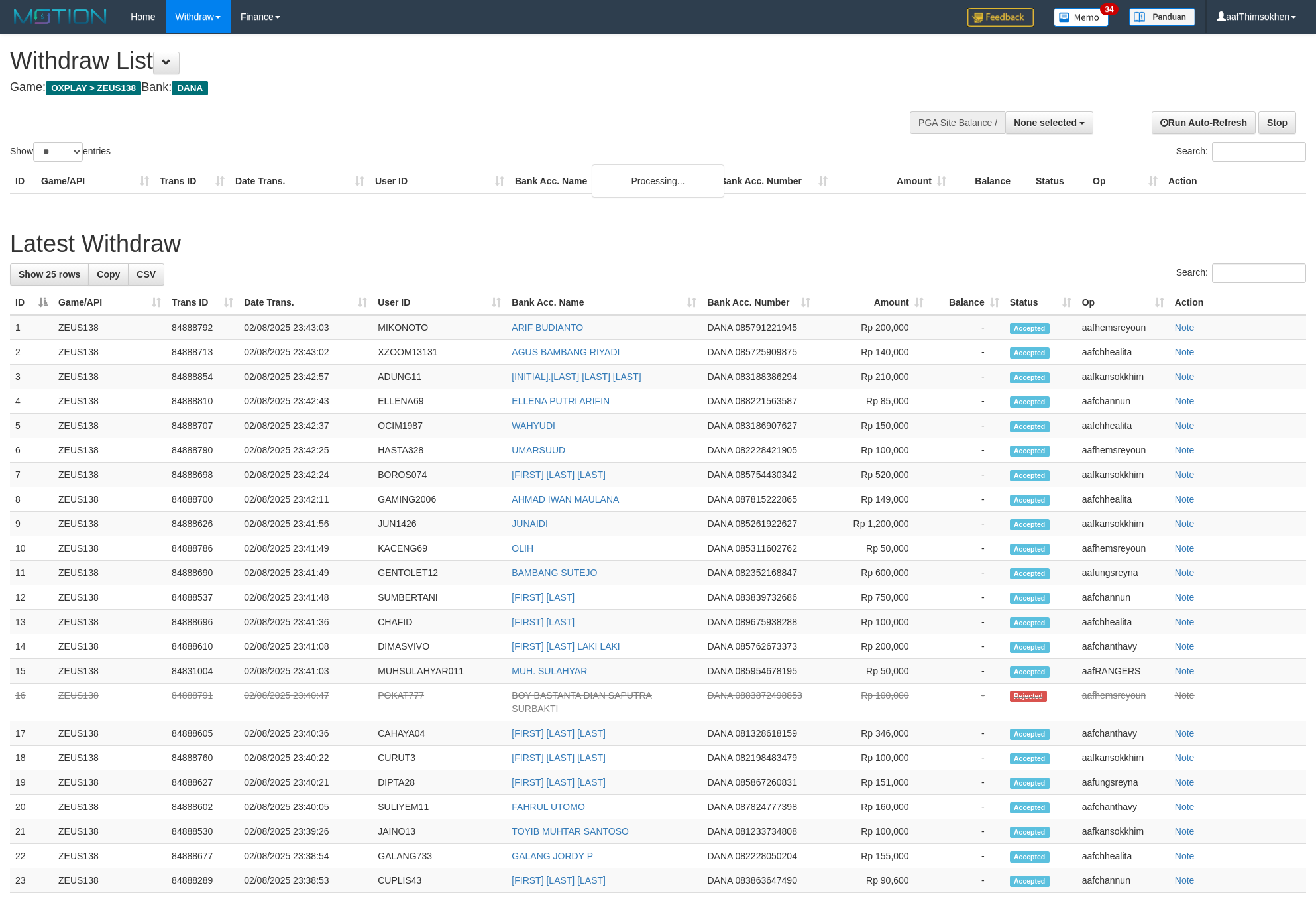 select 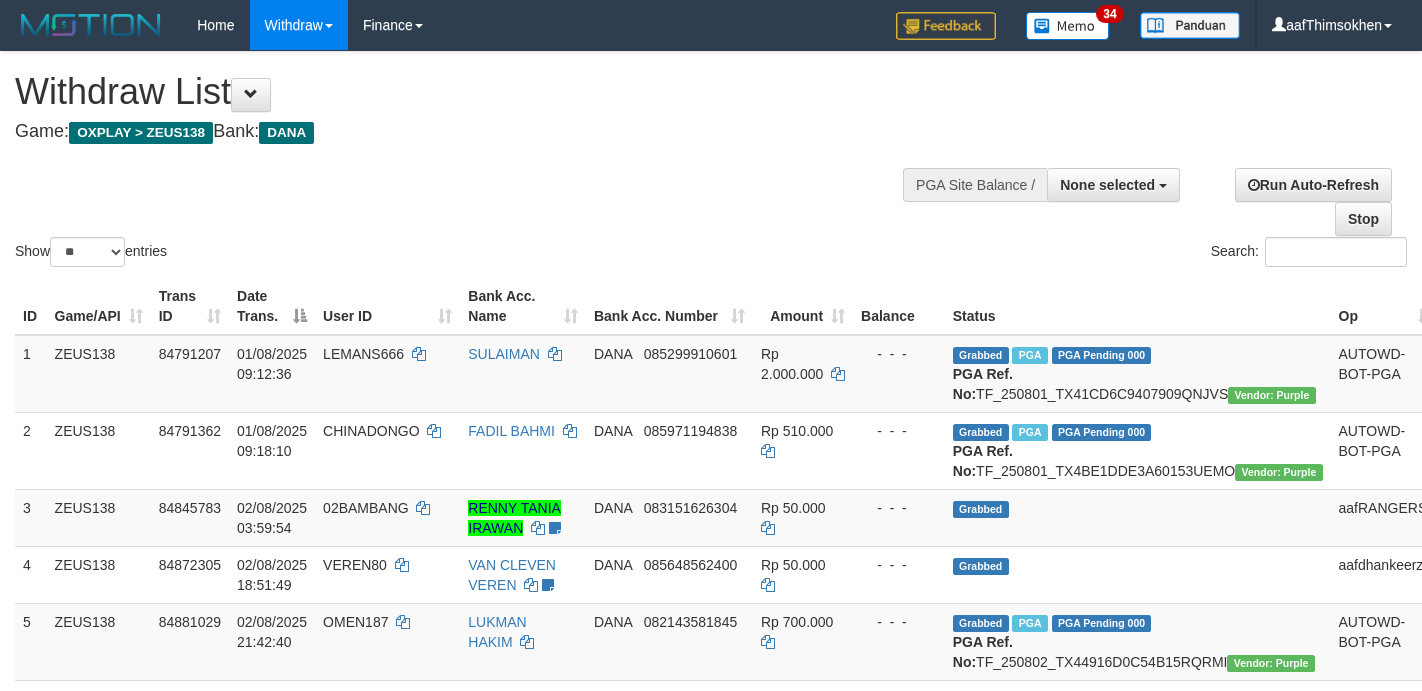select 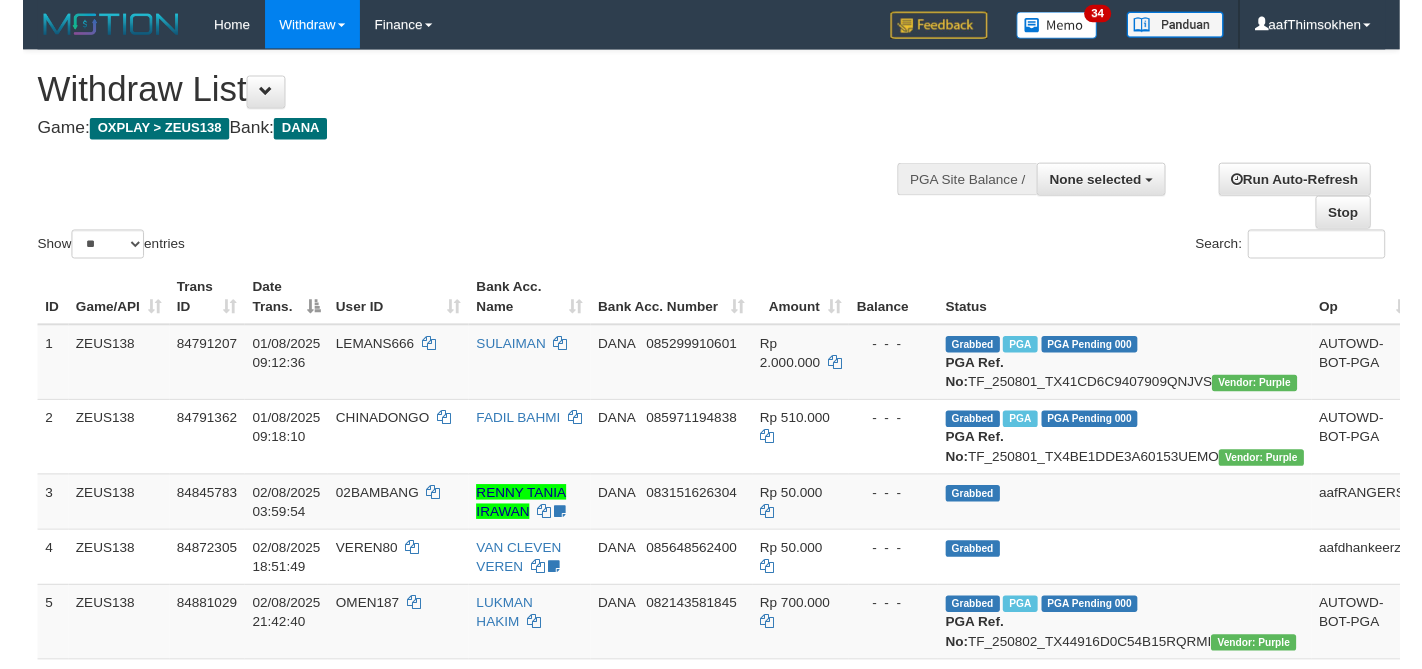 scroll, scrollTop: 358, scrollLeft: 0, axis: vertical 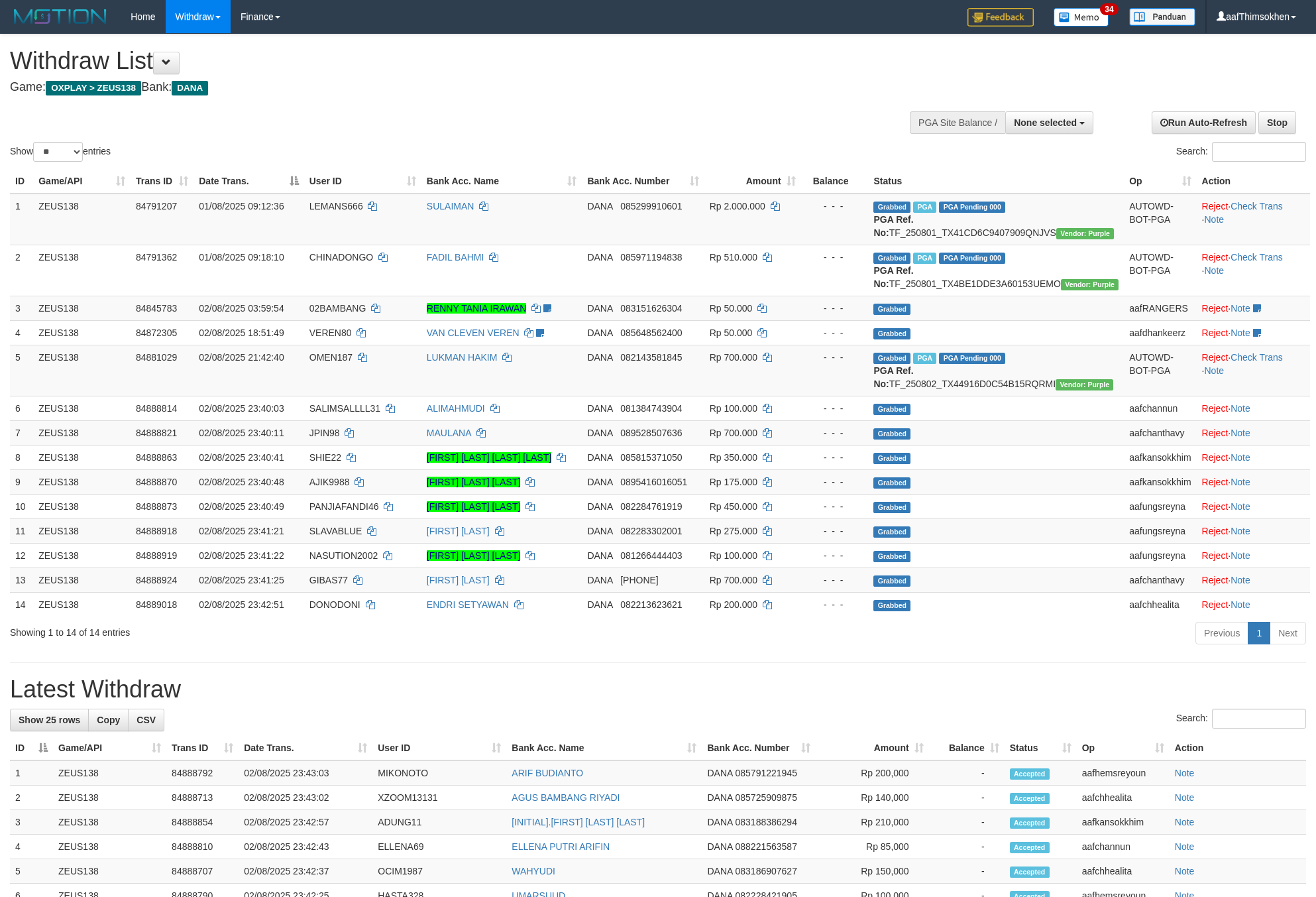 select 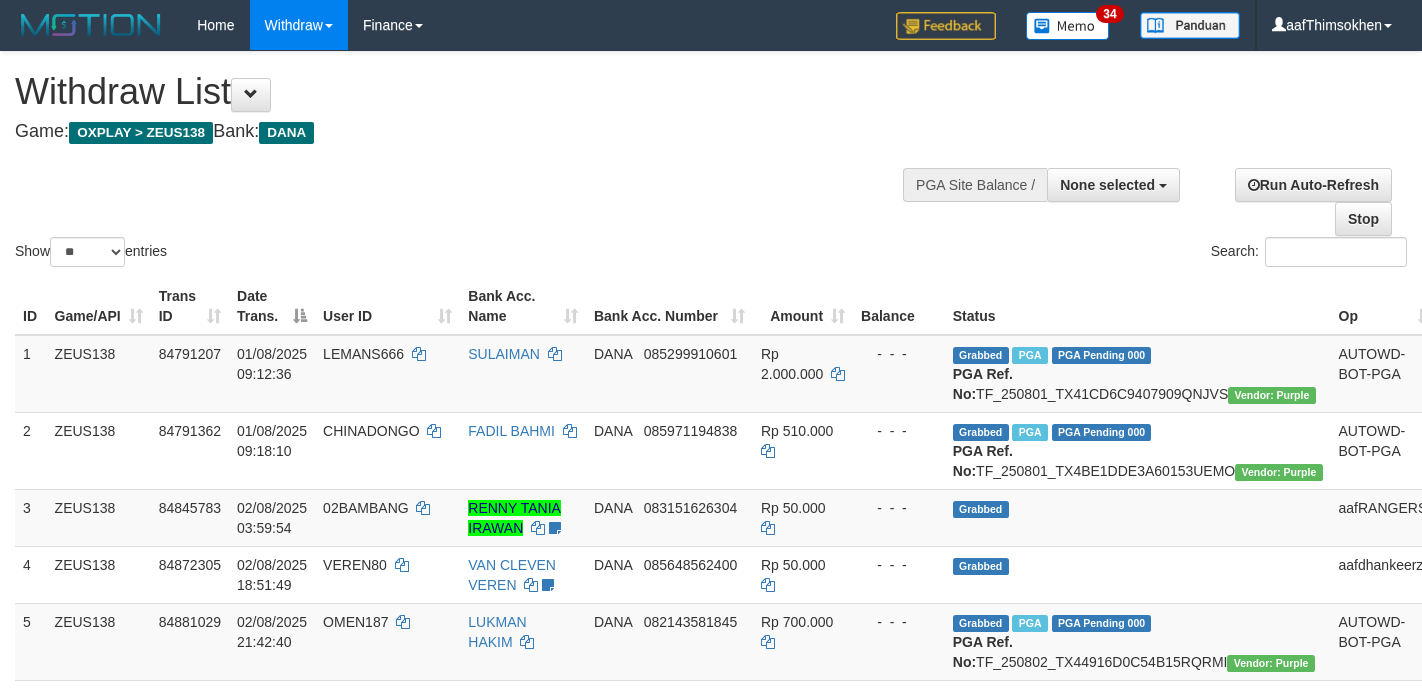 select 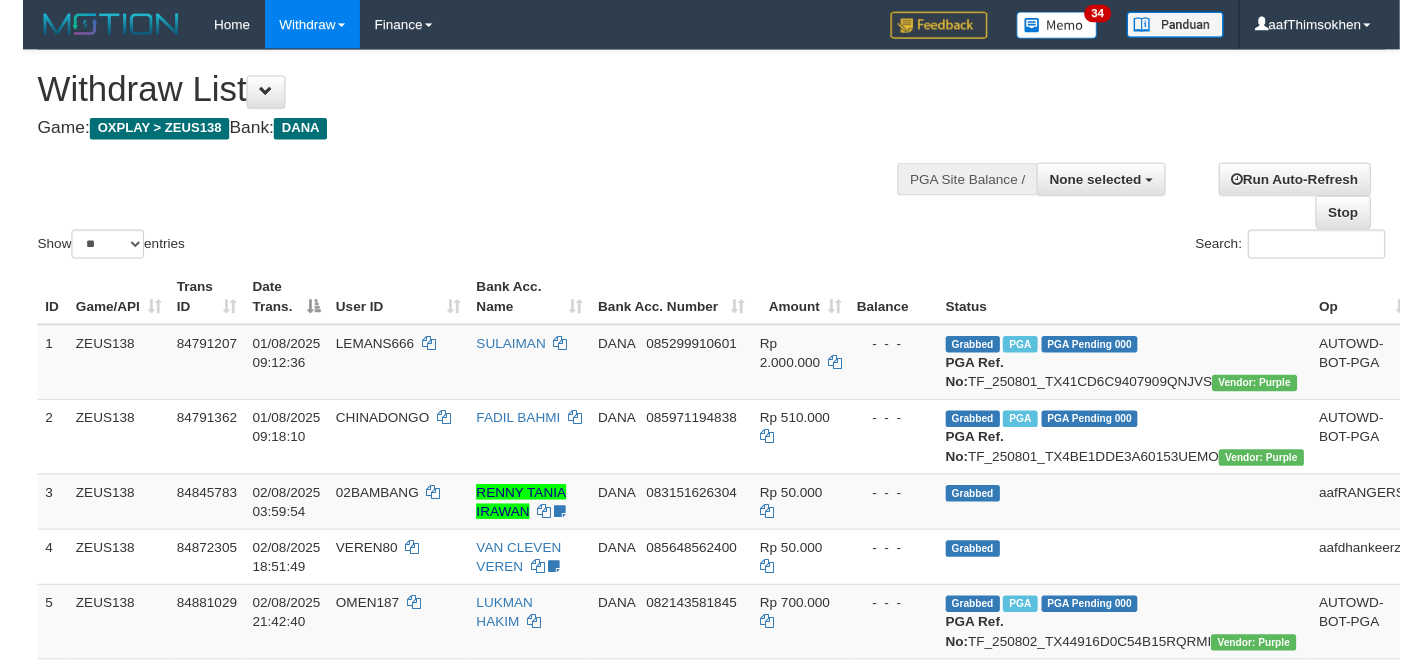 scroll, scrollTop: 358, scrollLeft: 0, axis: vertical 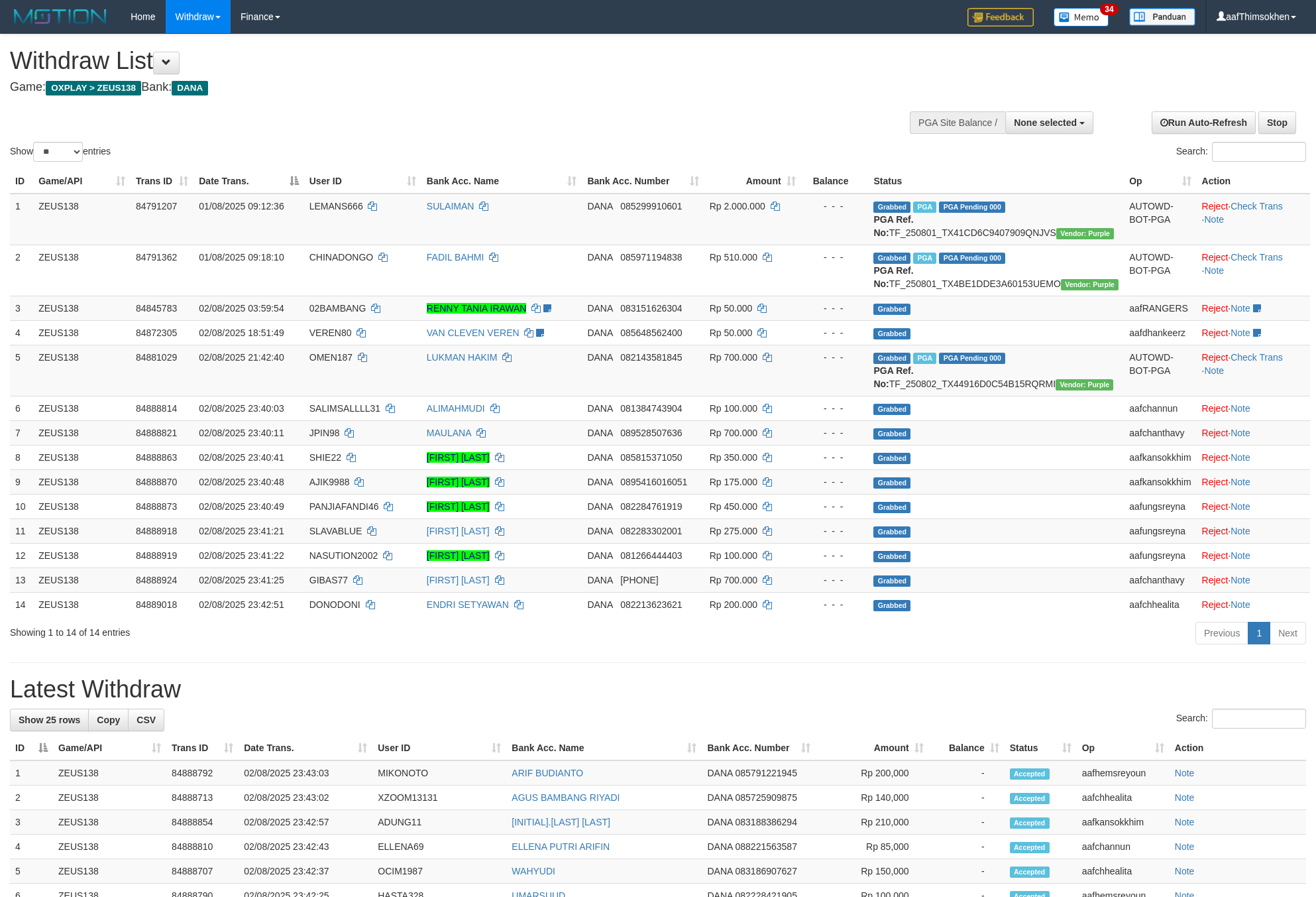 select 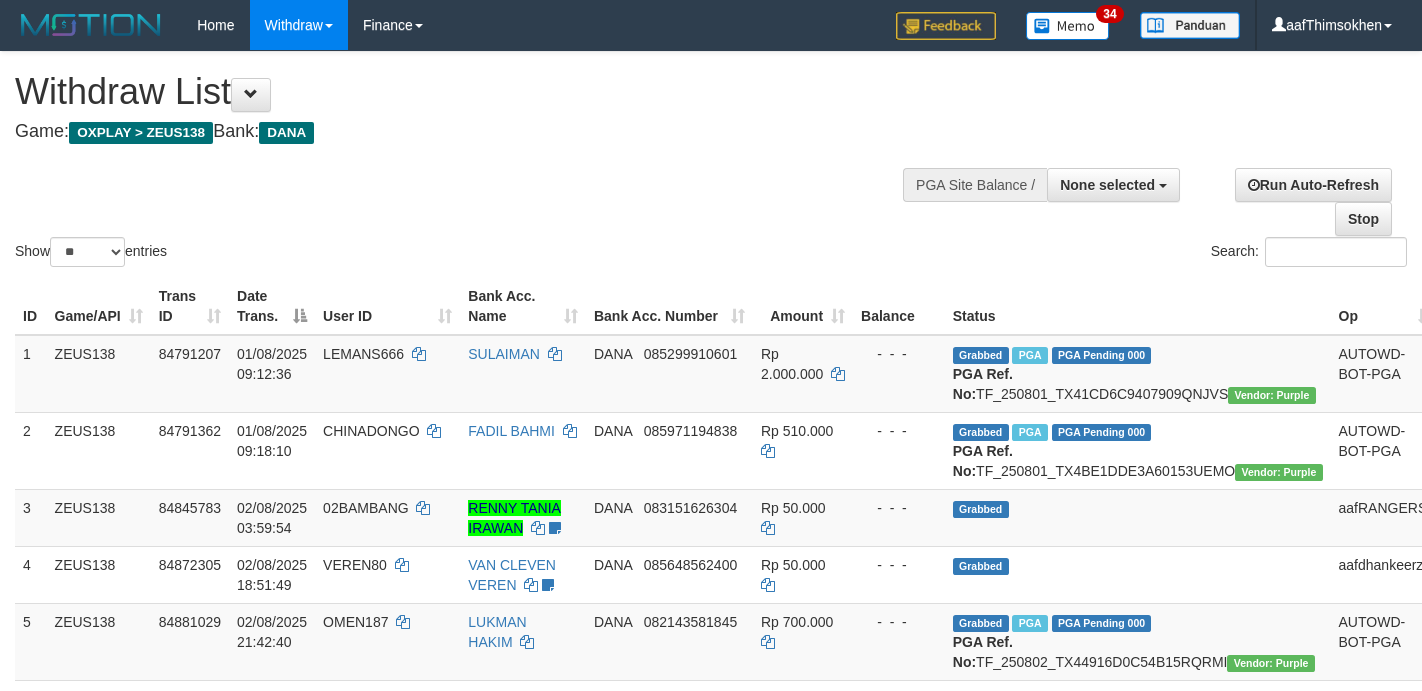 select 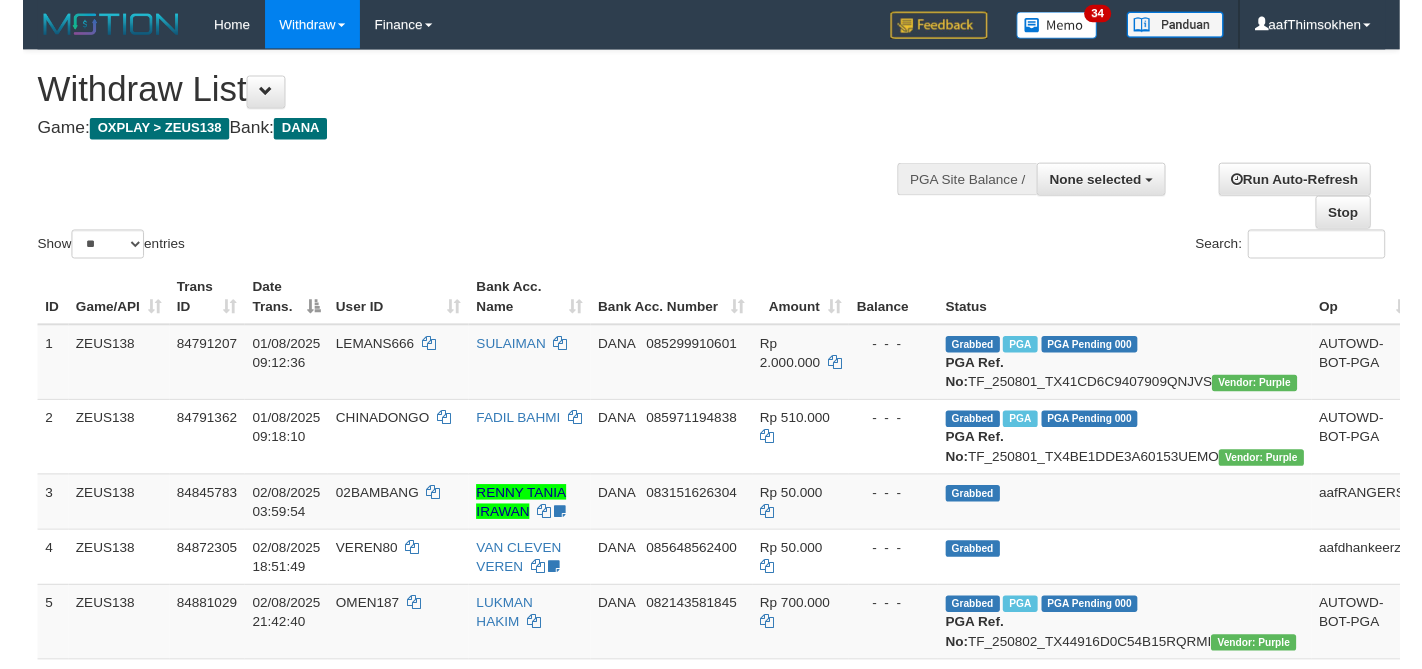 scroll, scrollTop: 358, scrollLeft: 0, axis: vertical 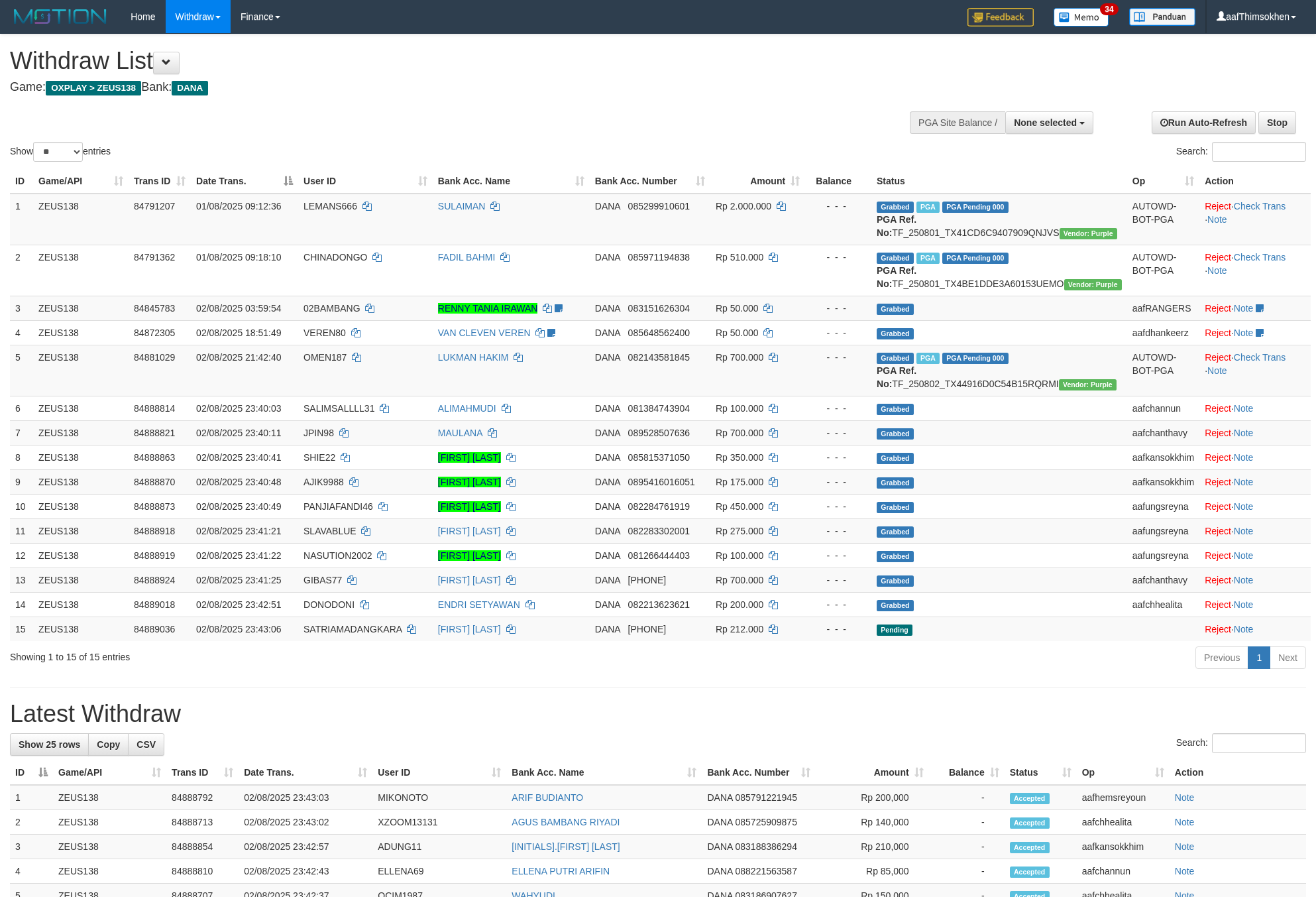 select 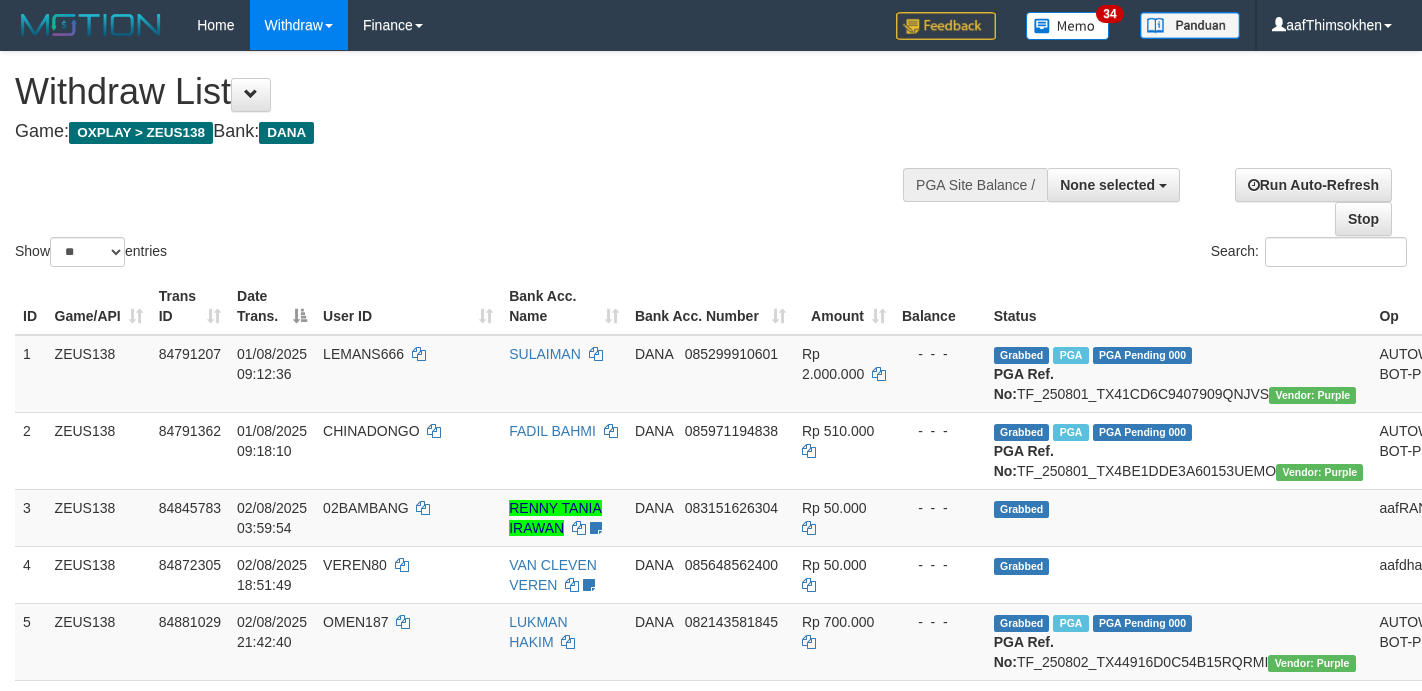select 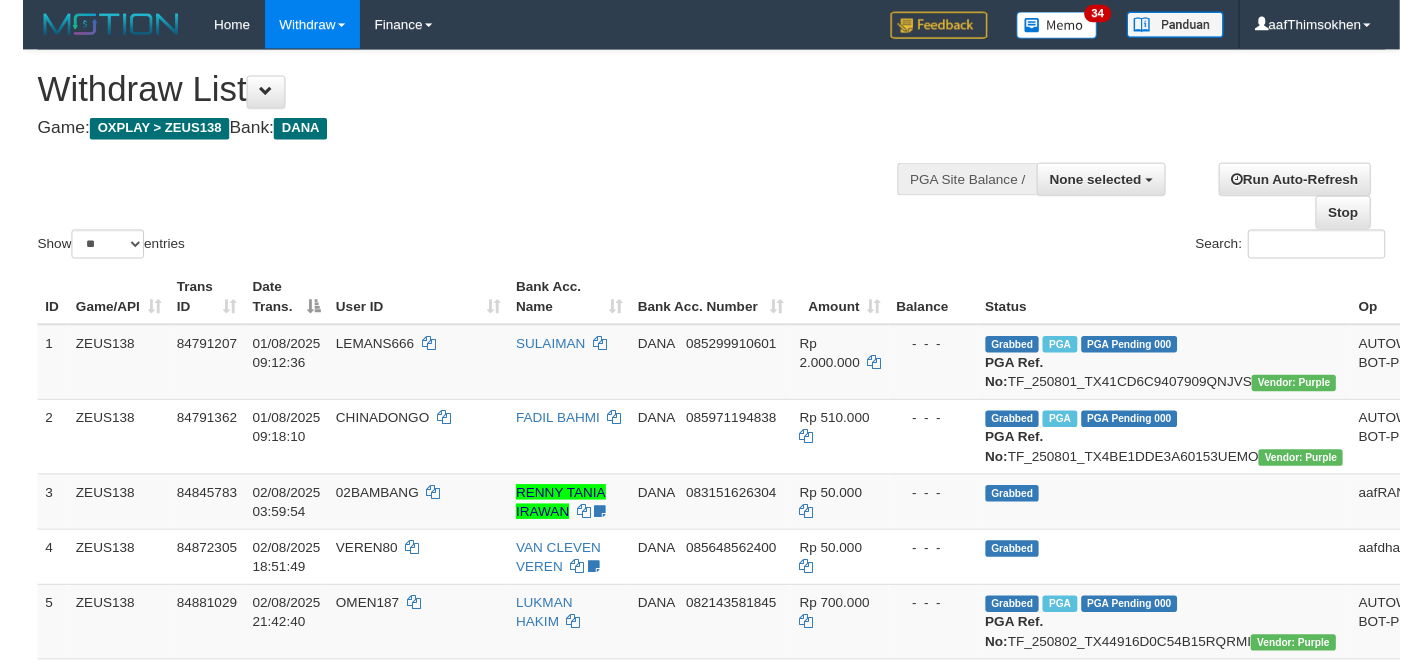 scroll, scrollTop: 358, scrollLeft: 0, axis: vertical 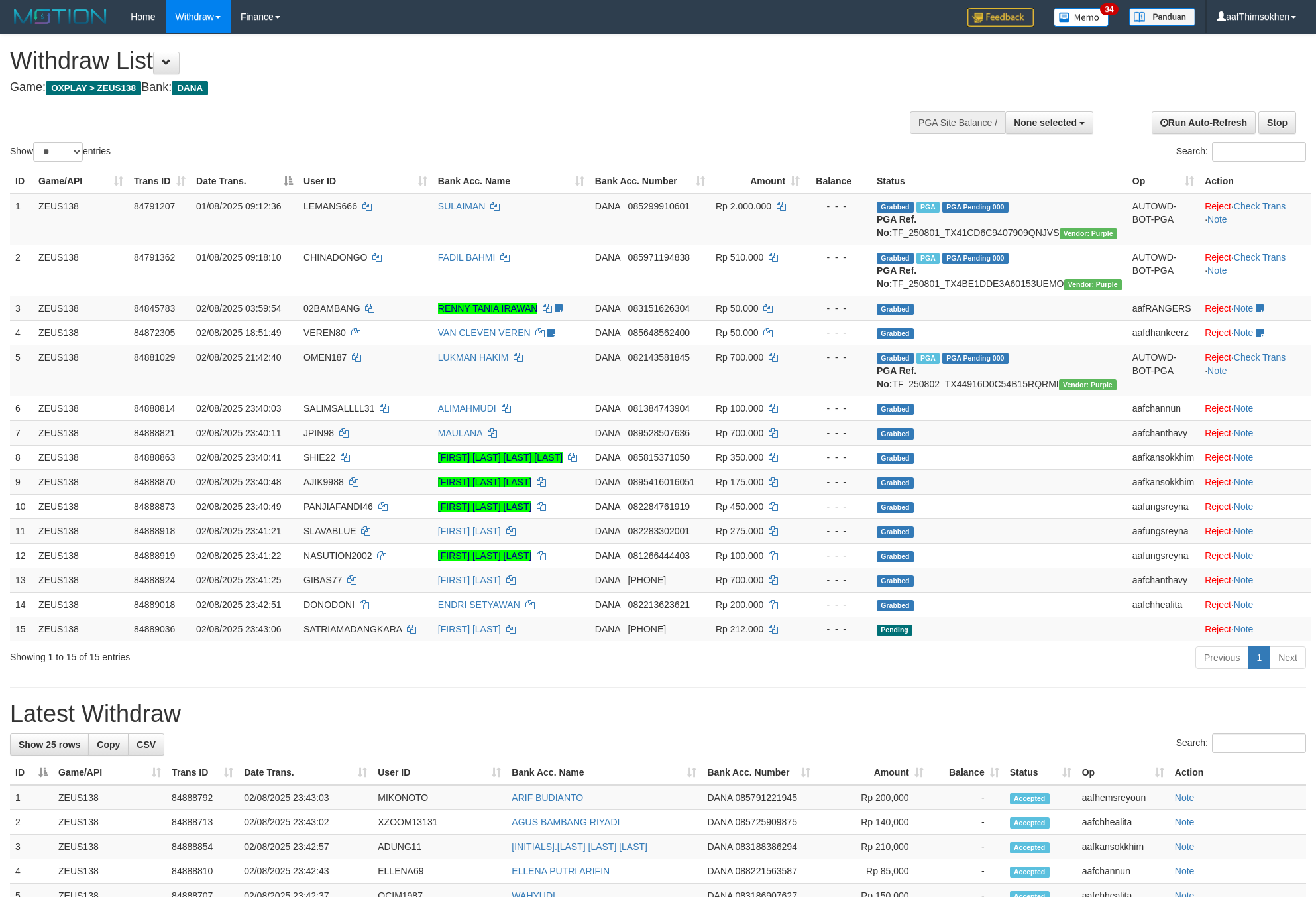 select 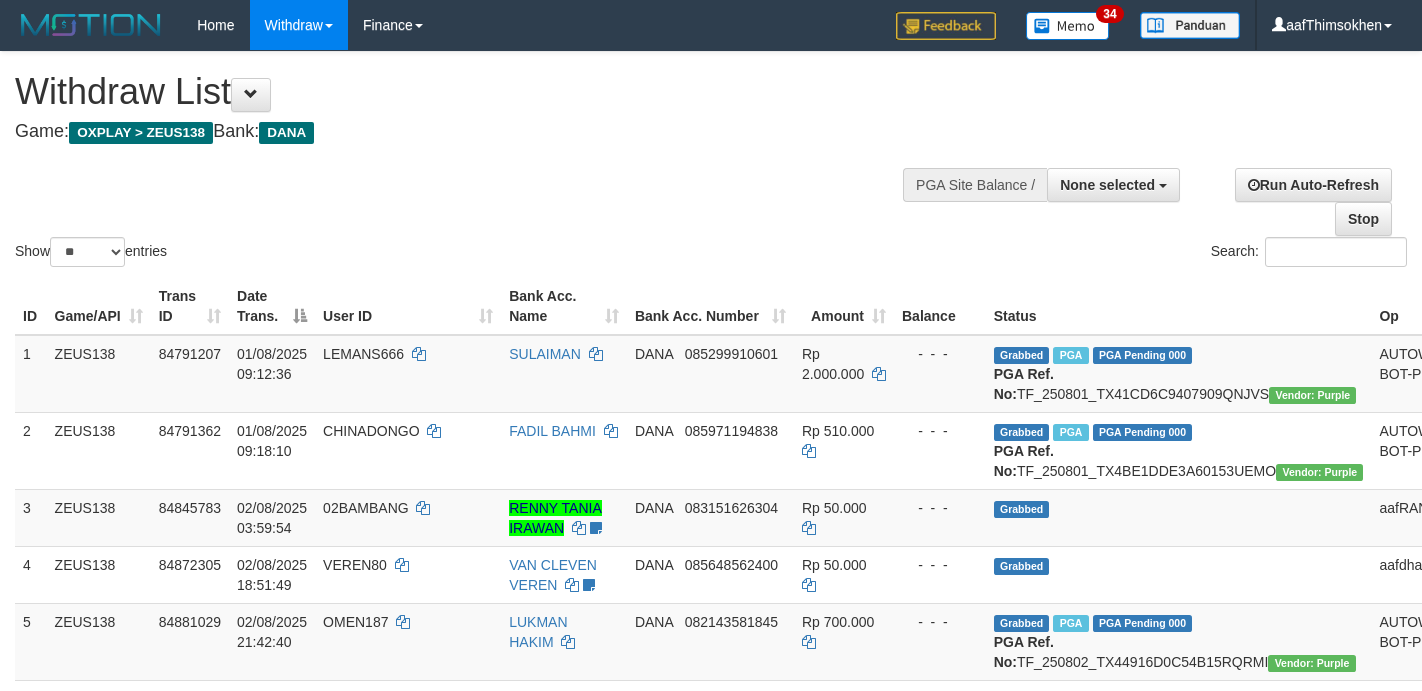 select 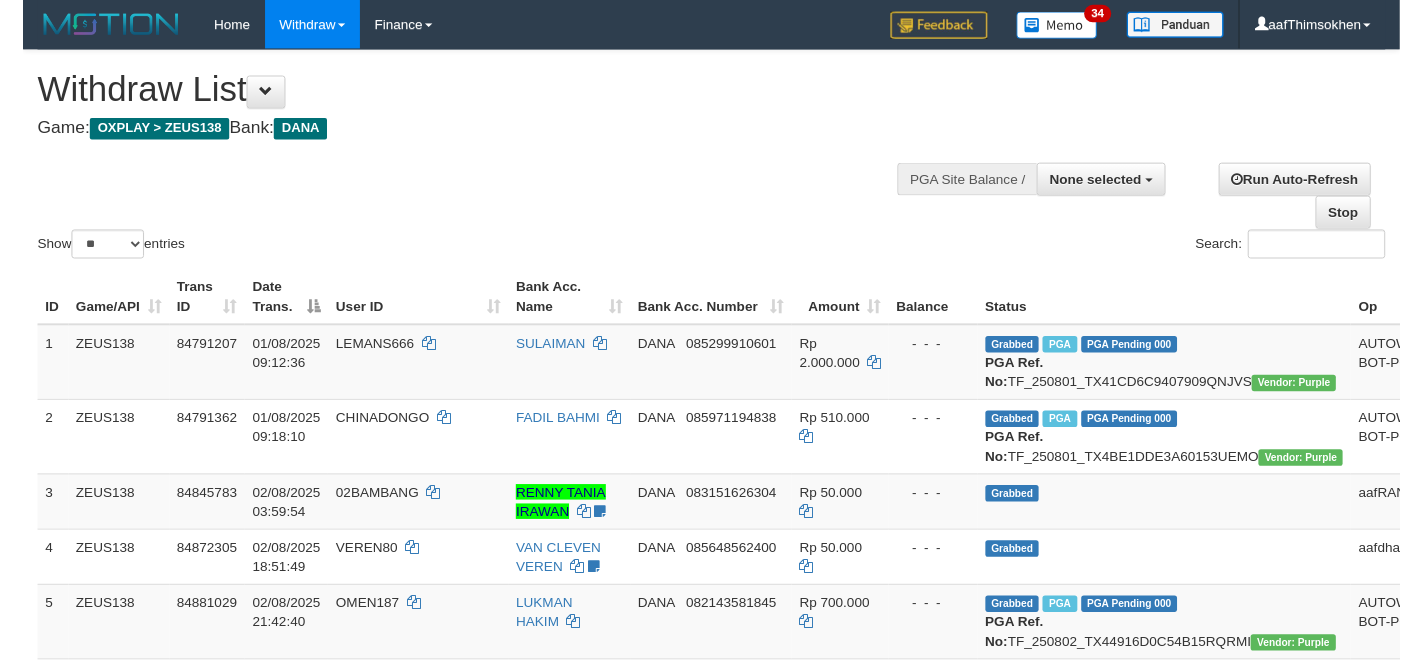 scroll, scrollTop: 358, scrollLeft: 0, axis: vertical 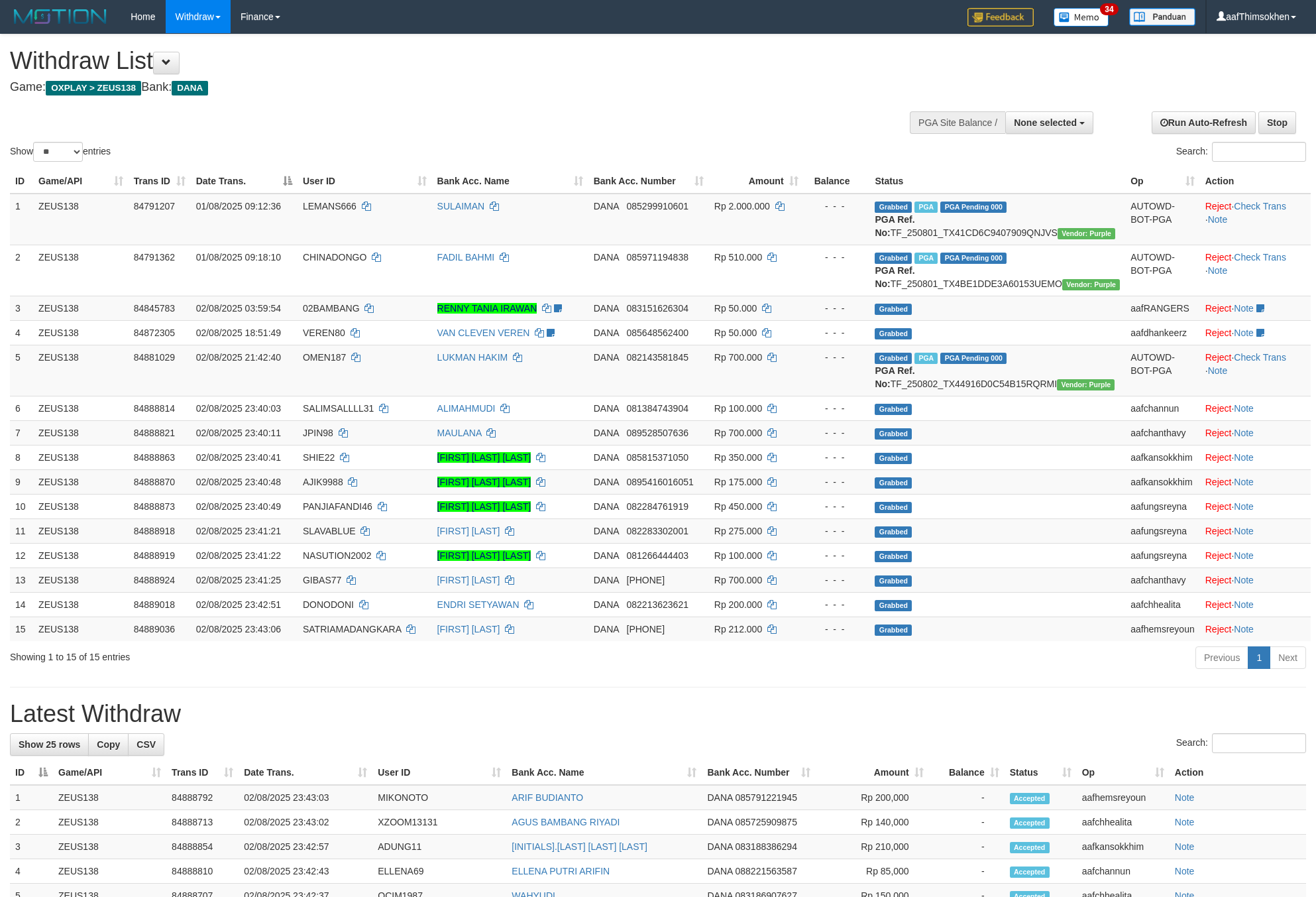 select 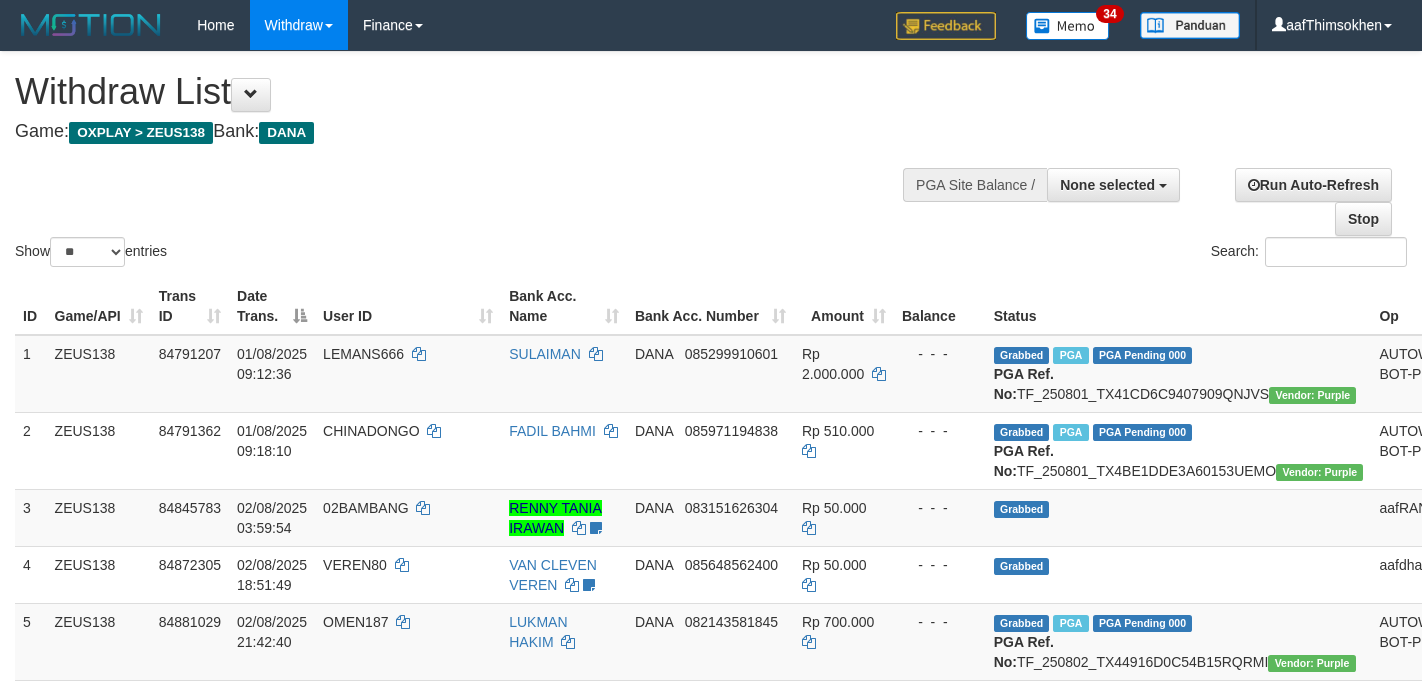 select 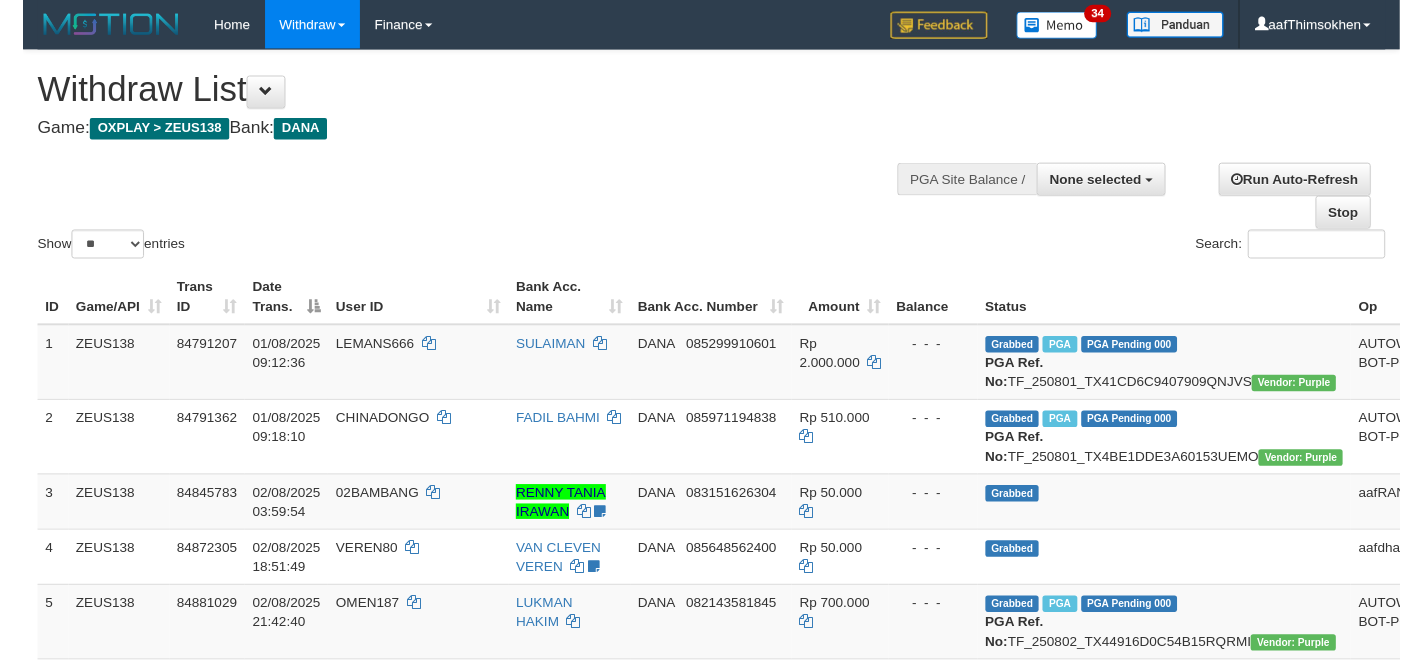 scroll, scrollTop: 358, scrollLeft: 0, axis: vertical 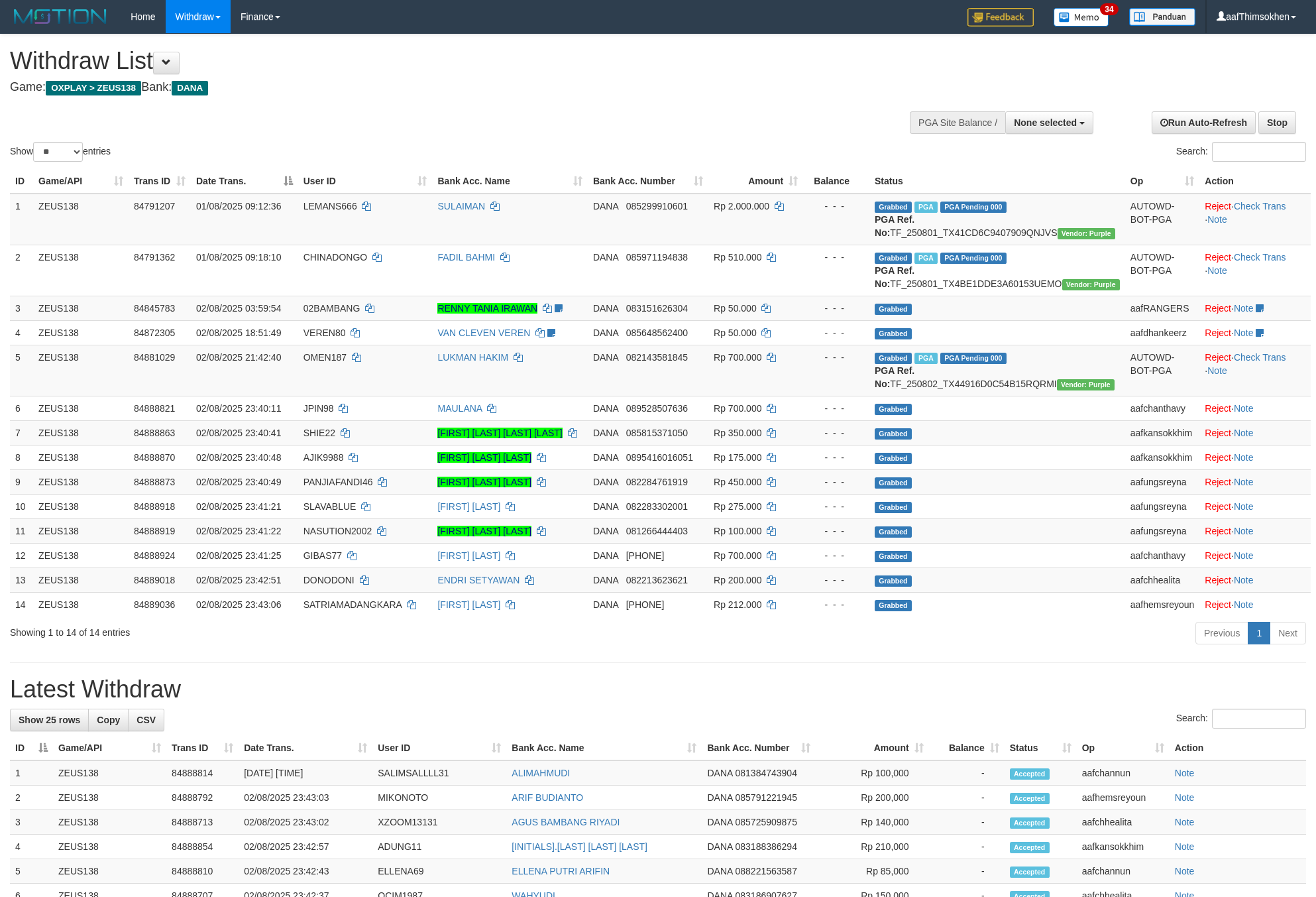 select 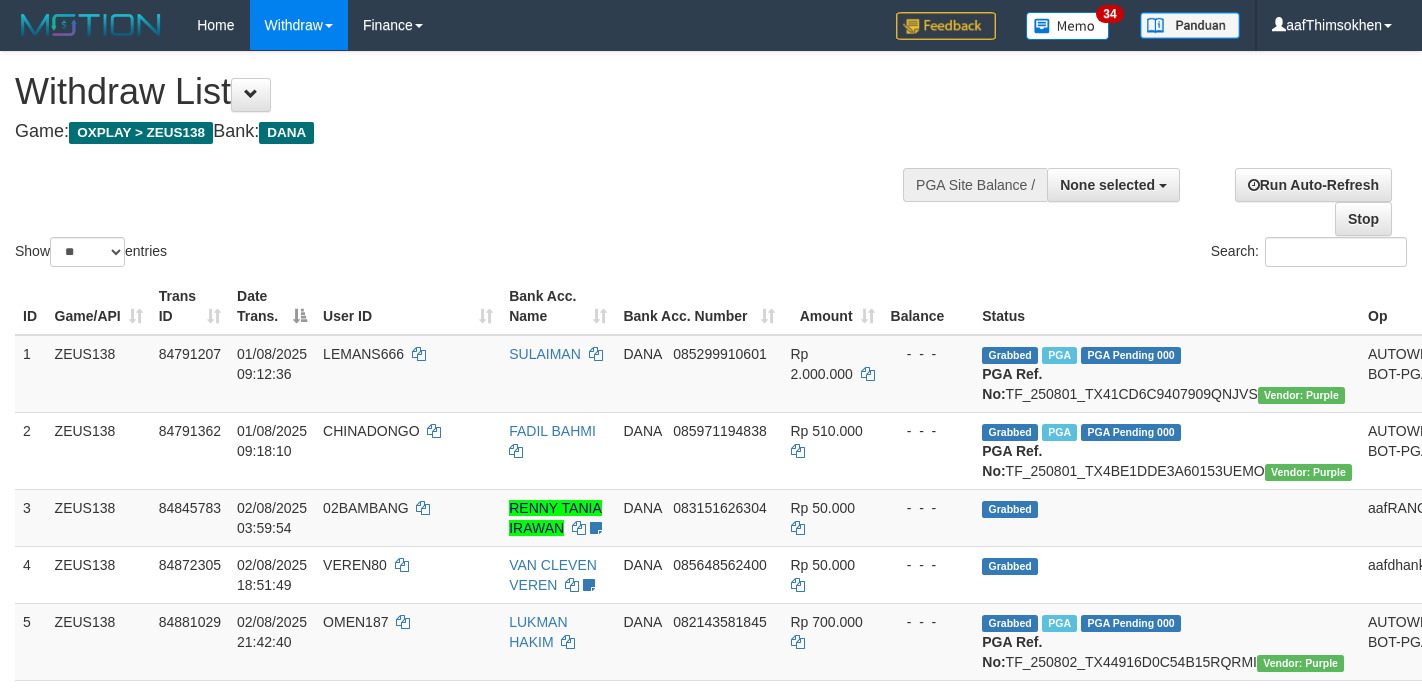 select 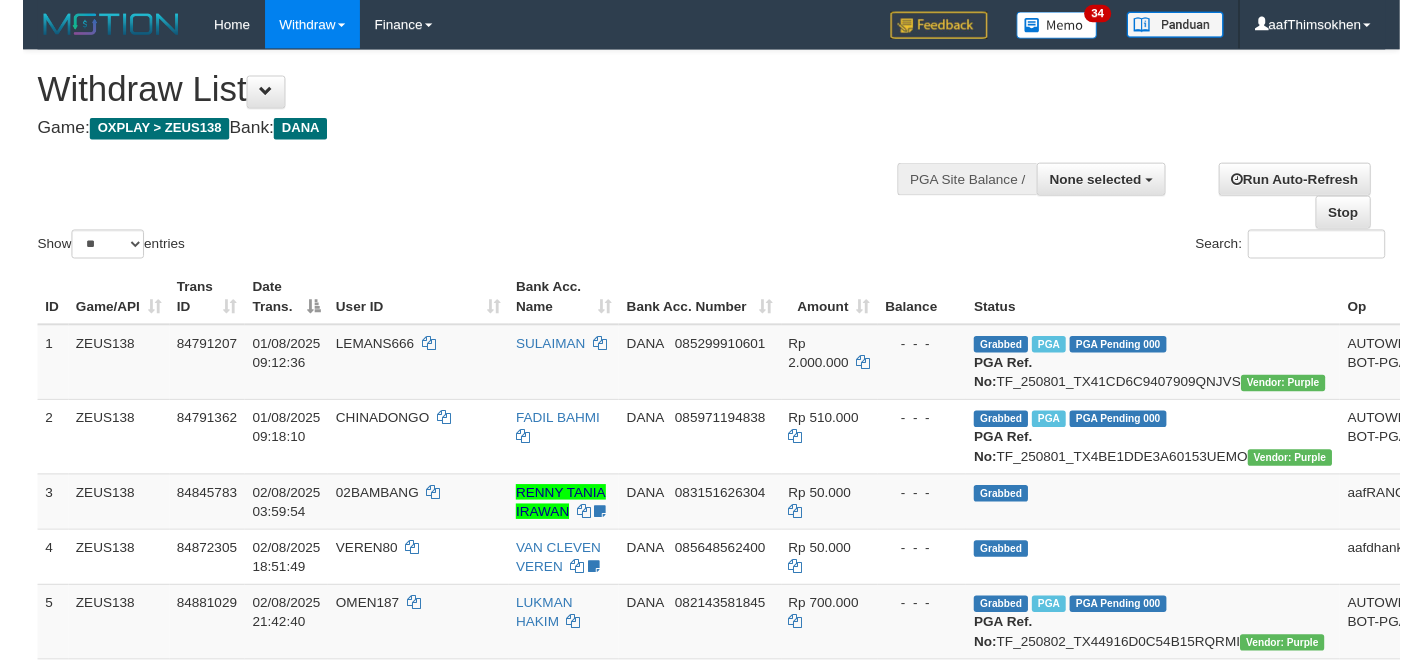 scroll, scrollTop: 358, scrollLeft: 0, axis: vertical 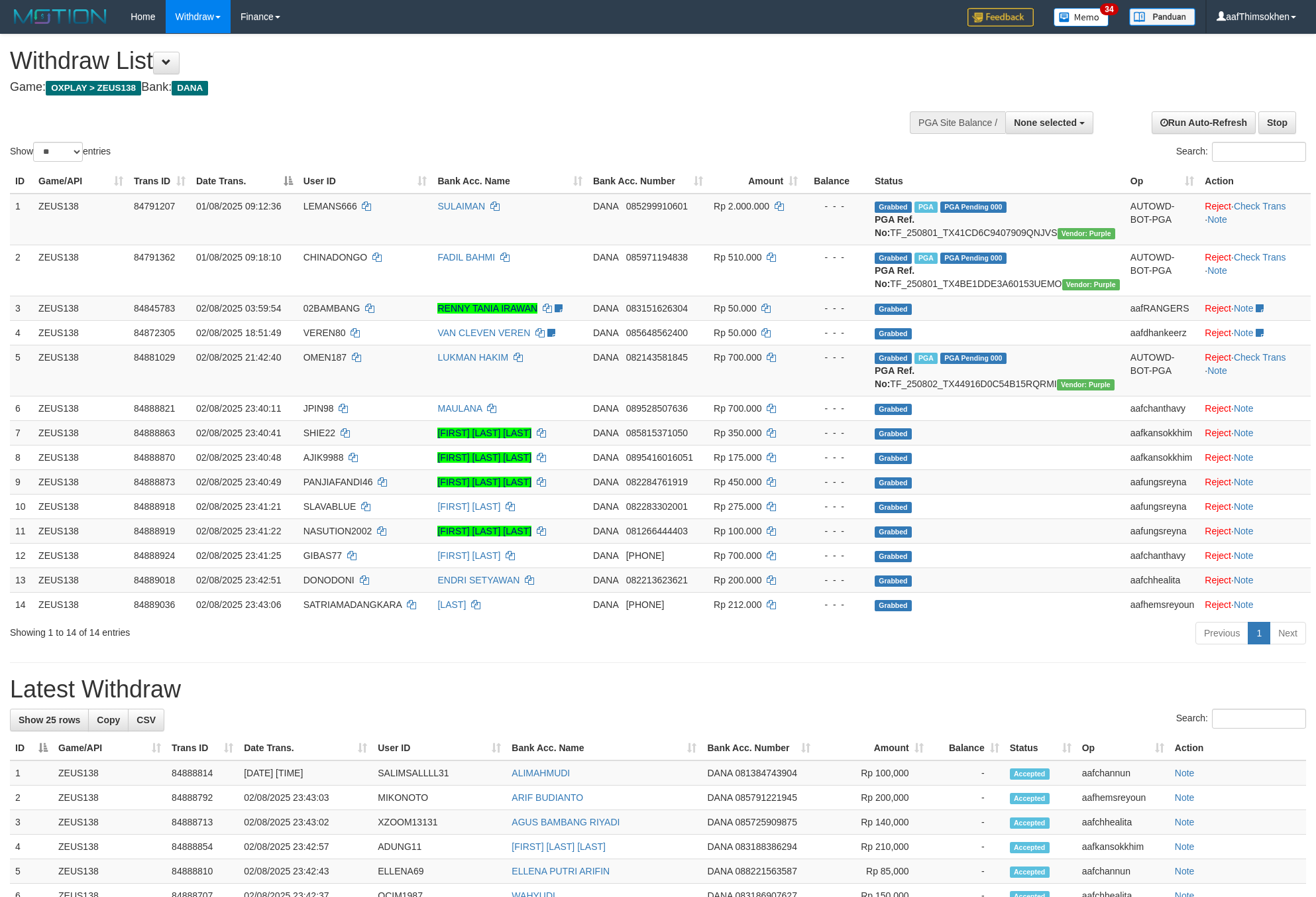 select 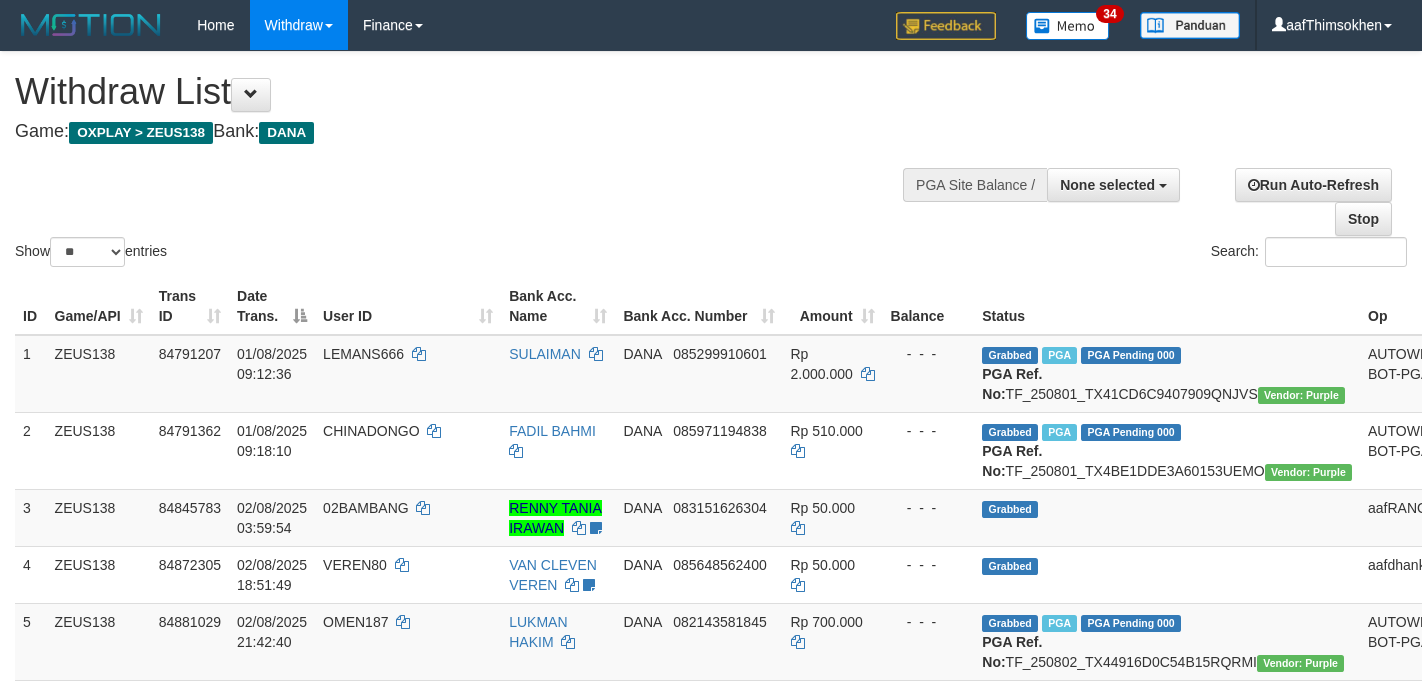 select 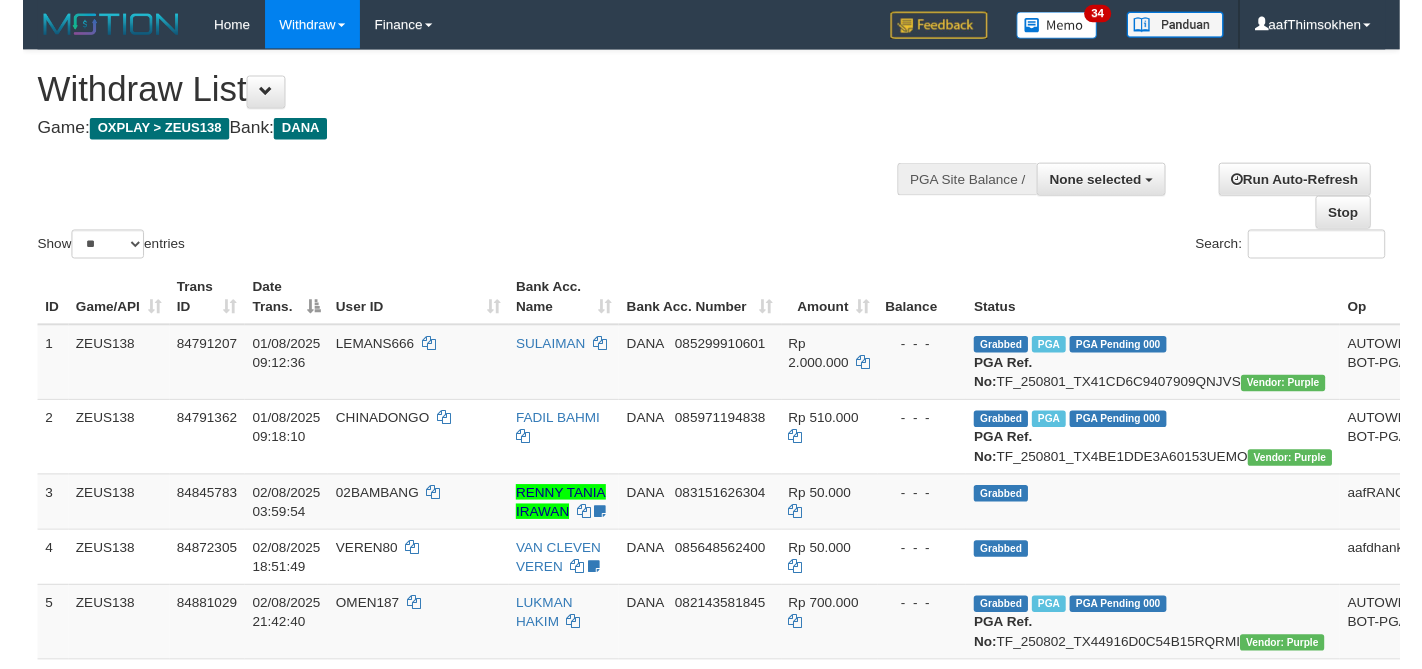 scroll, scrollTop: 358, scrollLeft: 0, axis: vertical 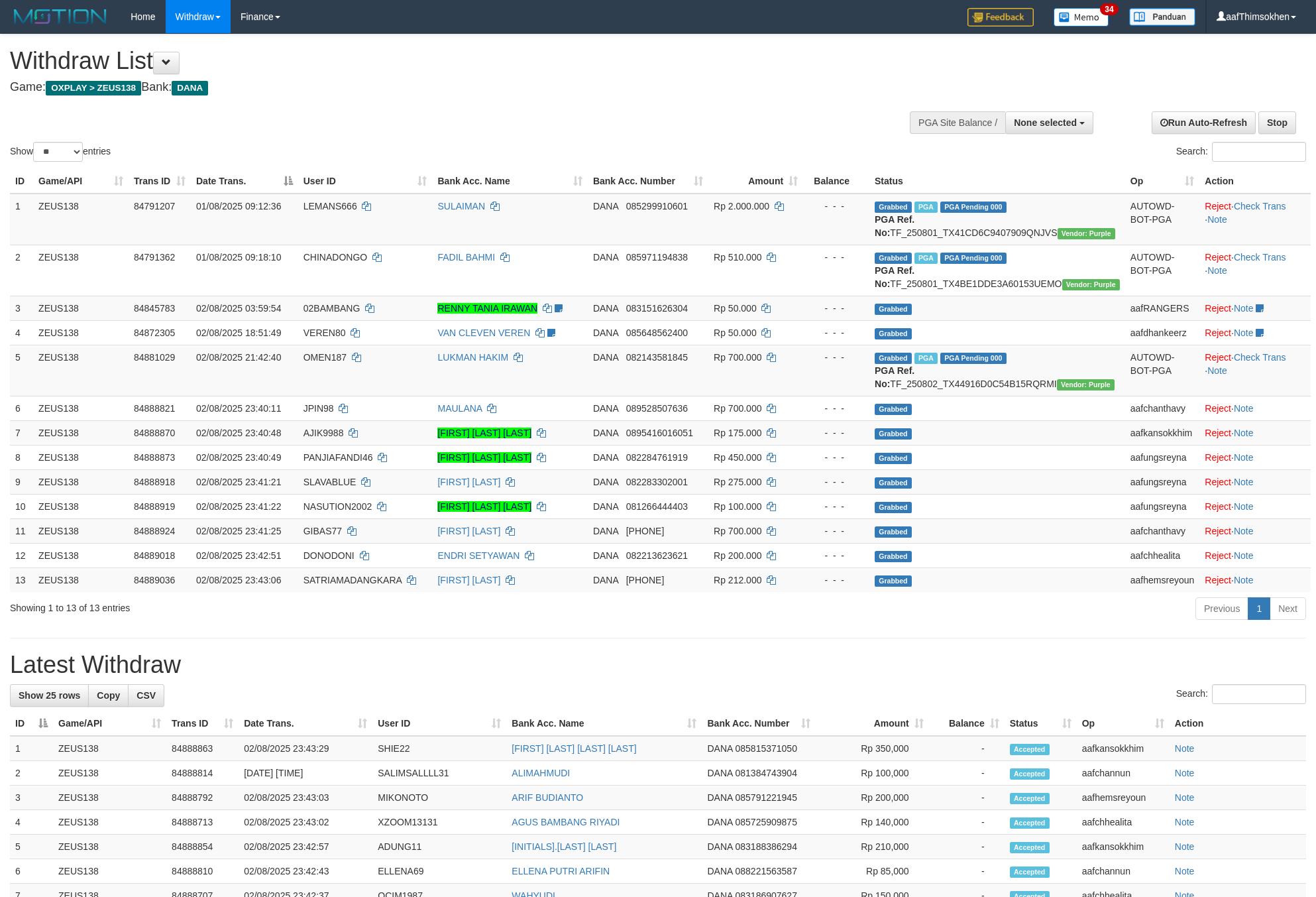 select 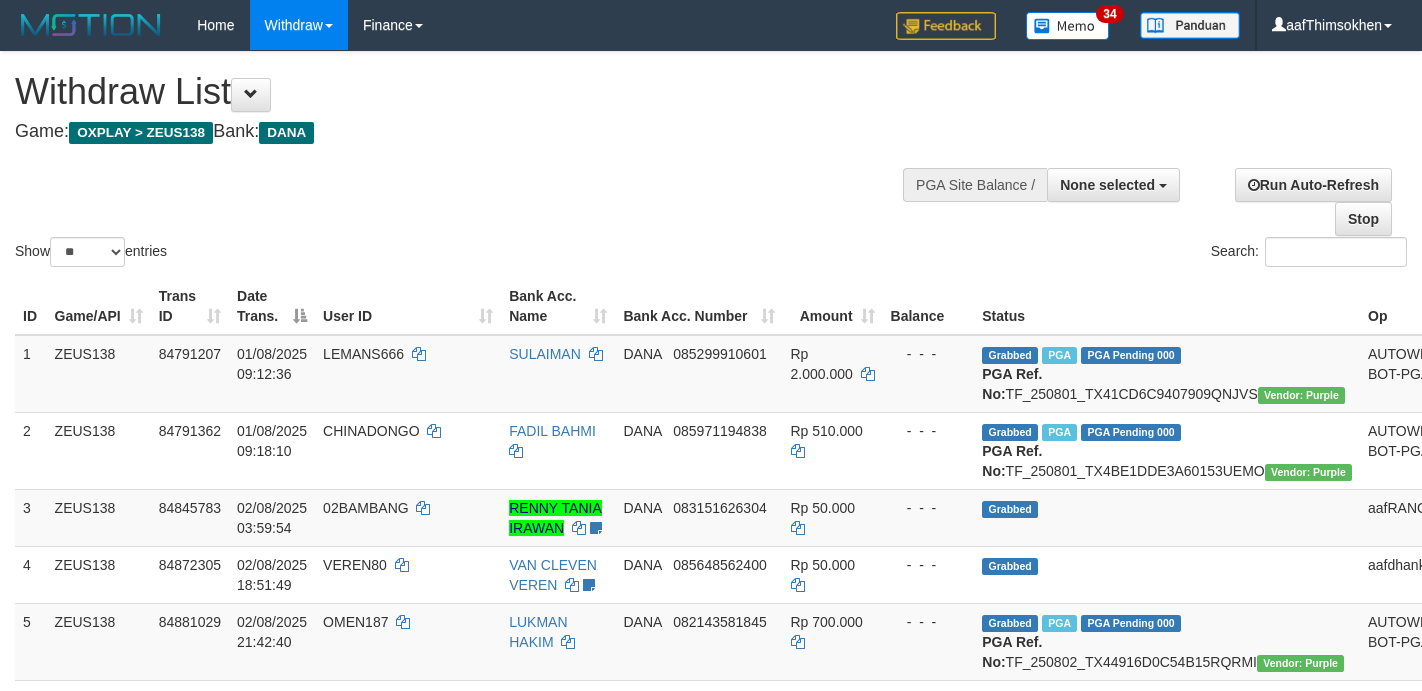 select 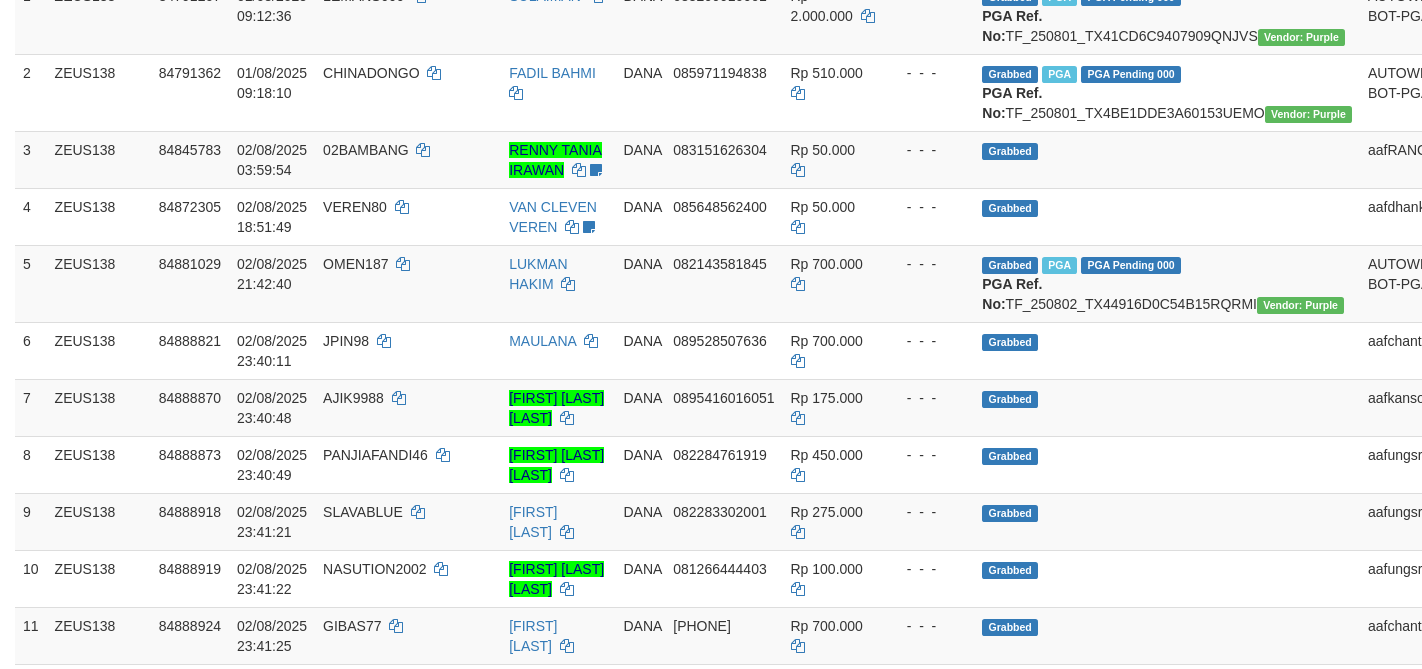 scroll, scrollTop: 358, scrollLeft: 0, axis: vertical 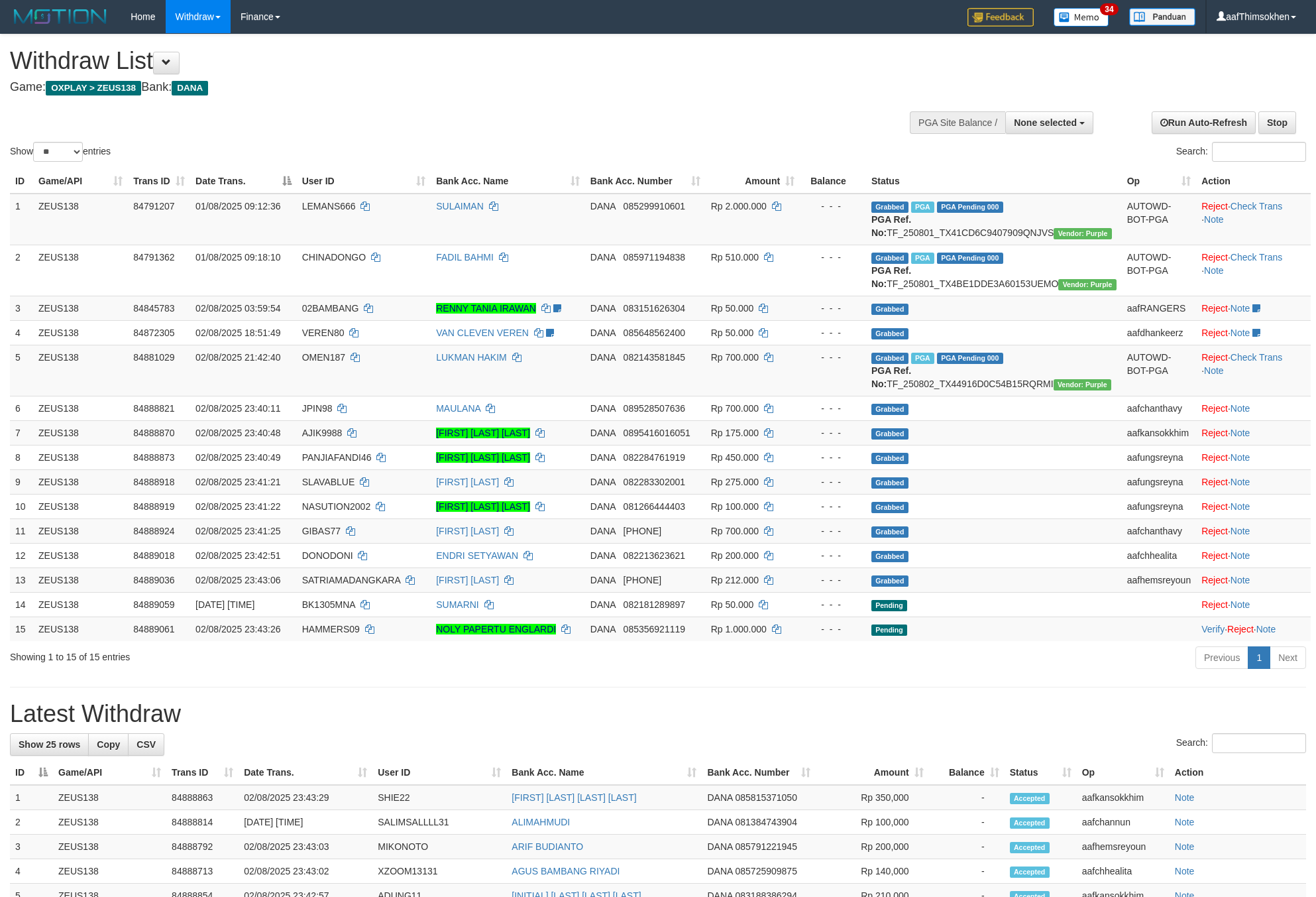 select 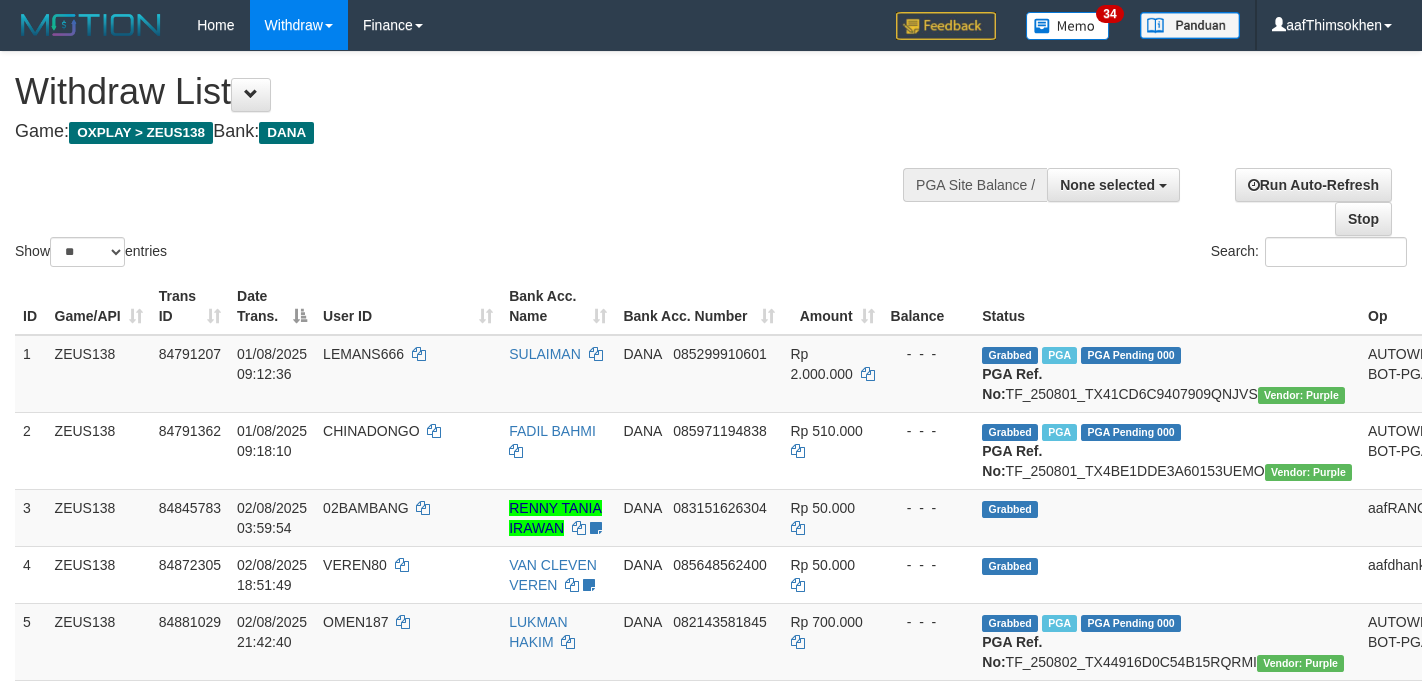 select 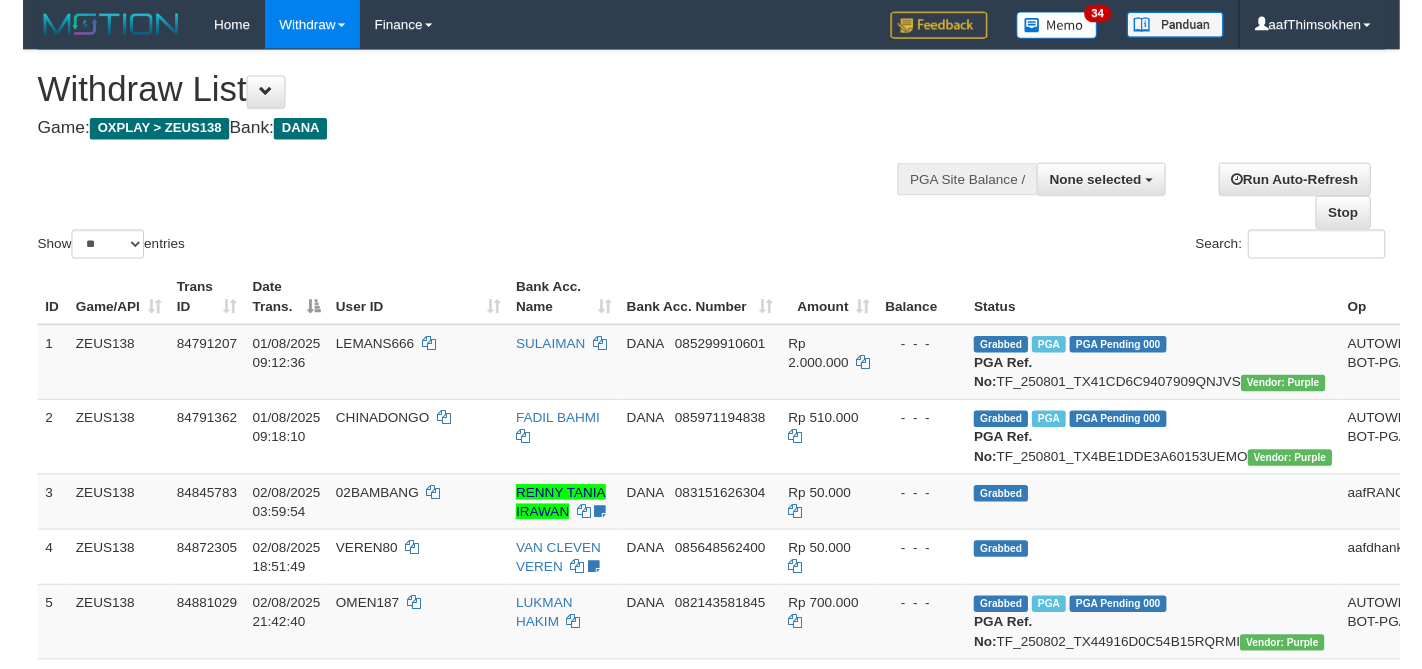 scroll, scrollTop: 358, scrollLeft: 0, axis: vertical 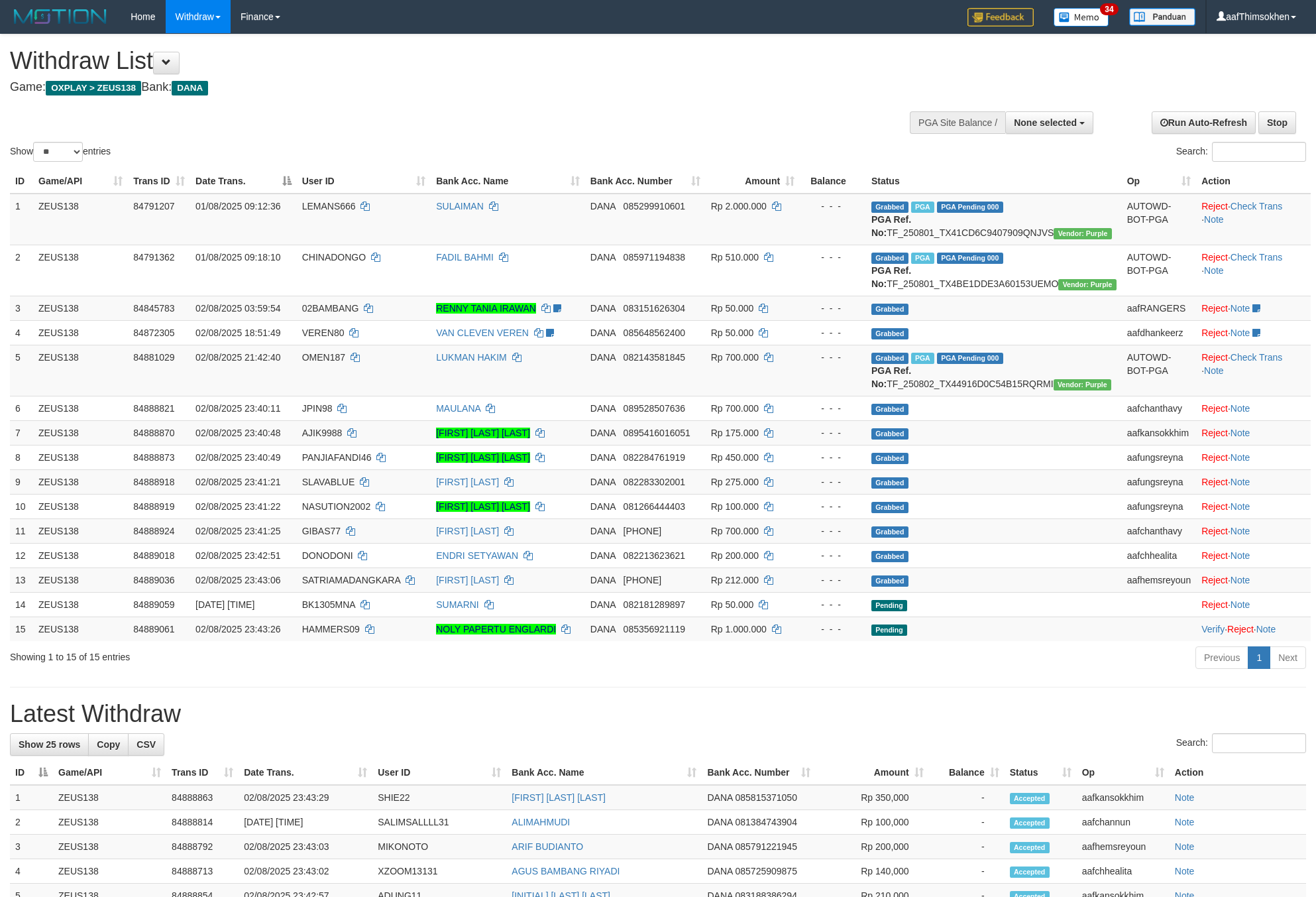 select 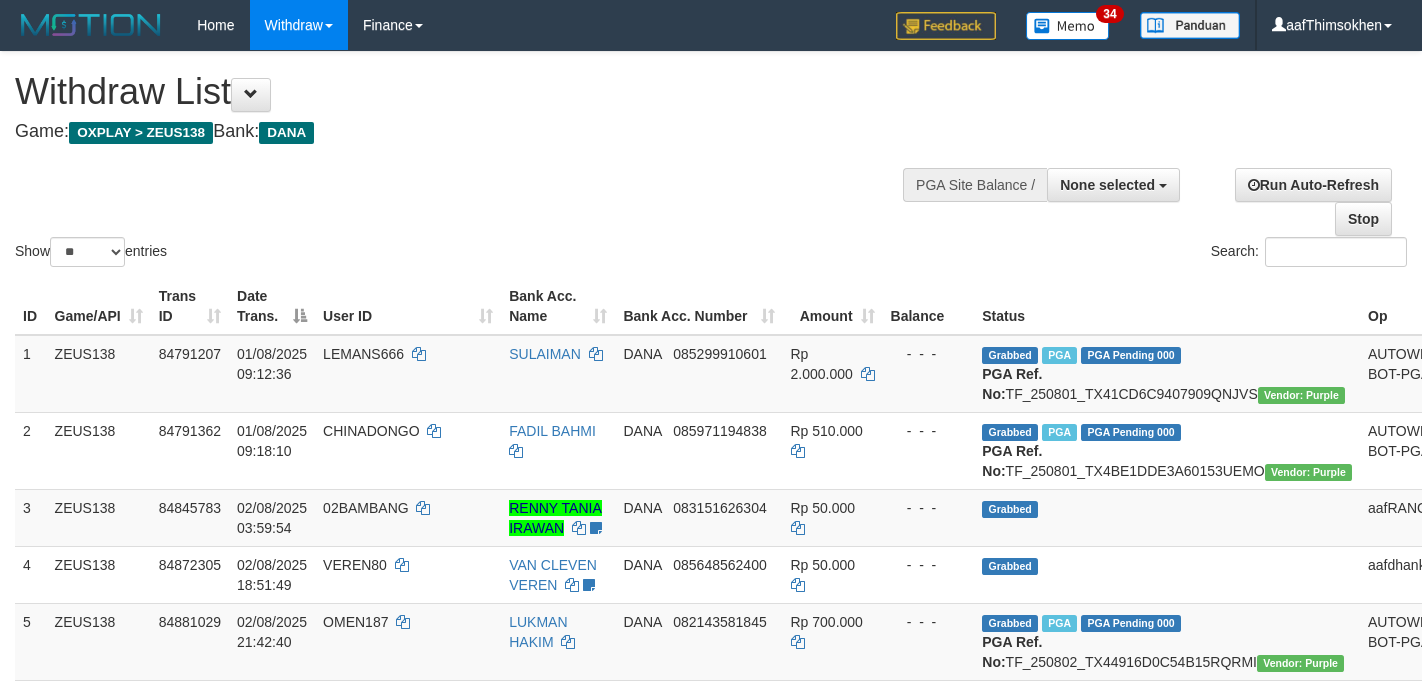 select 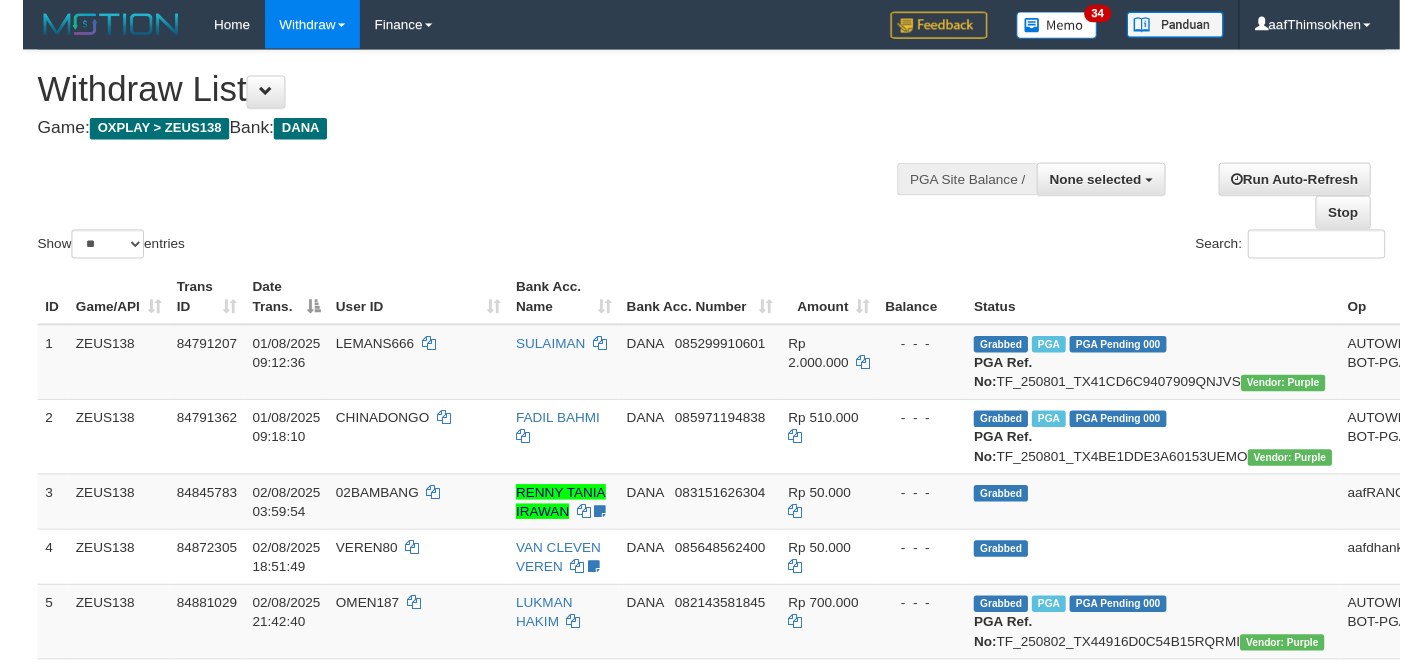 scroll, scrollTop: 358, scrollLeft: 0, axis: vertical 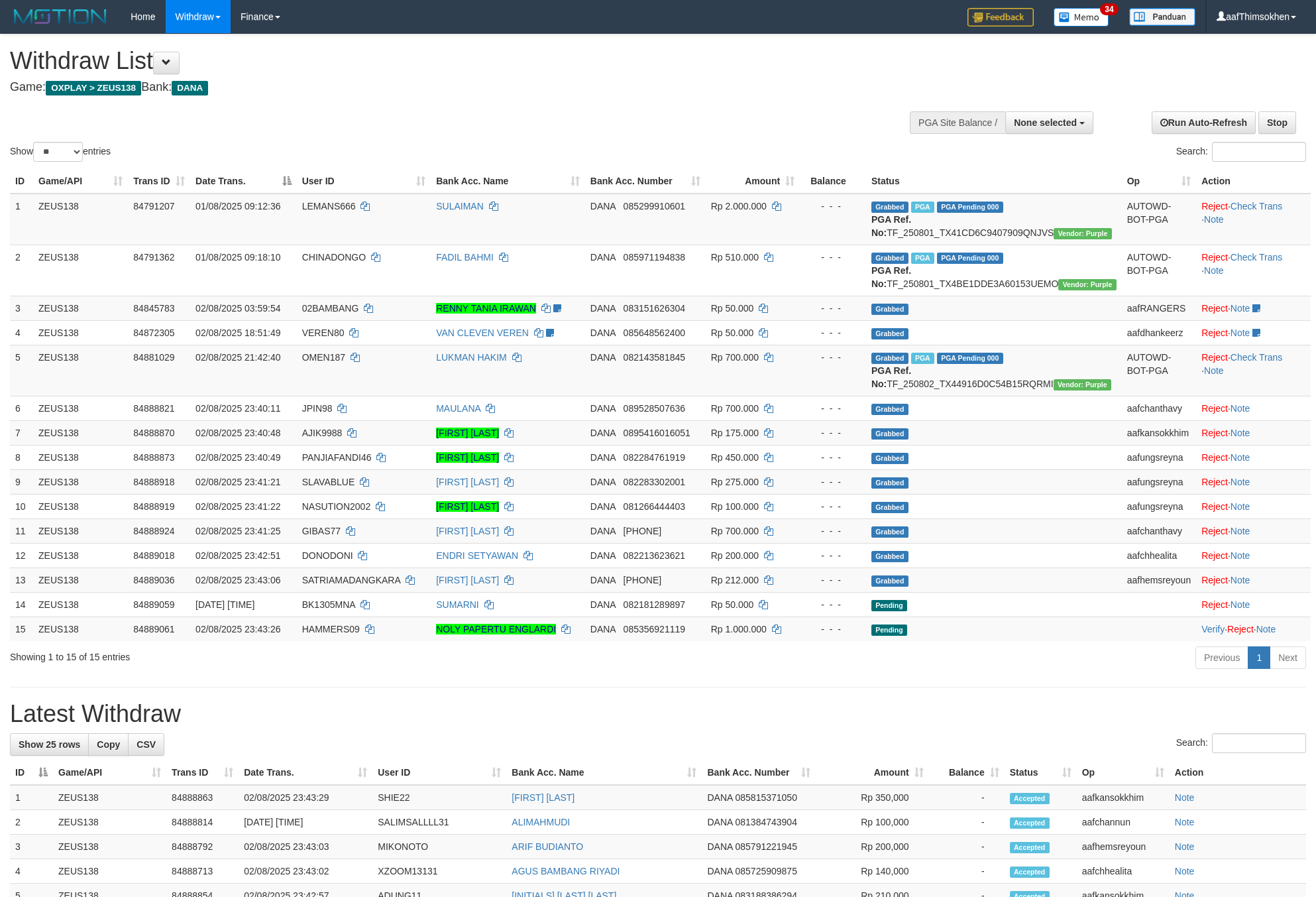 select 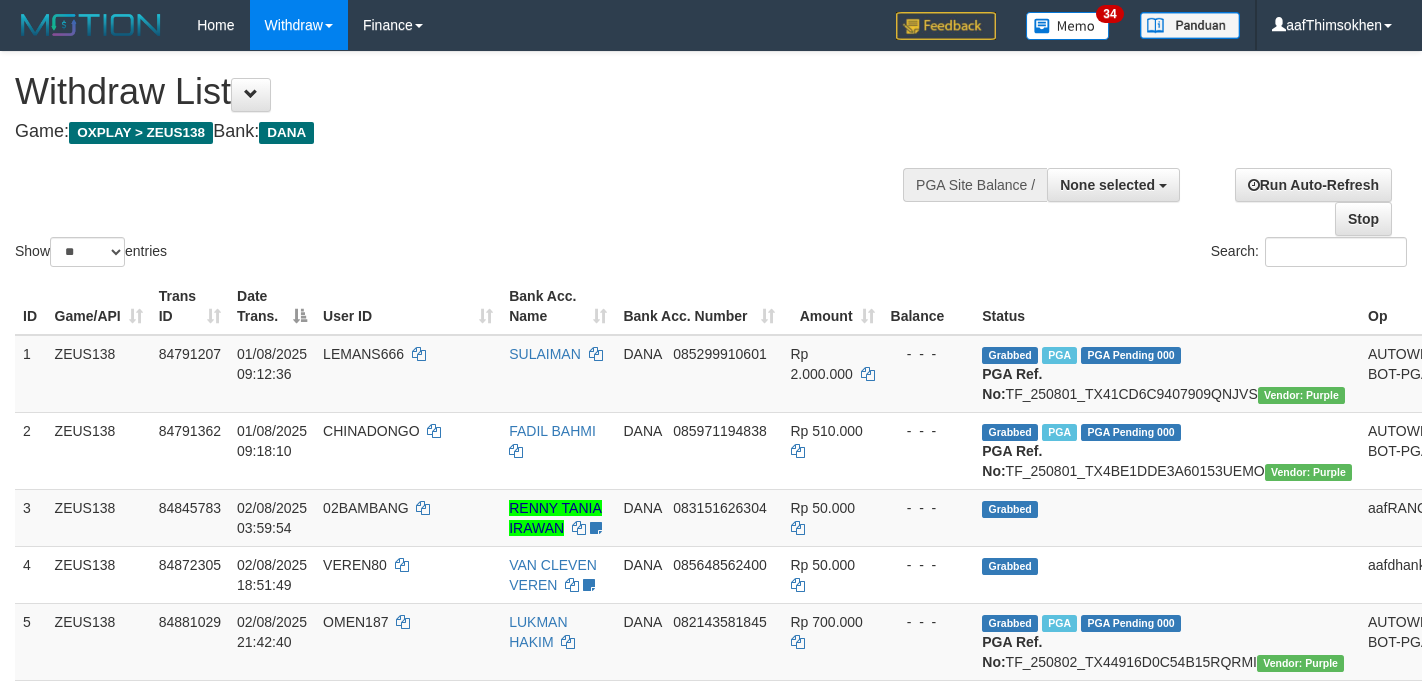 select 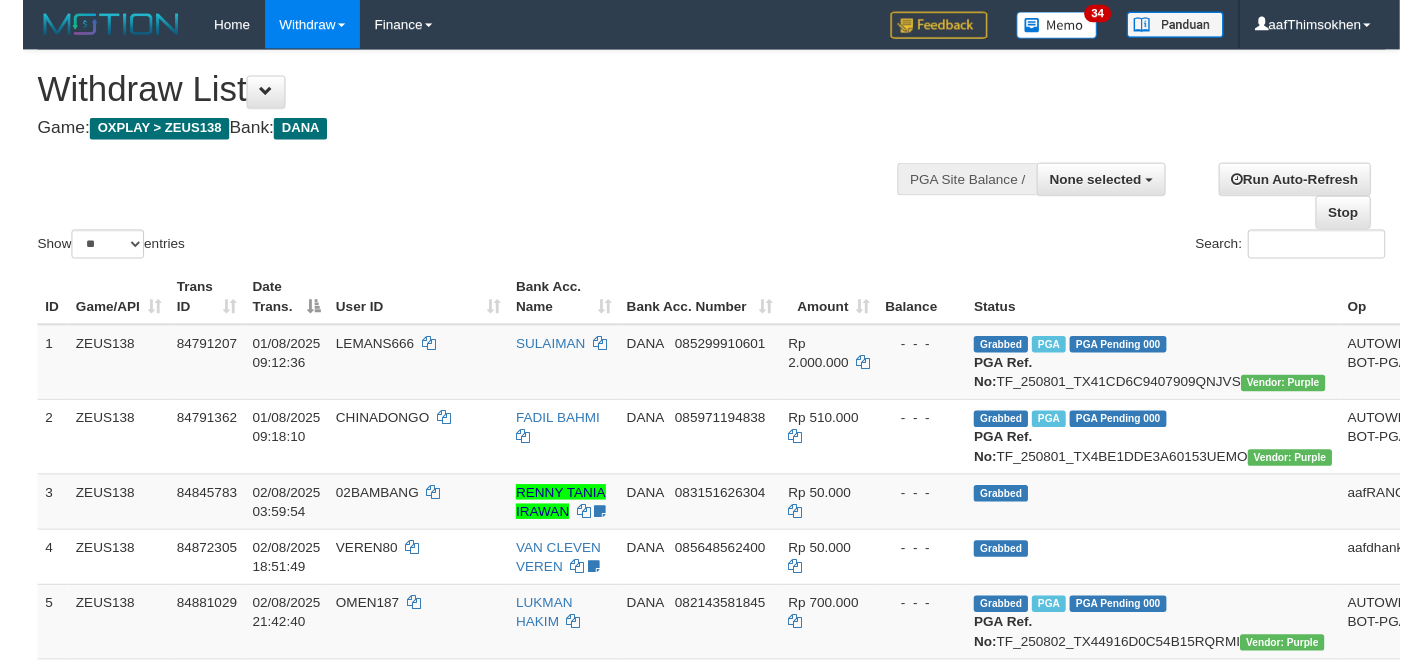 scroll, scrollTop: 358, scrollLeft: 0, axis: vertical 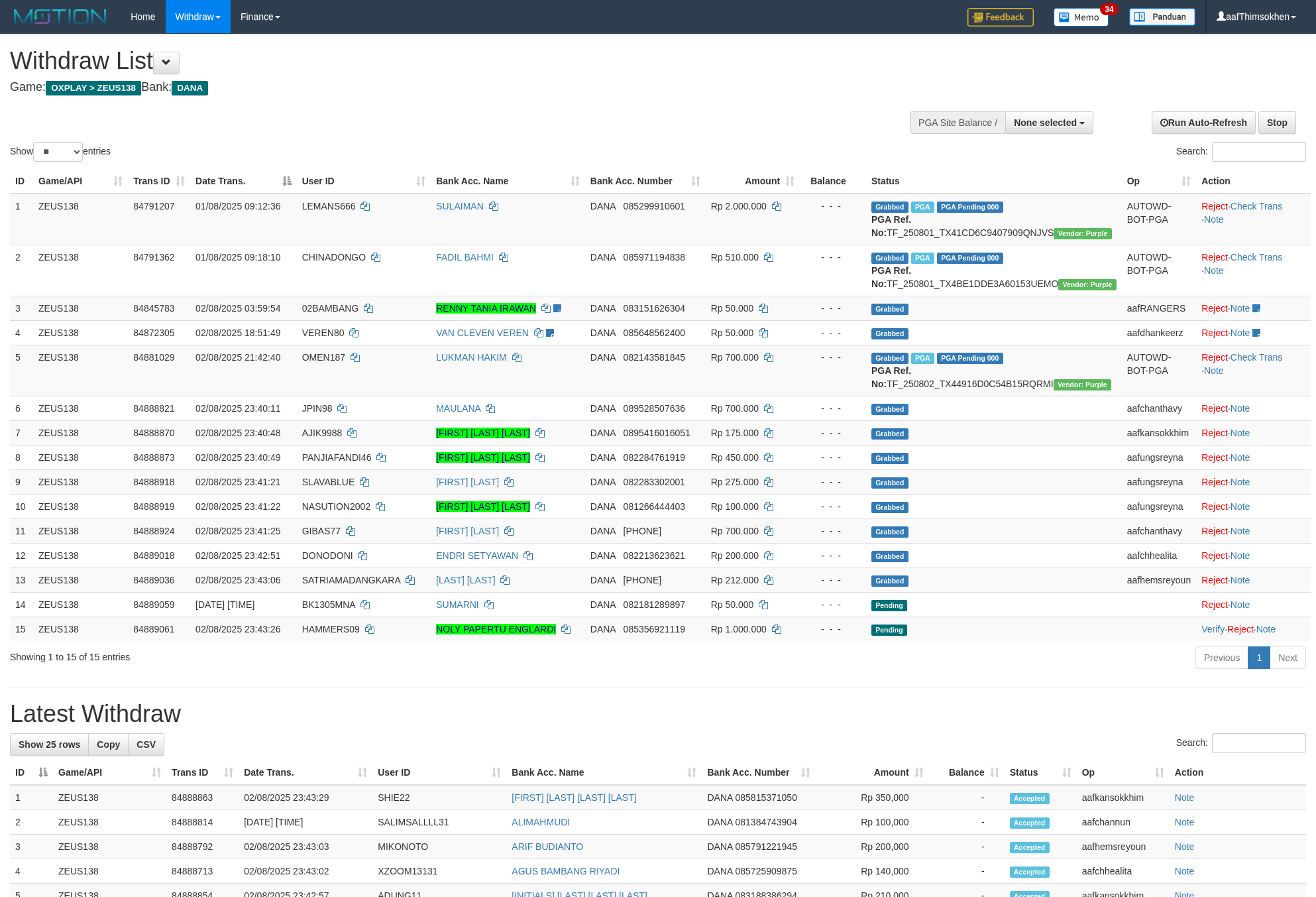 select 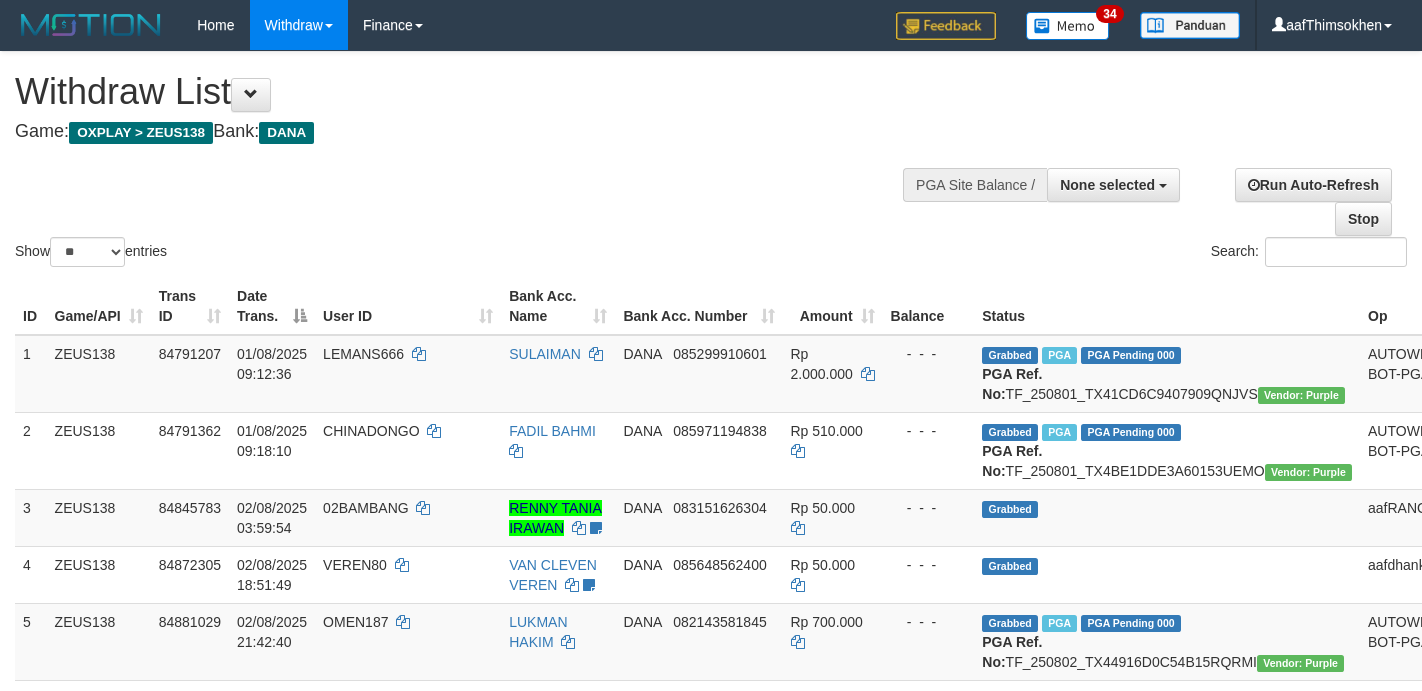 select 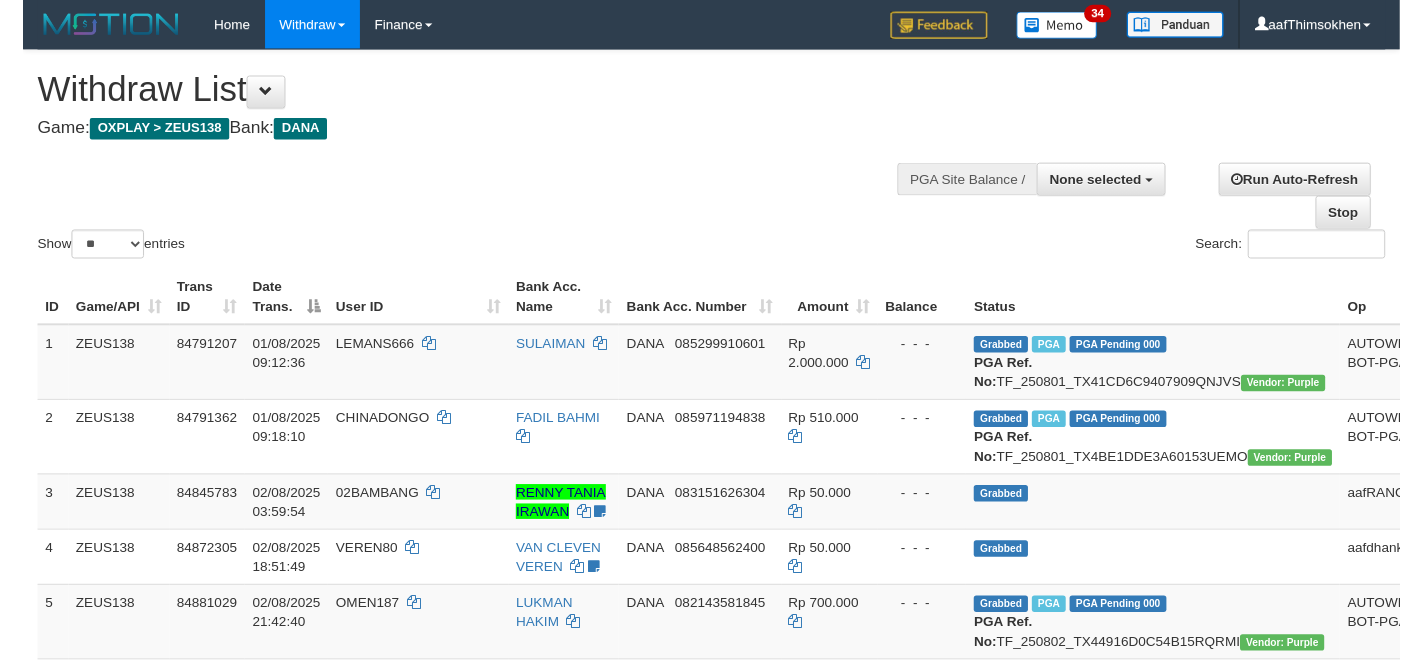scroll, scrollTop: 358, scrollLeft: 0, axis: vertical 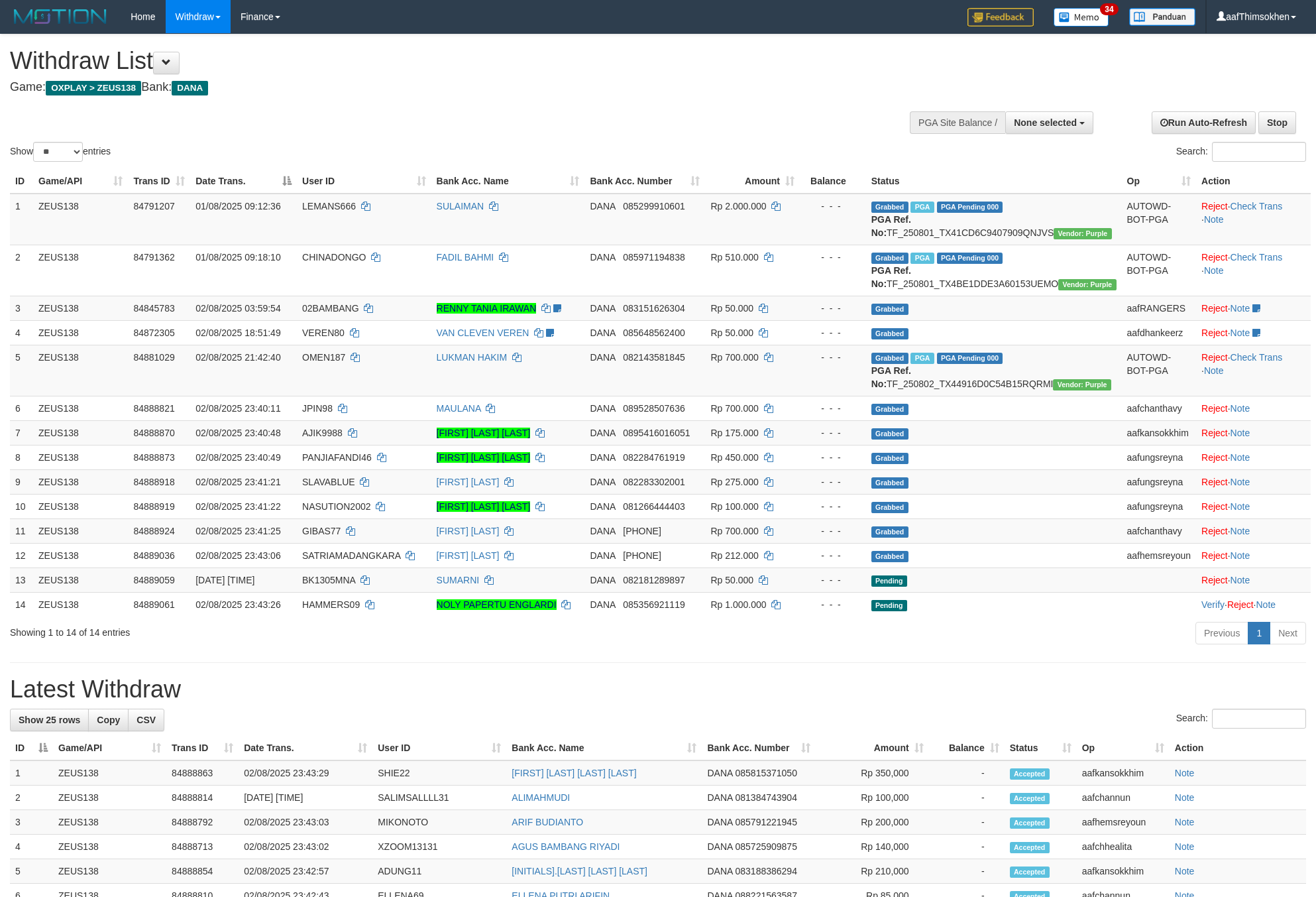 select 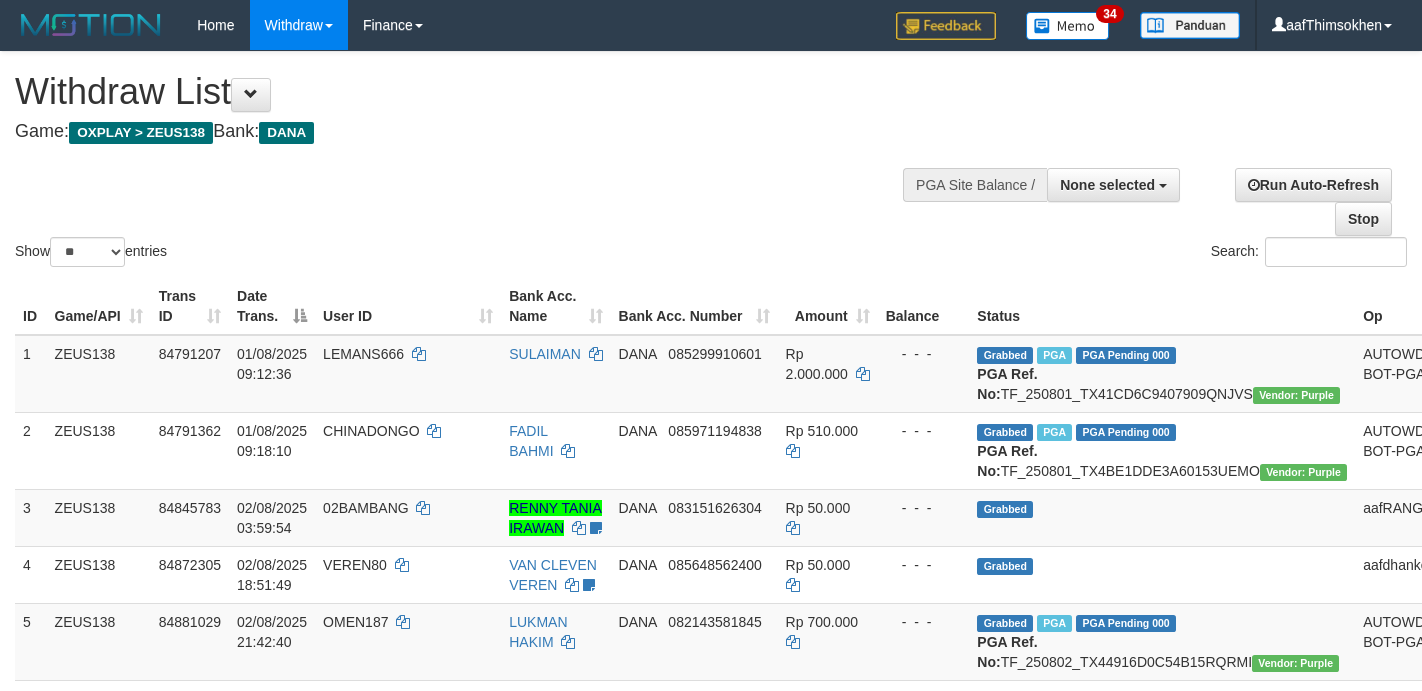 select 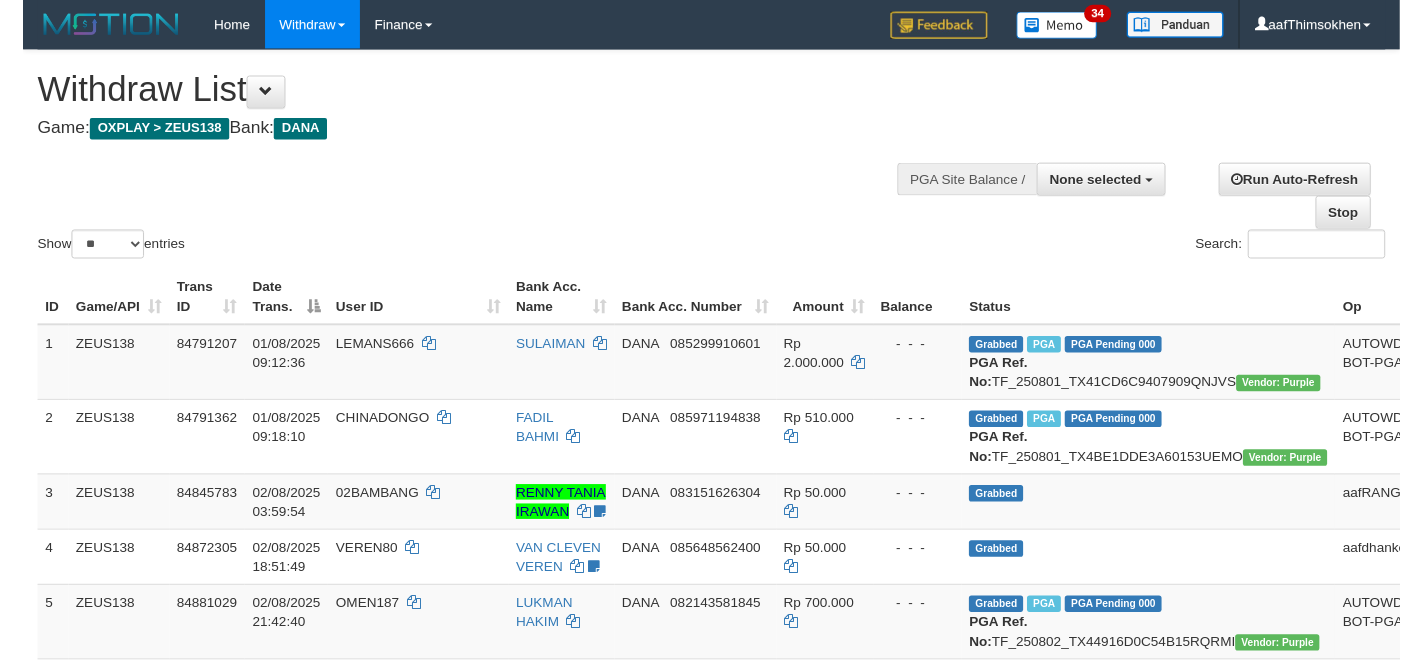 scroll, scrollTop: 358, scrollLeft: 0, axis: vertical 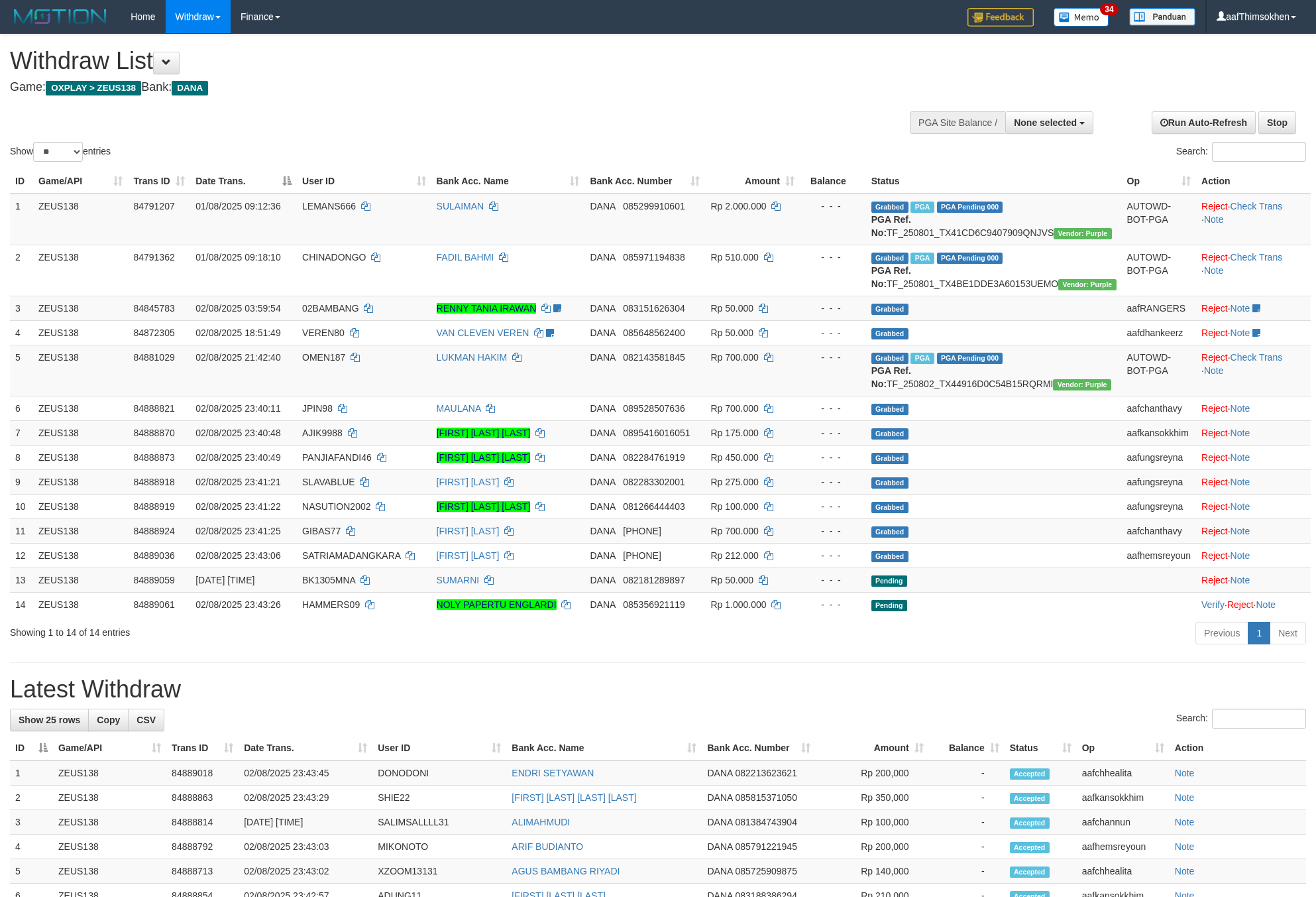select 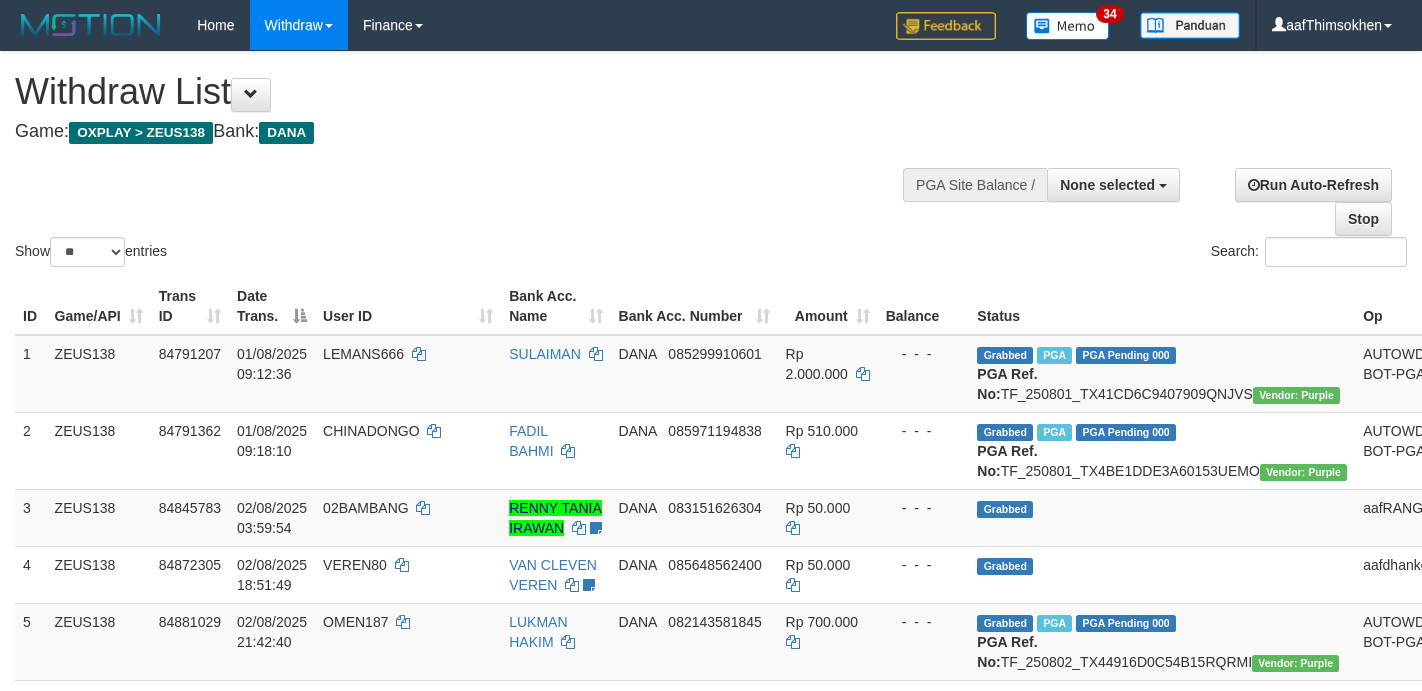 select 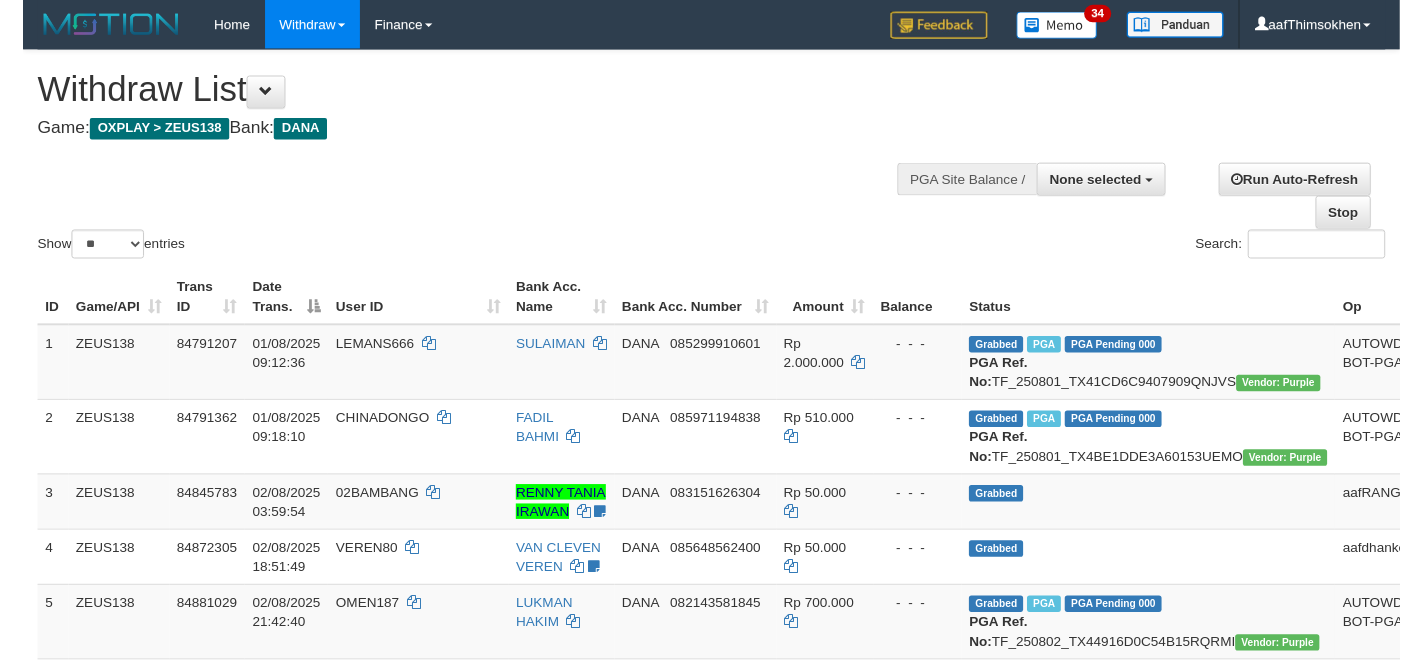scroll, scrollTop: 358, scrollLeft: 0, axis: vertical 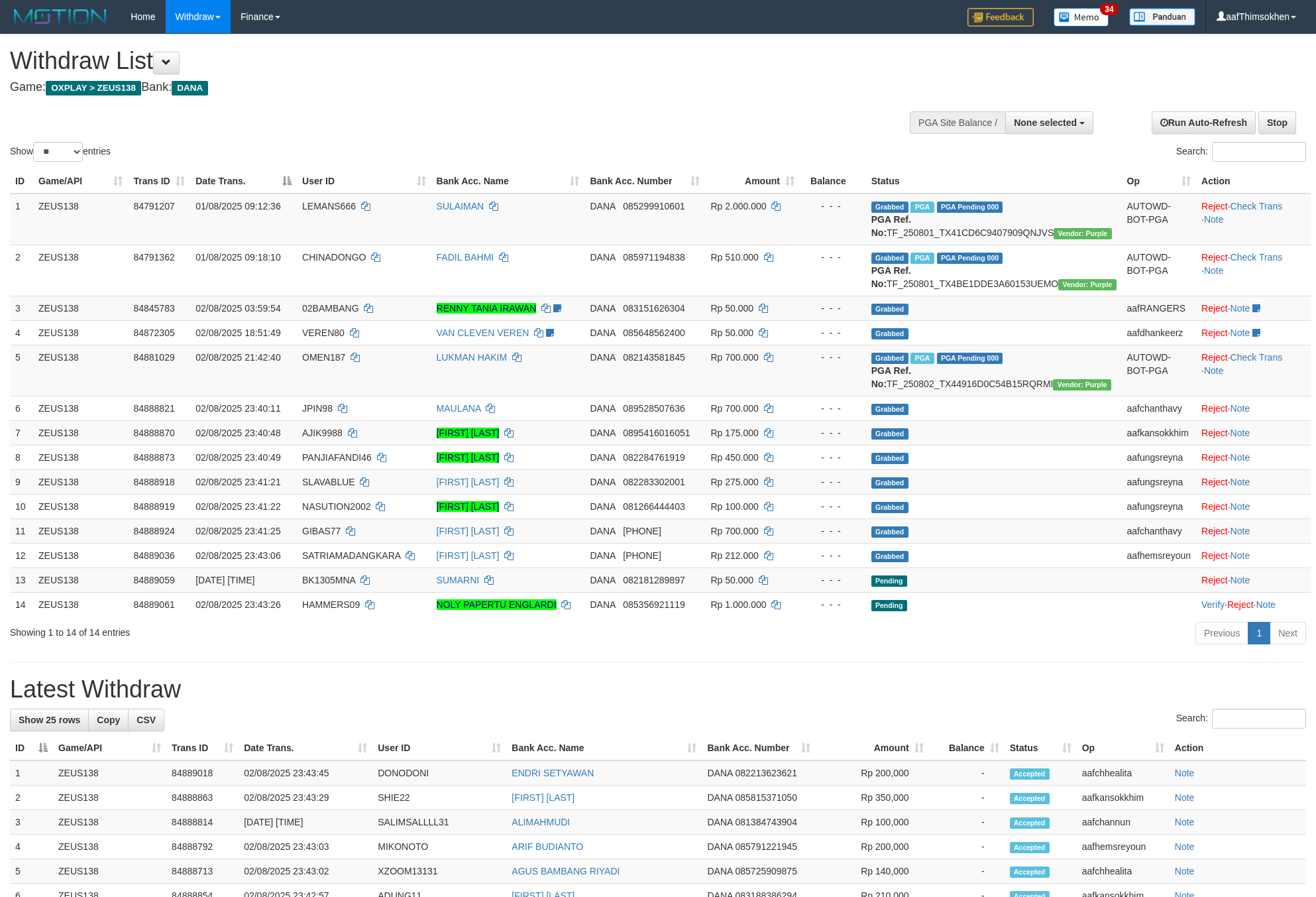 select 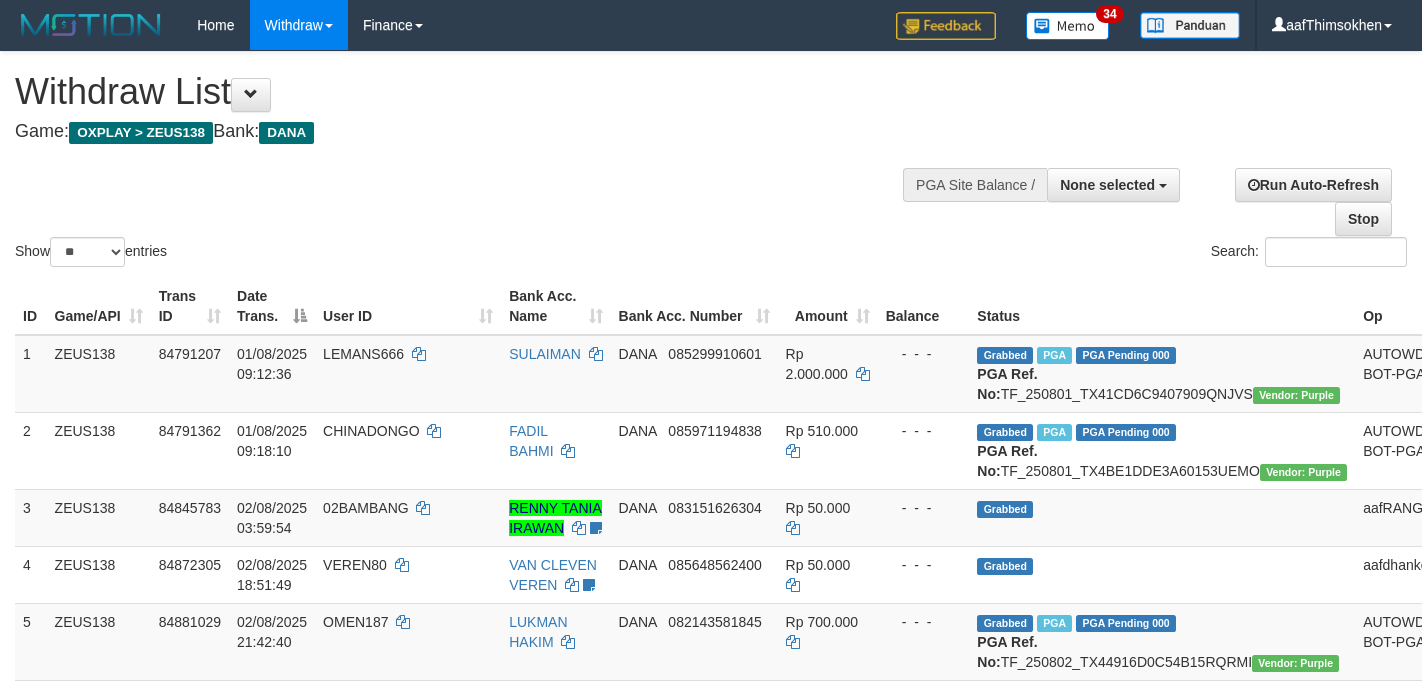 select 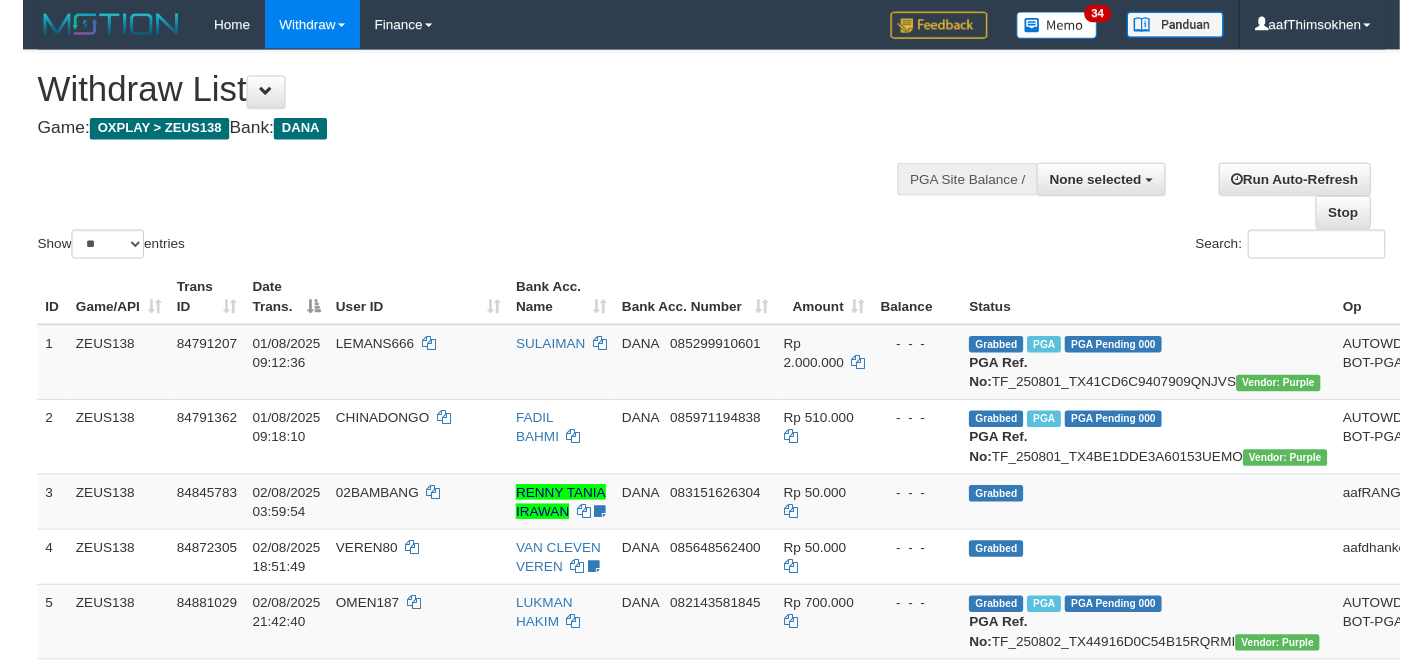 scroll, scrollTop: 358, scrollLeft: 0, axis: vertical 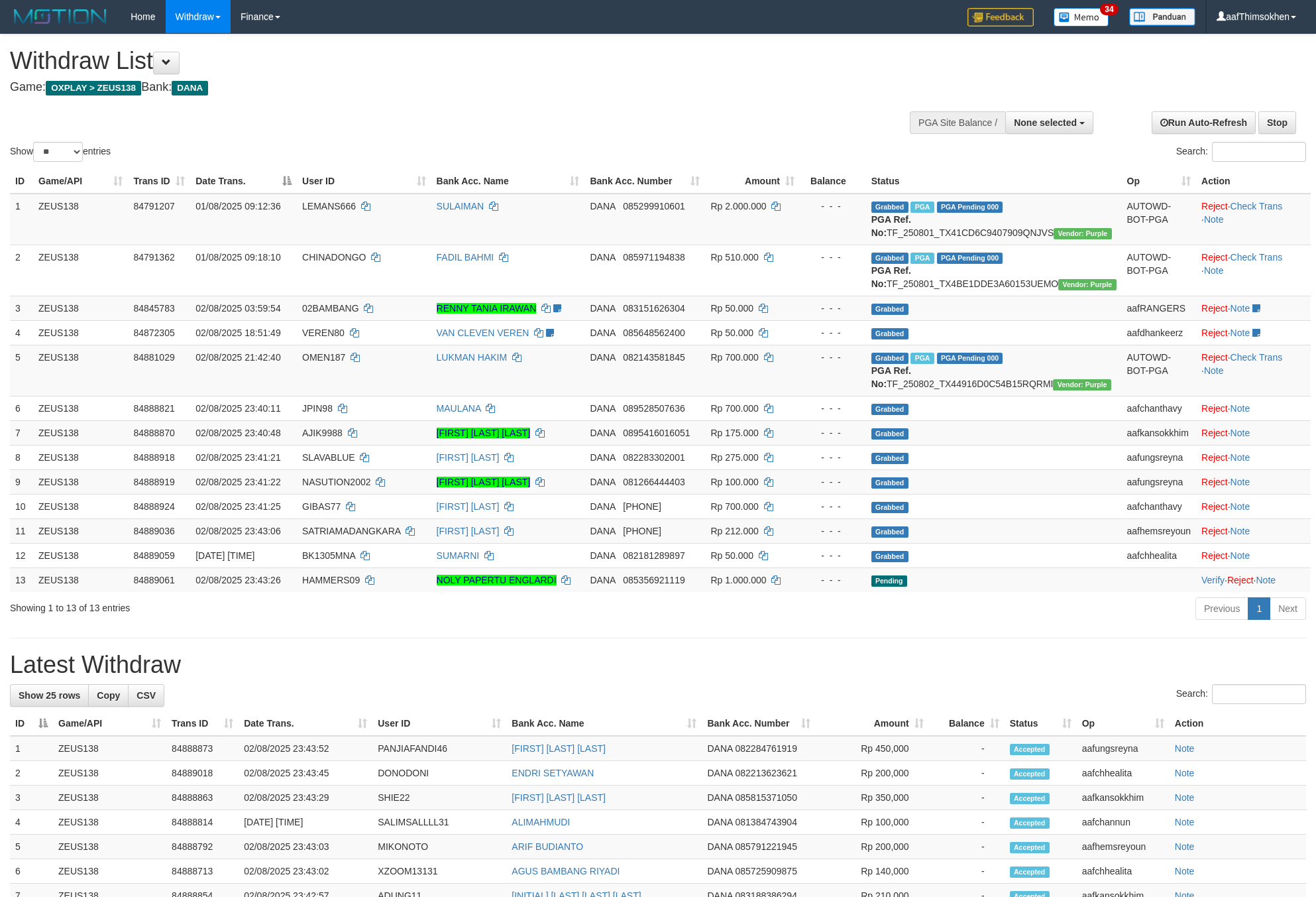 select 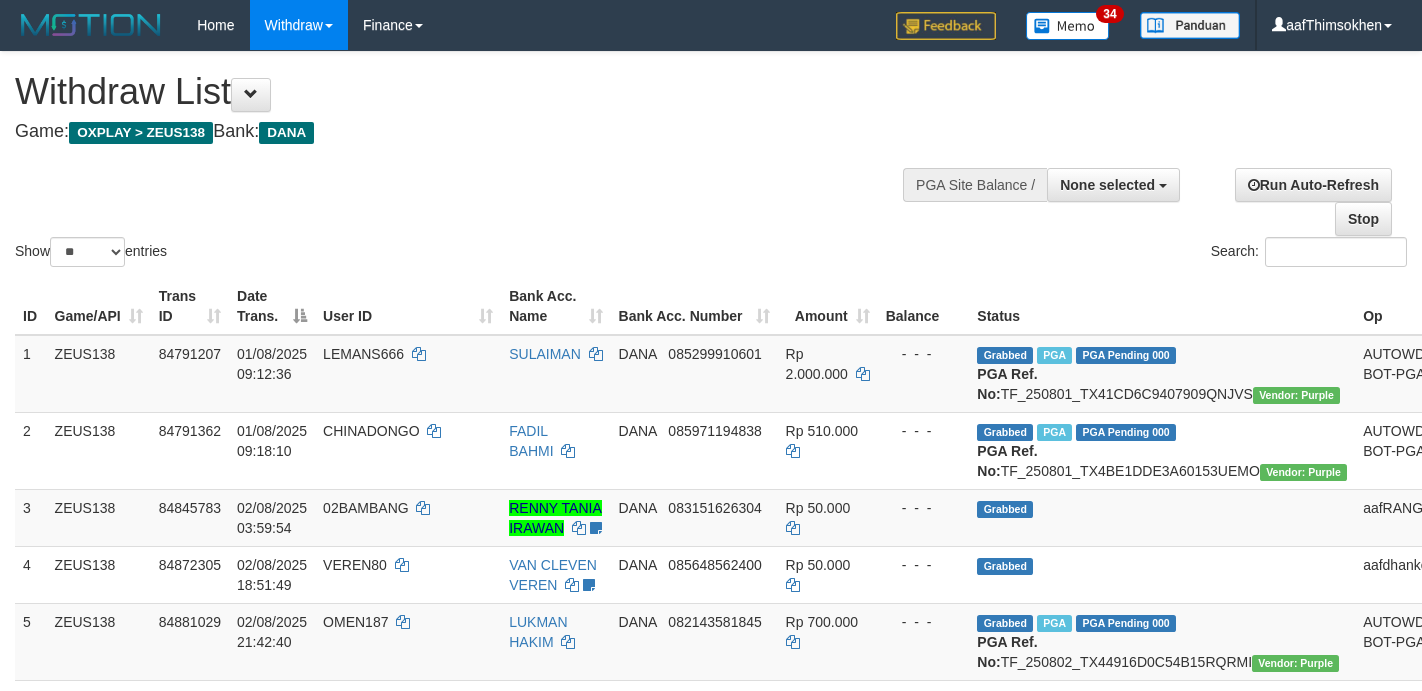 select 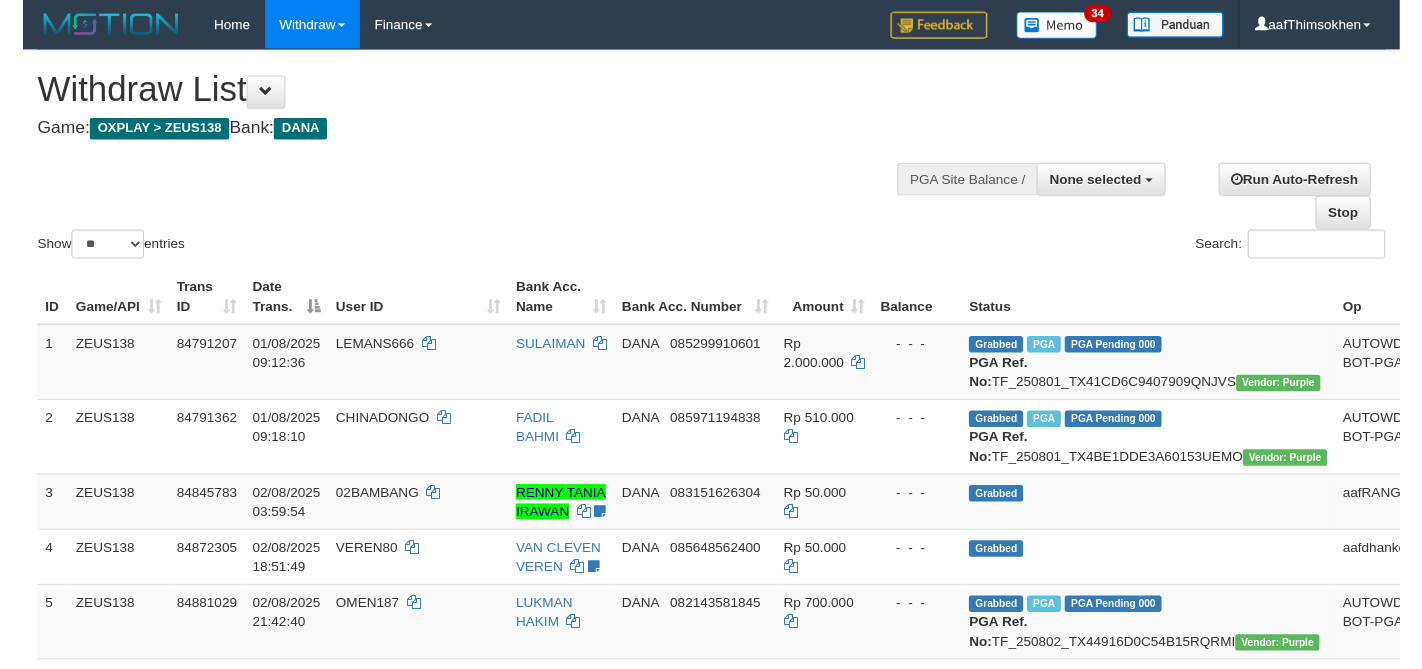 scroll, scrollTop: 358, scrollLeft: 0, axis: vertical 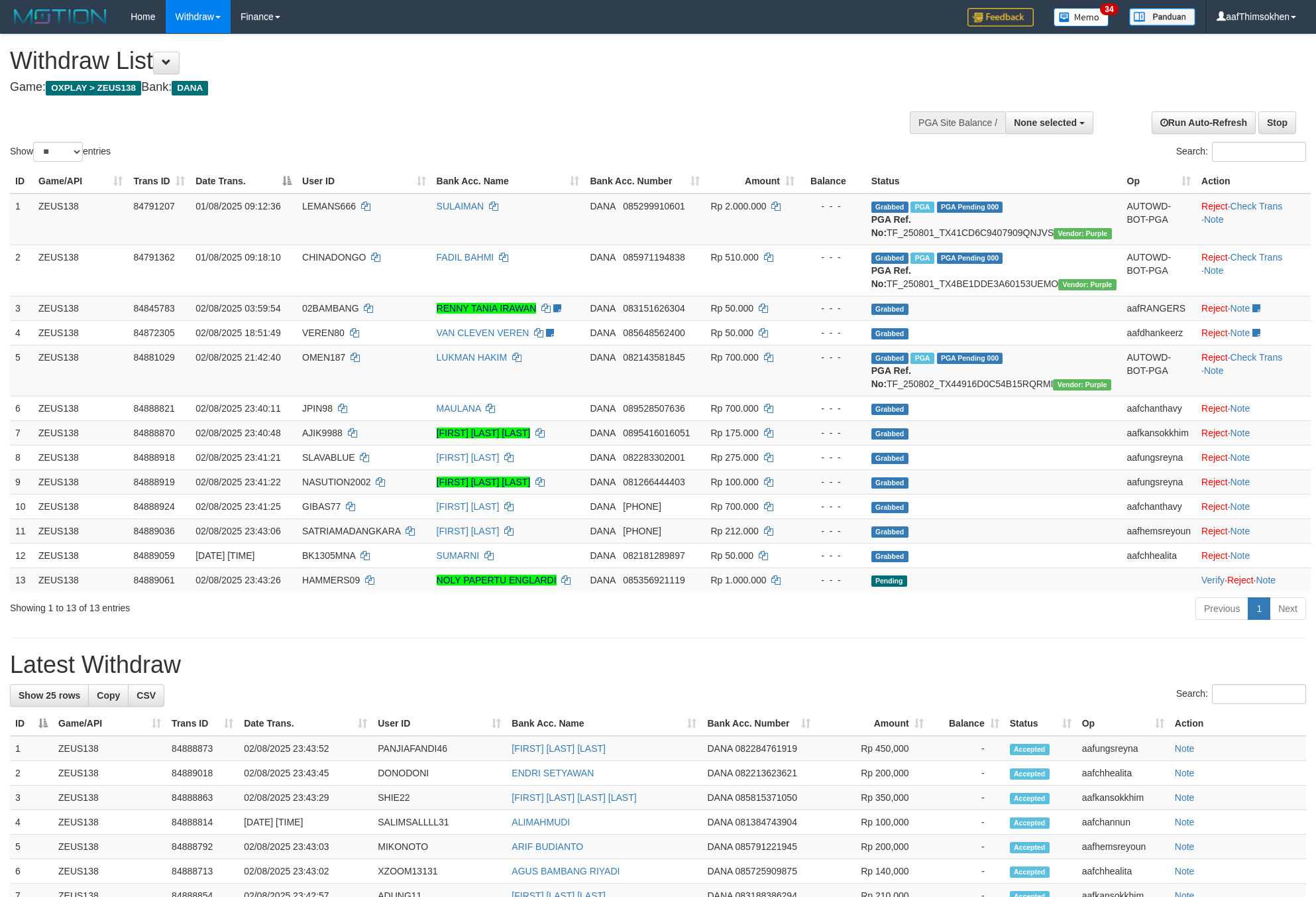 select 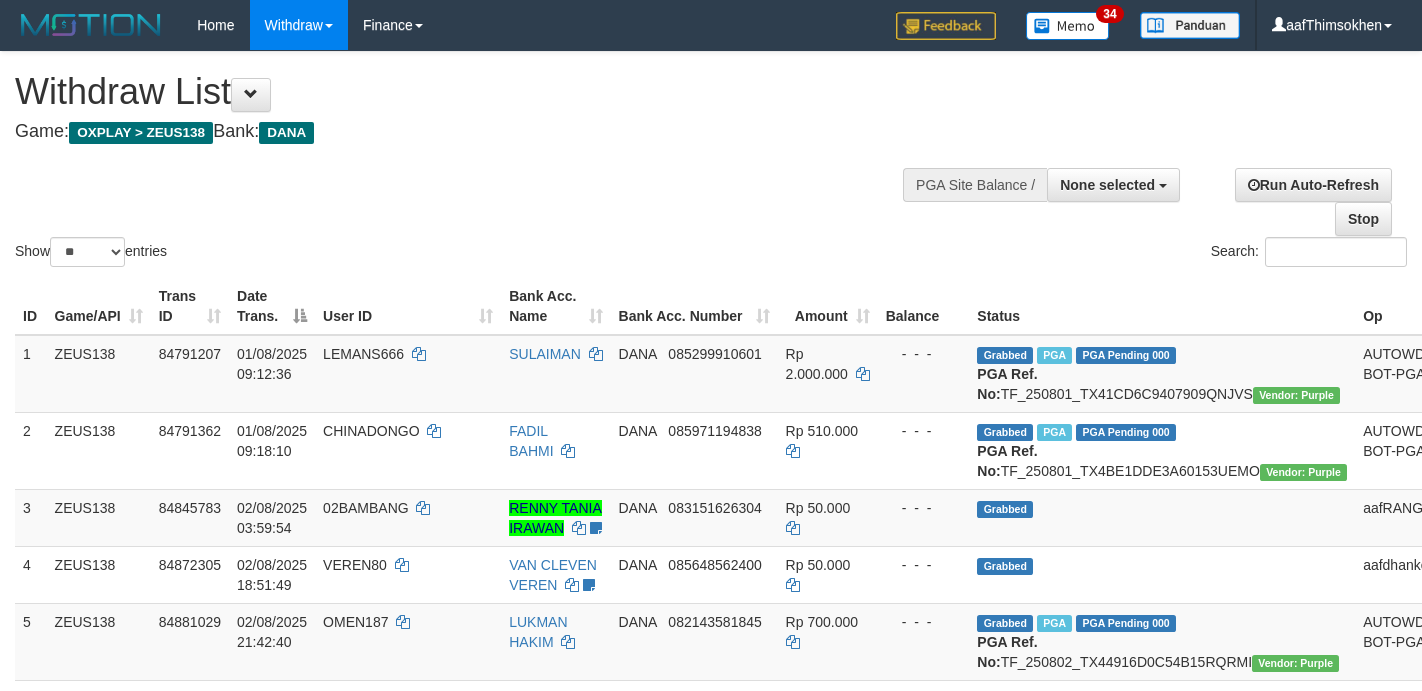 select 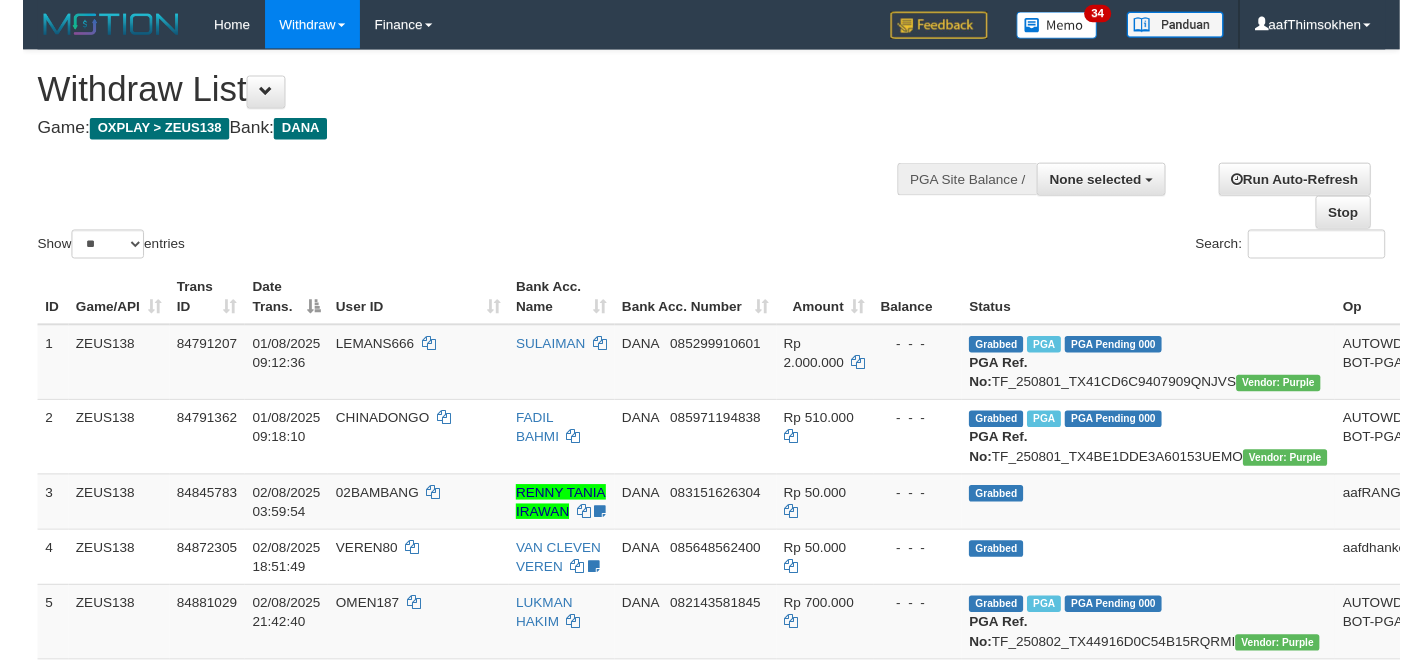 scroll, scrollTop: 358, scrollLeft: 0, axis: vertical 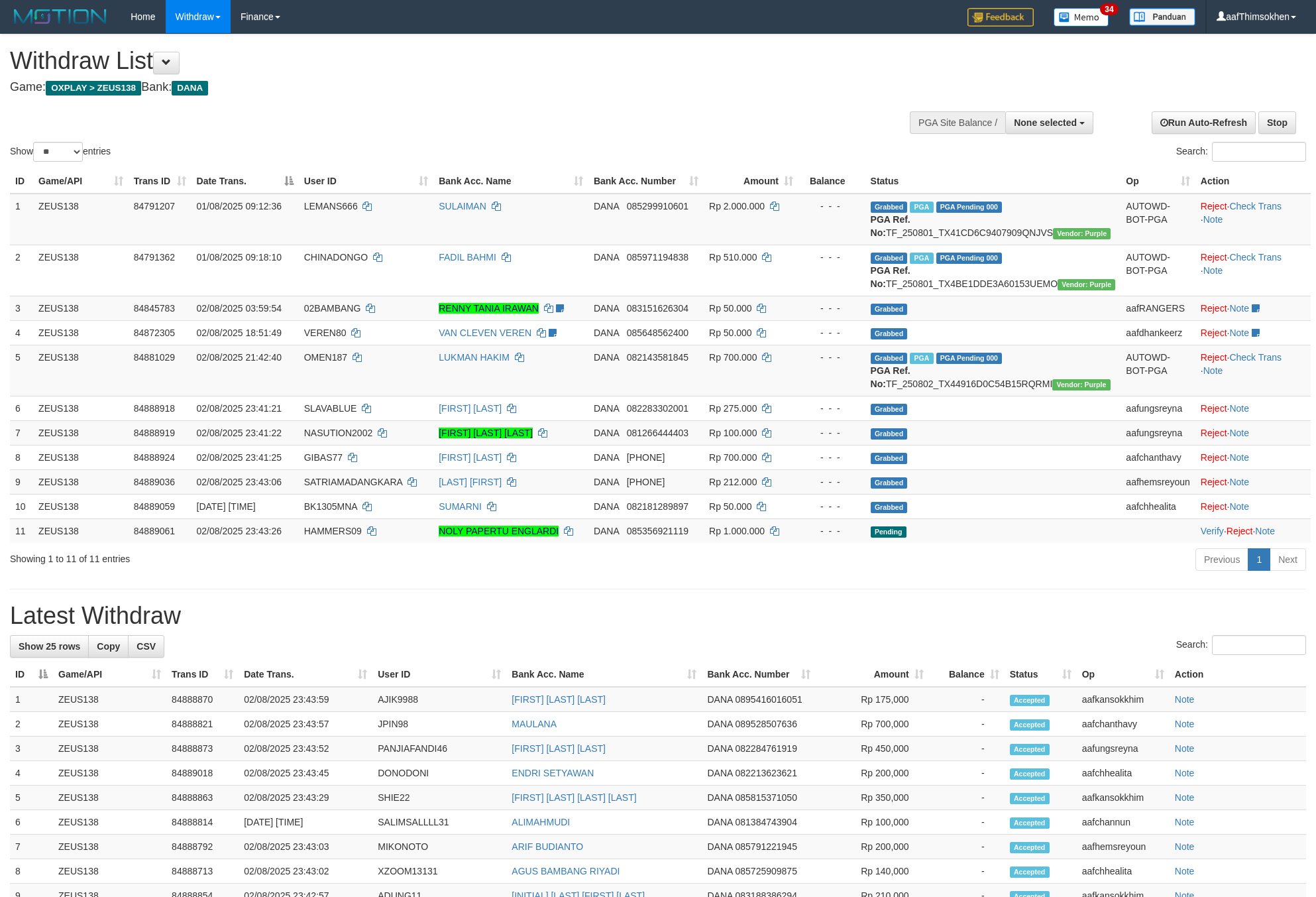 select 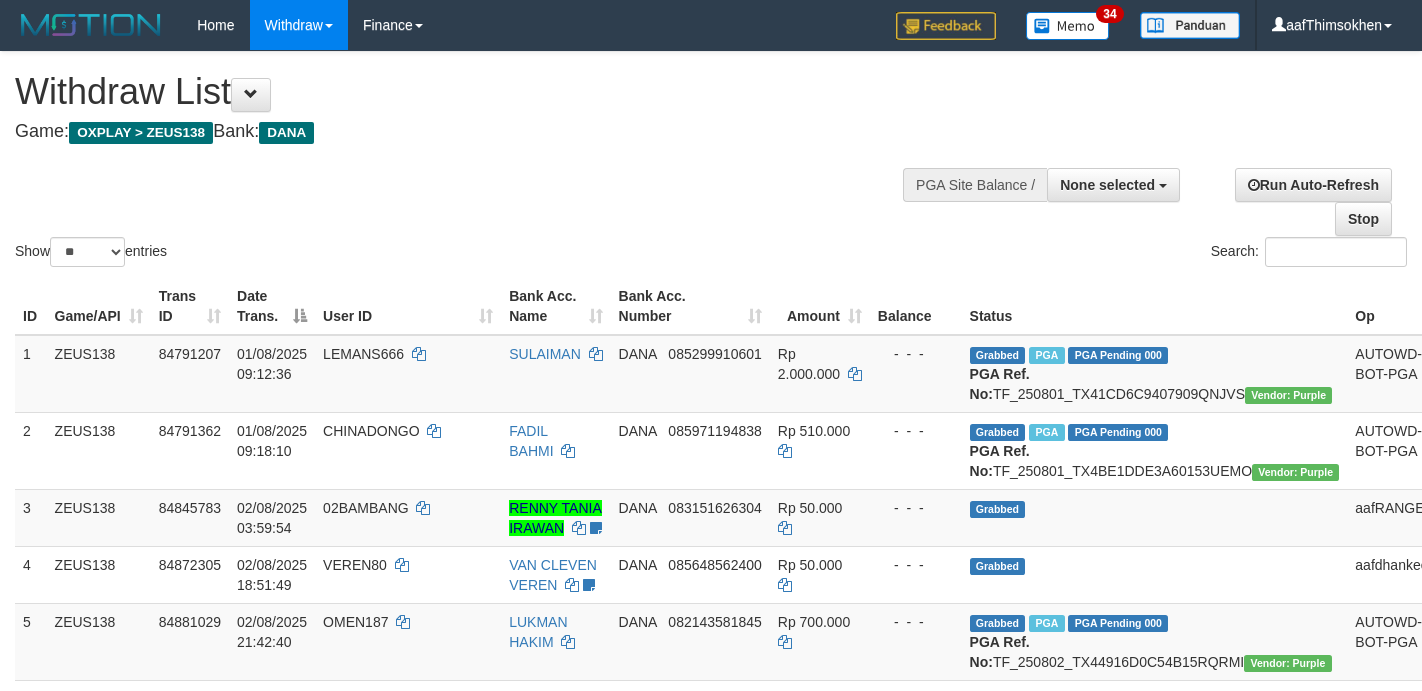select 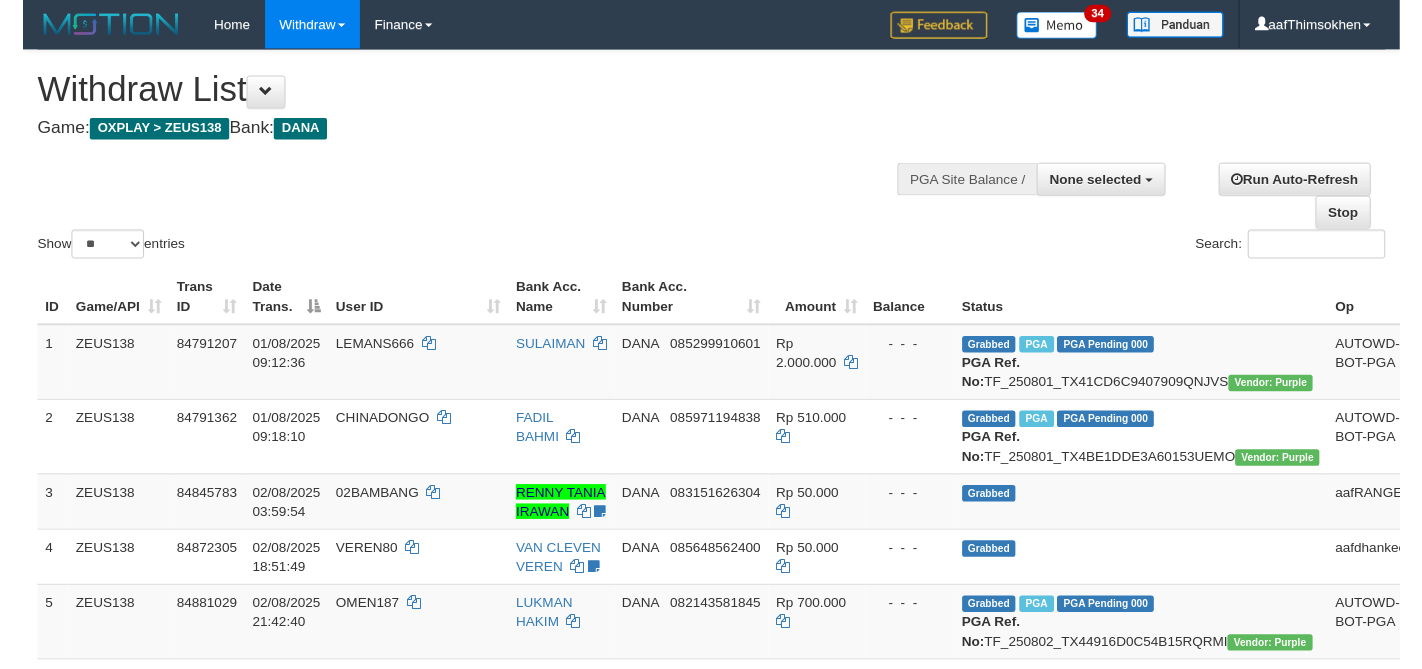 scroll, scrollTop: 358, scrollLeft: 0, axis: vertical 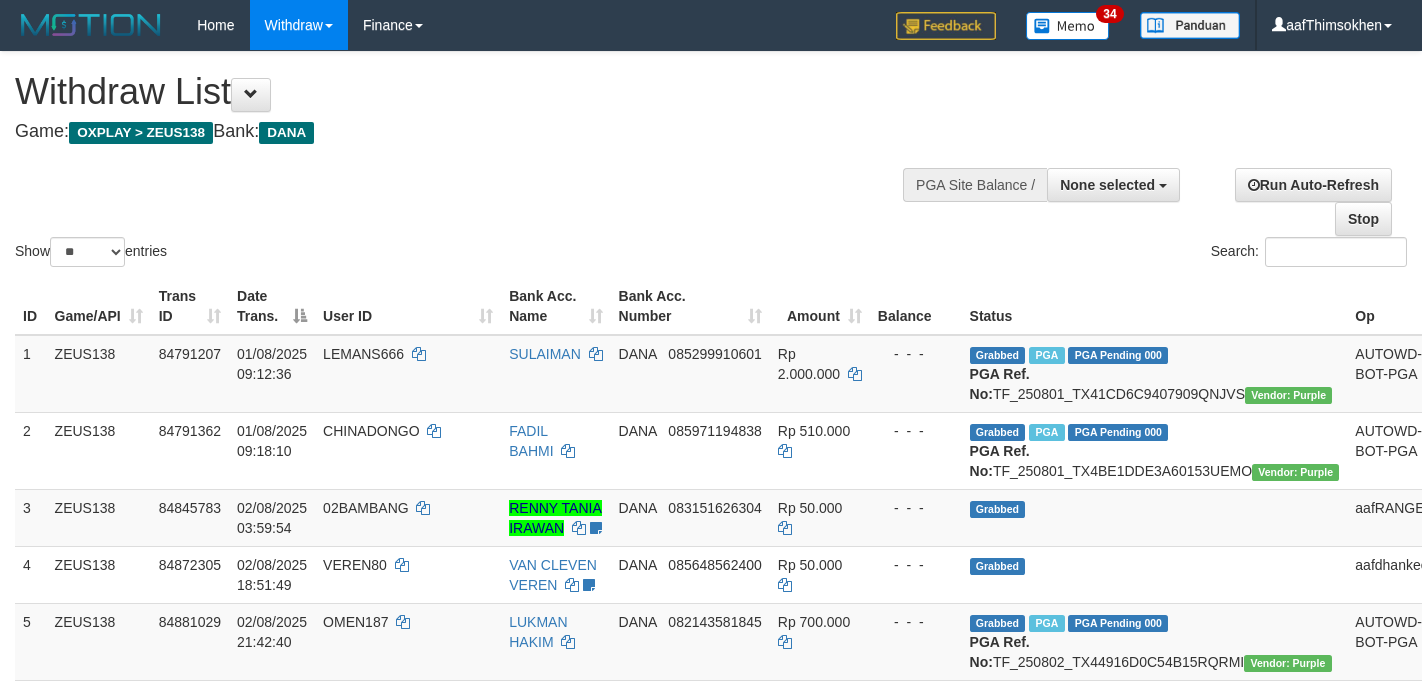 select 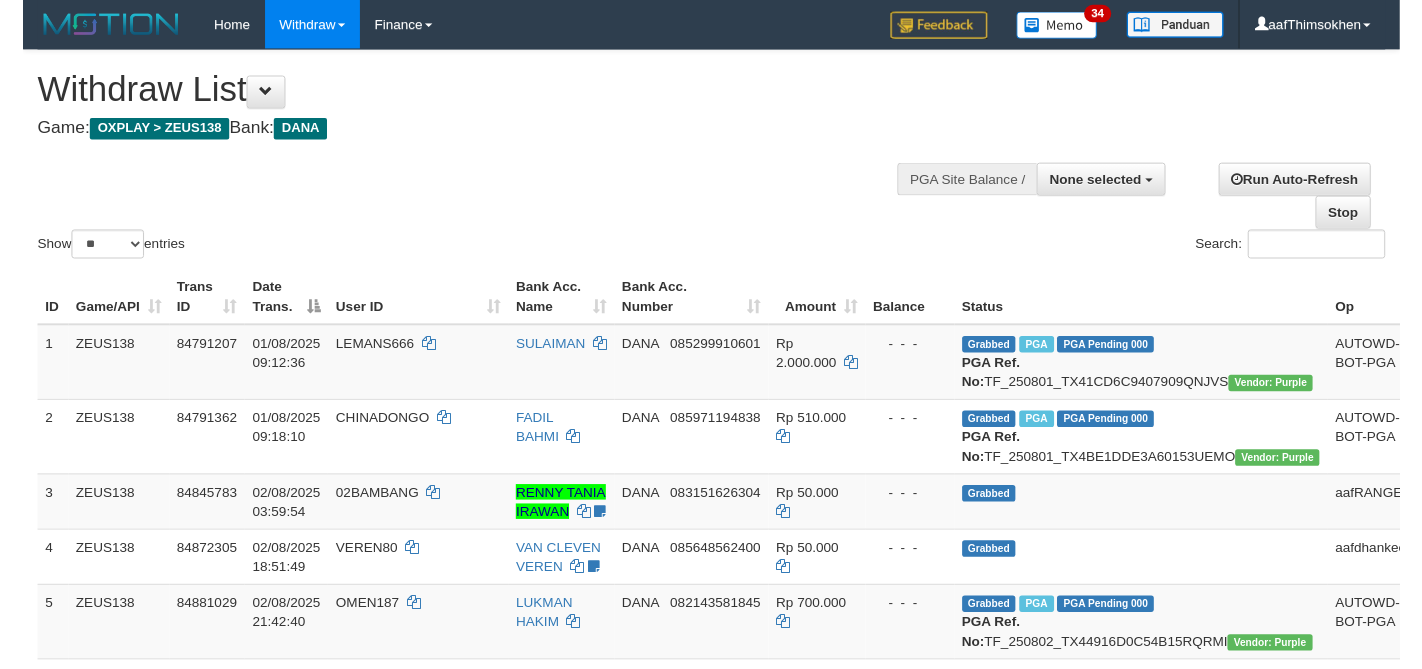 scroll, scrollTop: 358, scrollLeft: 0, axis: vertical 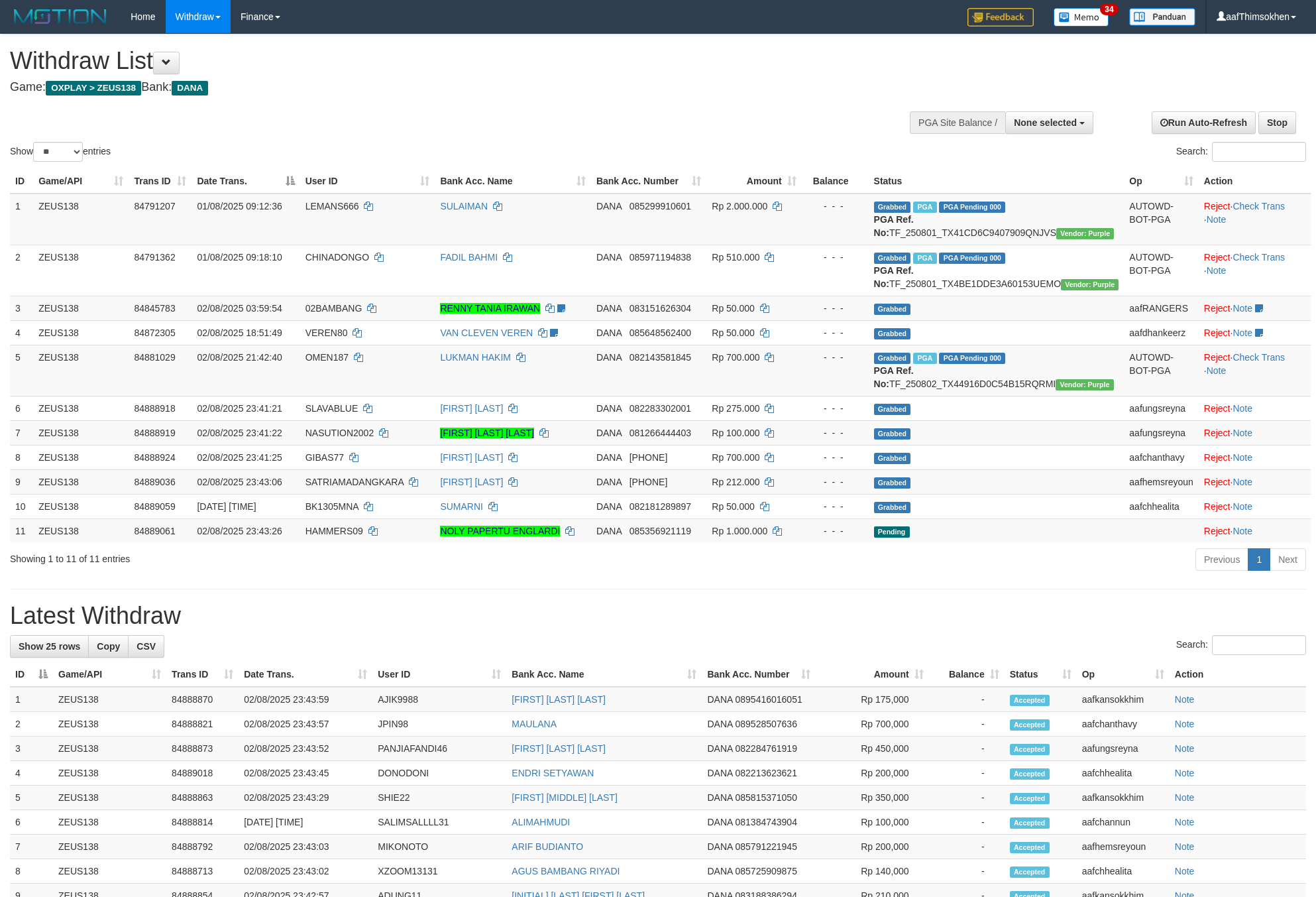 select 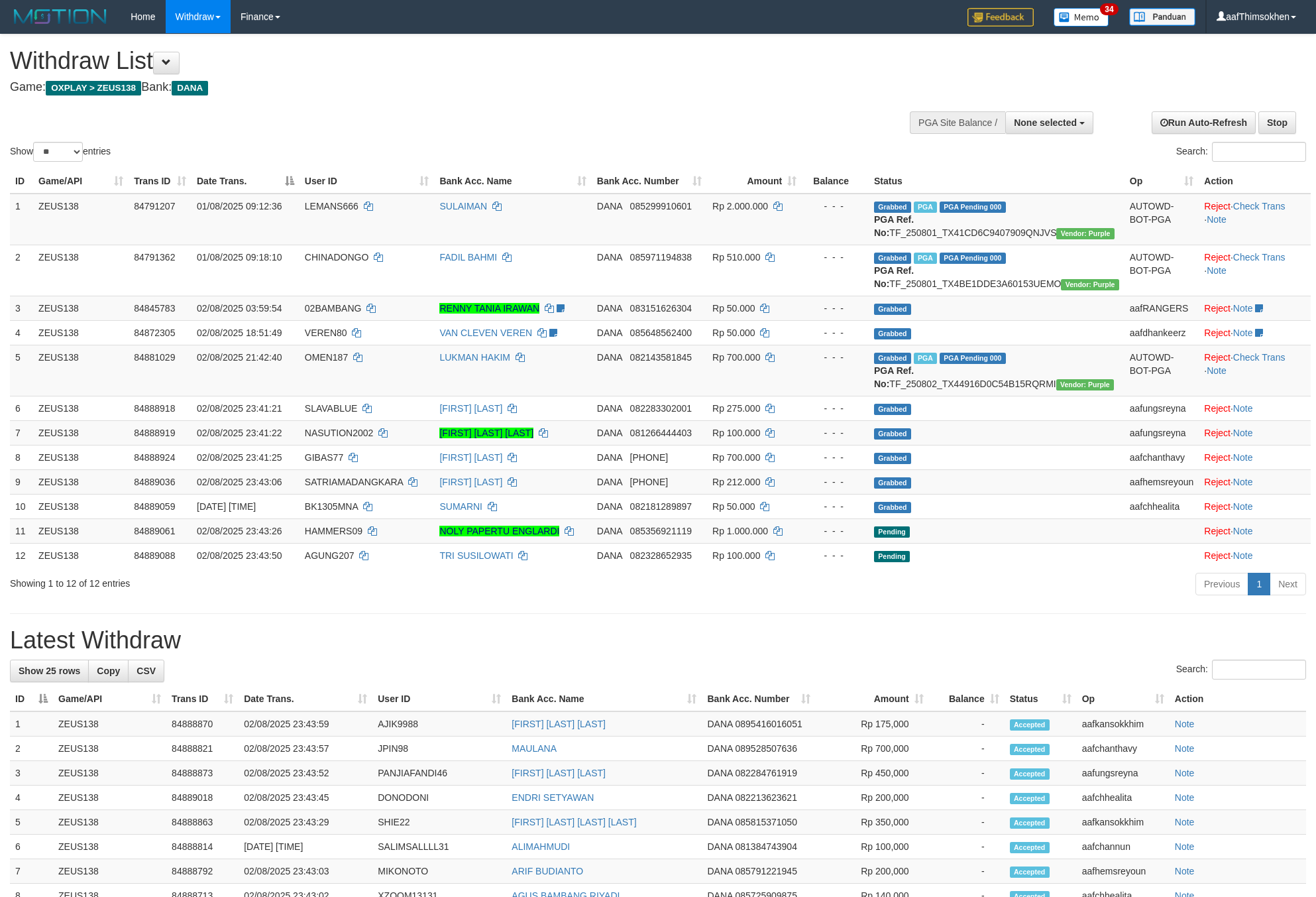 select 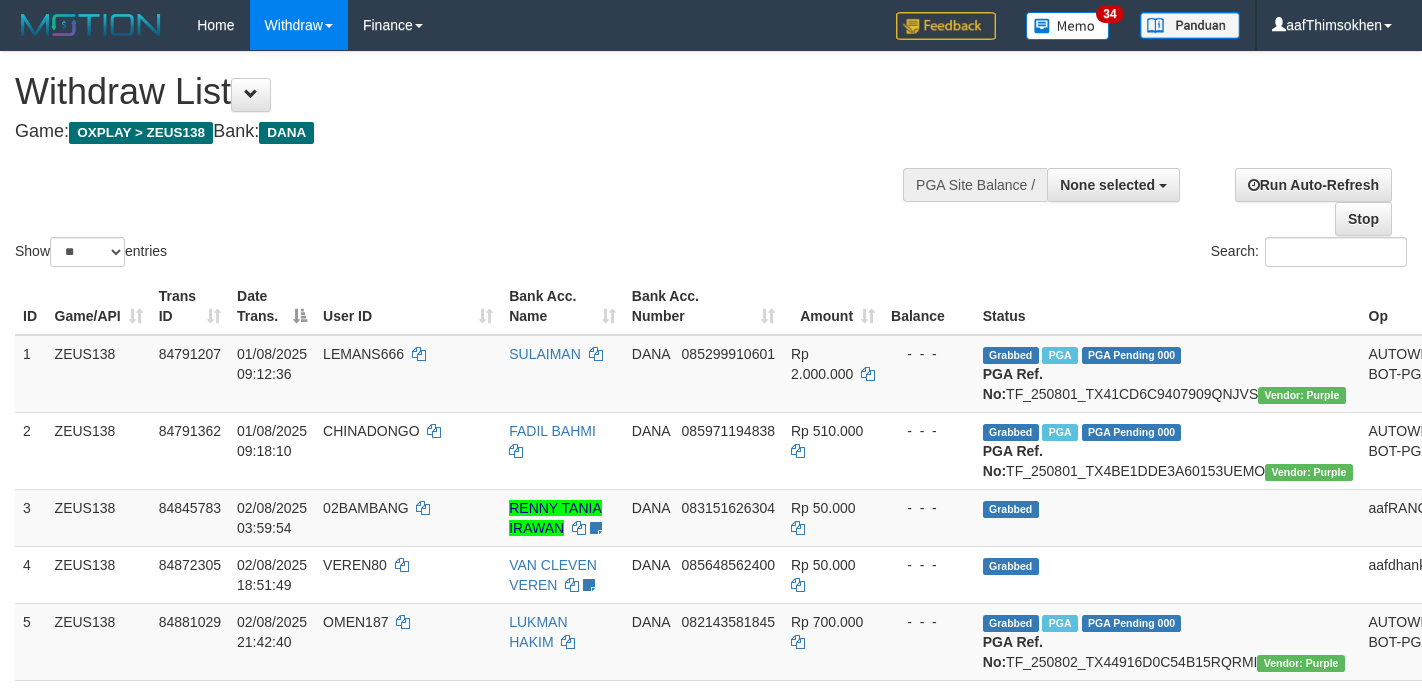 select 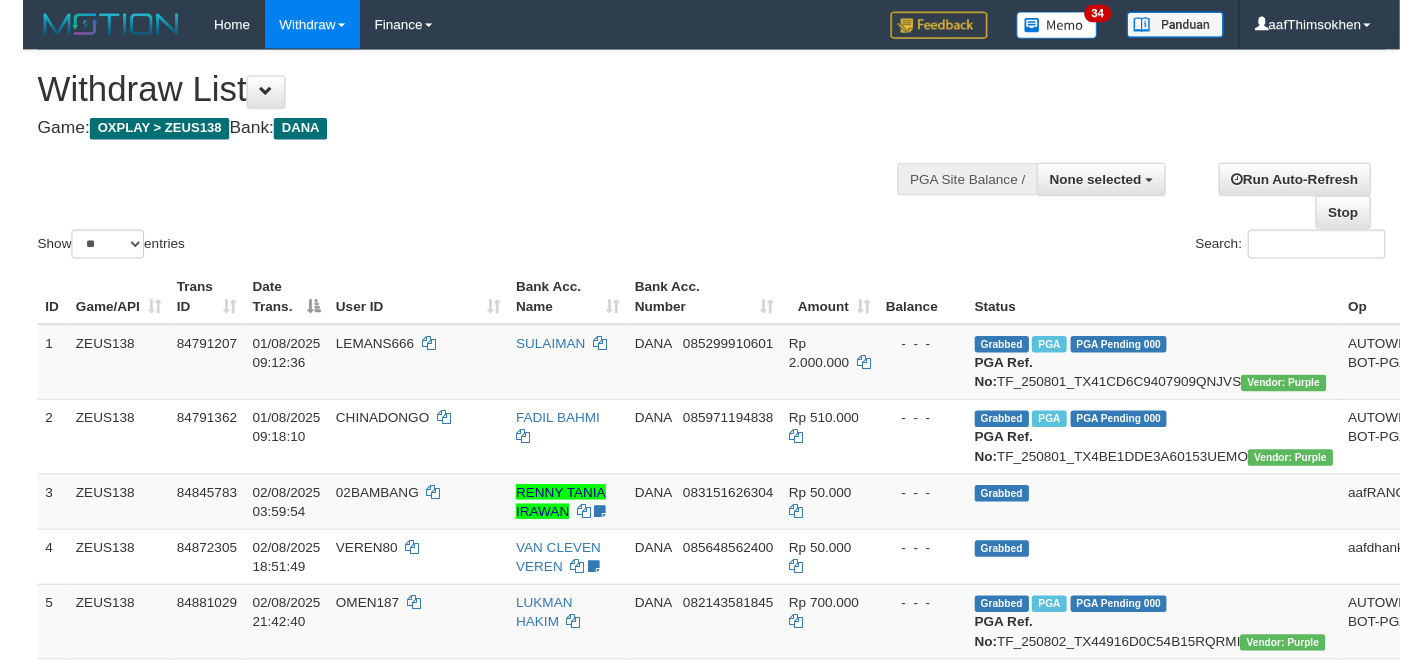 scroll, scrollTop: 358, scrollLeft: 0, axis: vertical 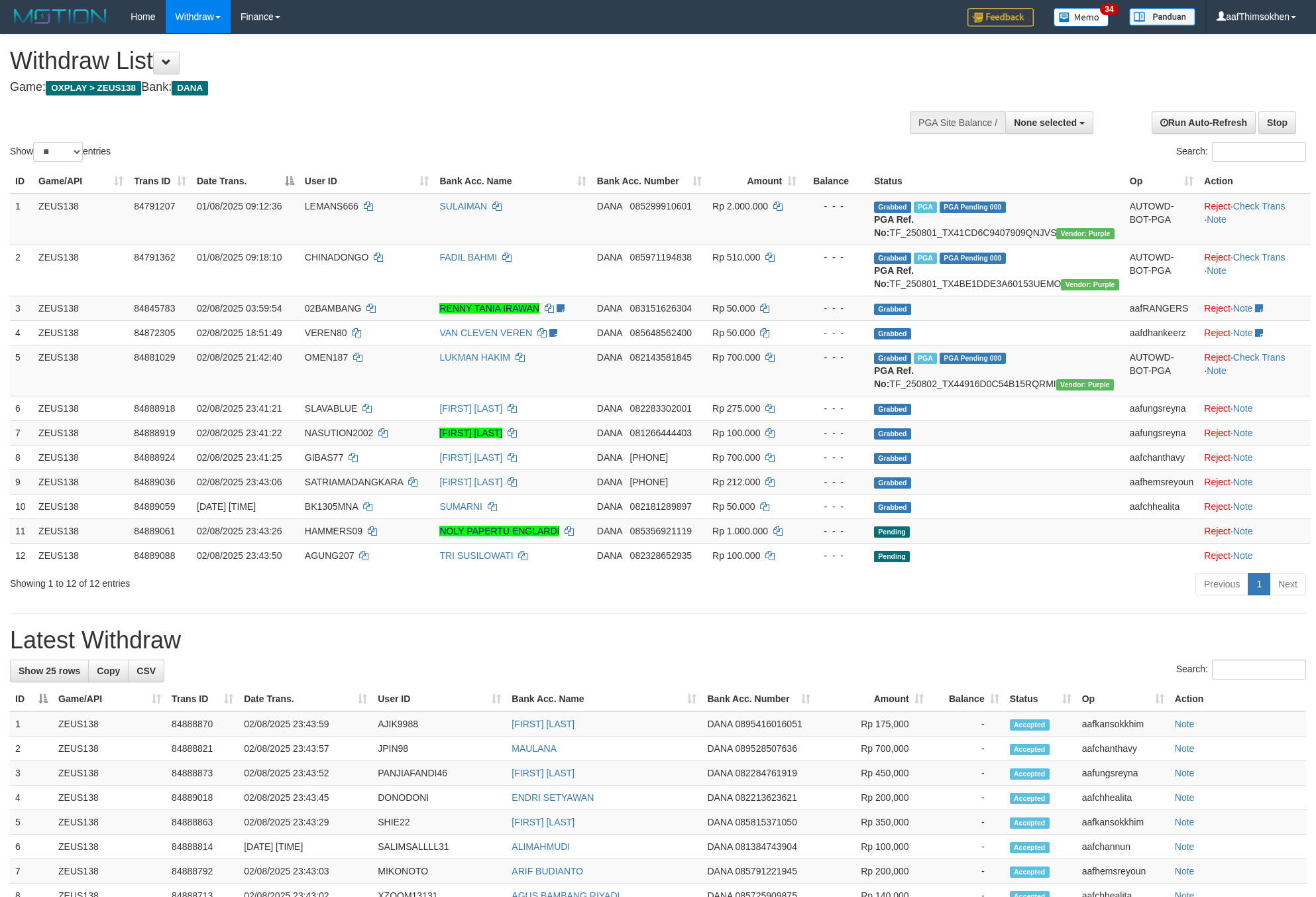 select 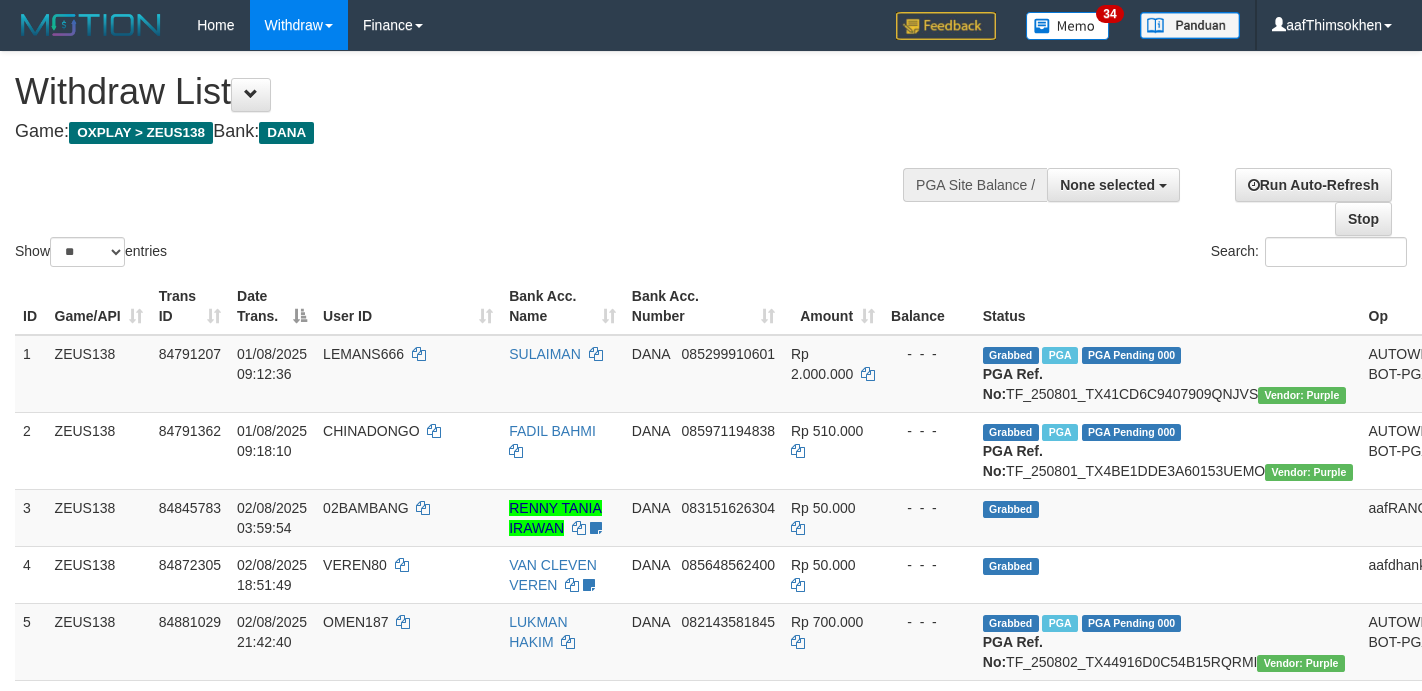 select 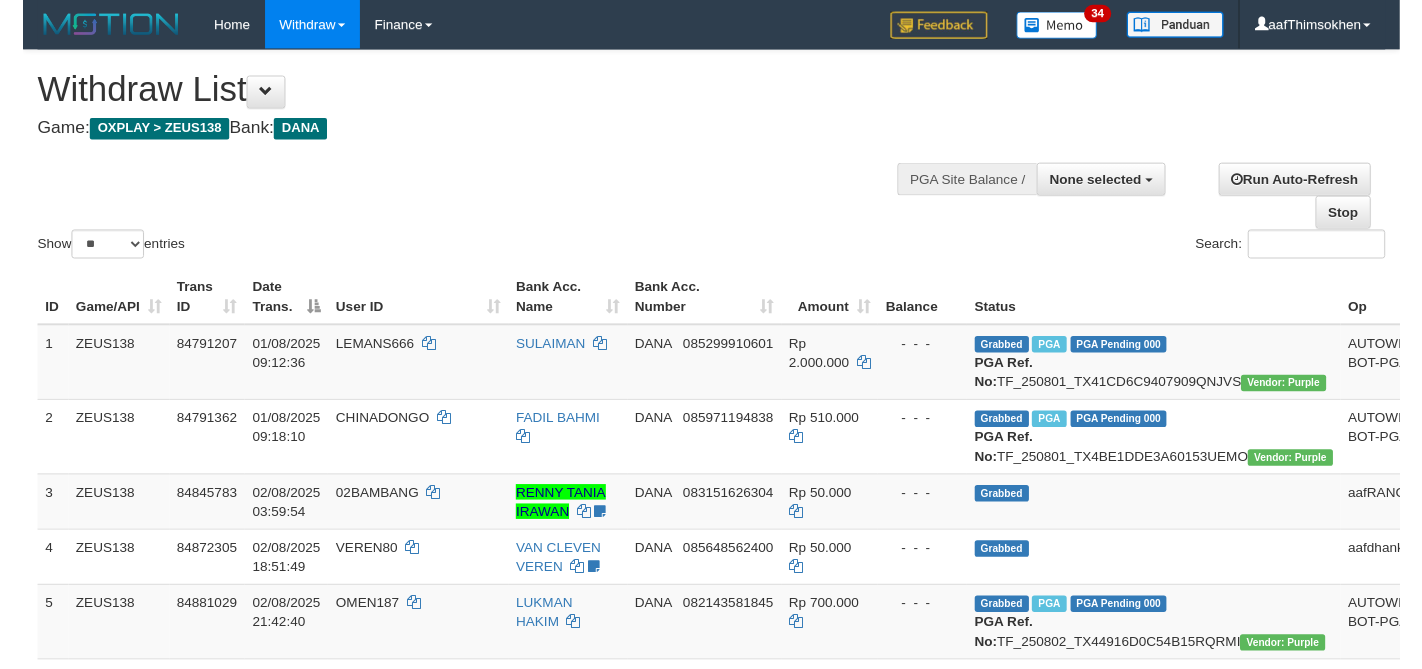 scroll, scrollTop: 358, scrollLeft: 0, axis: vertical 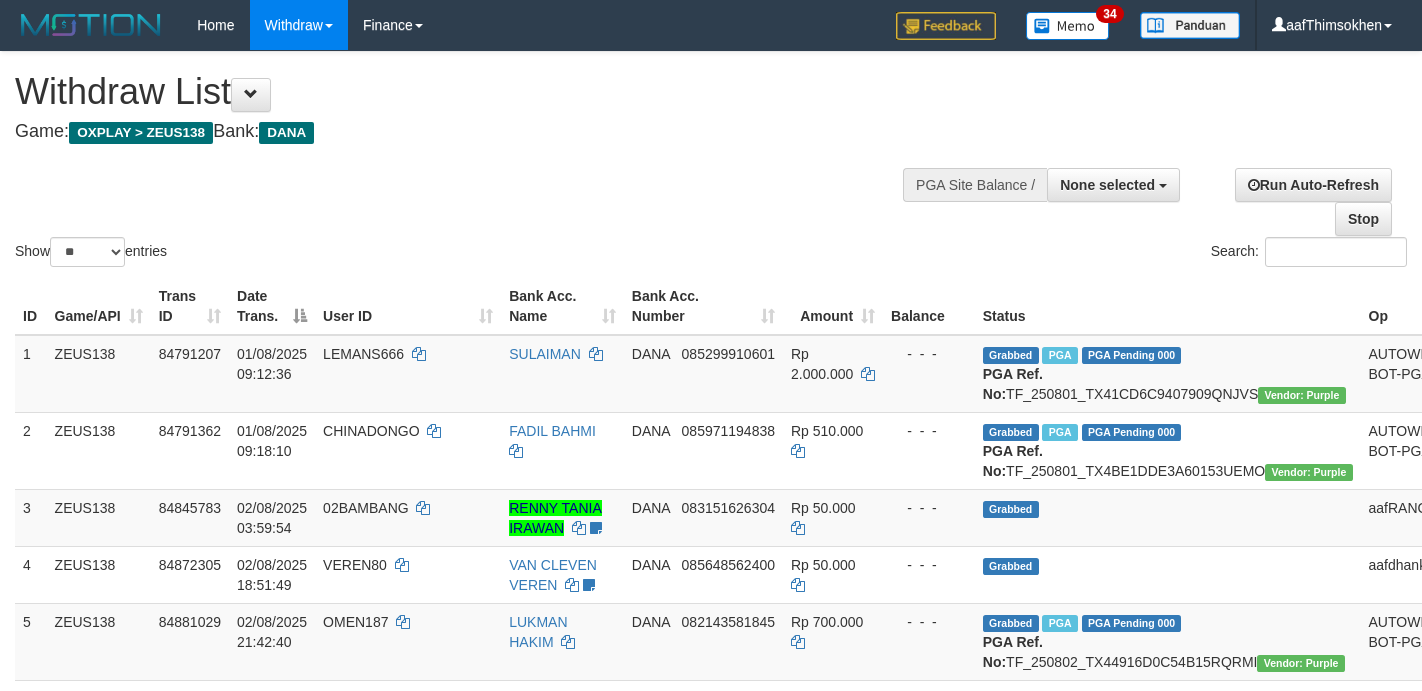 select 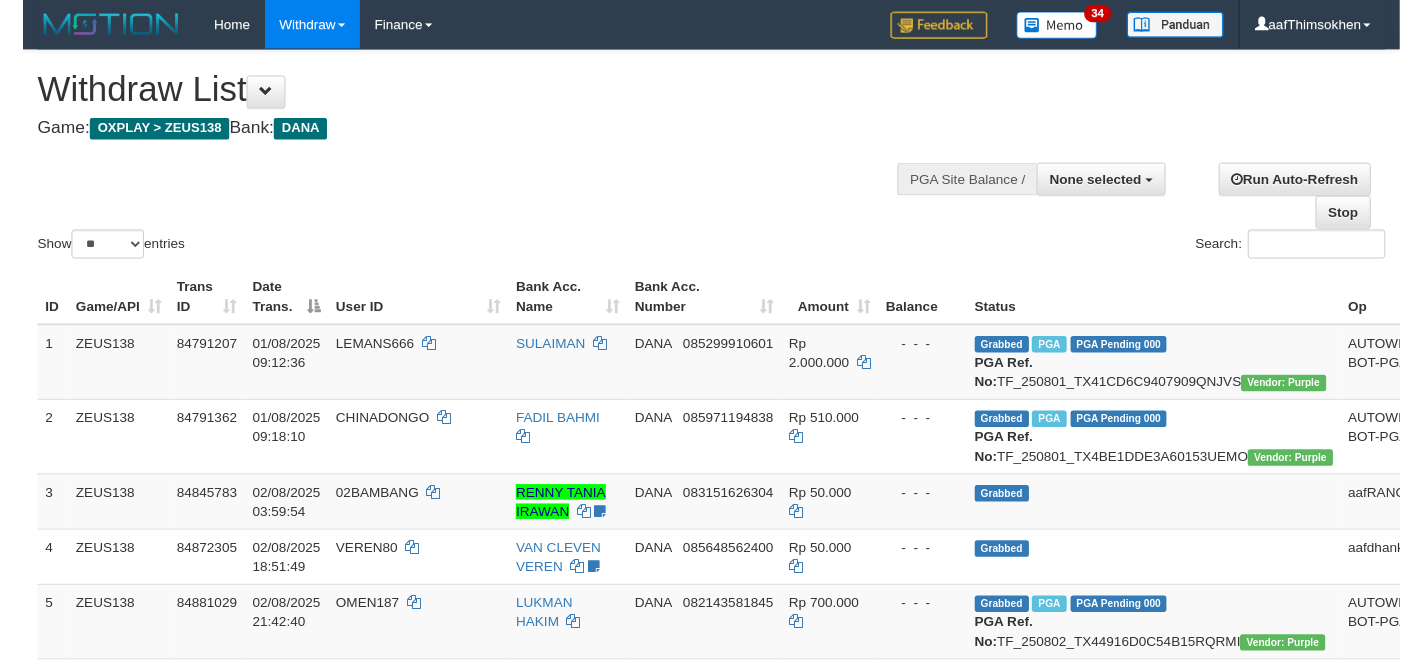 scroll, scrollTop: 358, scrollLeft: 0, axis: vertical 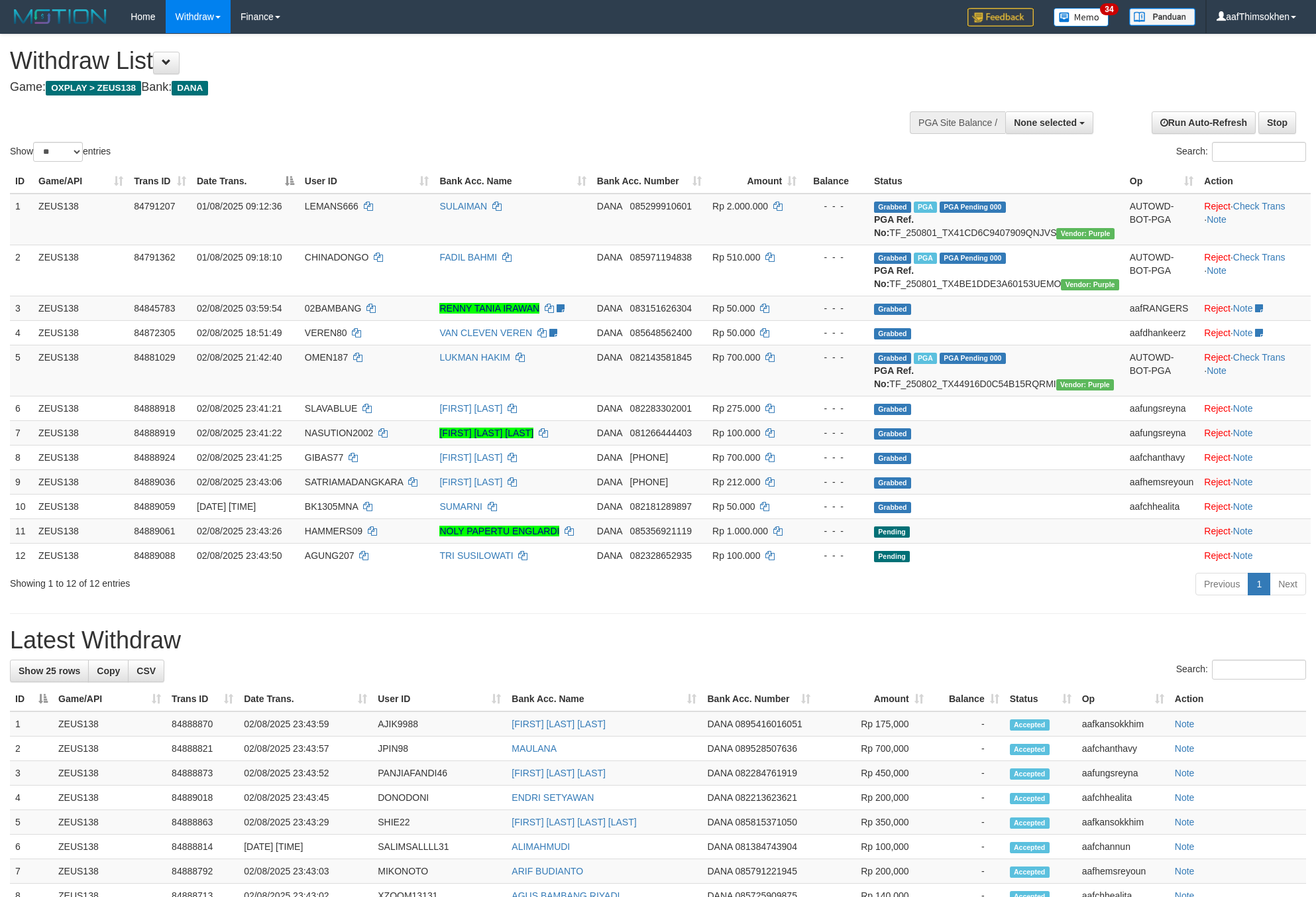 select 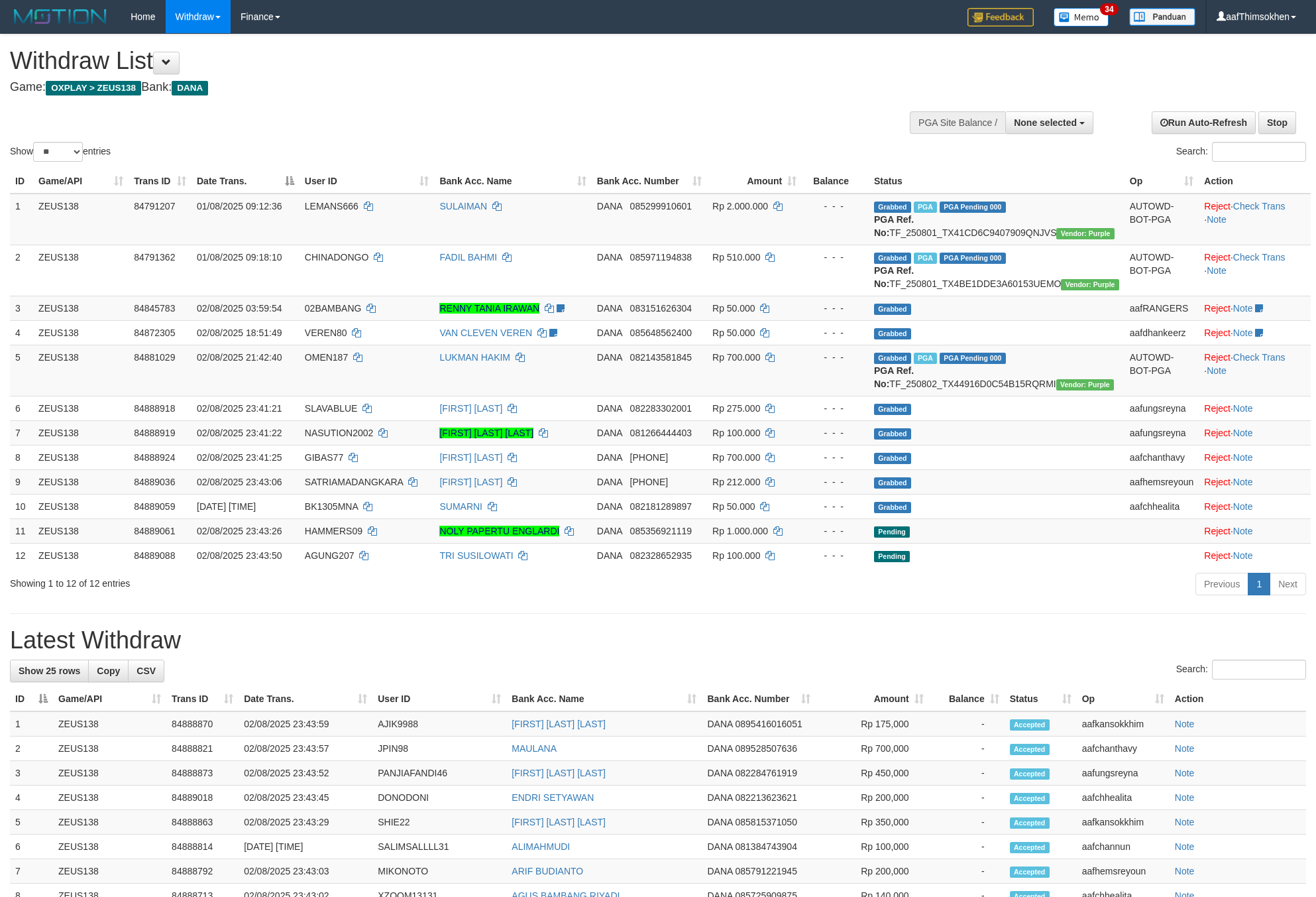 select 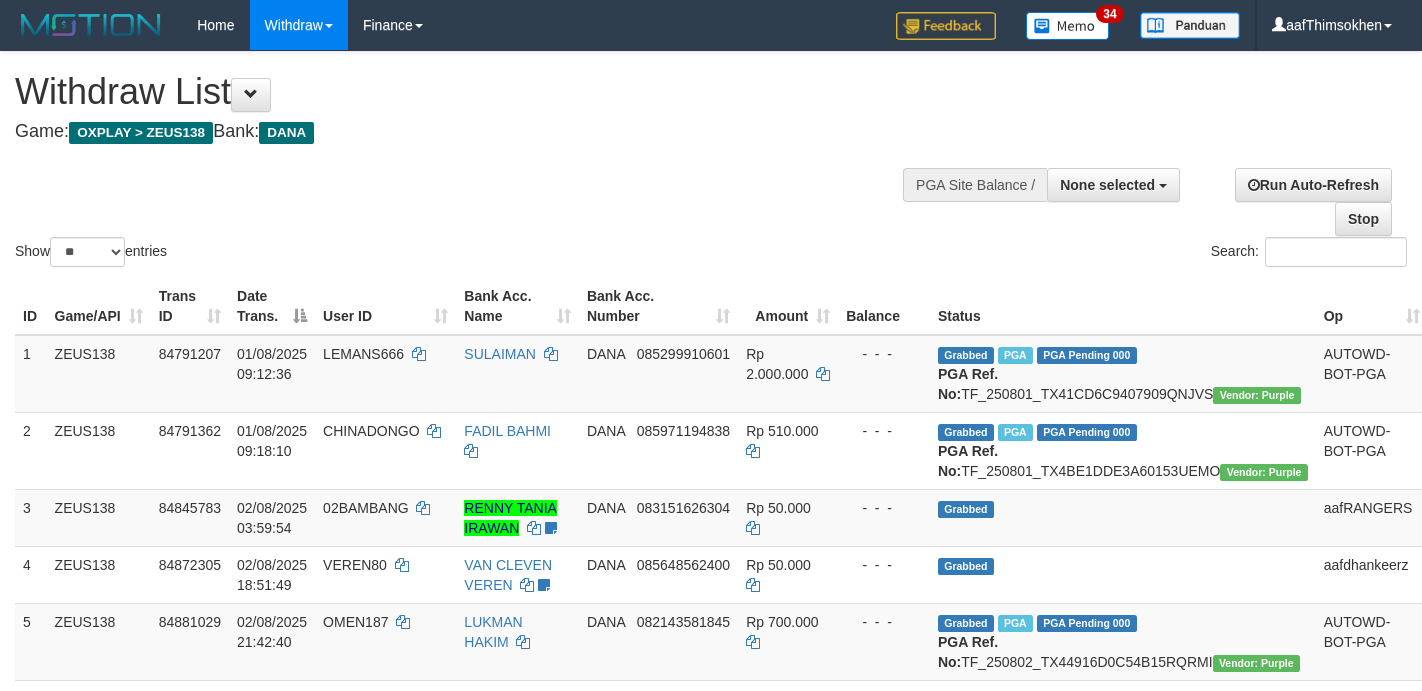 select 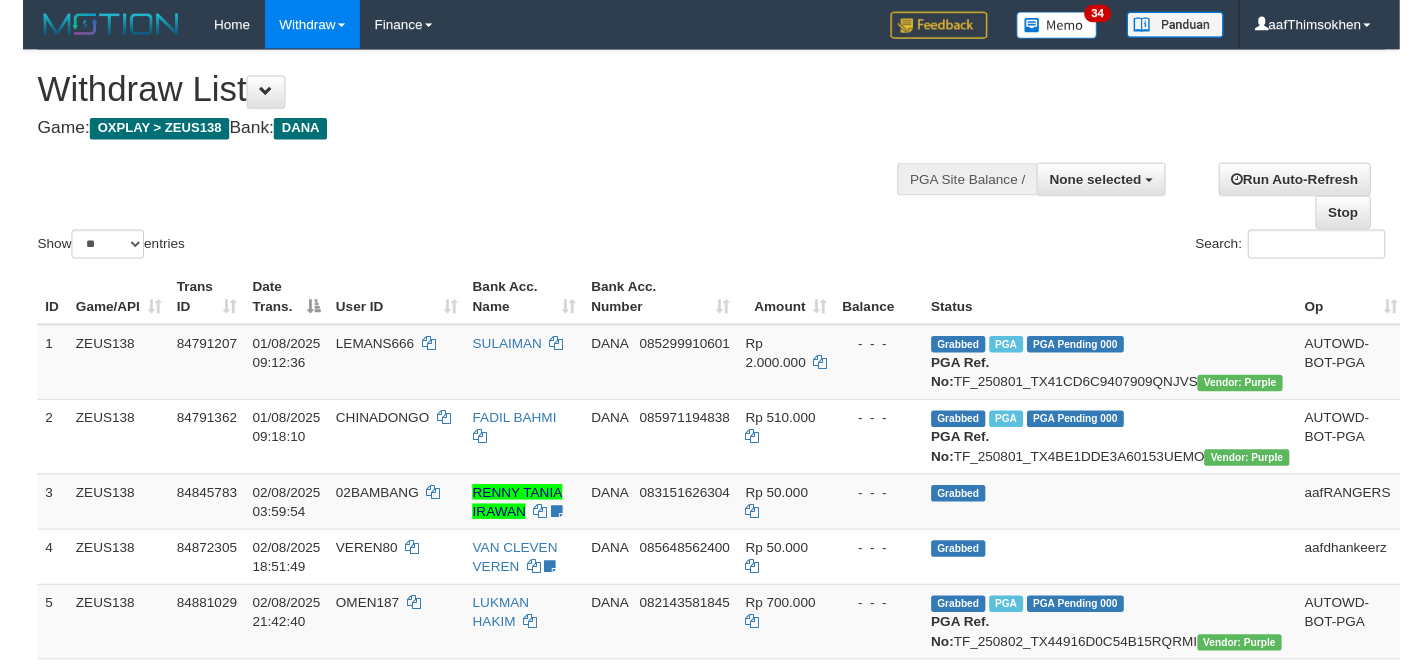 scroll, scrollTop: 358, scrollLeft: 0, axis: vertical 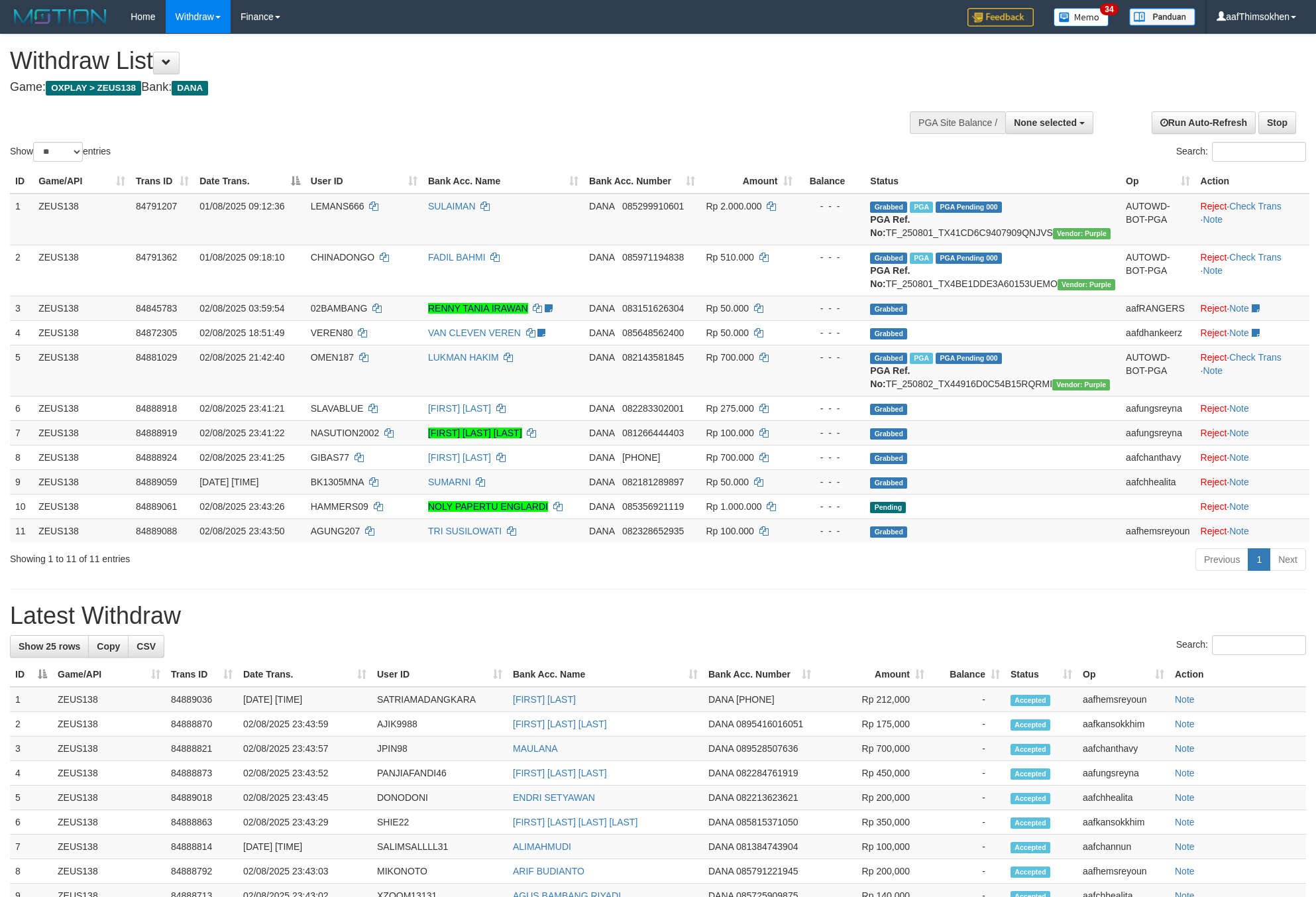 select 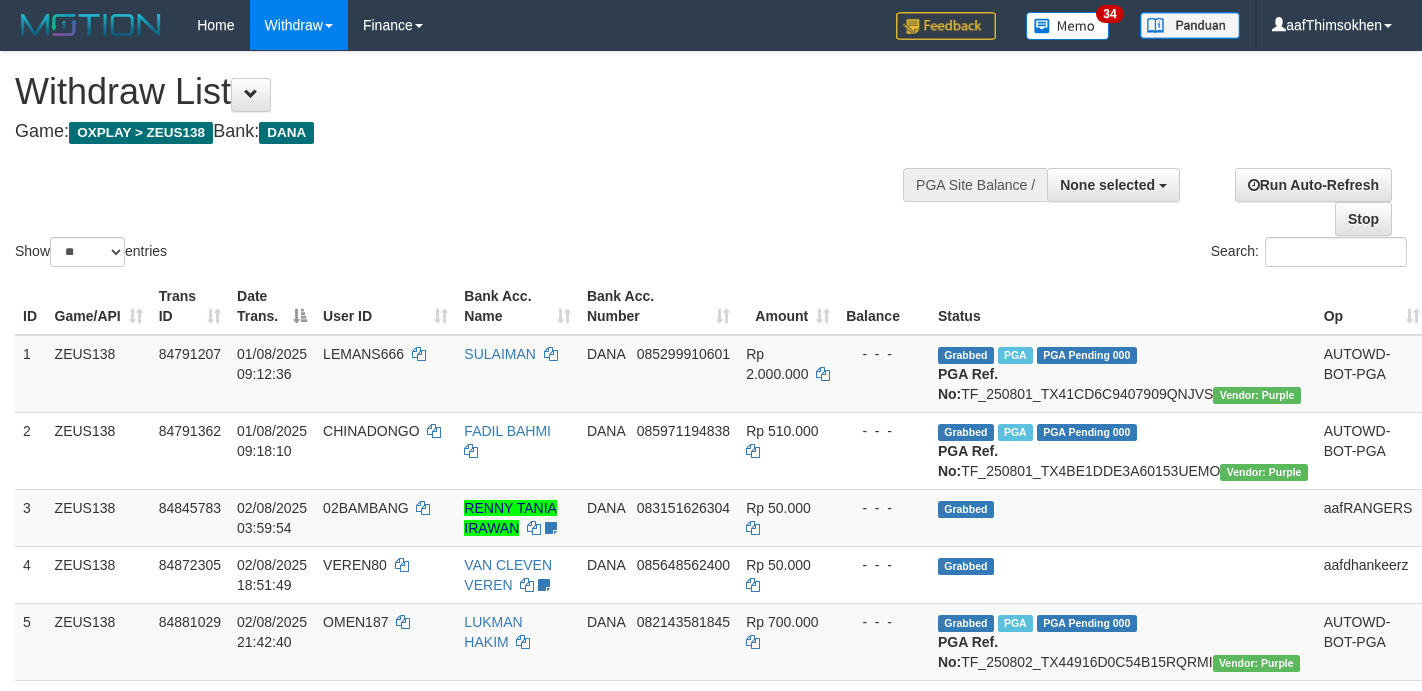 select 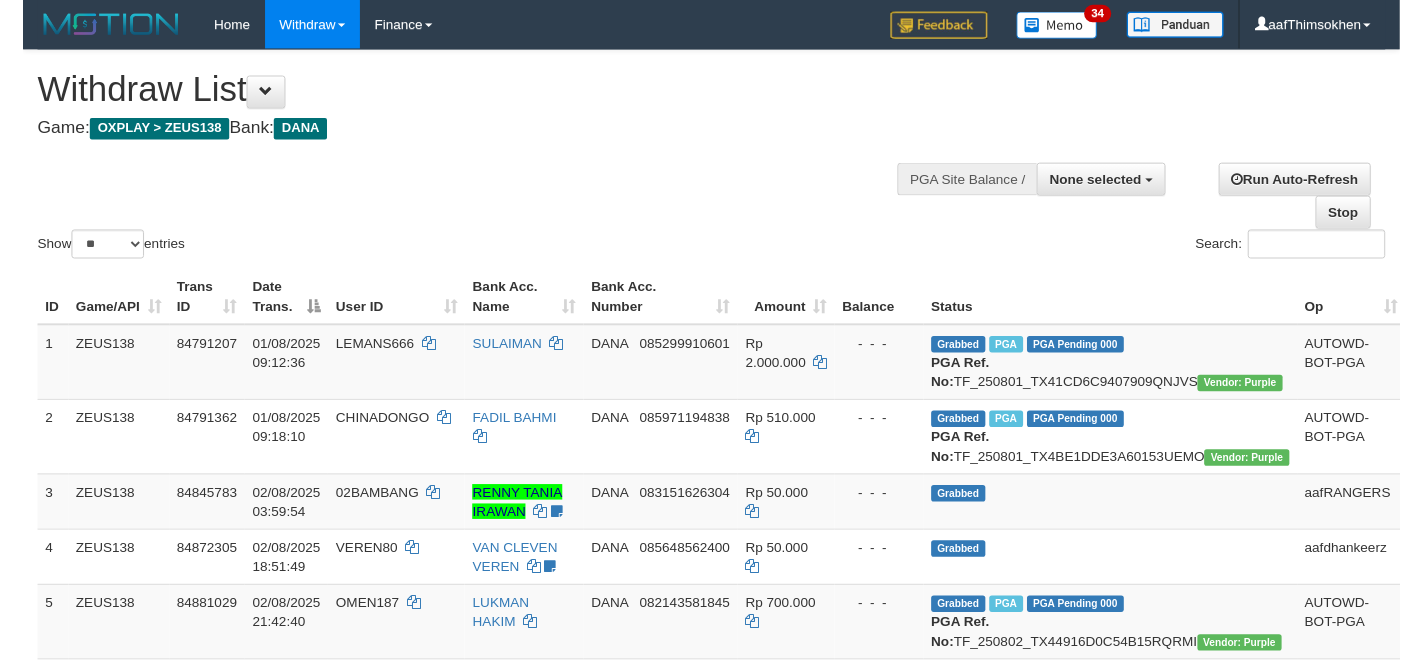 scroll, scrollTop: 358, scrollLeft: 0, axis: vertical 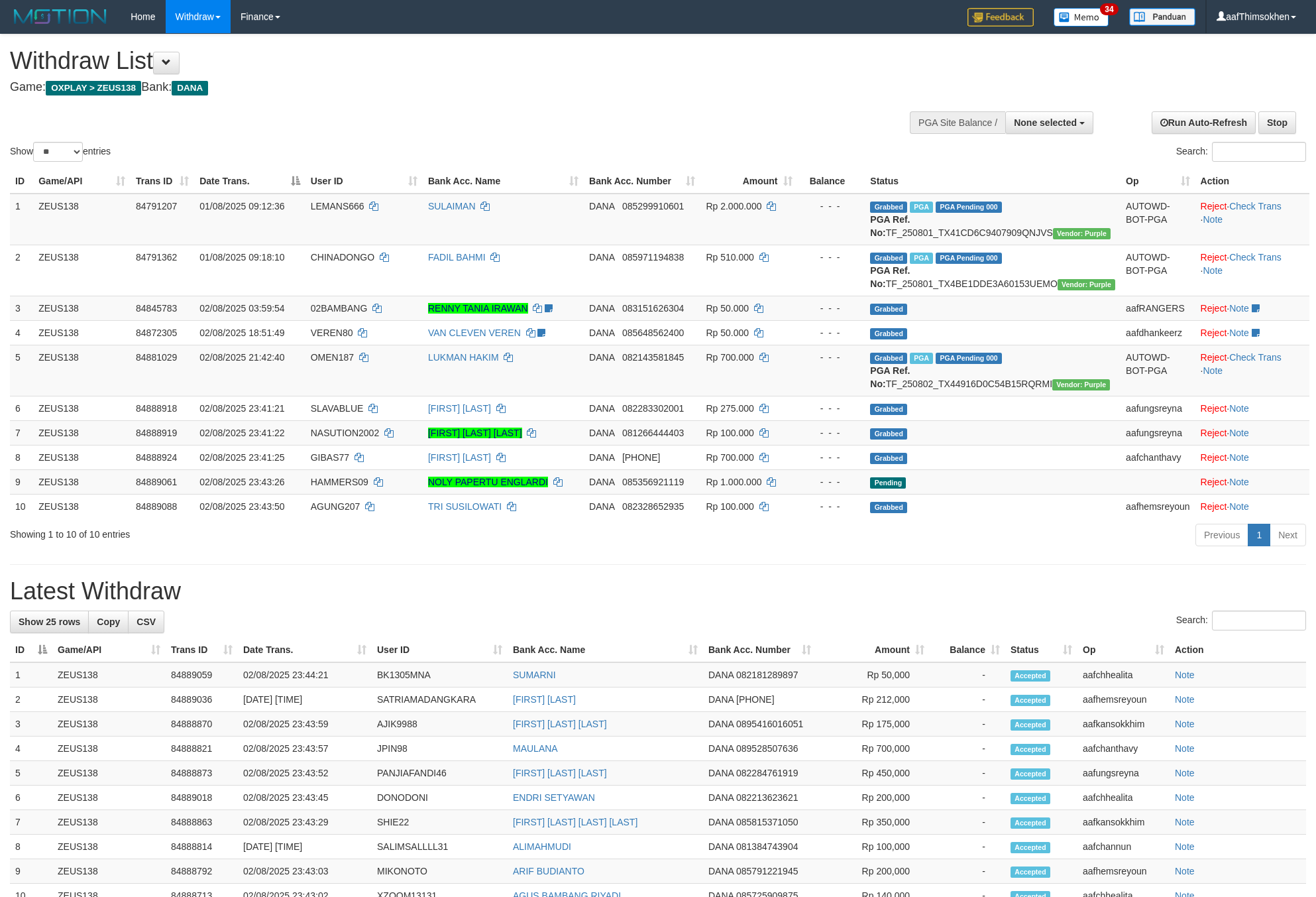 select 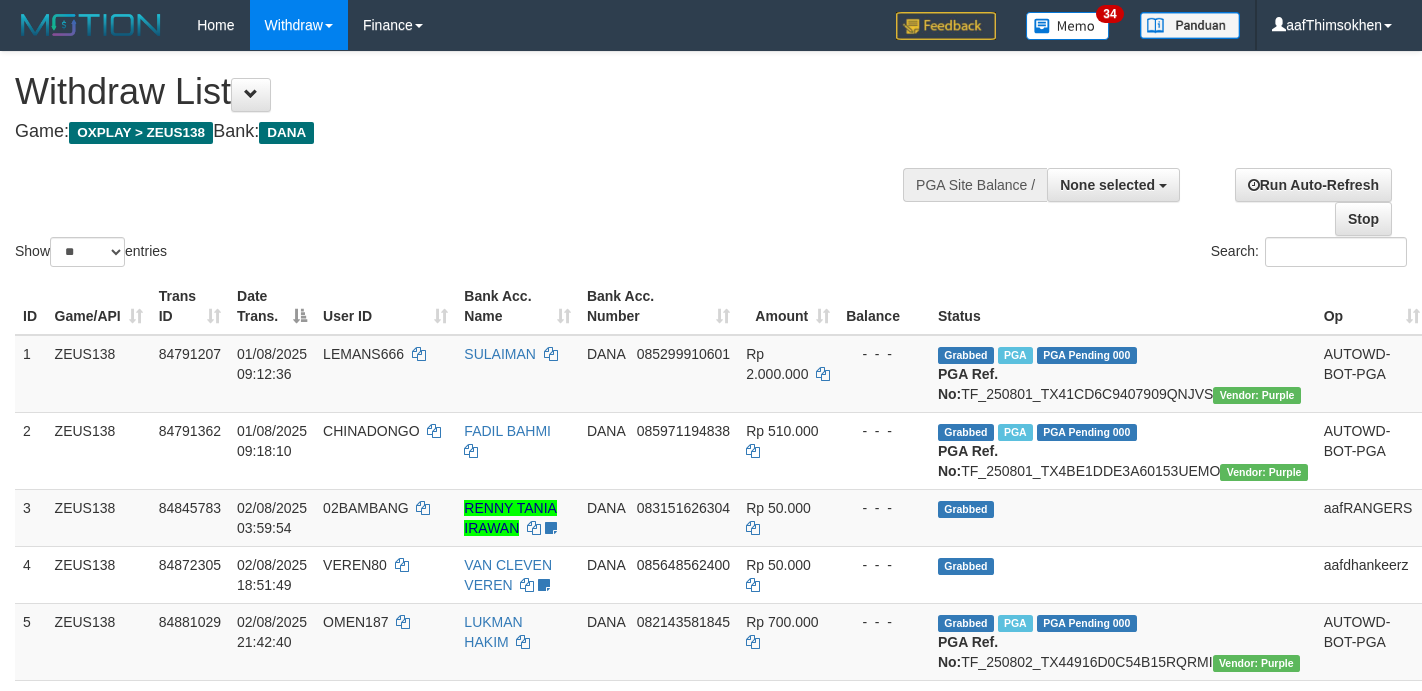 select 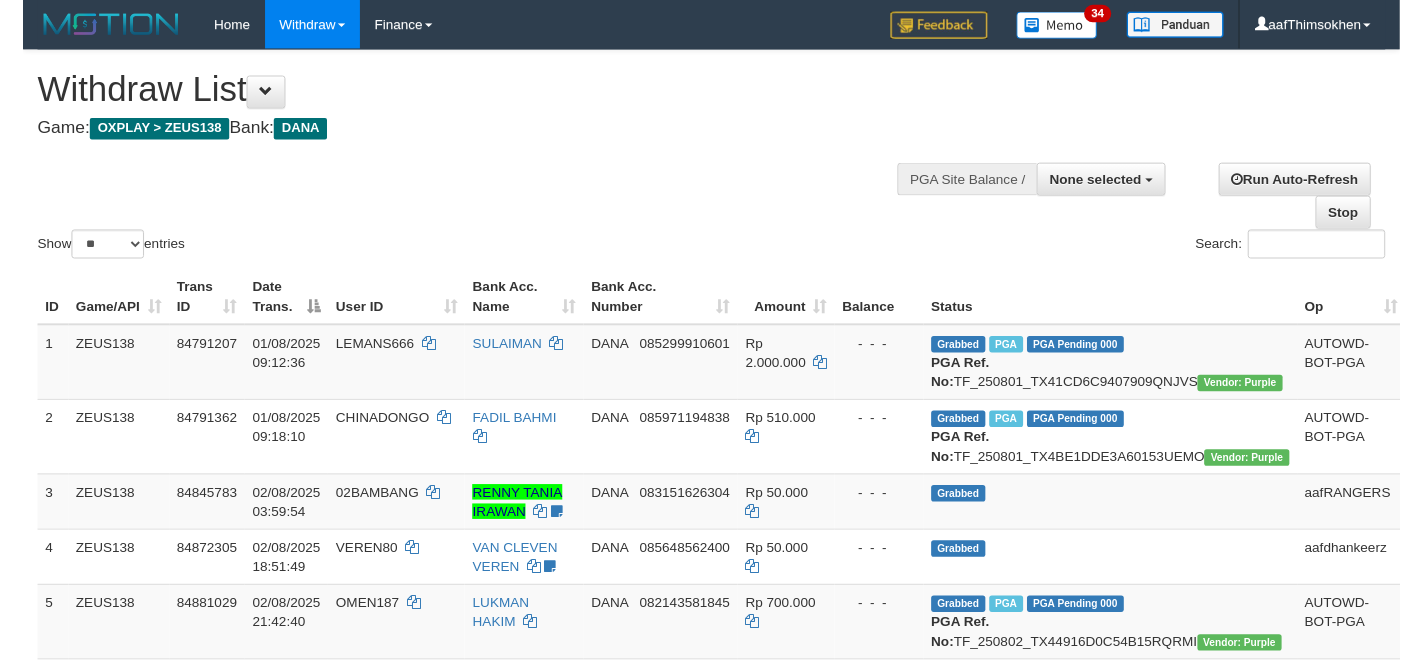 scroll, scrollTop: 358, scrollLeft: 0, axis: vertical 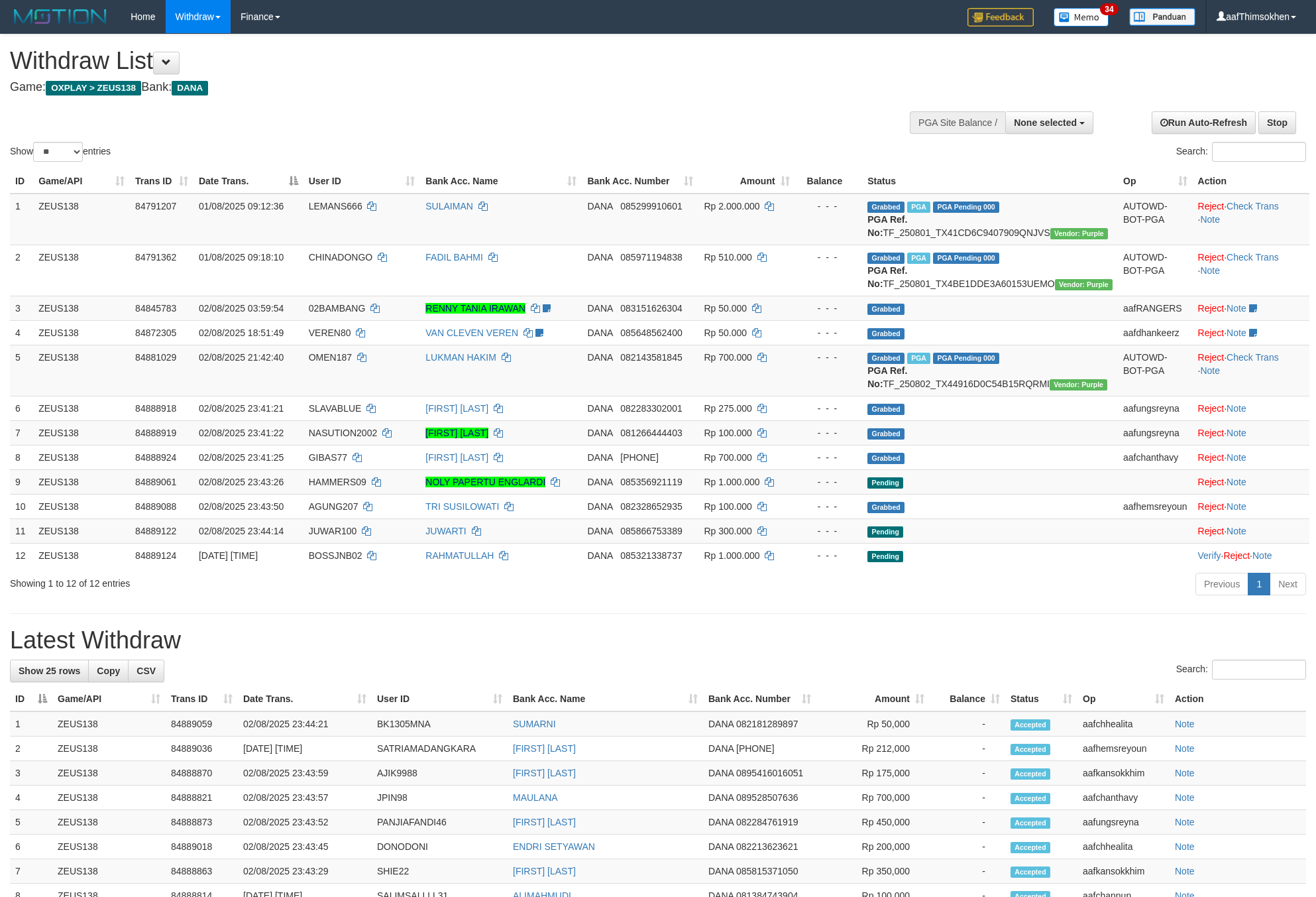 select 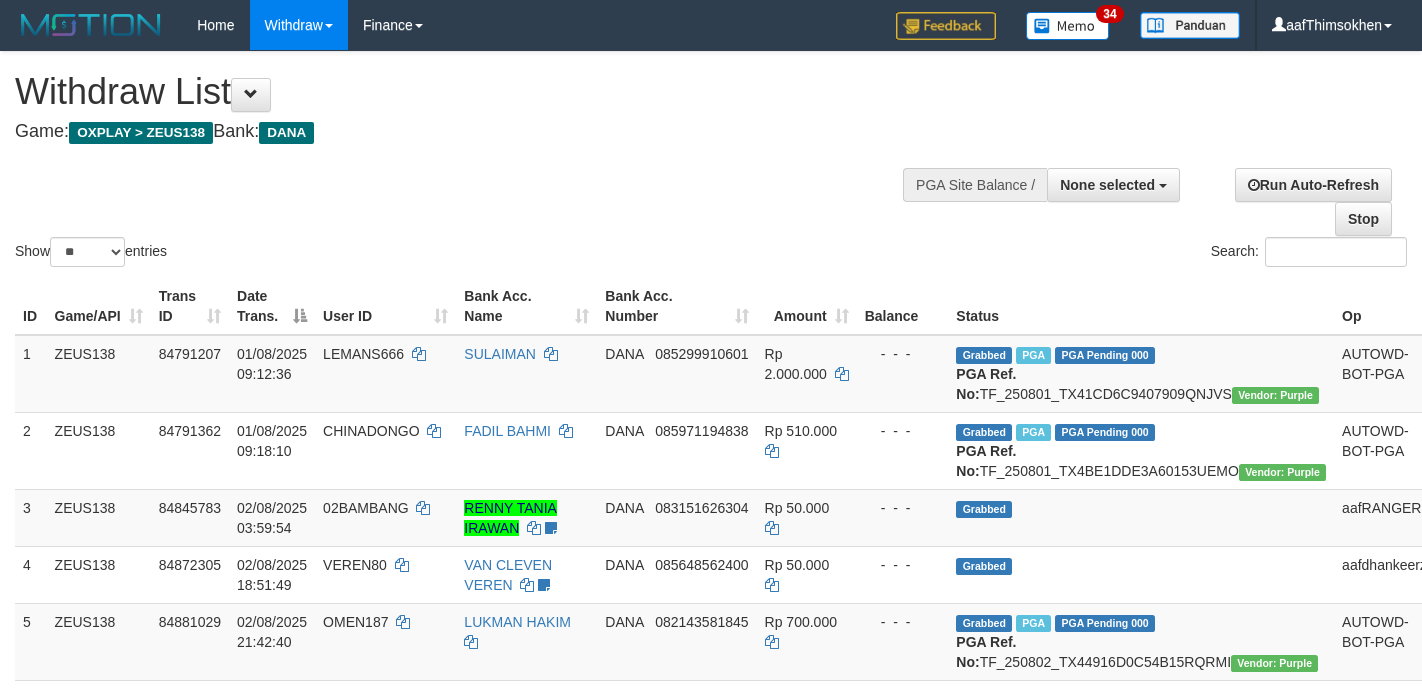 select 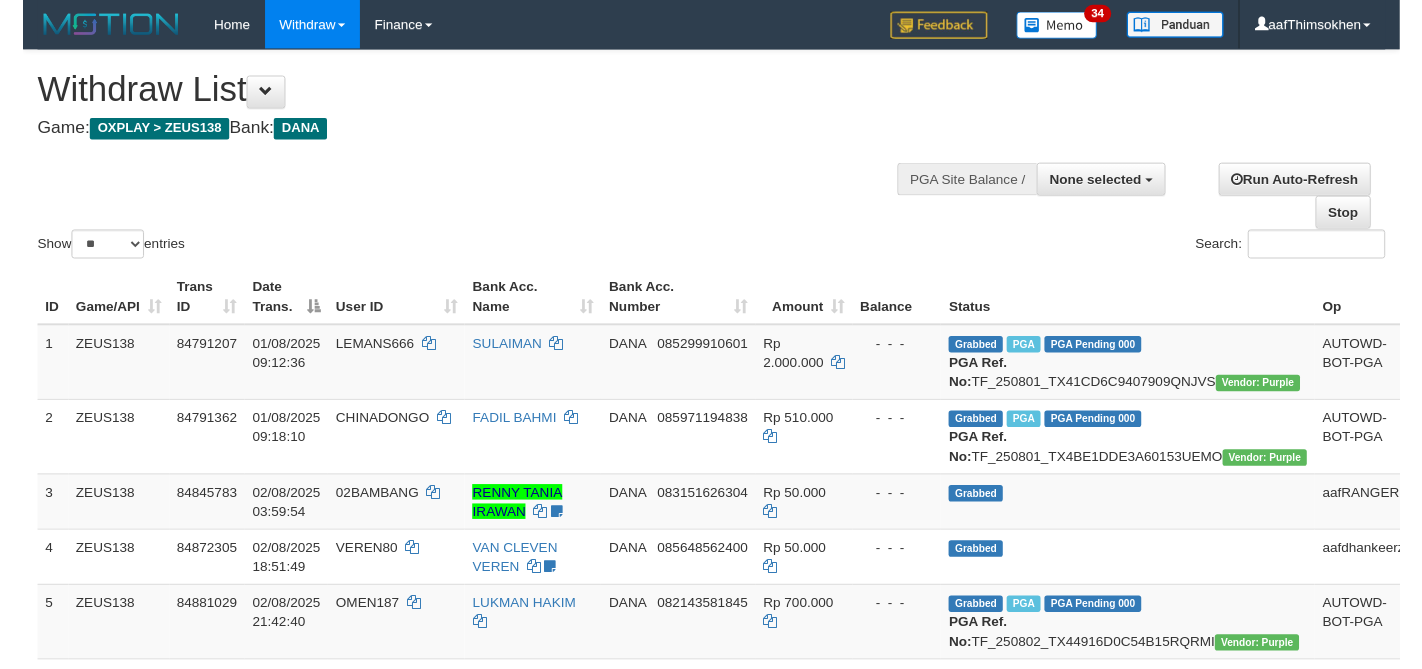 scroll, scrollTop: 358, scrollLeft: 0, axis: vertical 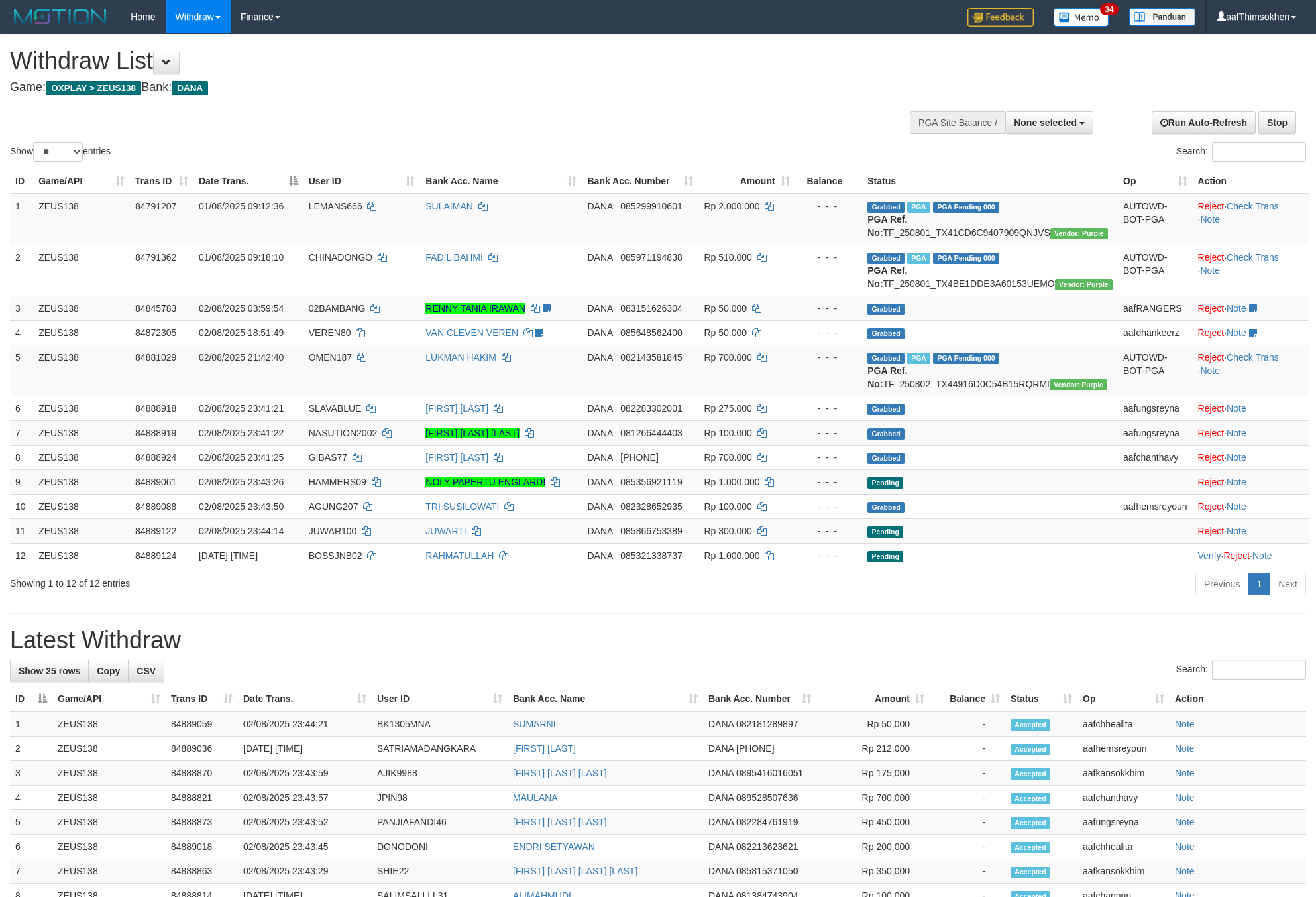 select 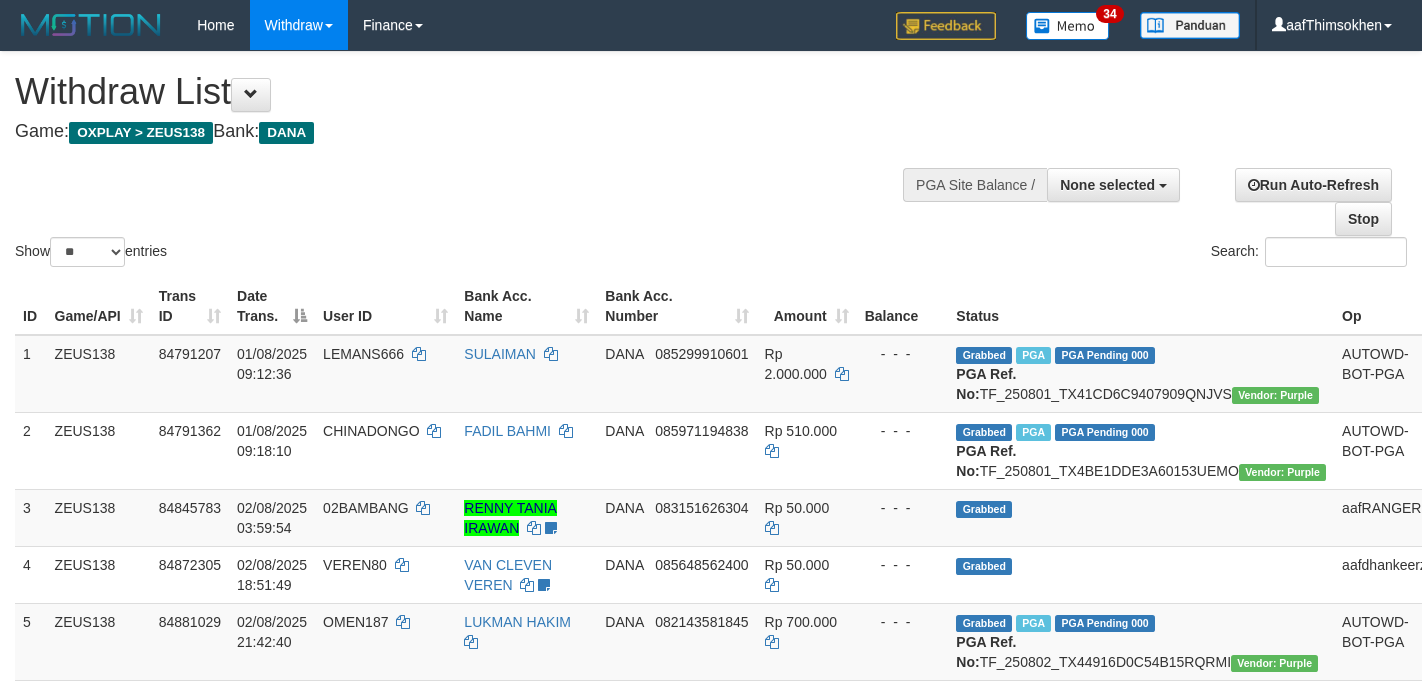 select 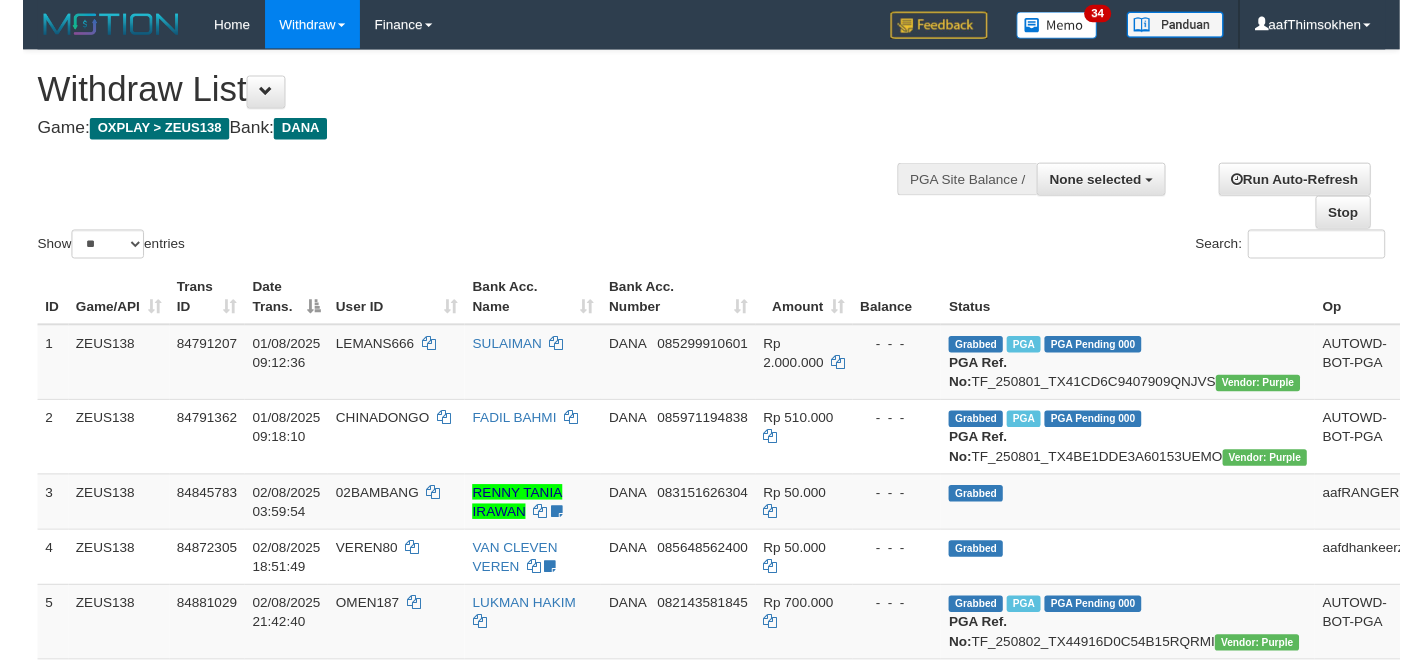 scroll, scrollTop: 358, scrollLeft: 0, axis: vertical 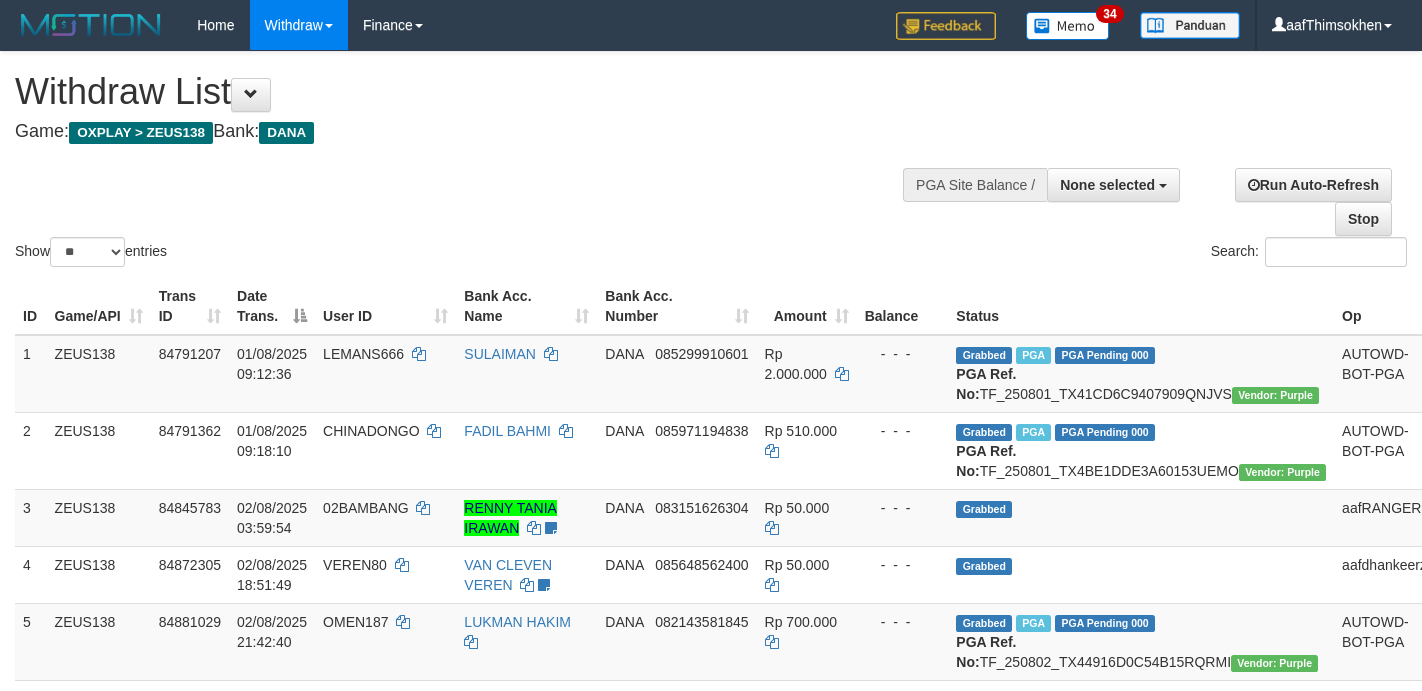 select 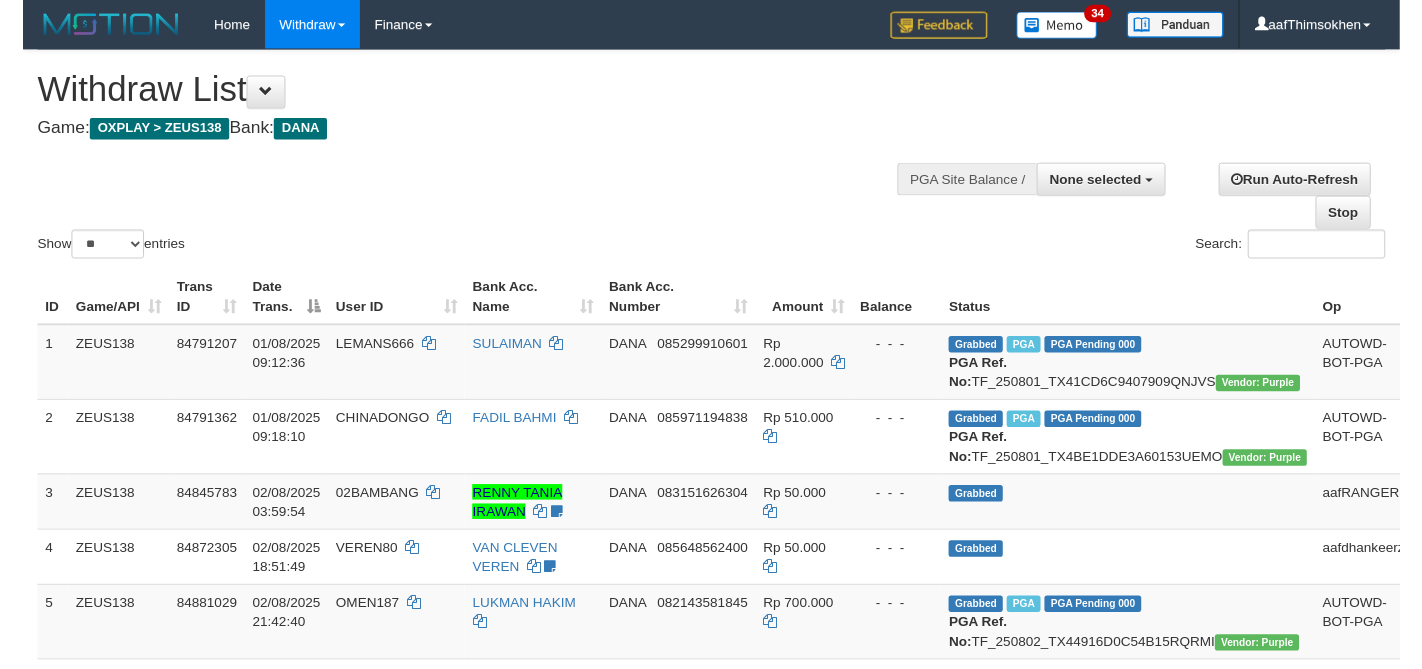 scroll, scrollTop: 358, scrollLeft: 0, axis: vertical 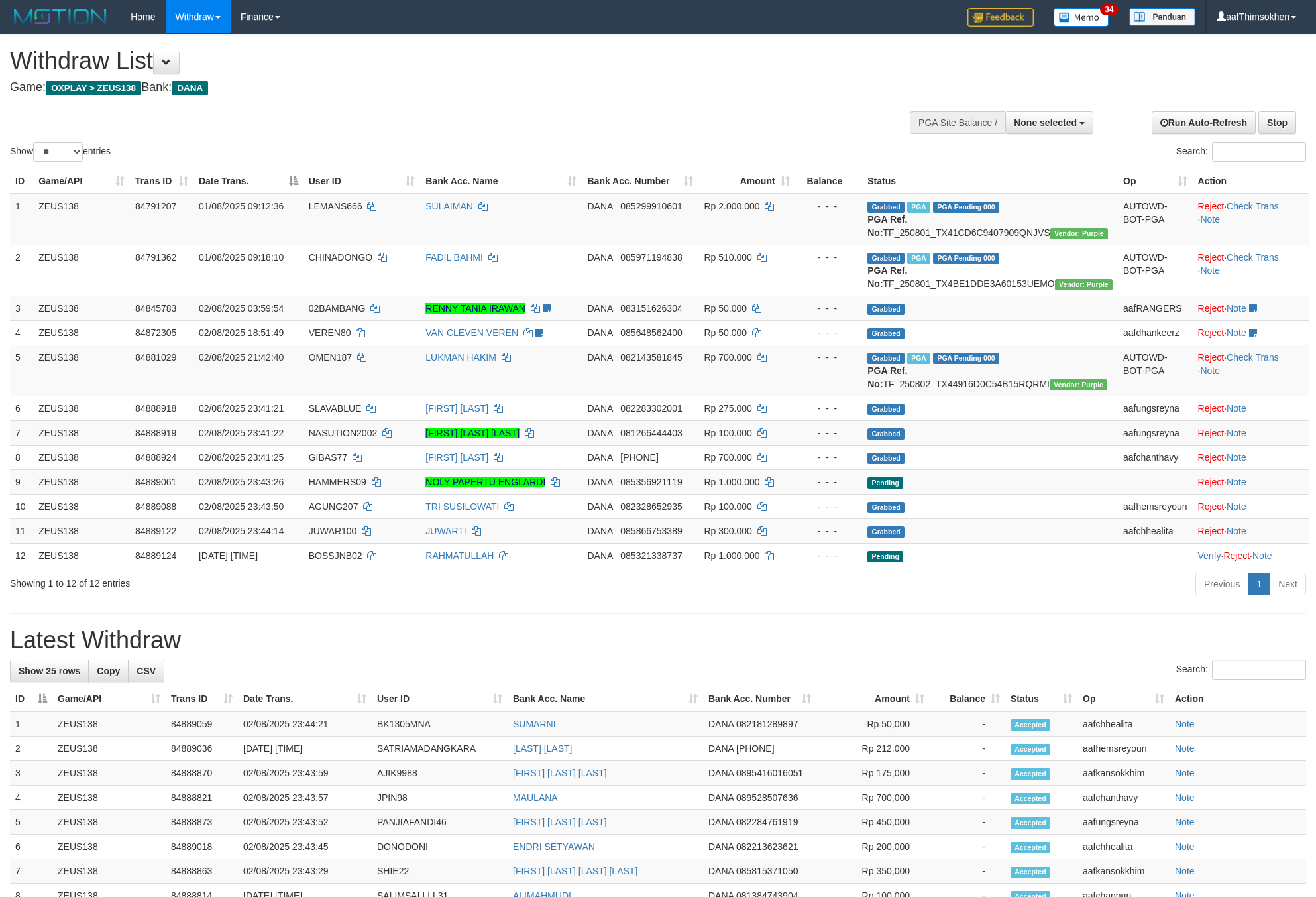 select 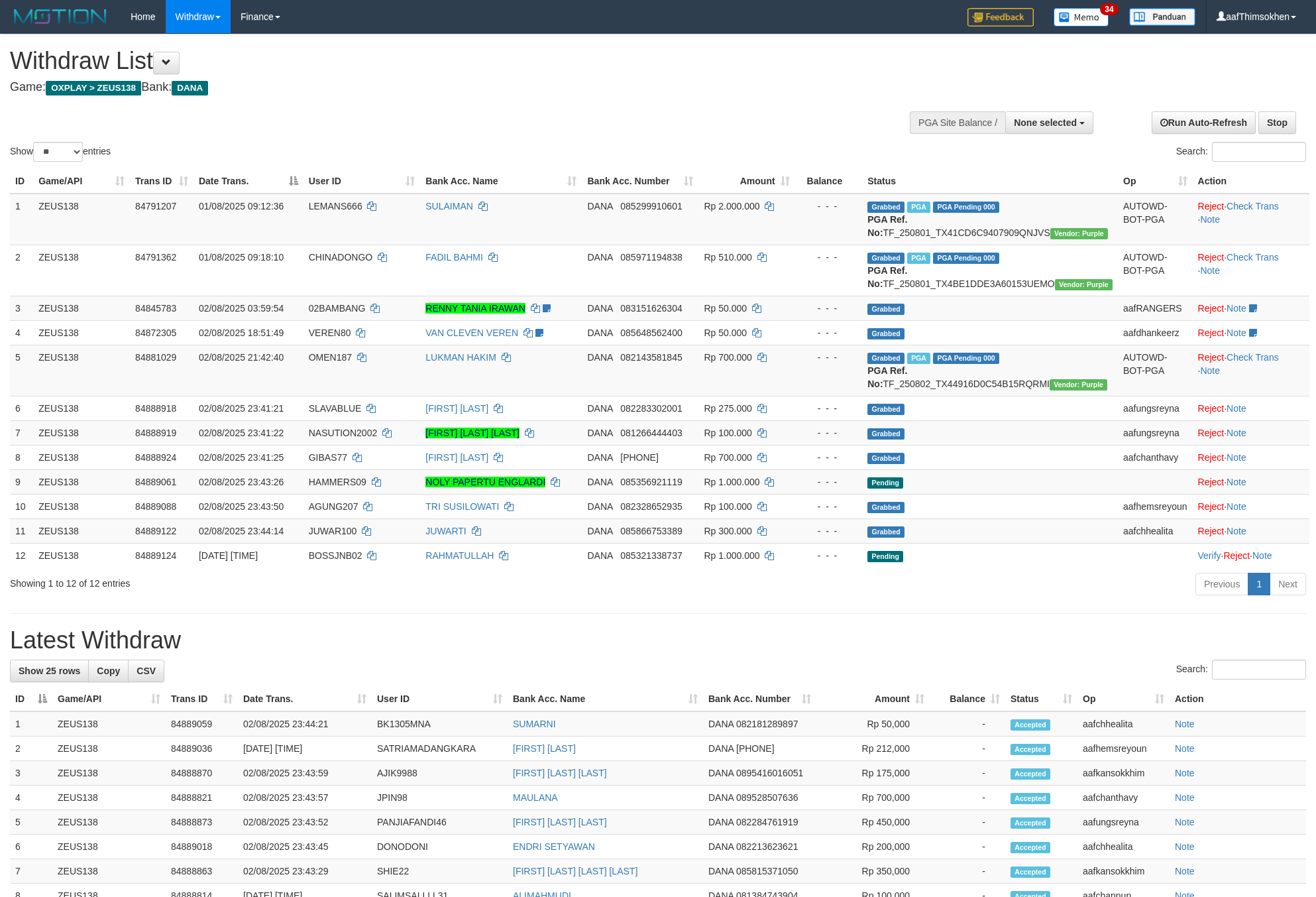 select 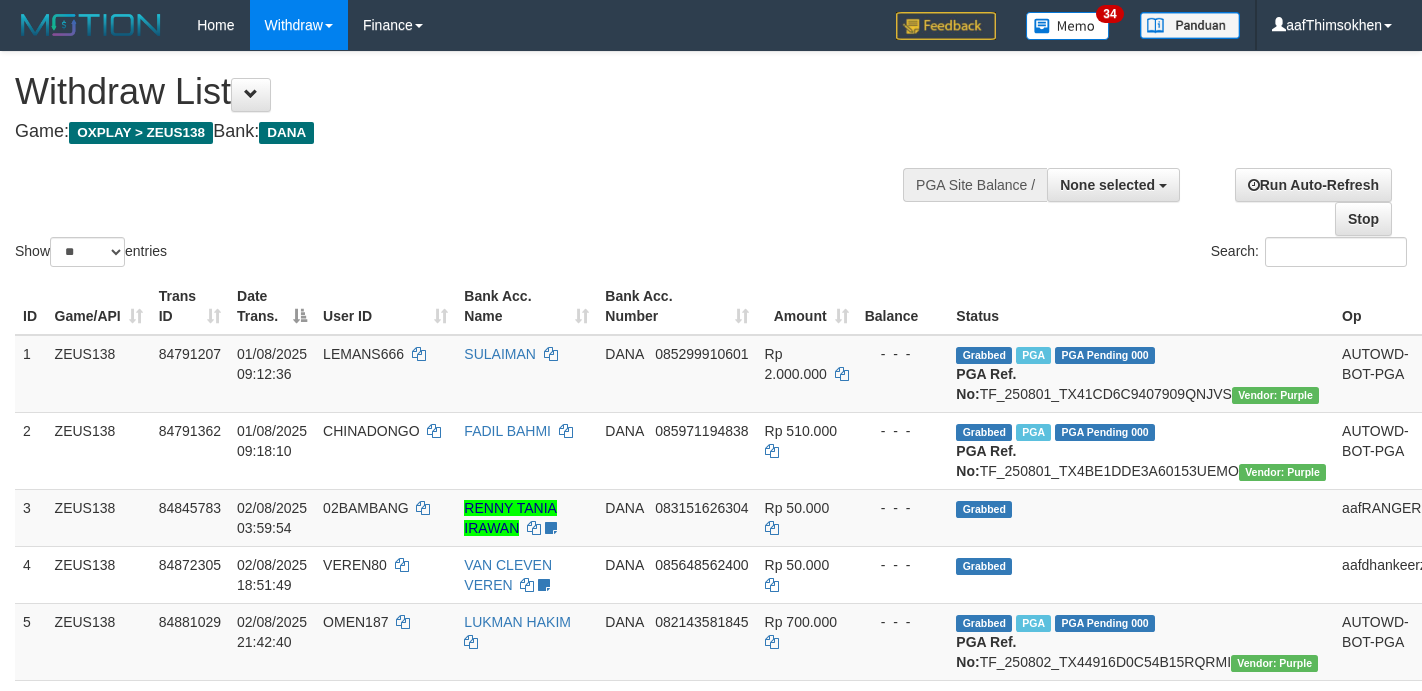 select 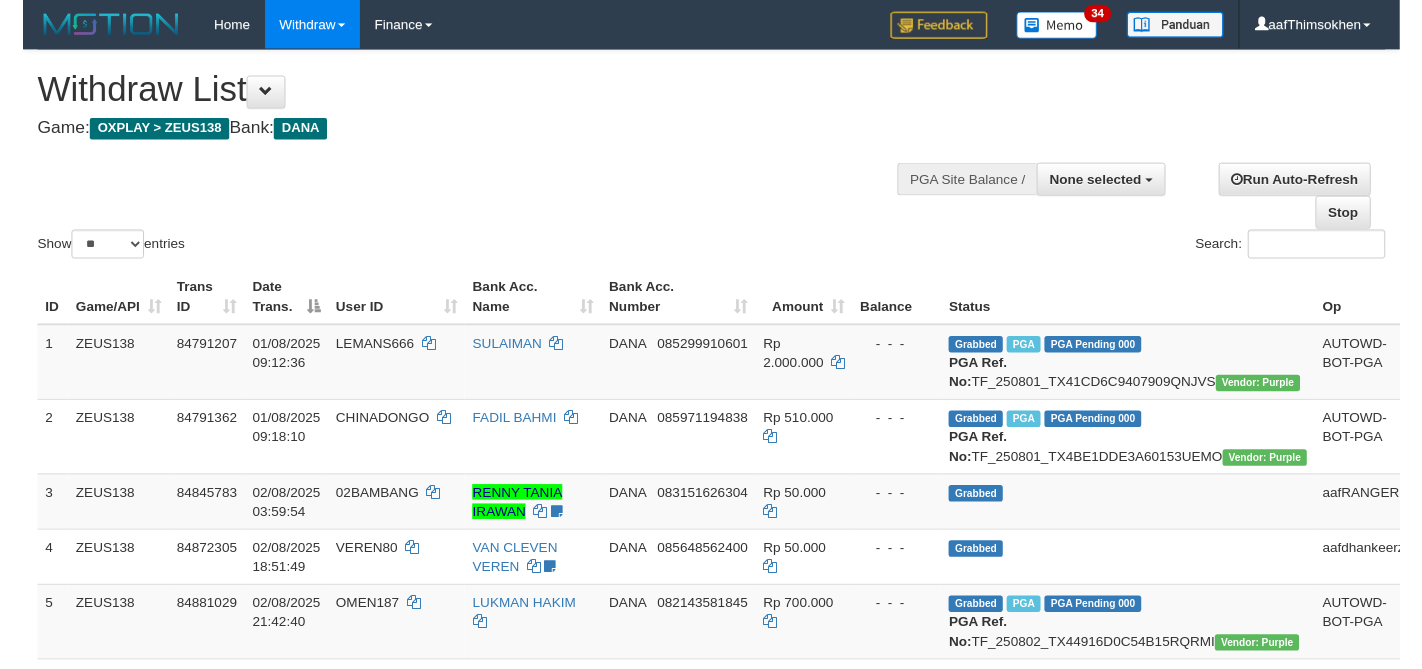 scroll, scrollTop: 358, scrollLeft: 0, axis: vertical 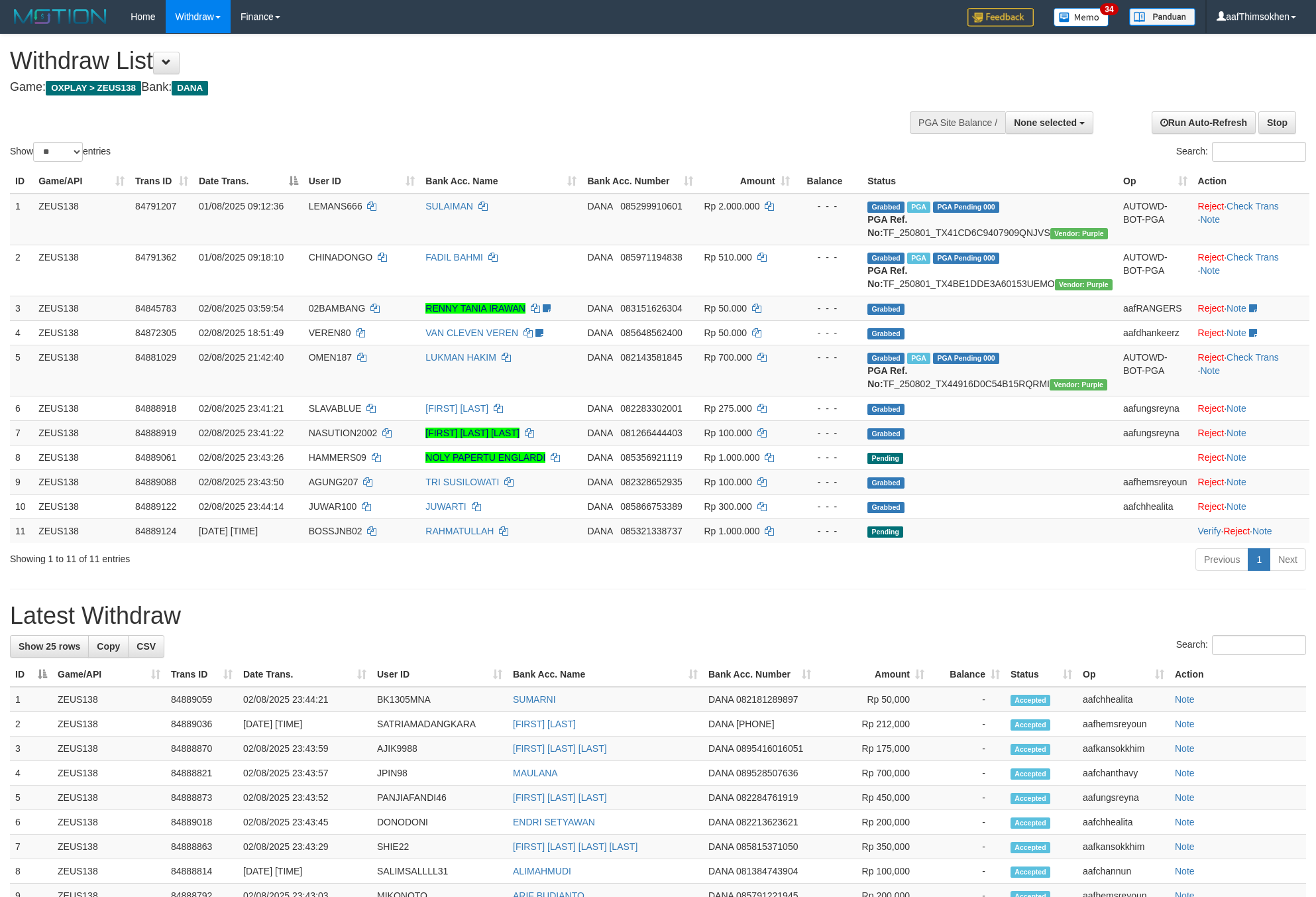 select 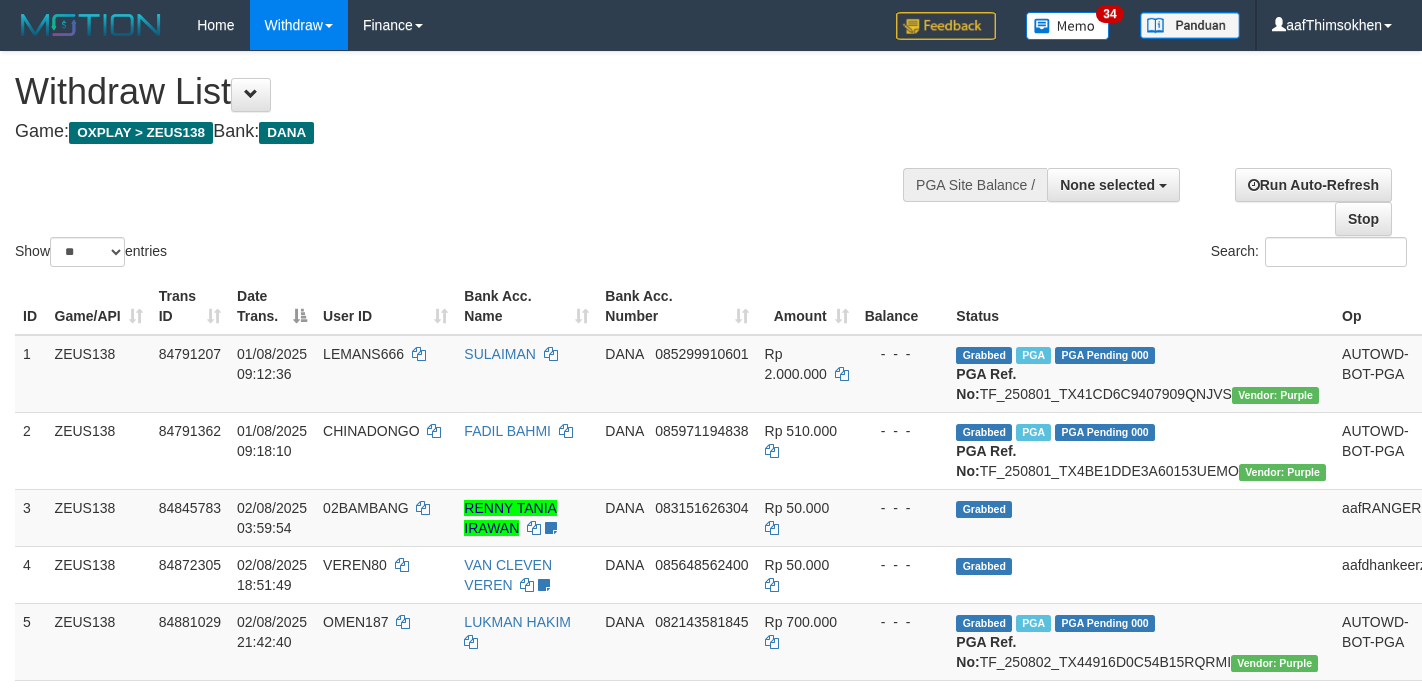 select 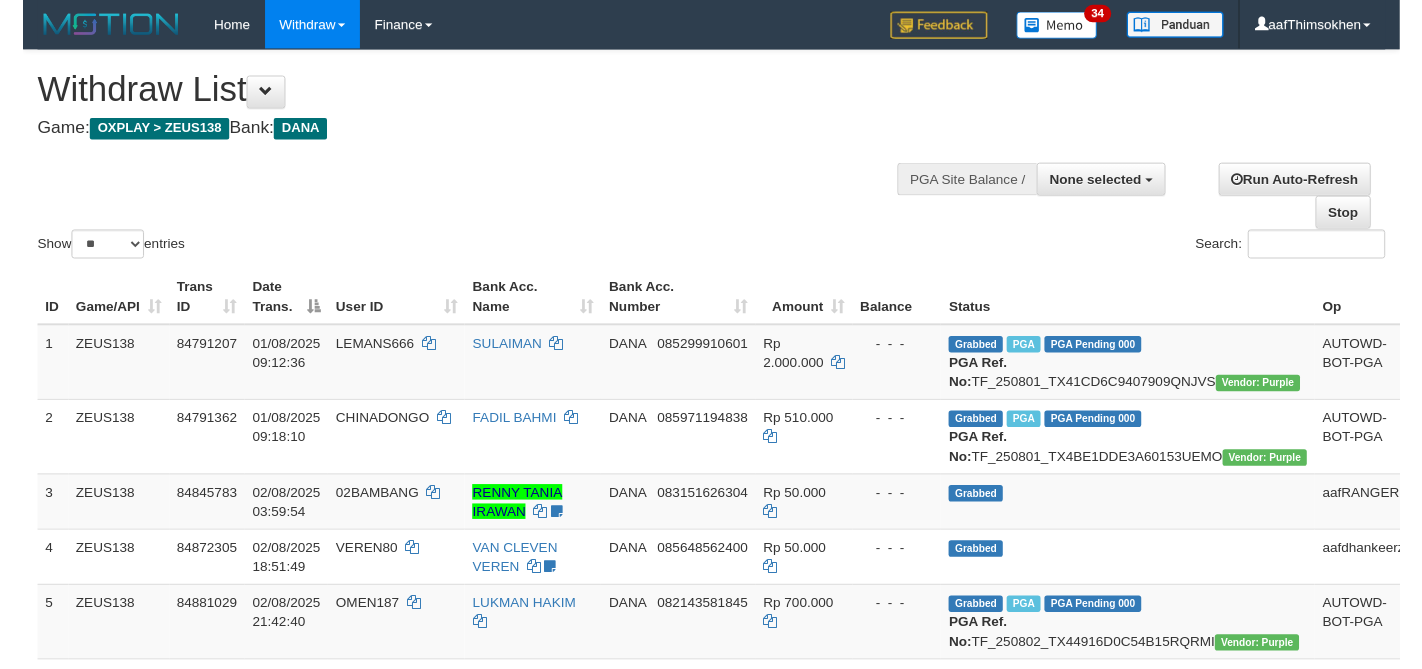 scroll, scrollTop: 358, scrollLeft: 0, axis: vertical 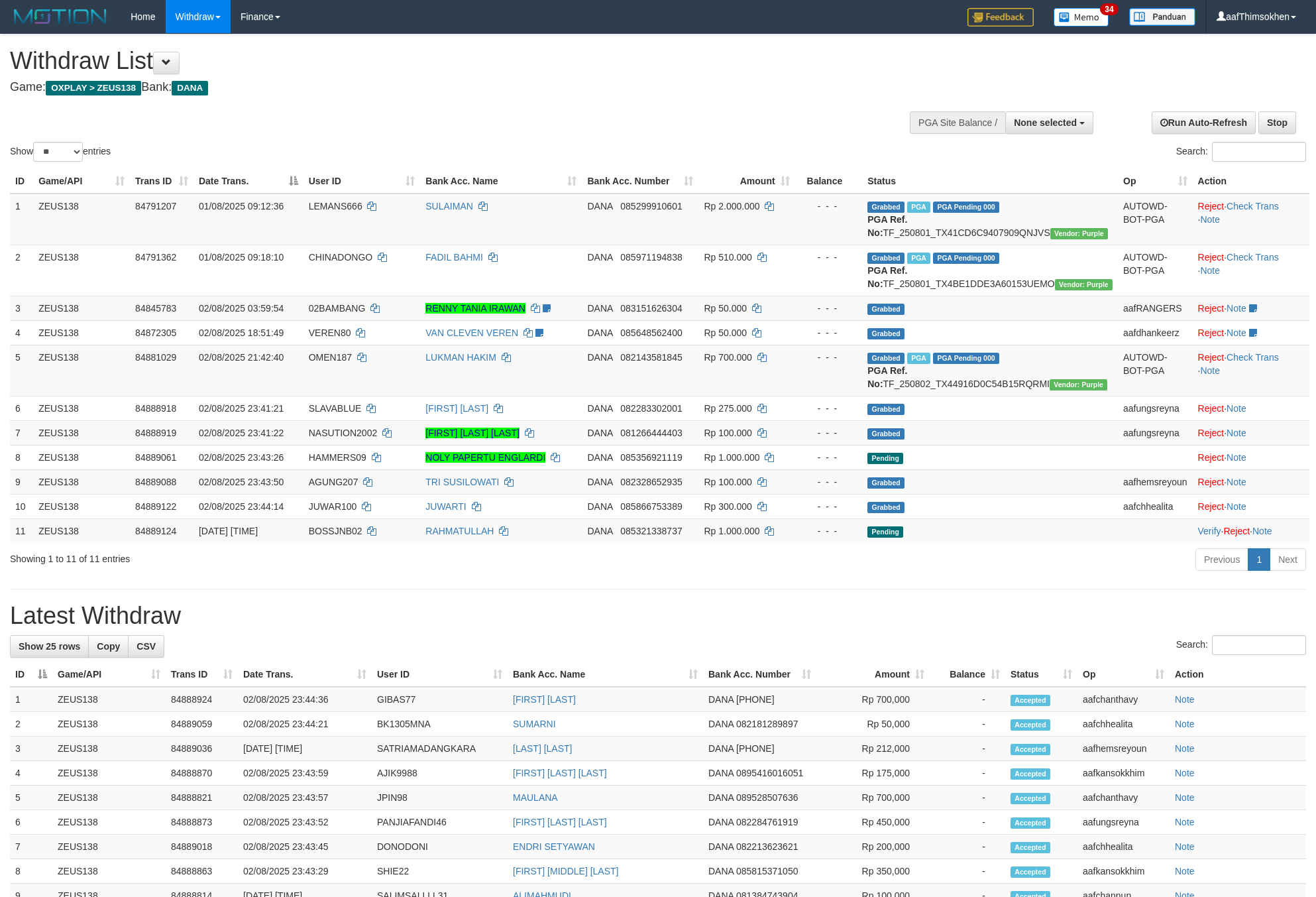 select 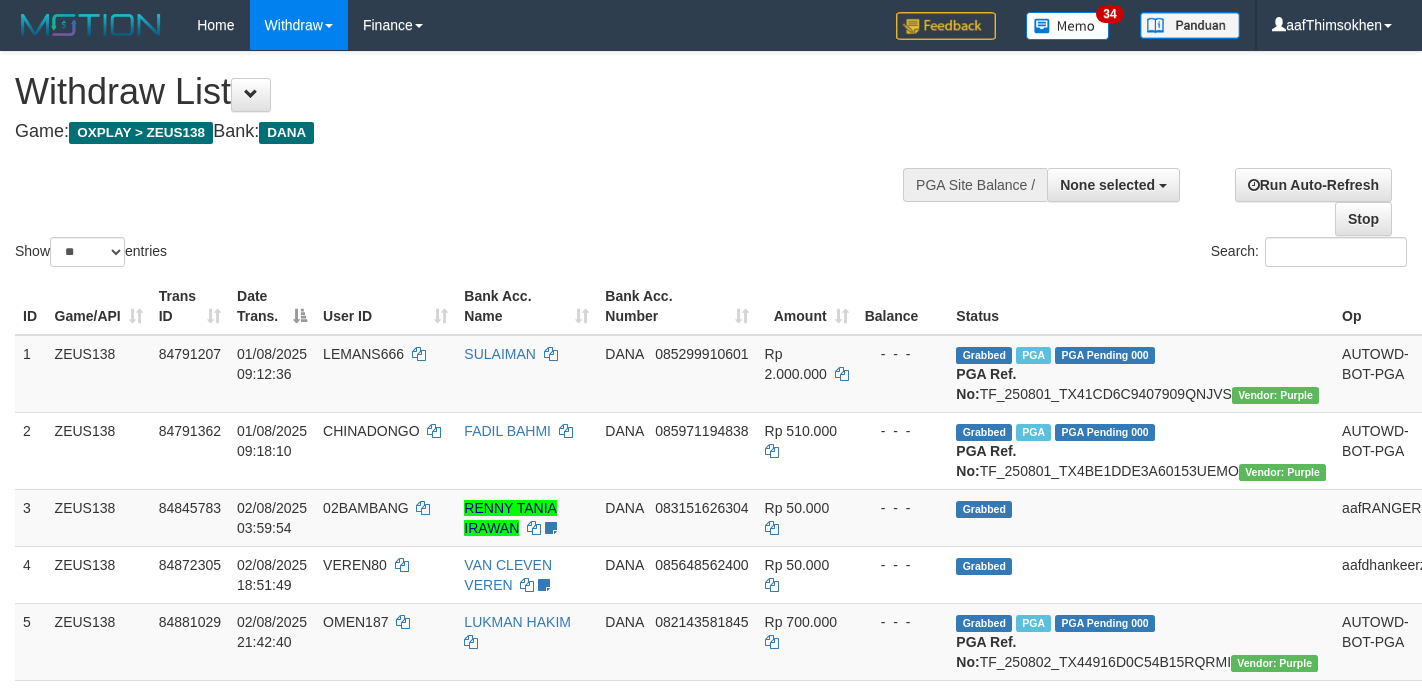 select 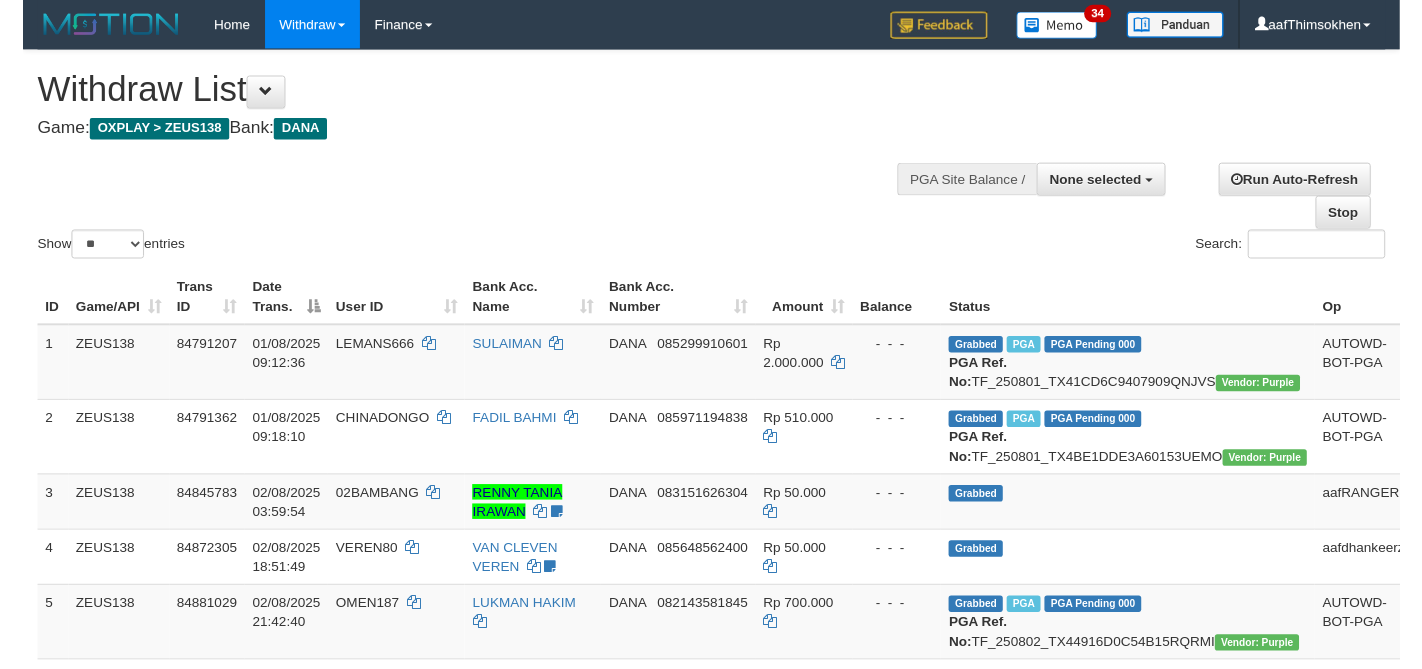scroll, scrollTop: 358, scrollLeft: 0, axis: vertical 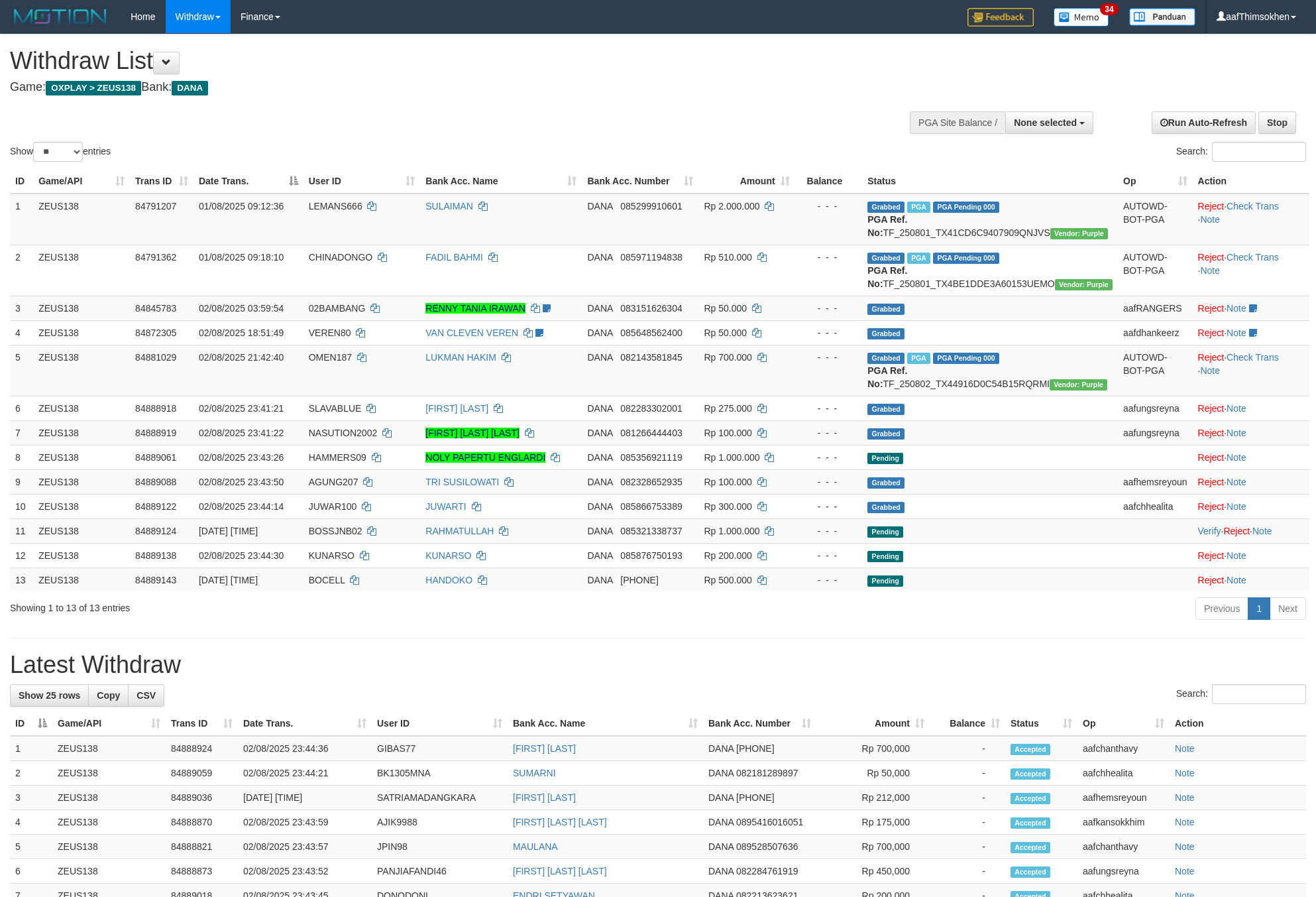 select 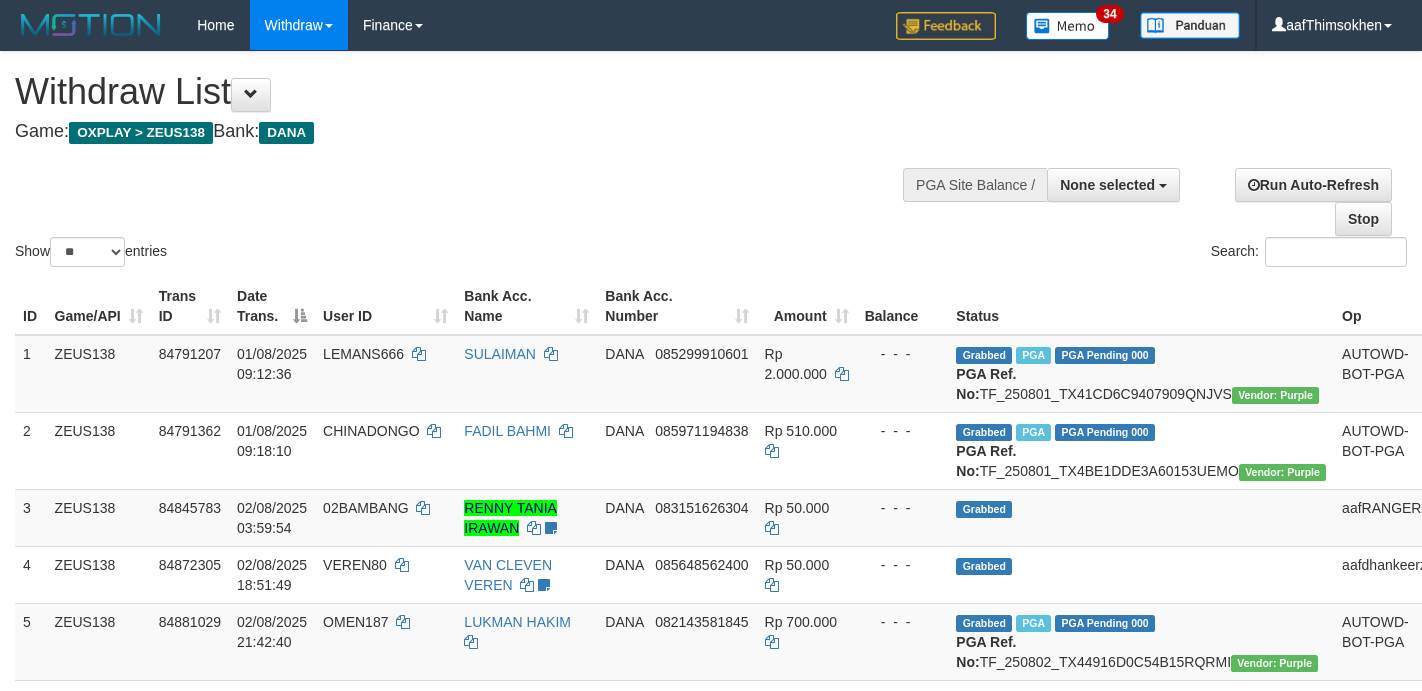 select 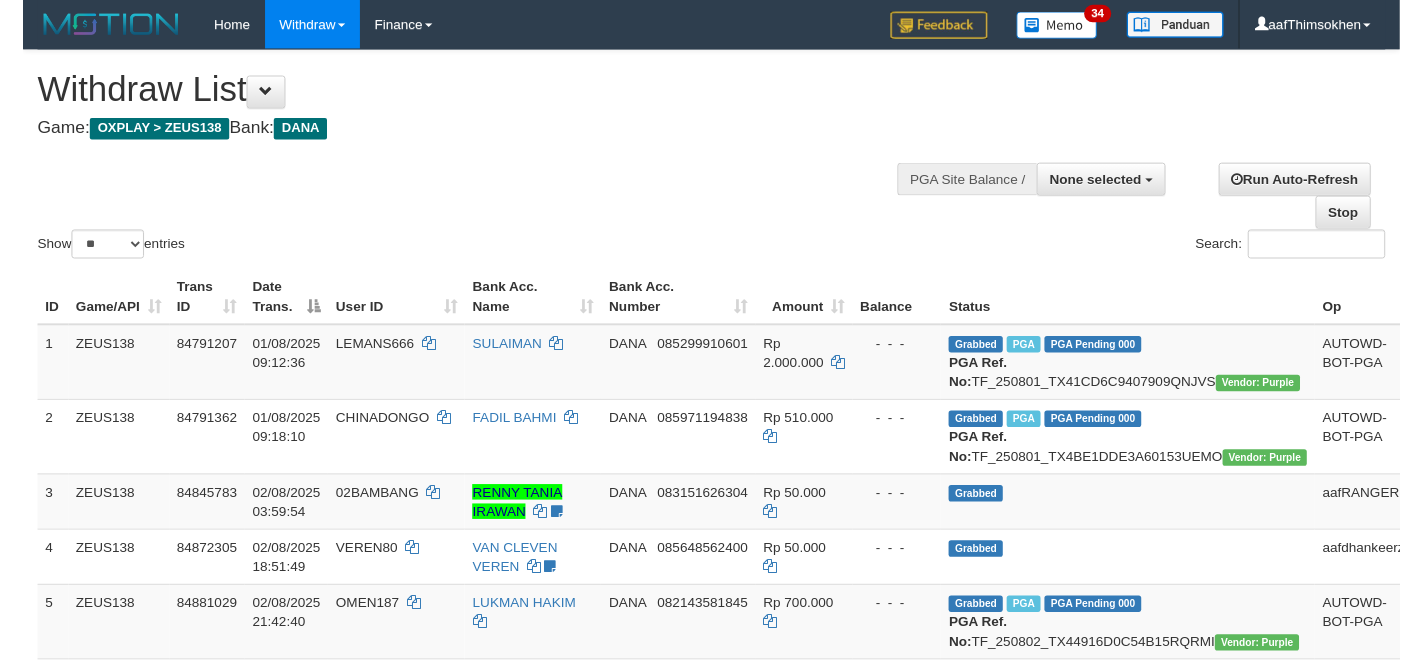 scroll, scrollTop: 358, scrollLeft: 0, axis: vertical 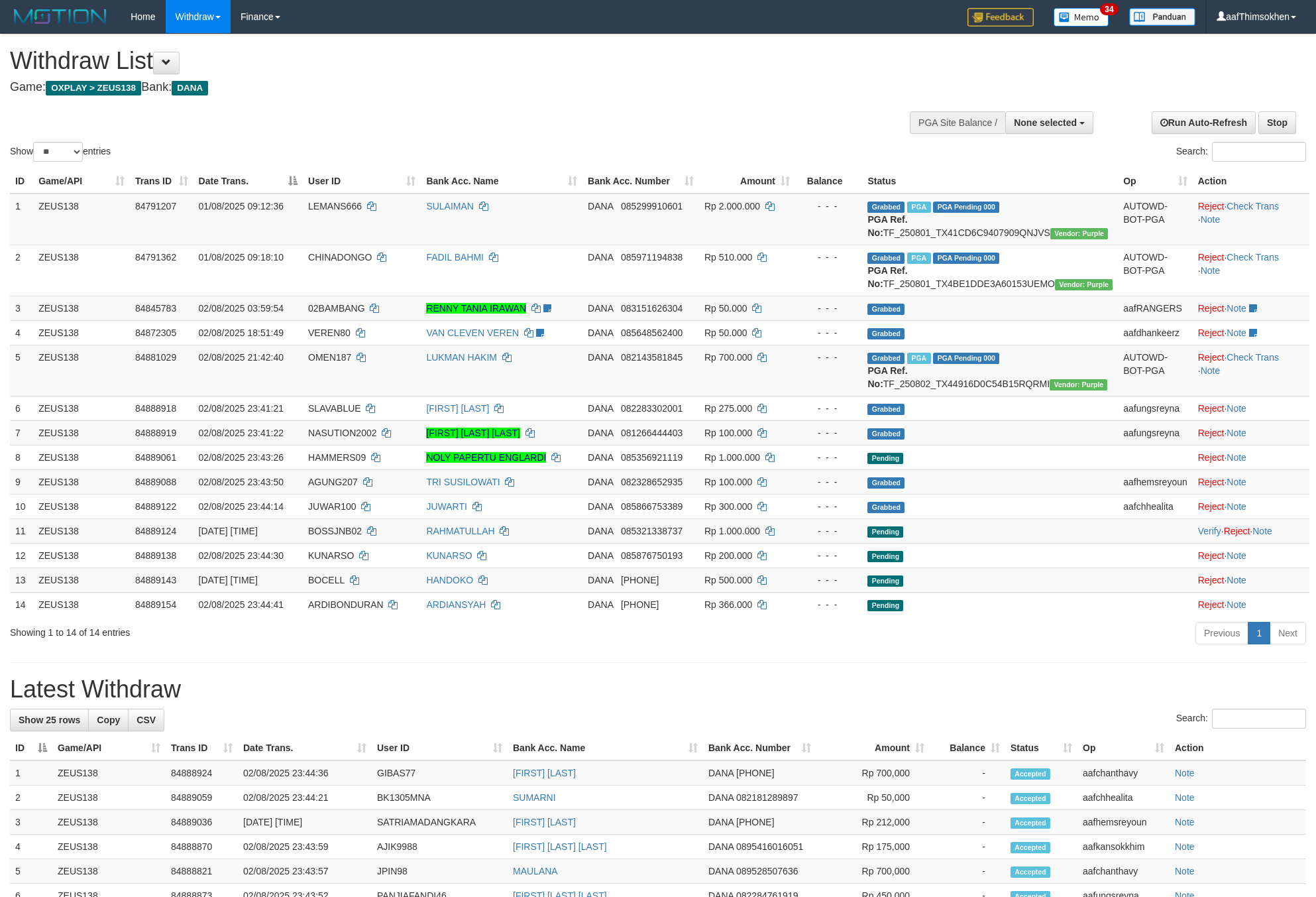 select 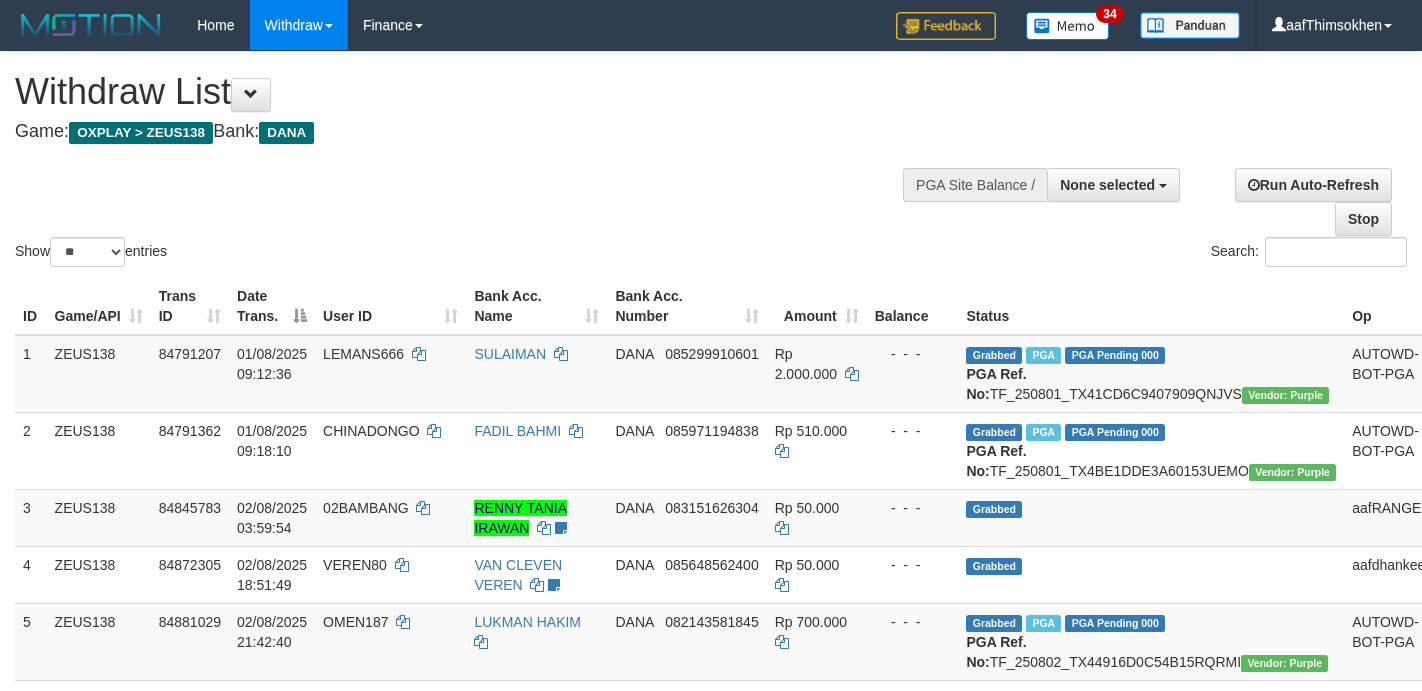 select 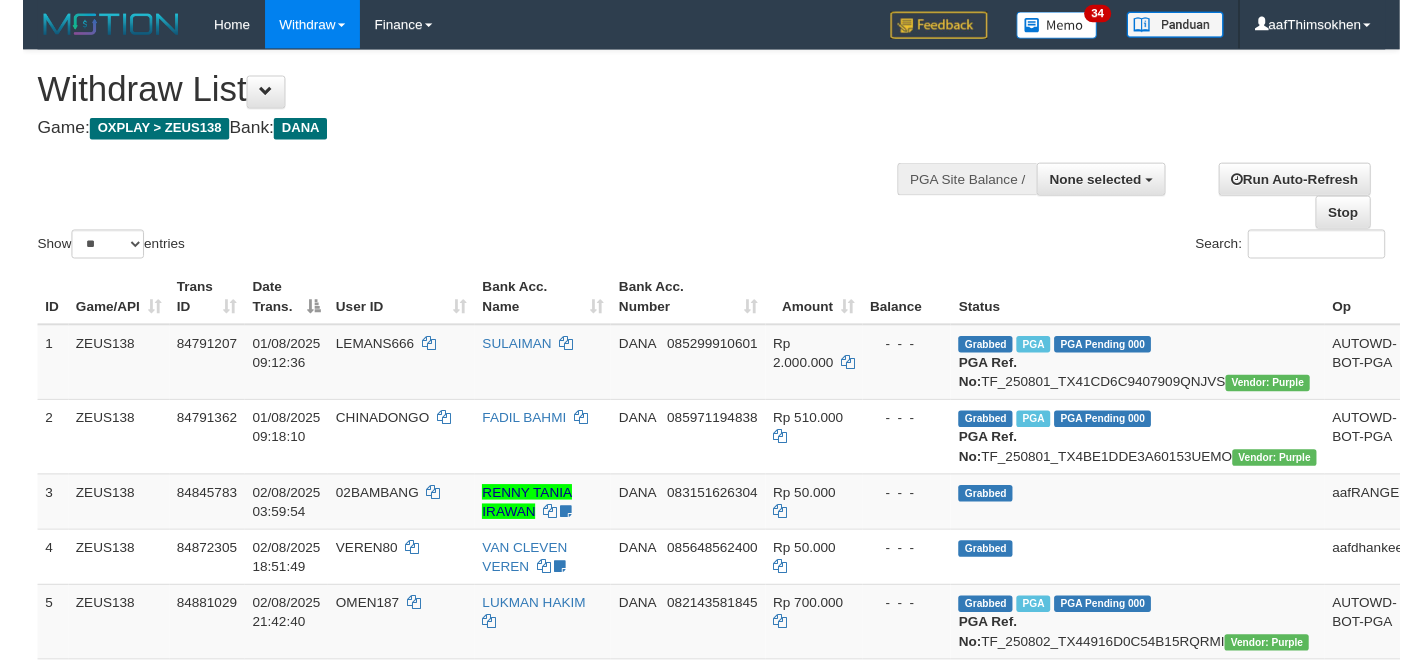 scroll, scrollTop: 358, scrollLeft: 0, axis: vertical 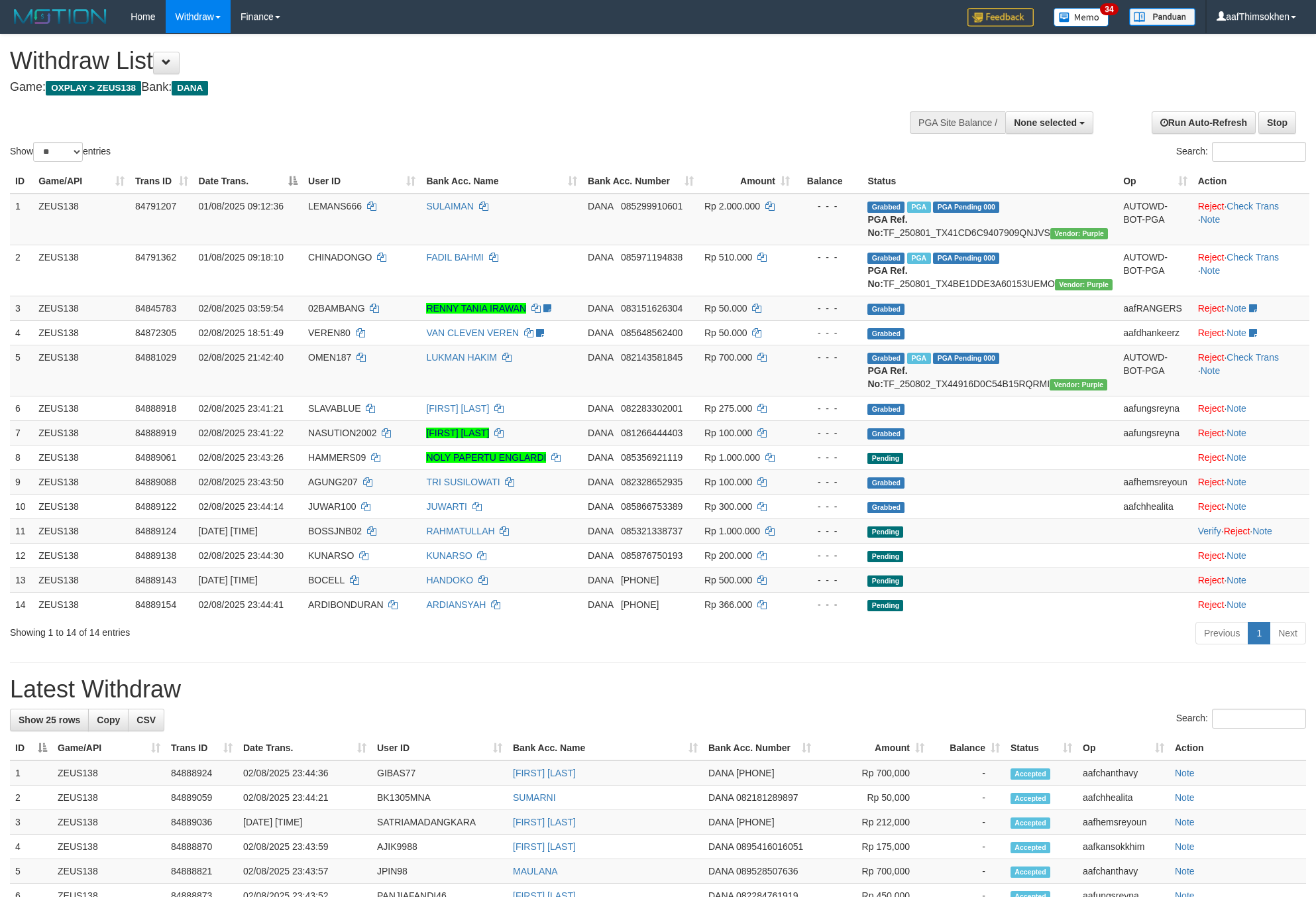 select 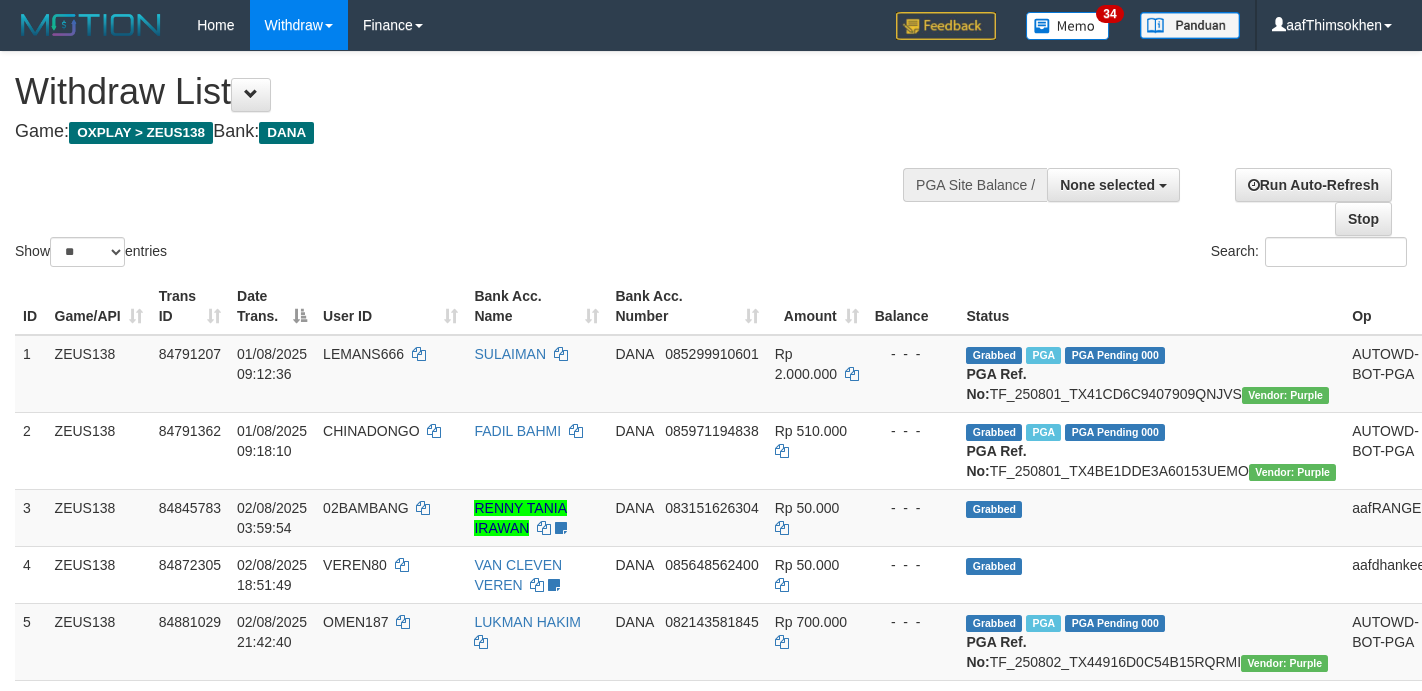 select 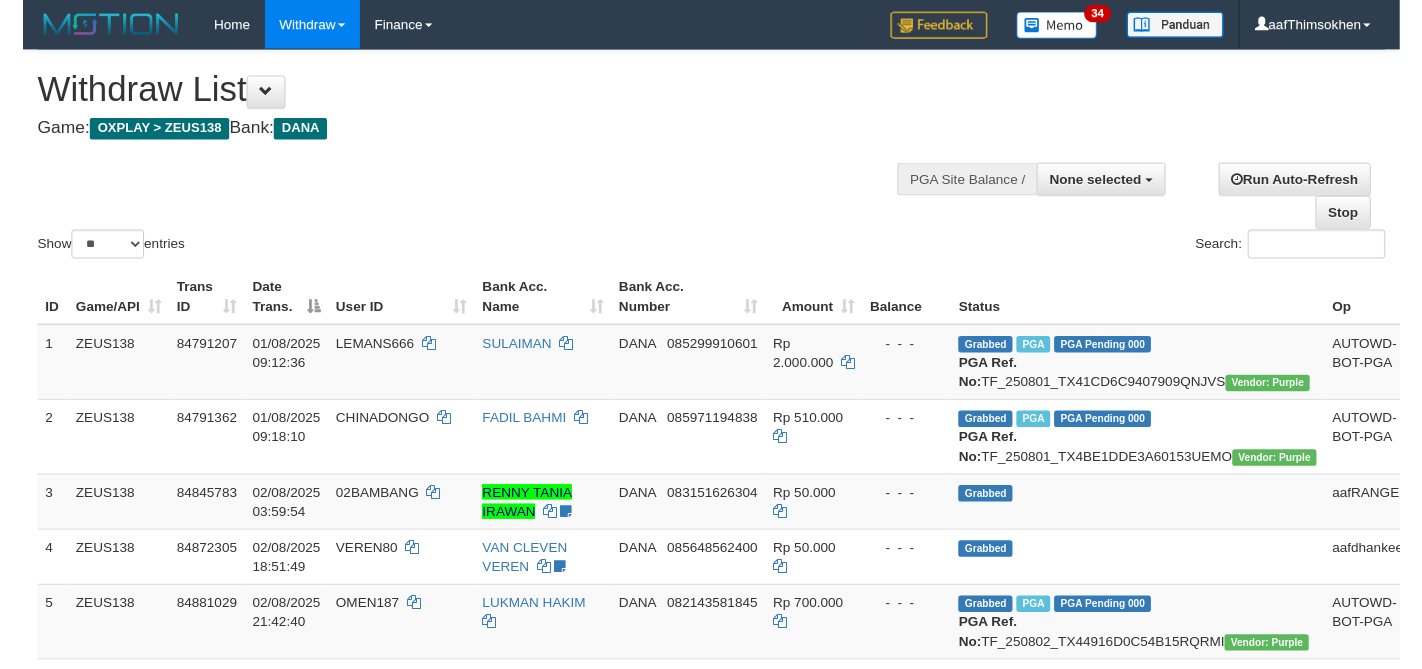 scroll, scrollTop: 358, scrollLeft: 0, axis: vertical 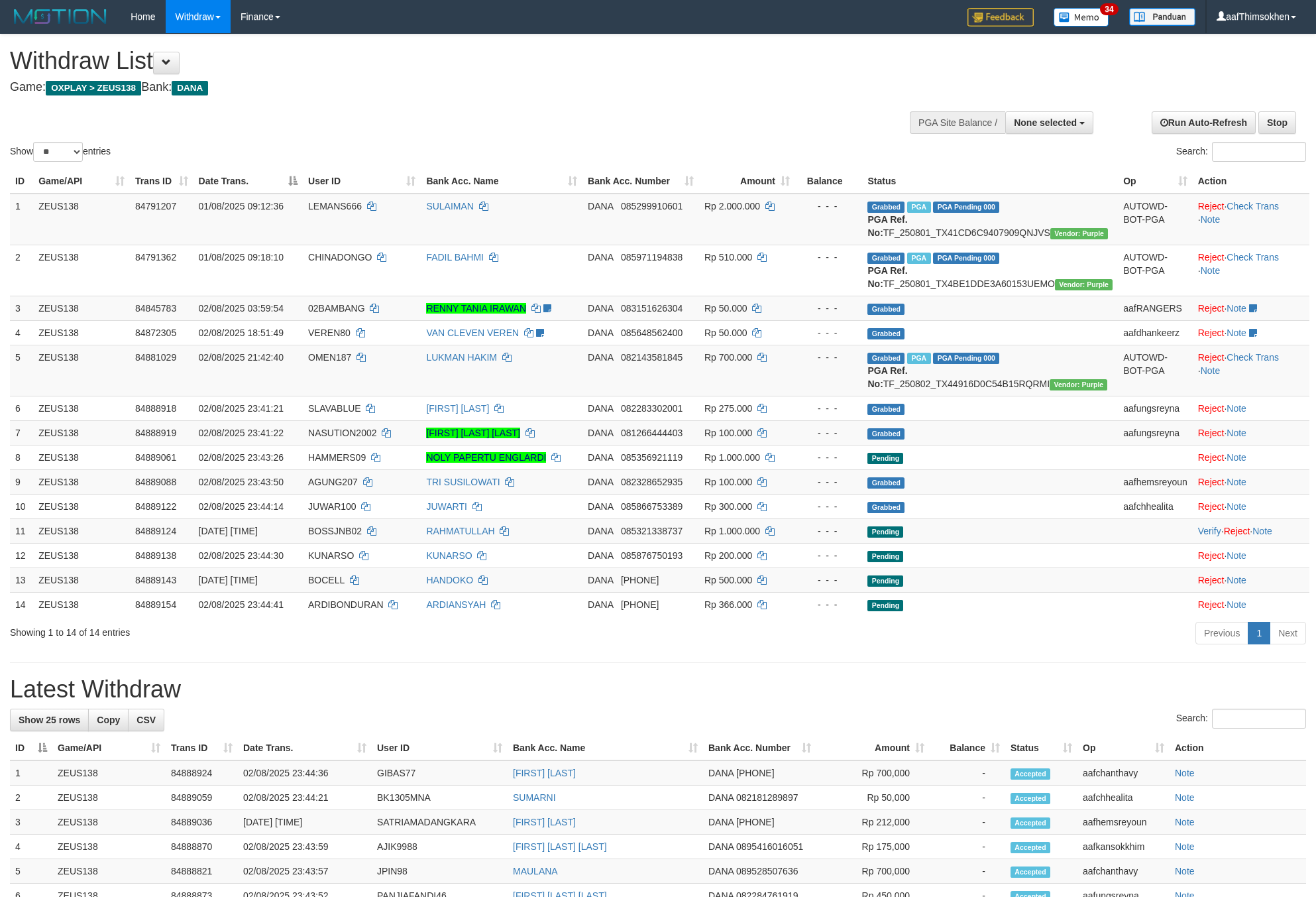 select 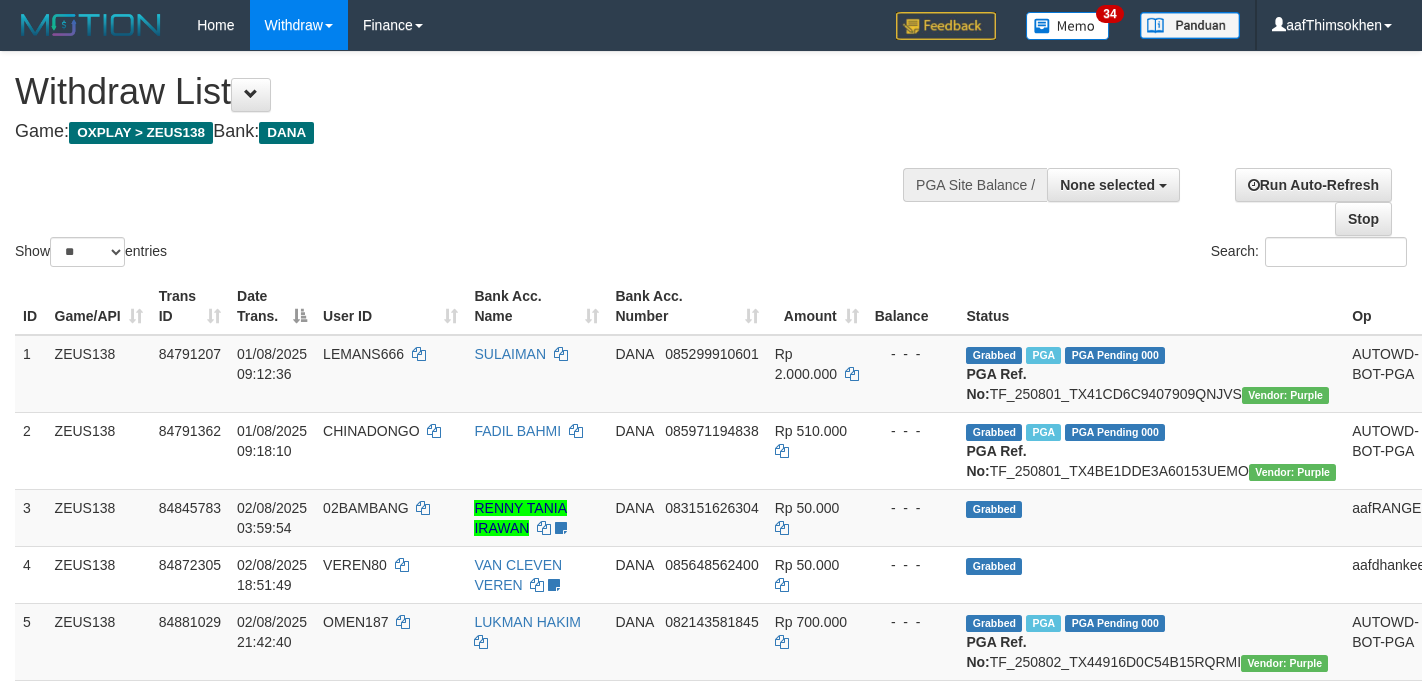 select 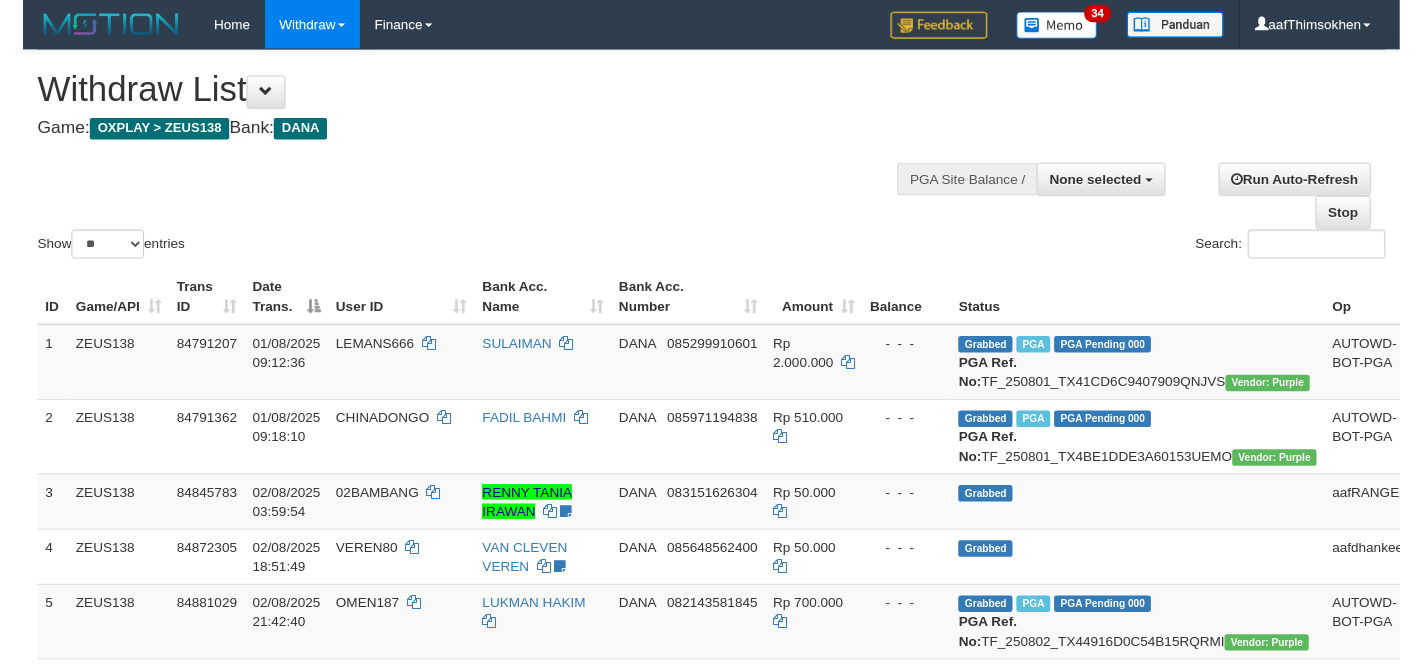 scroll, scrollTop: 358, scrollLeft: 0, axis: vertical 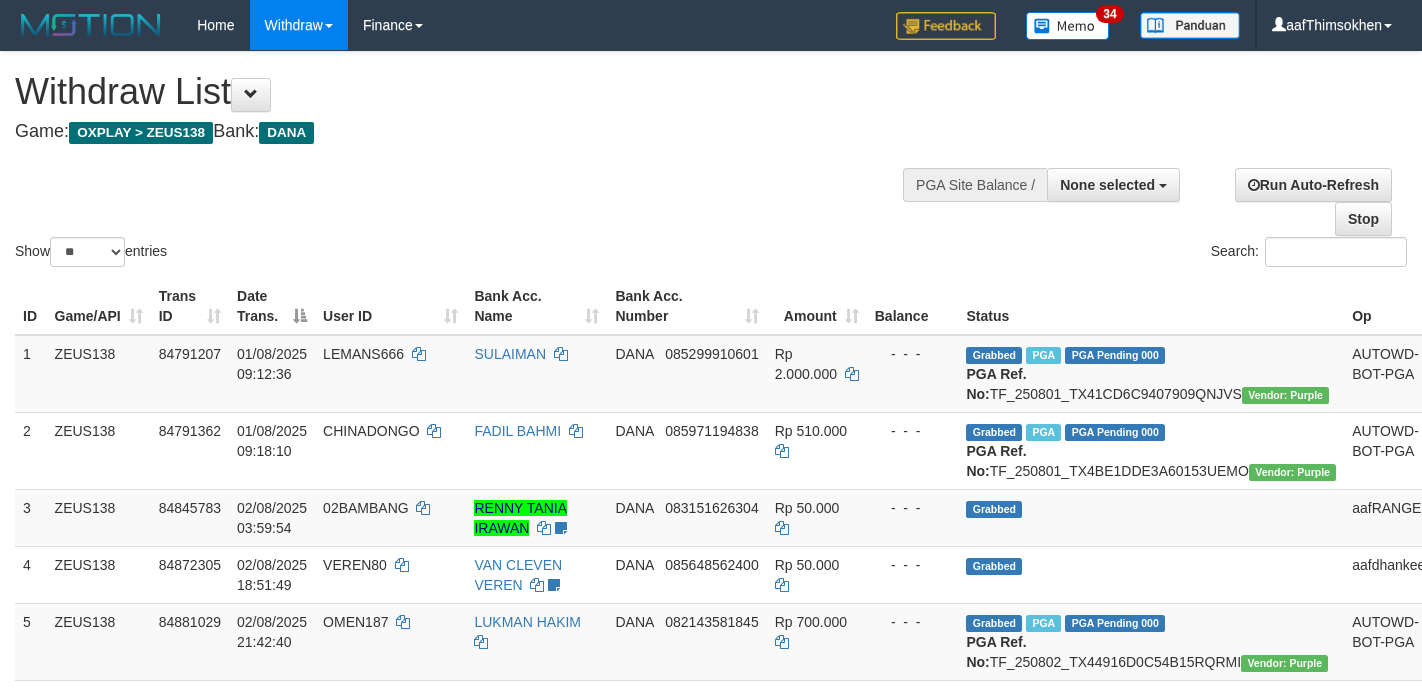 select 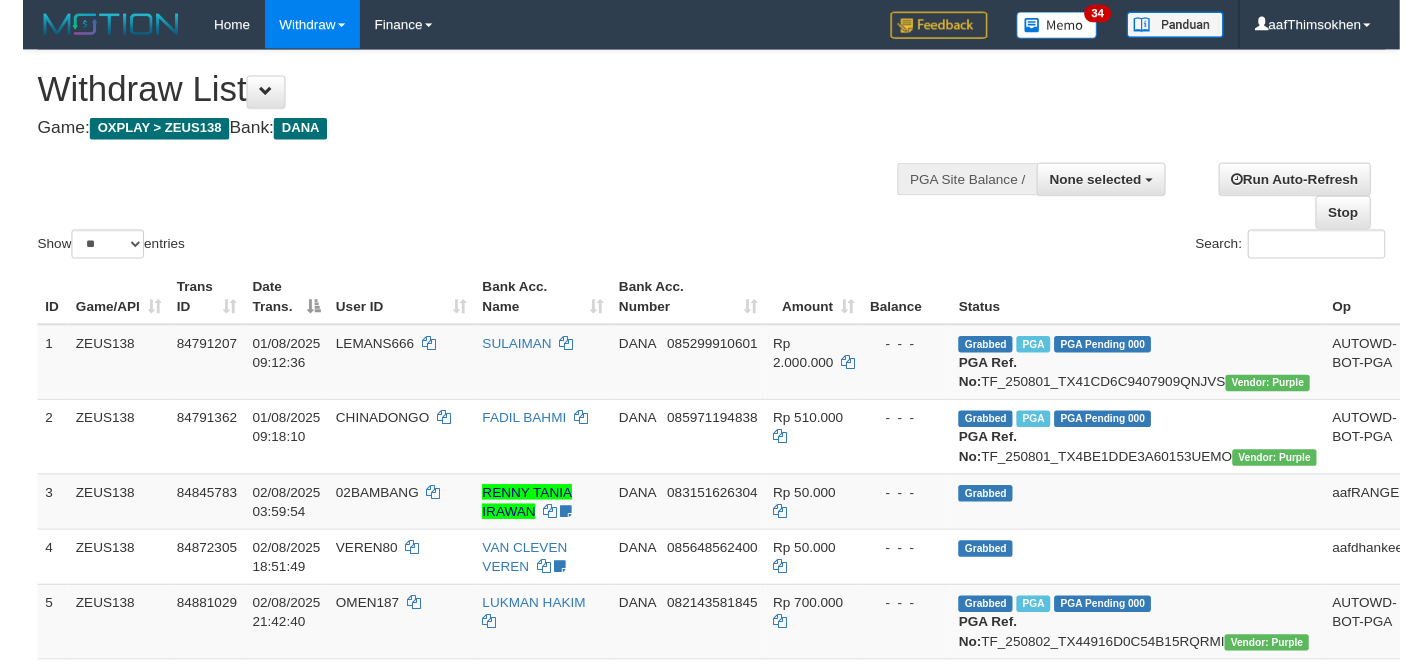 scroll, scrollTop: 358, scrollLeft: 0, axis: vertical 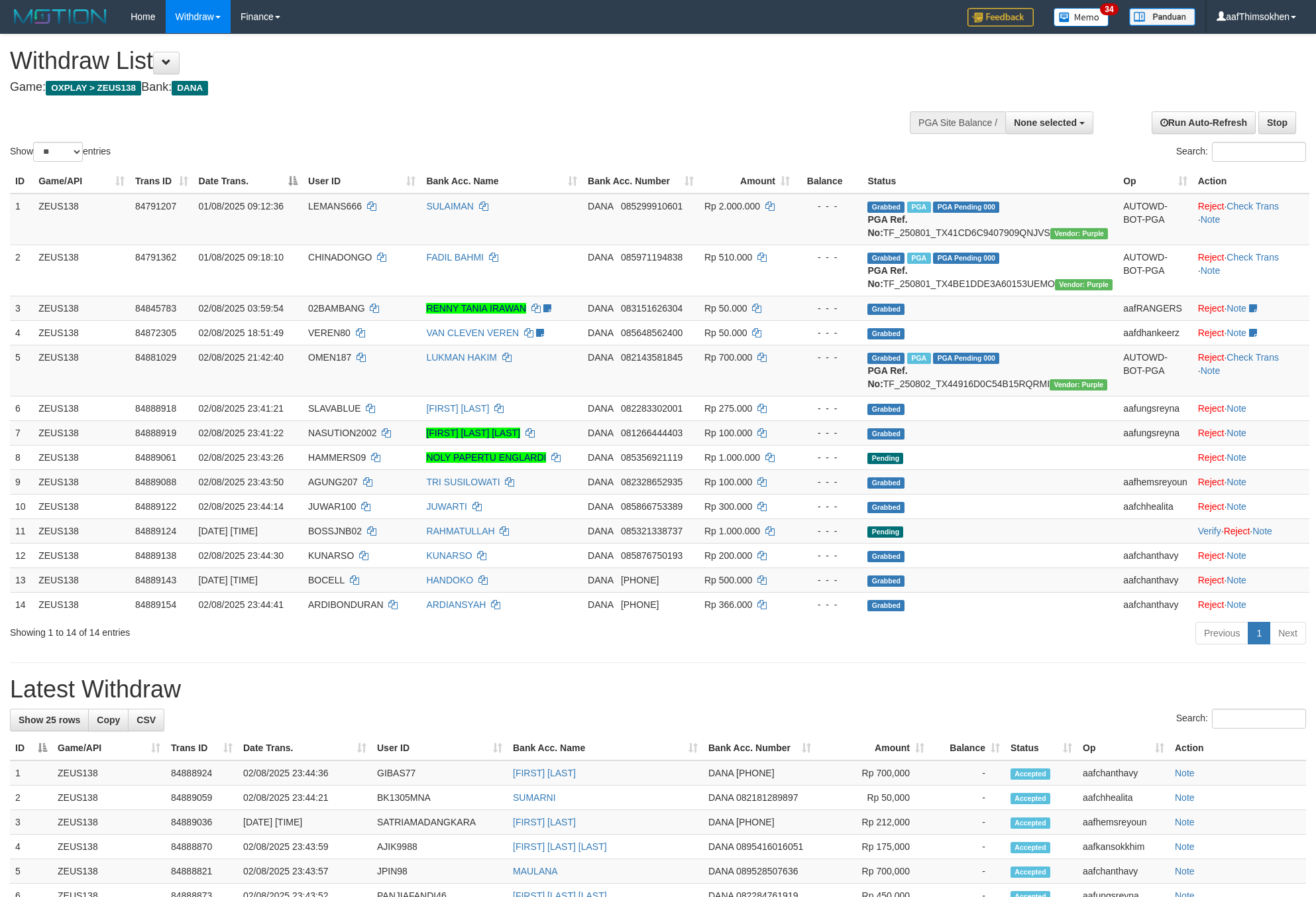 select 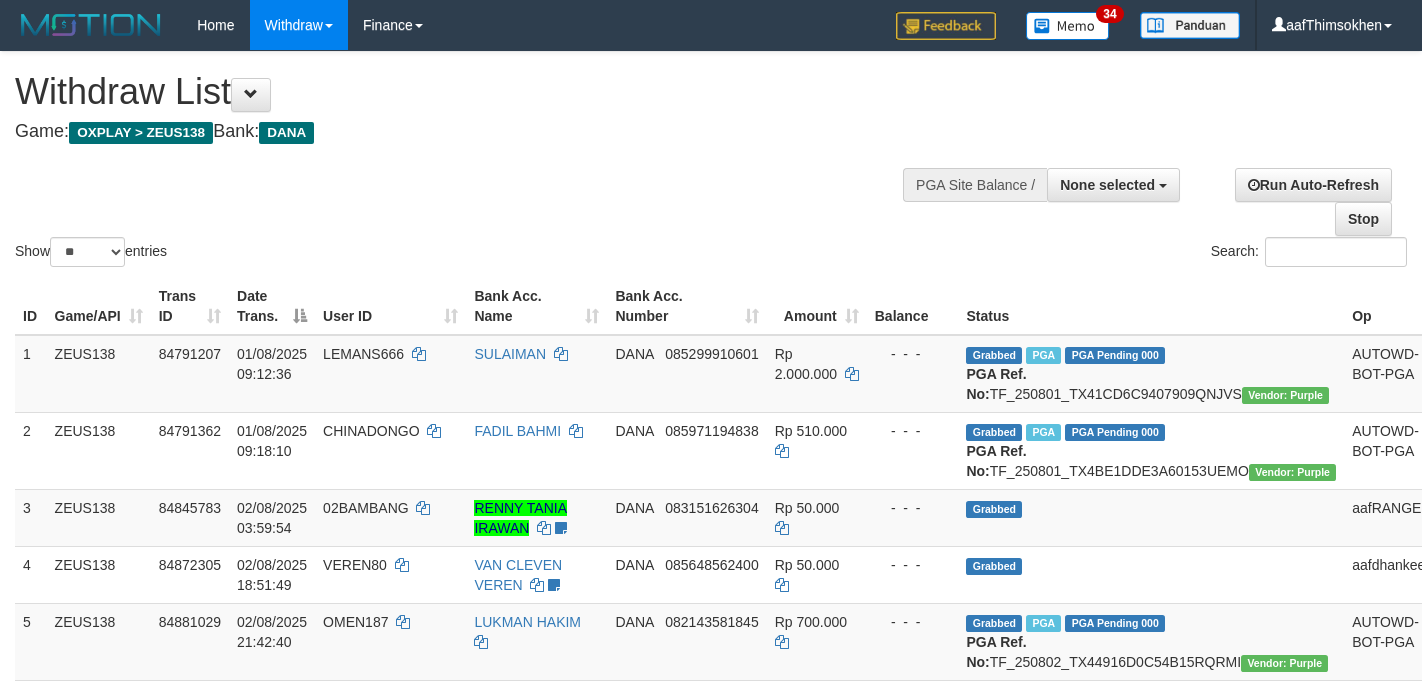 select 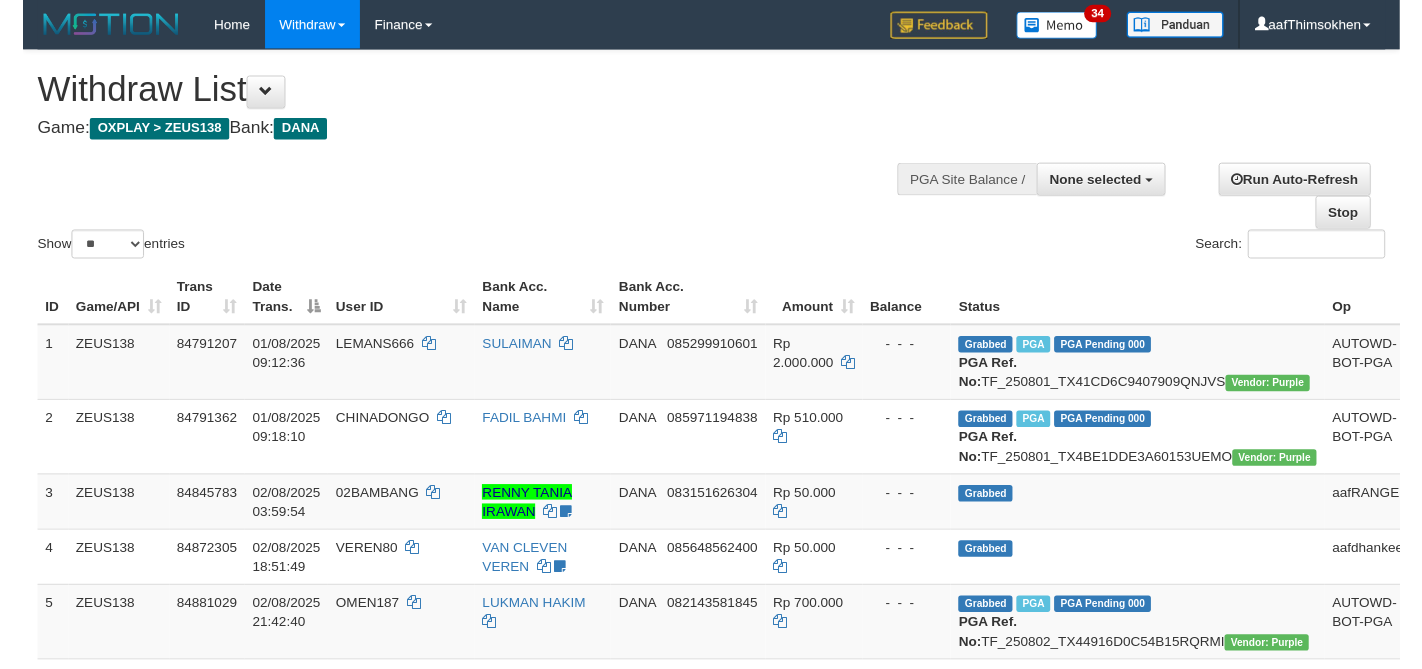 scroll, scrollTop: 358, scrollLeft: 0, axis: vertical 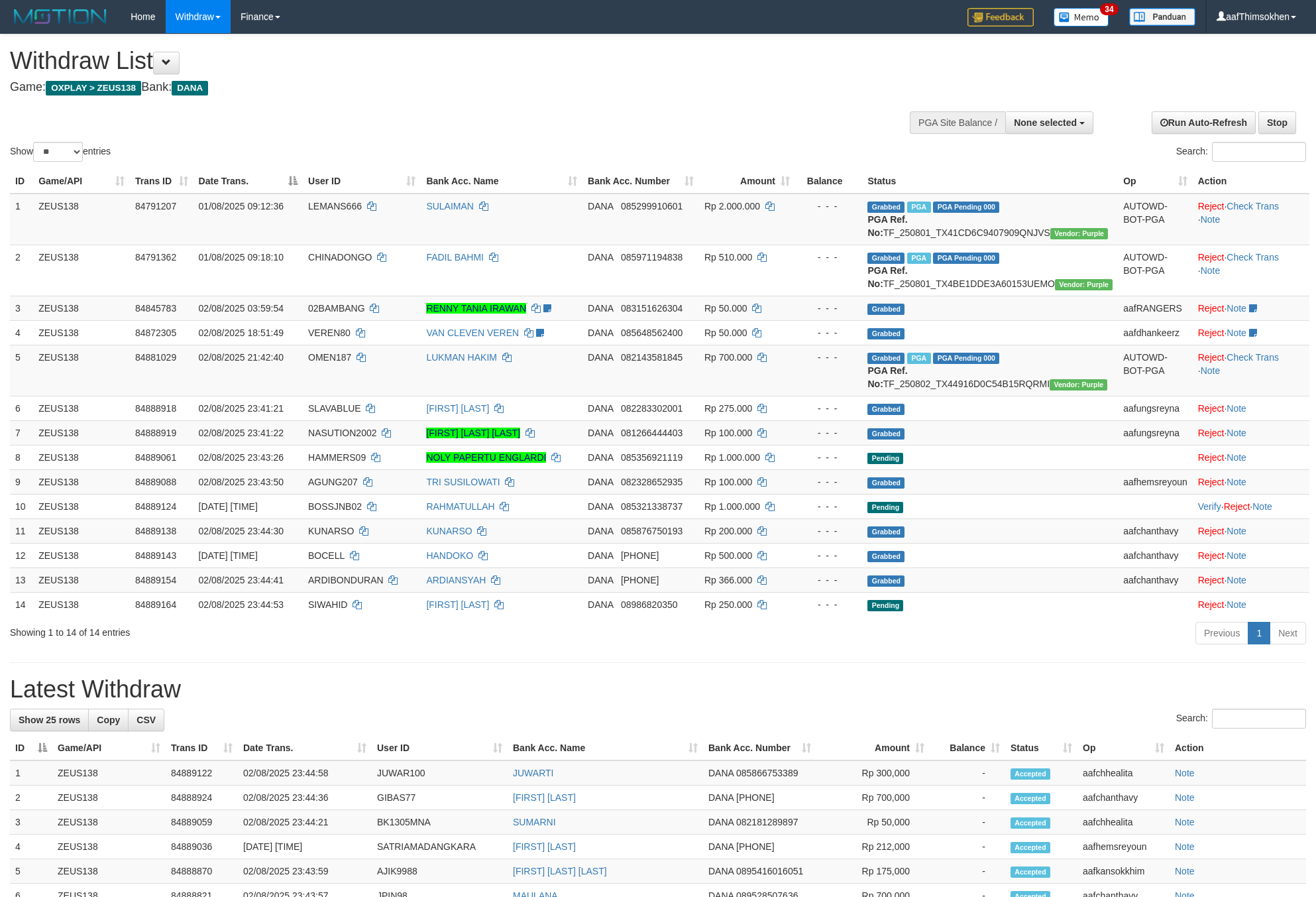 select 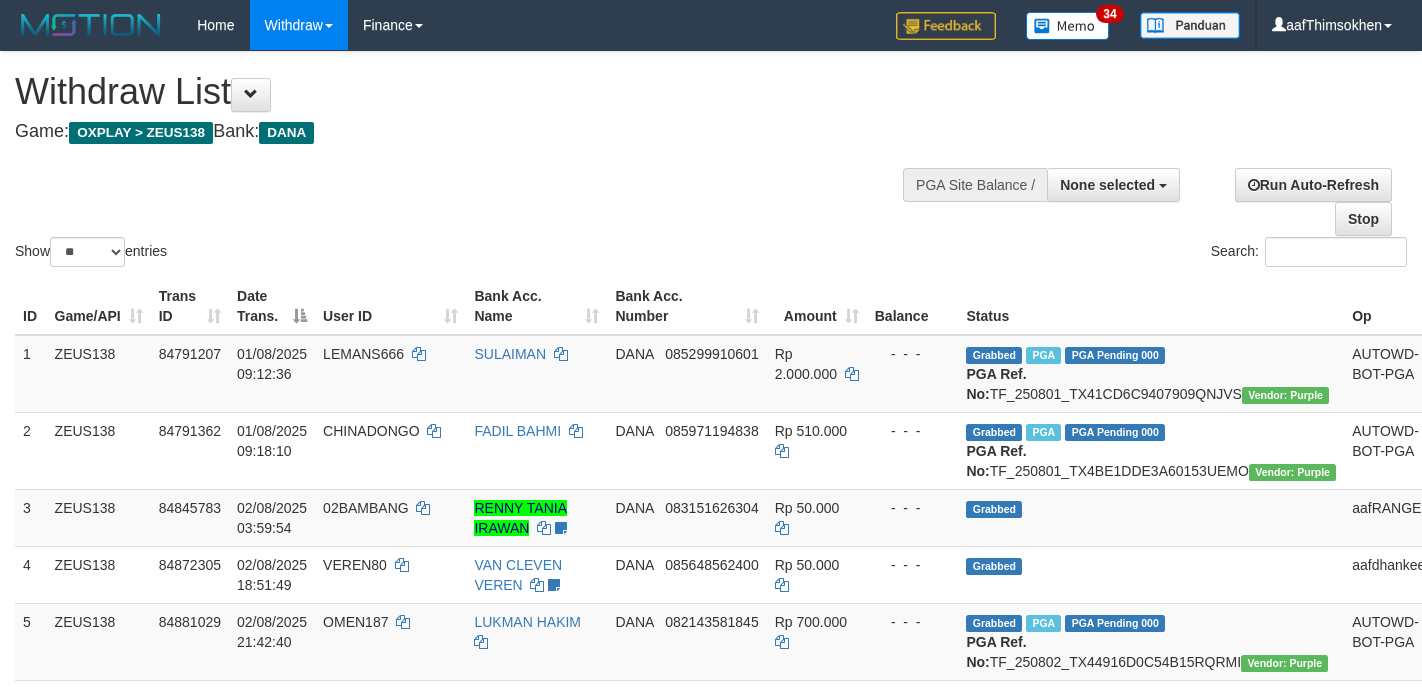 select 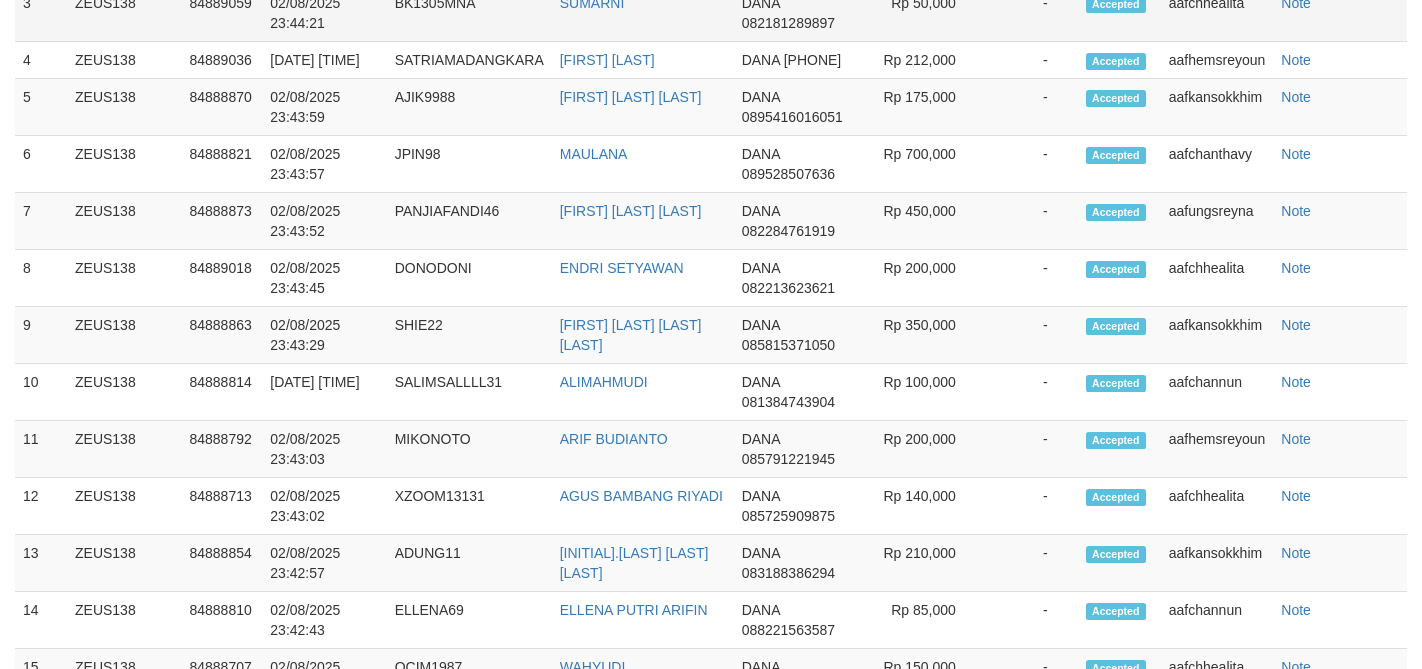 scroll, scrollTop: 772, scrollLeft: 0, axis: vertical 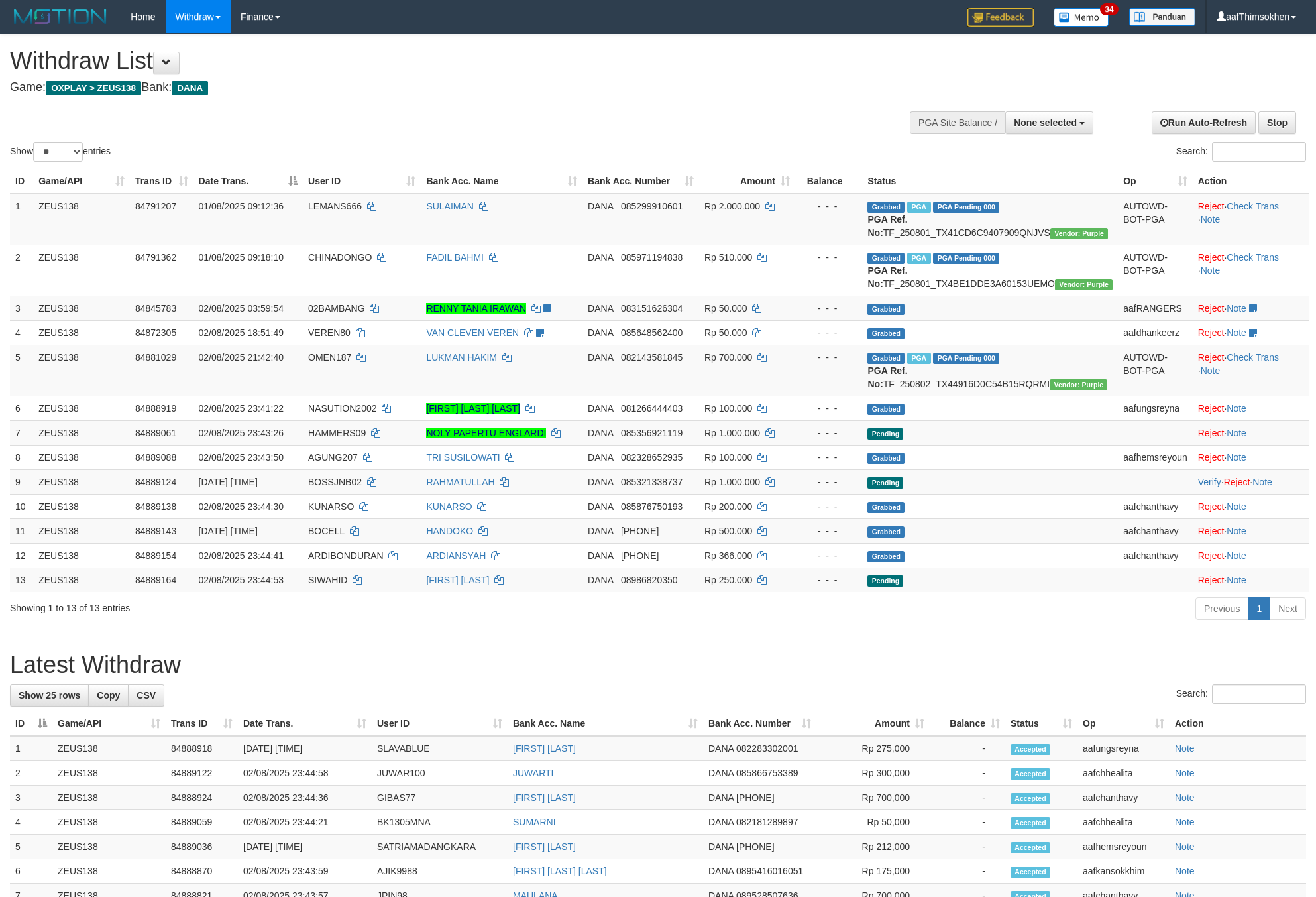 select 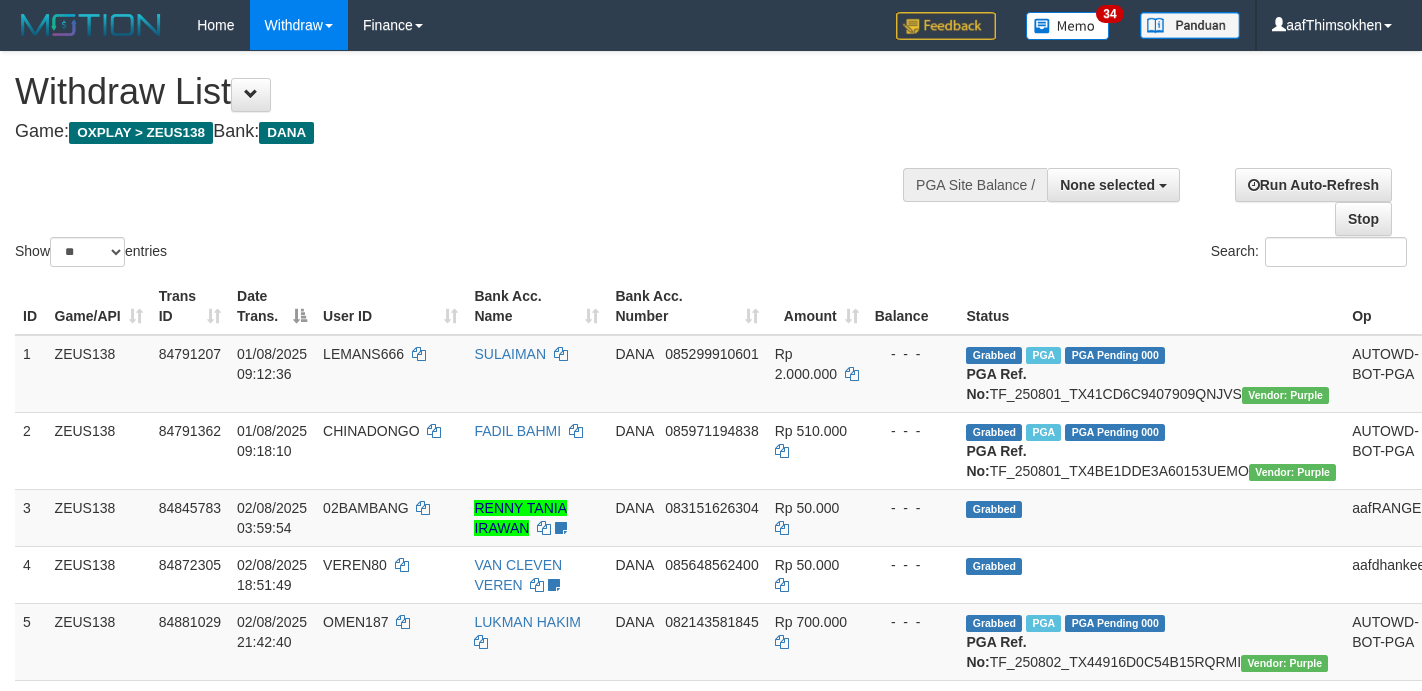 select 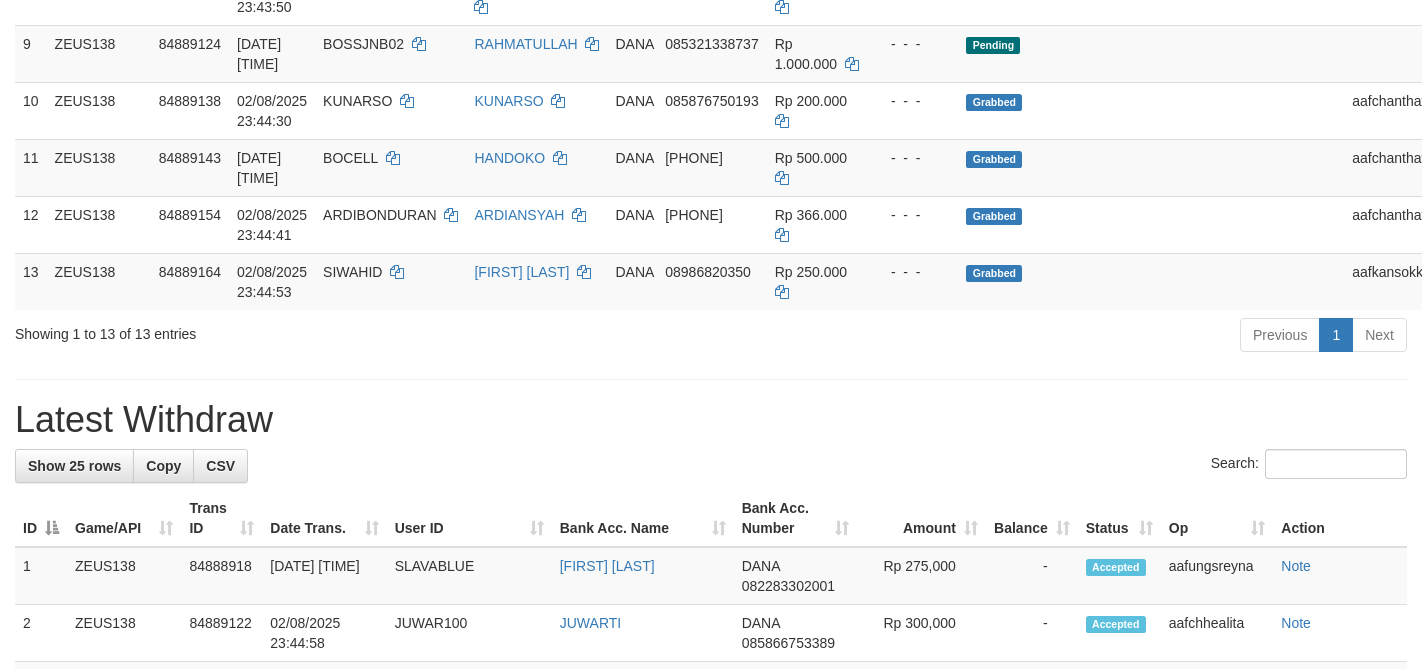 scroll, scrollTop: 772, scrollLeft: 0, axis: vertical 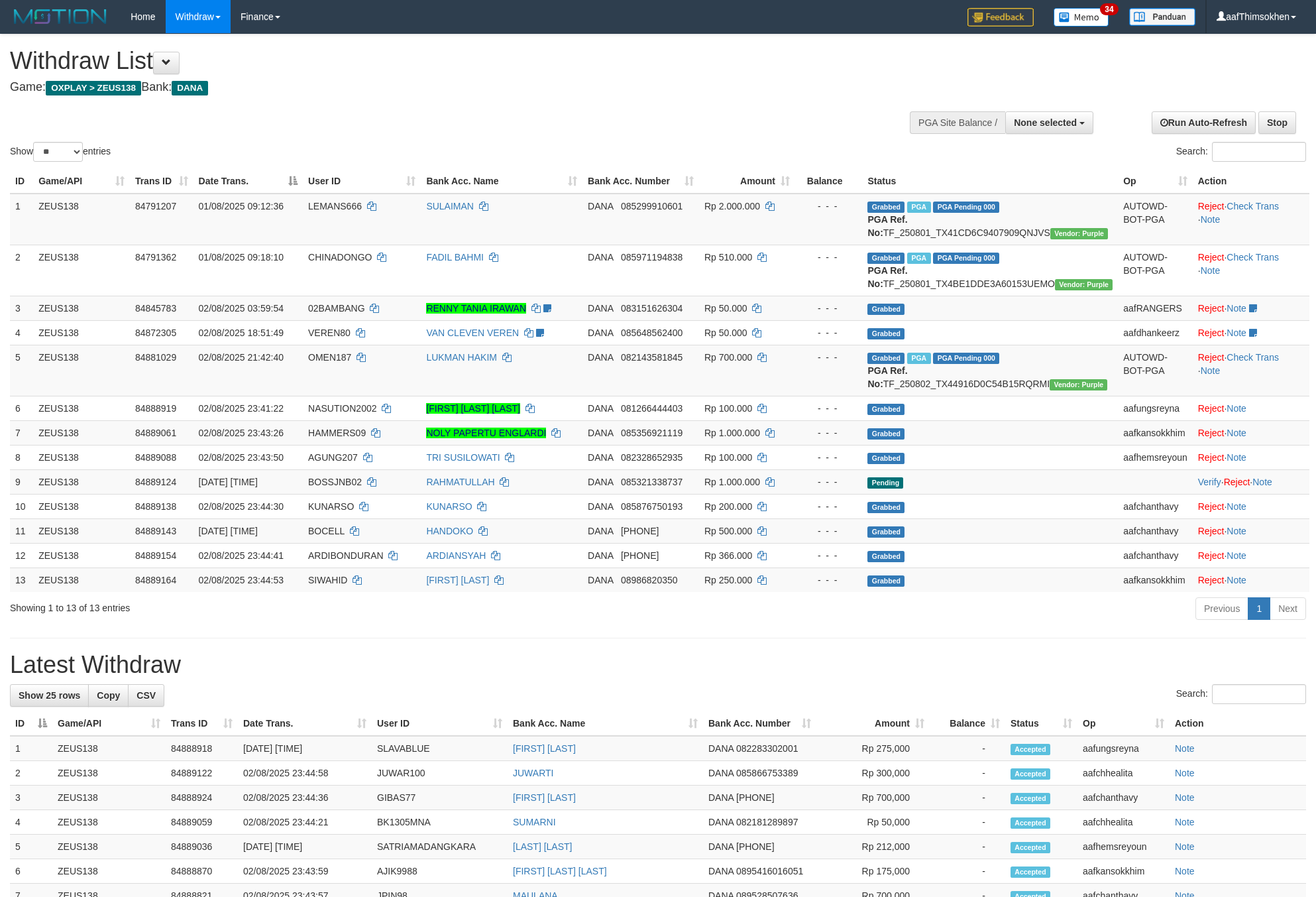select 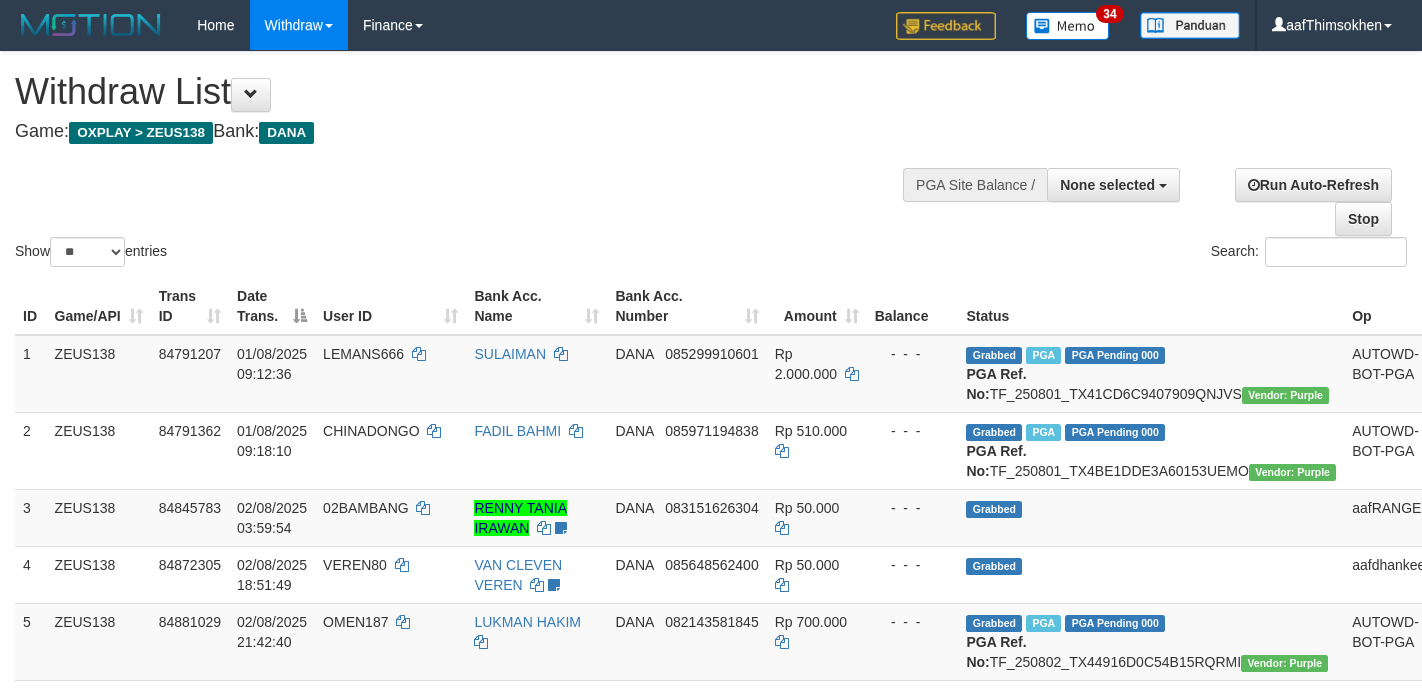 select 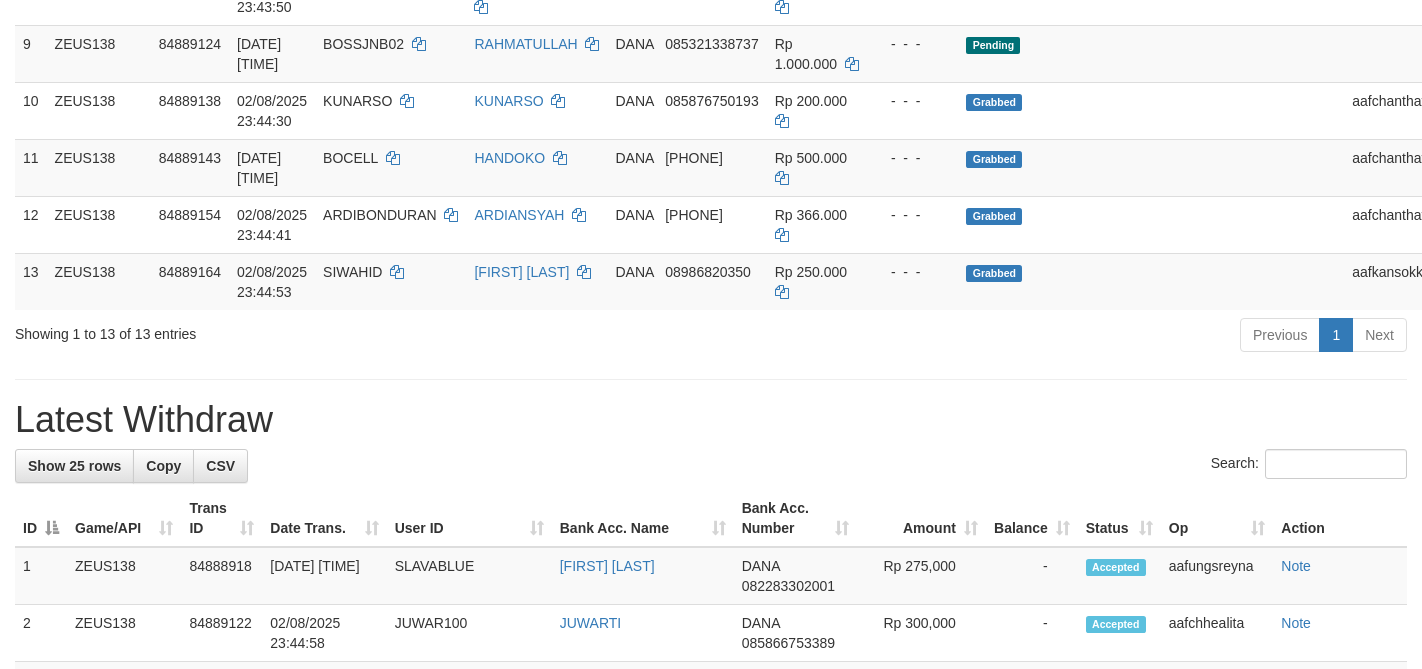 scroll, scrollTop: 772, scrollLeft: 0, axis: vertical 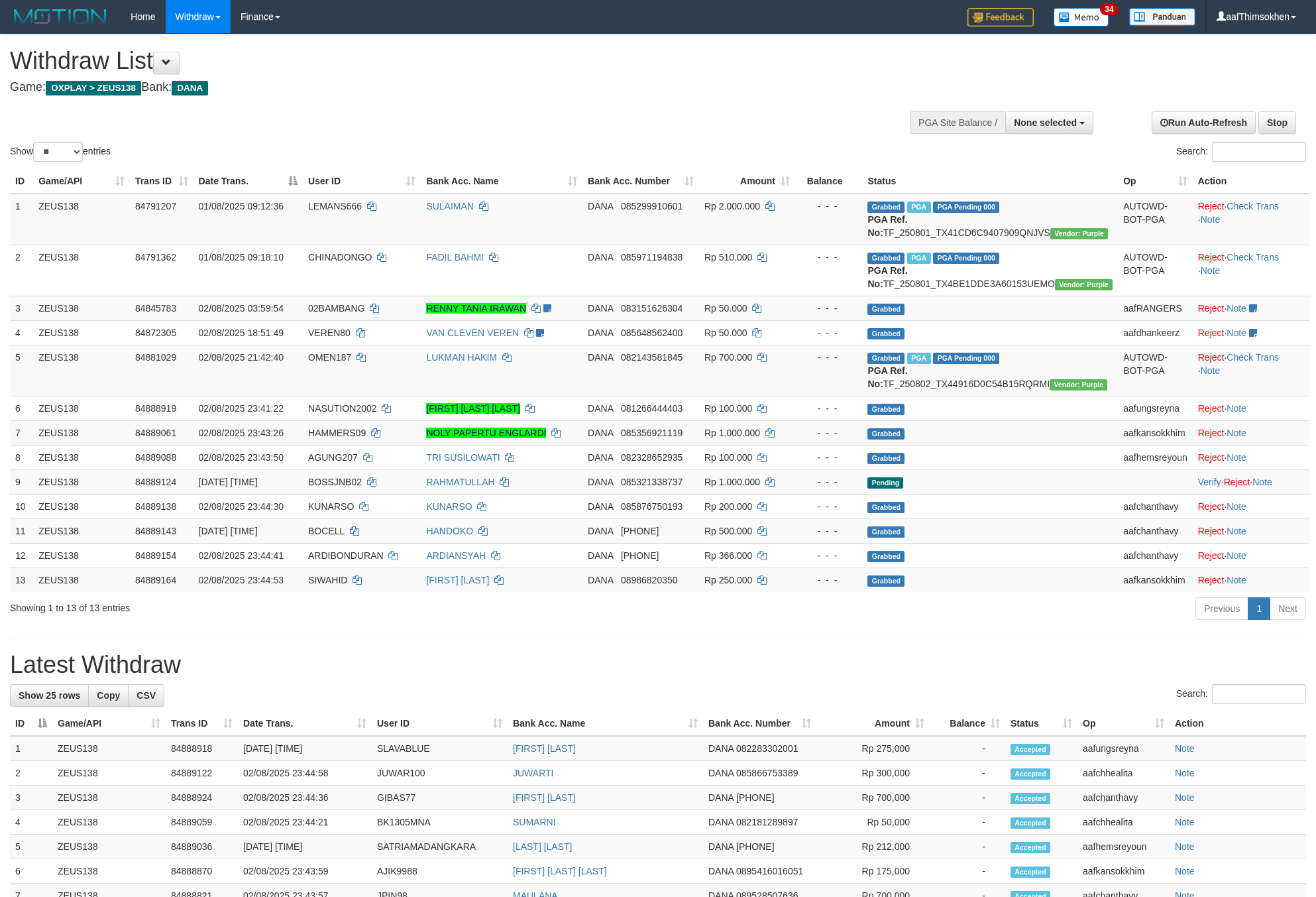 select 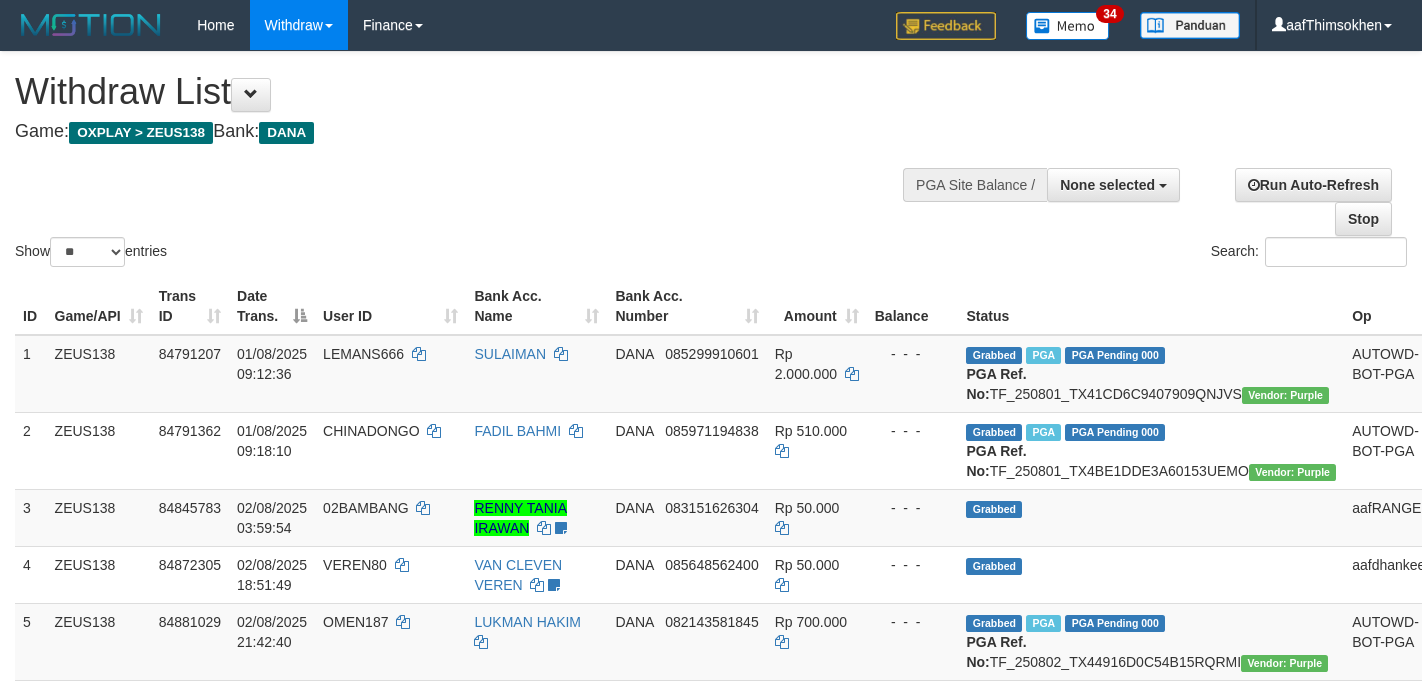 select 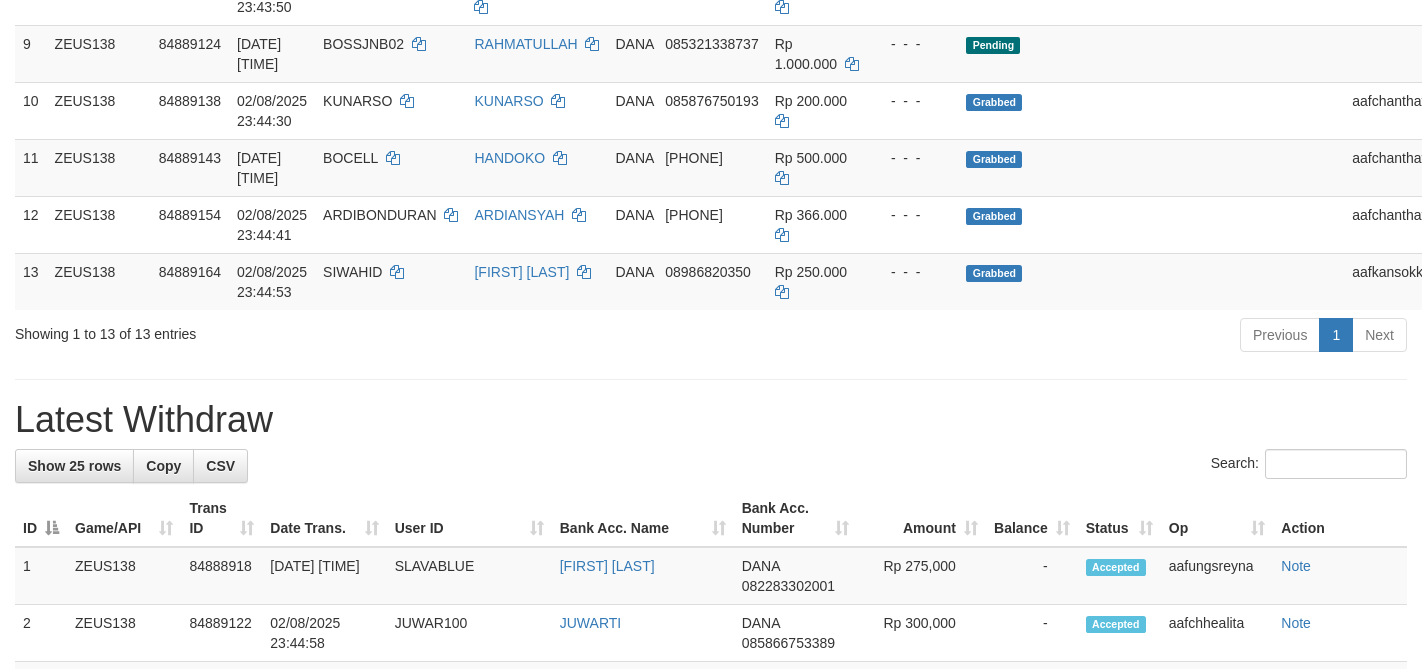 scroll, scrollTop: 772, scrollLeft: 0, axis: vertical 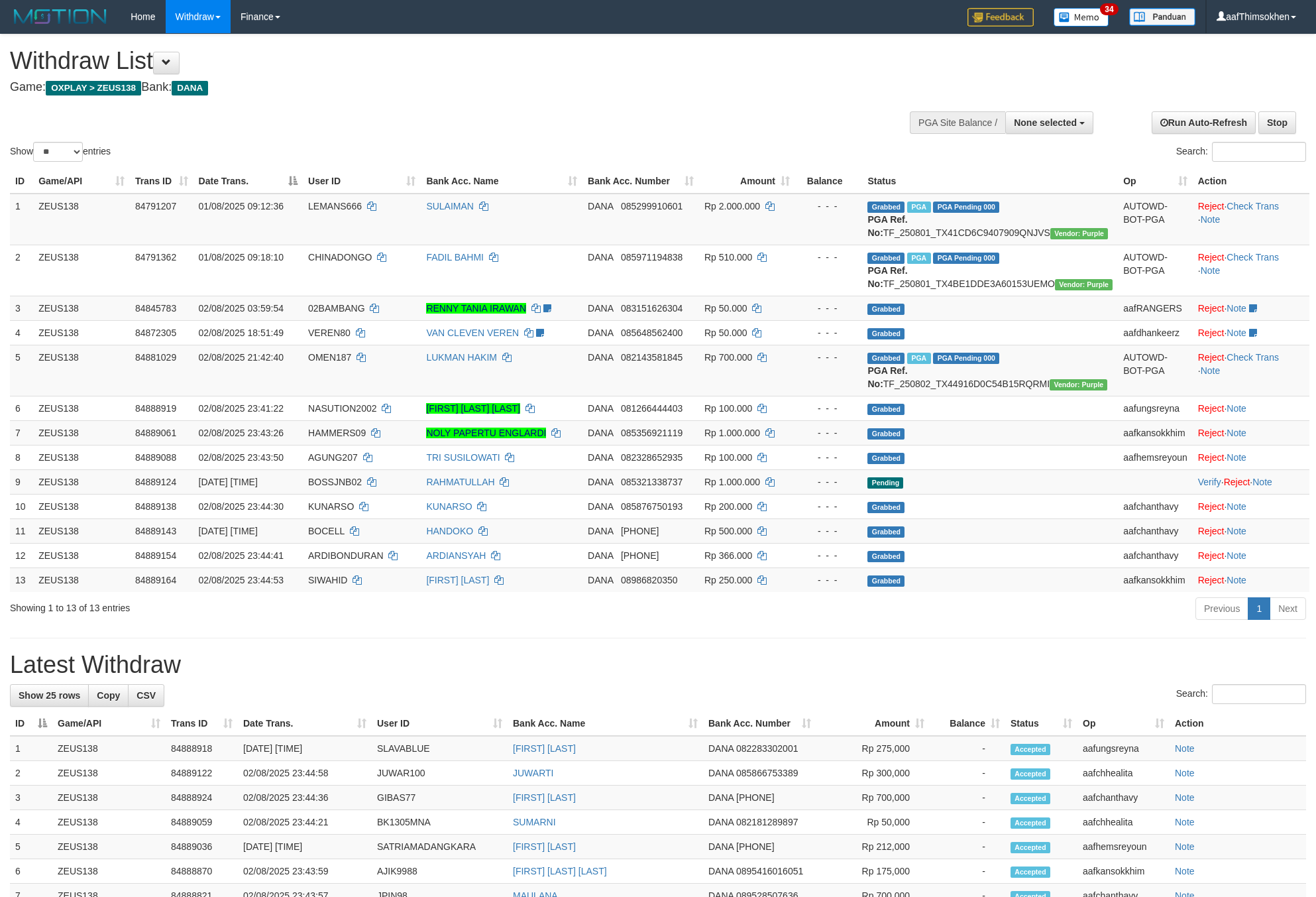 select 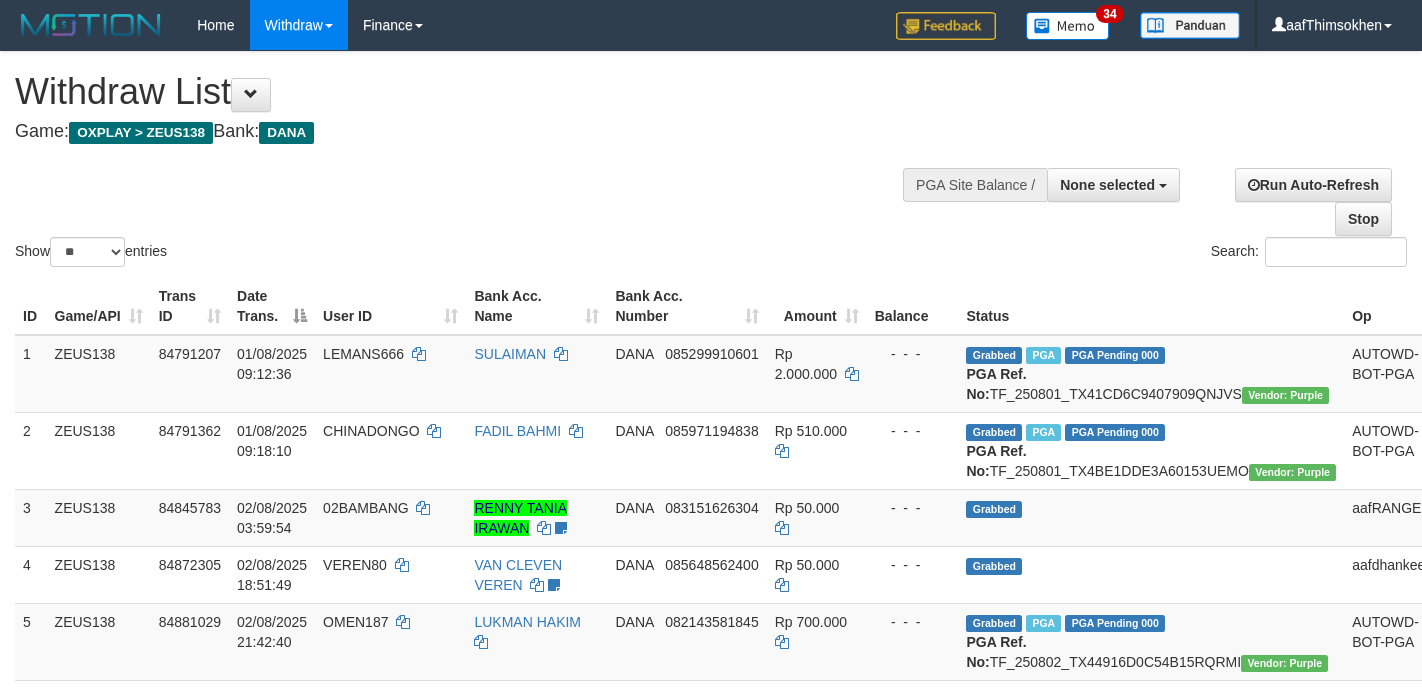select 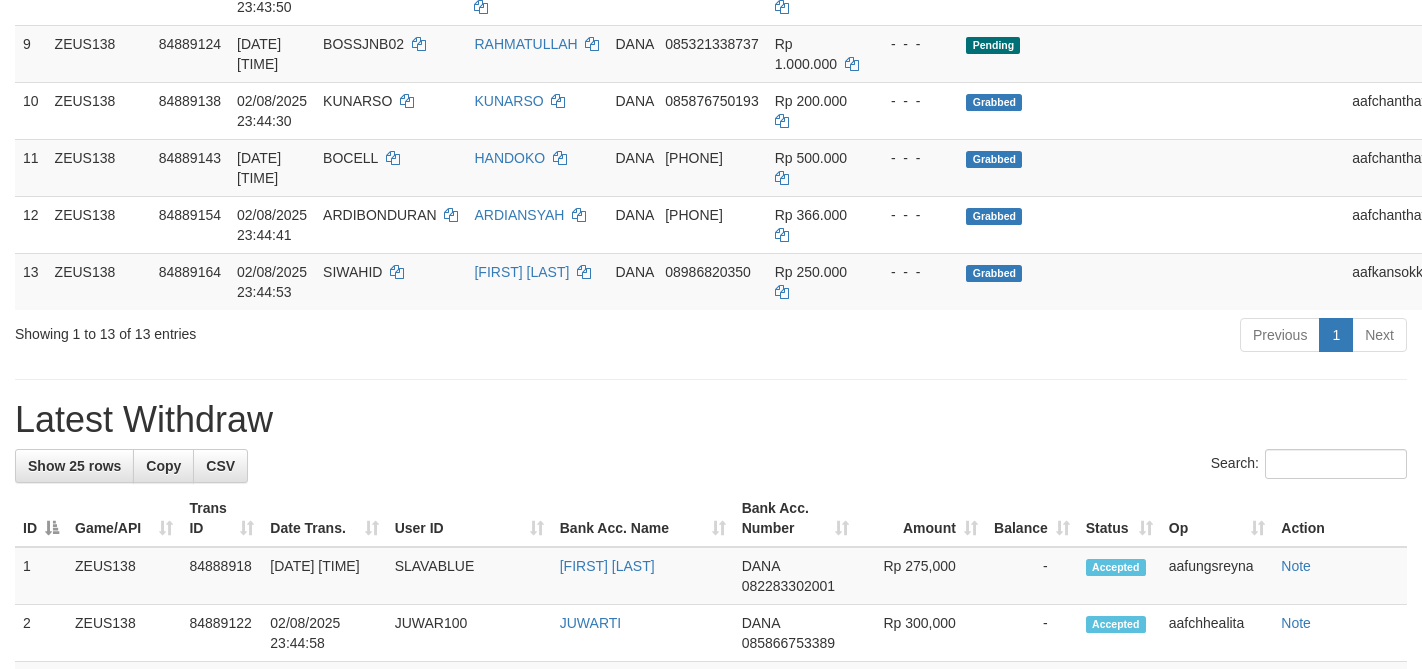 scroll, scrollTop: 772, scrollLeft: 0, axis: vertical 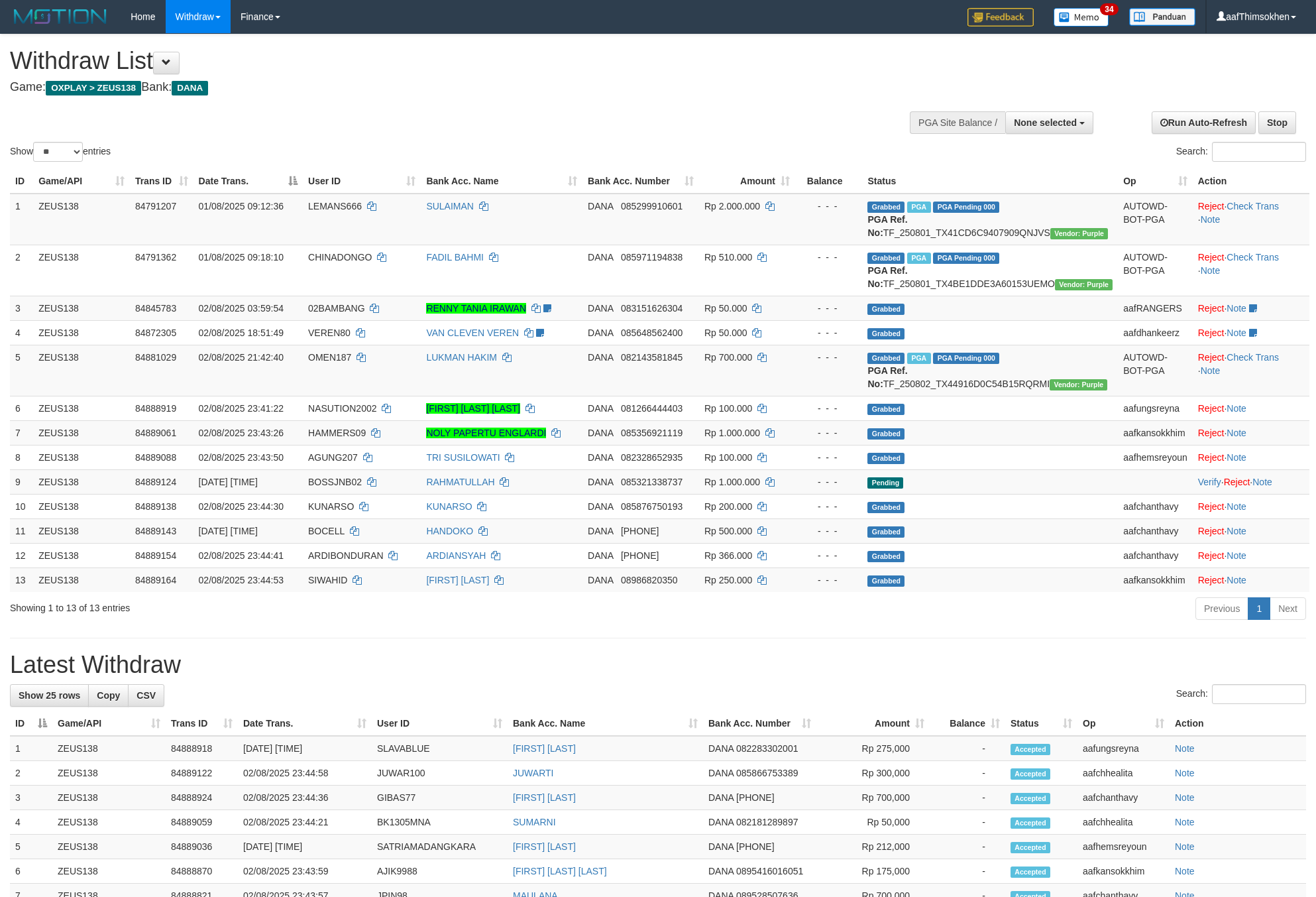 select 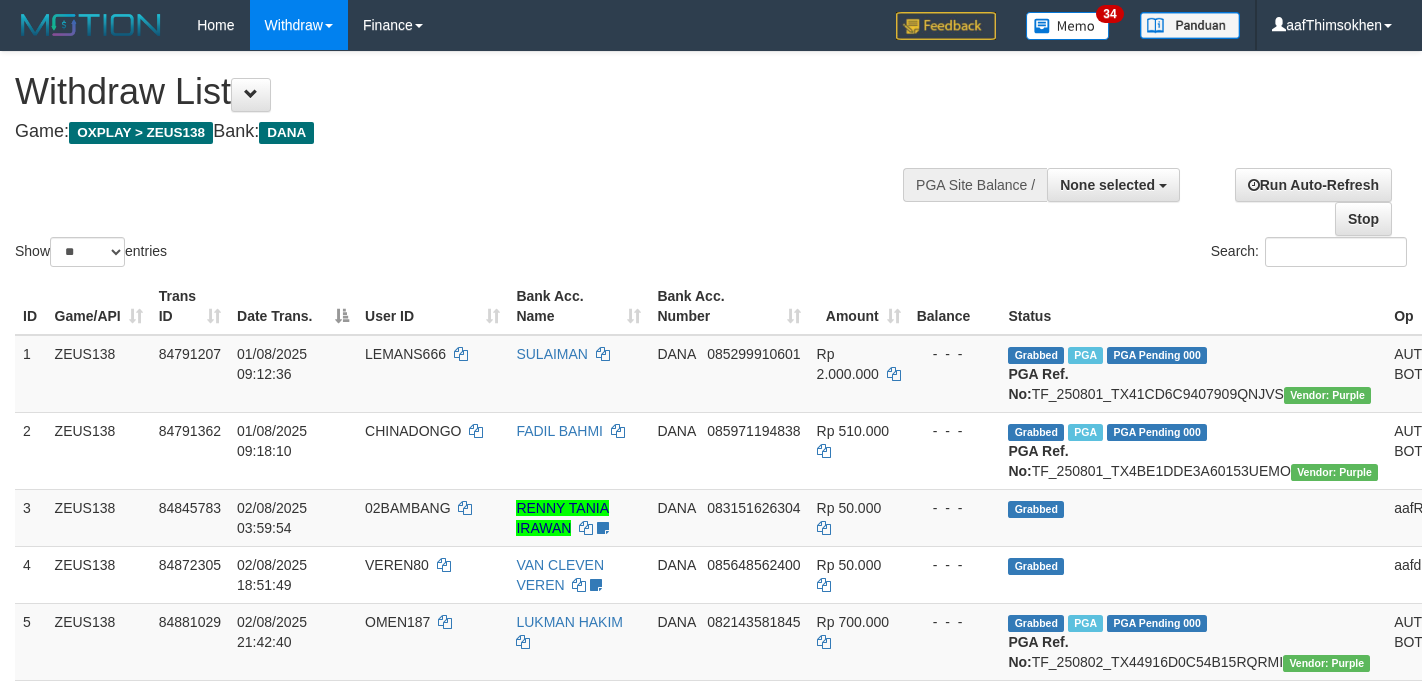 select 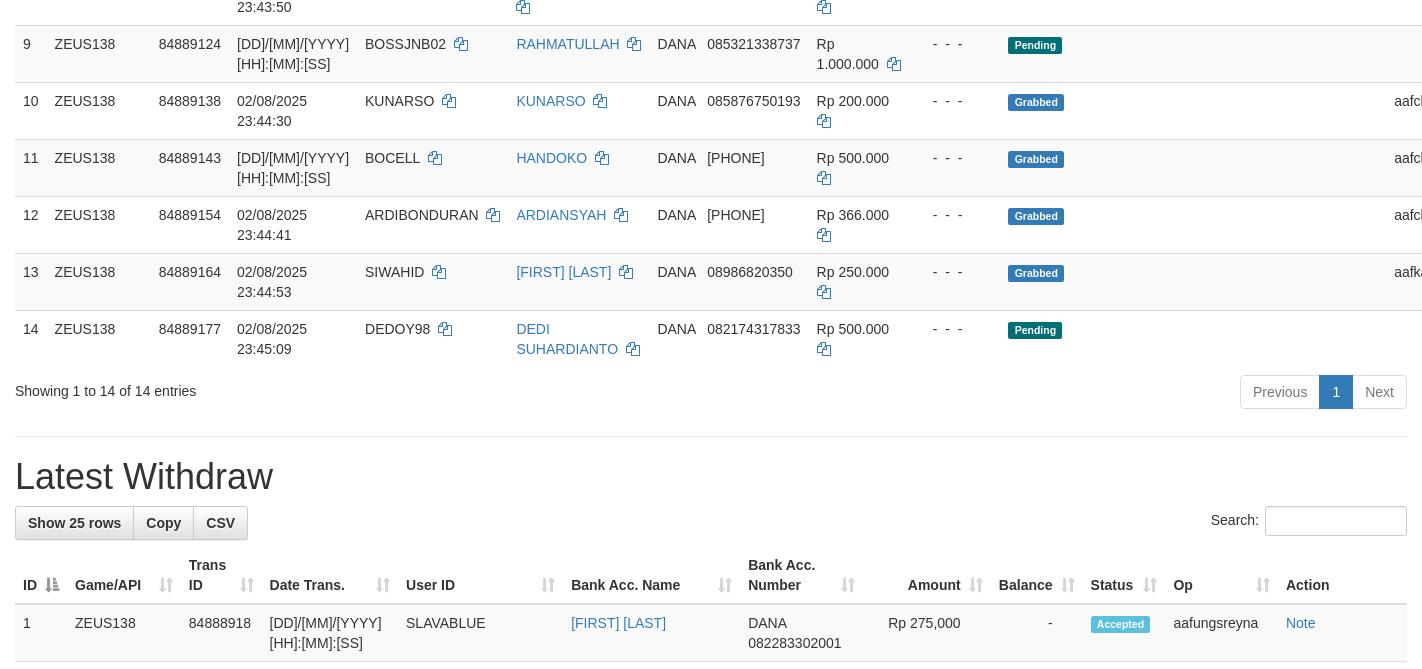 scroll, scrollTop: 772, scrollLeft: 0, axis: vertical 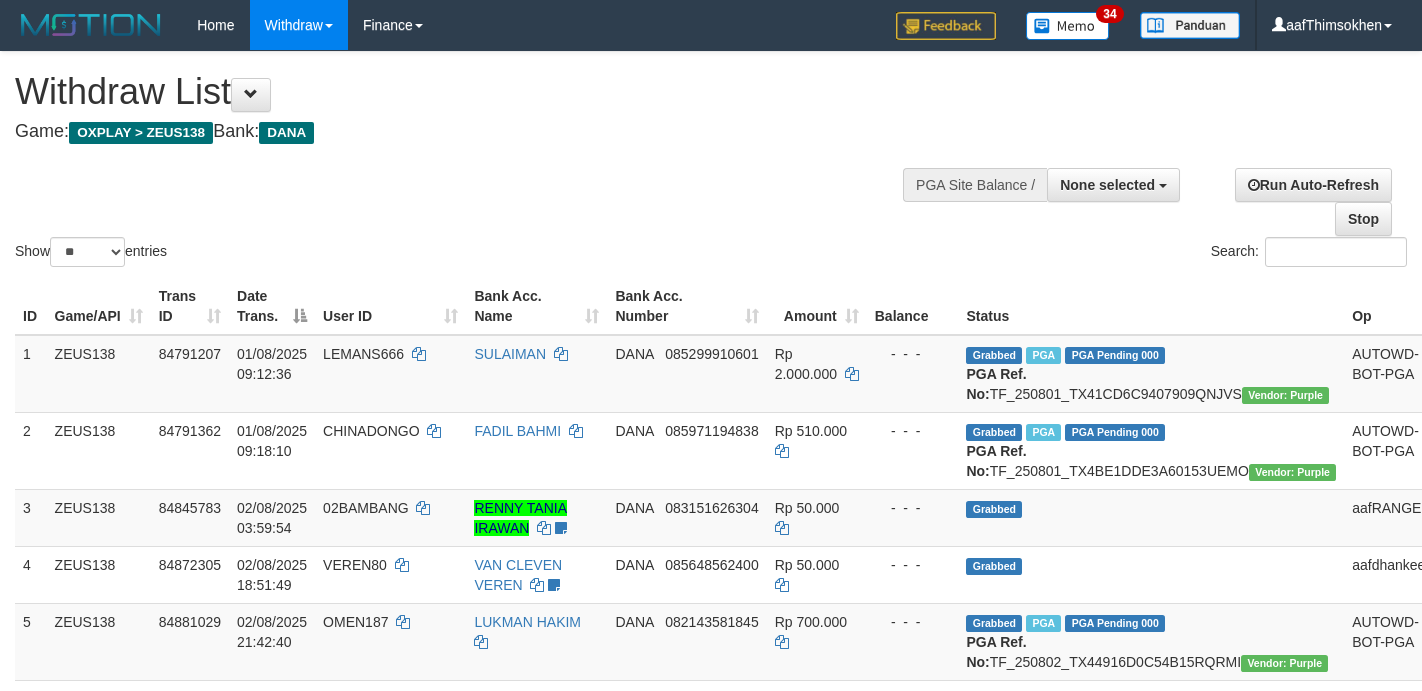 select 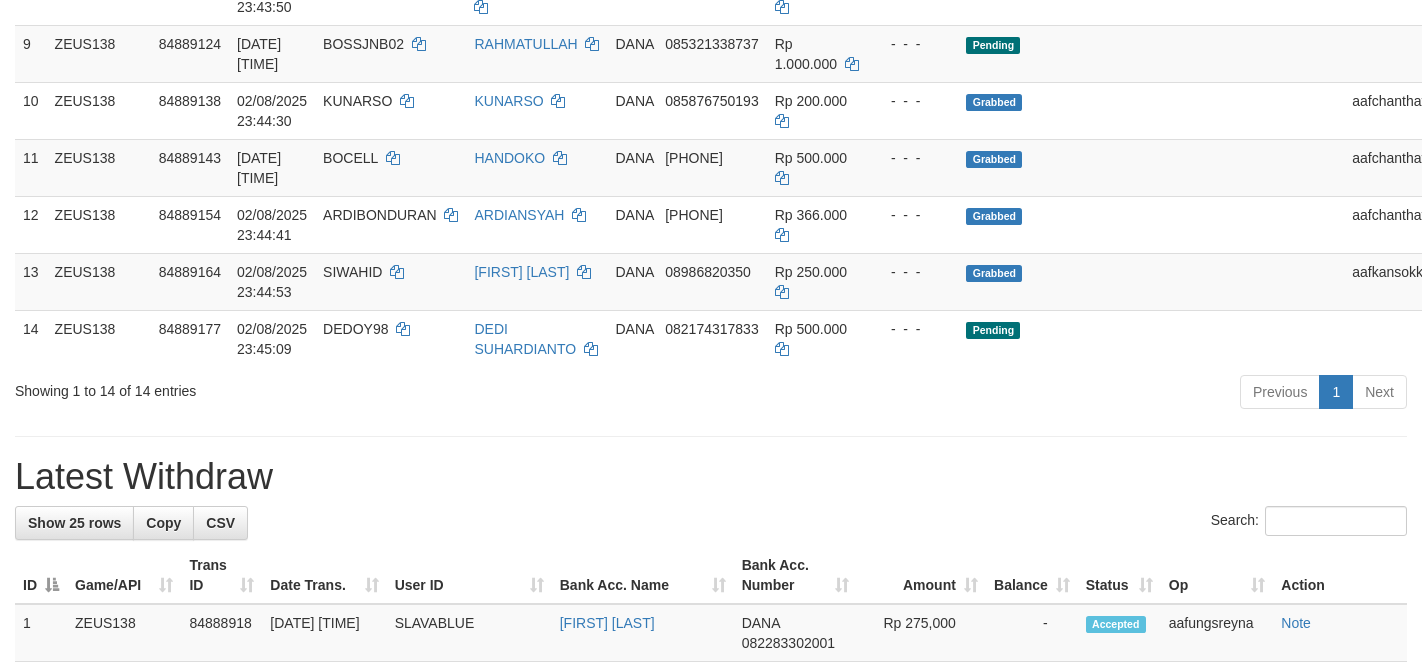 scroll, scrollTop: 772, scrollLeft: 0, axis: vertical 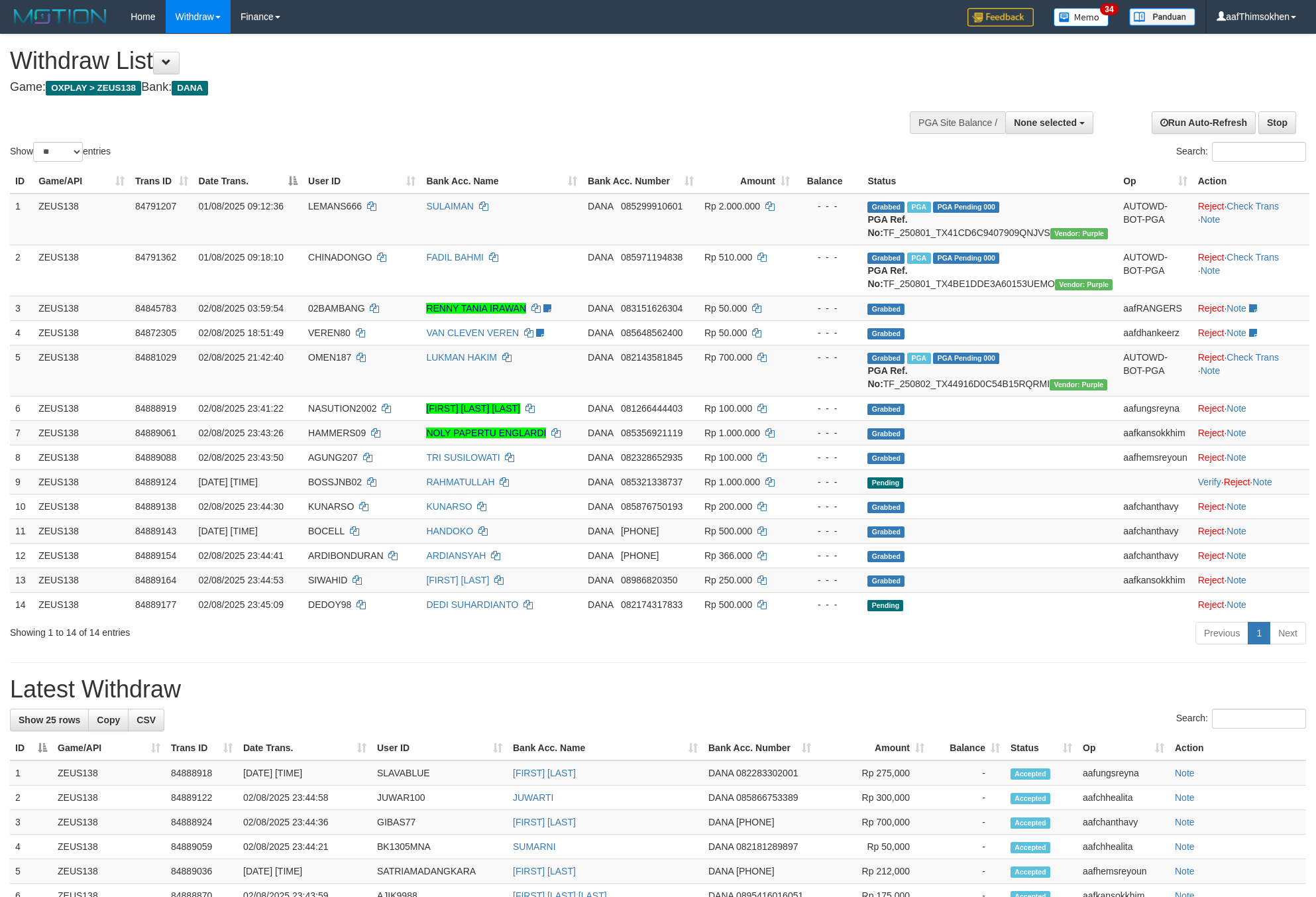 select 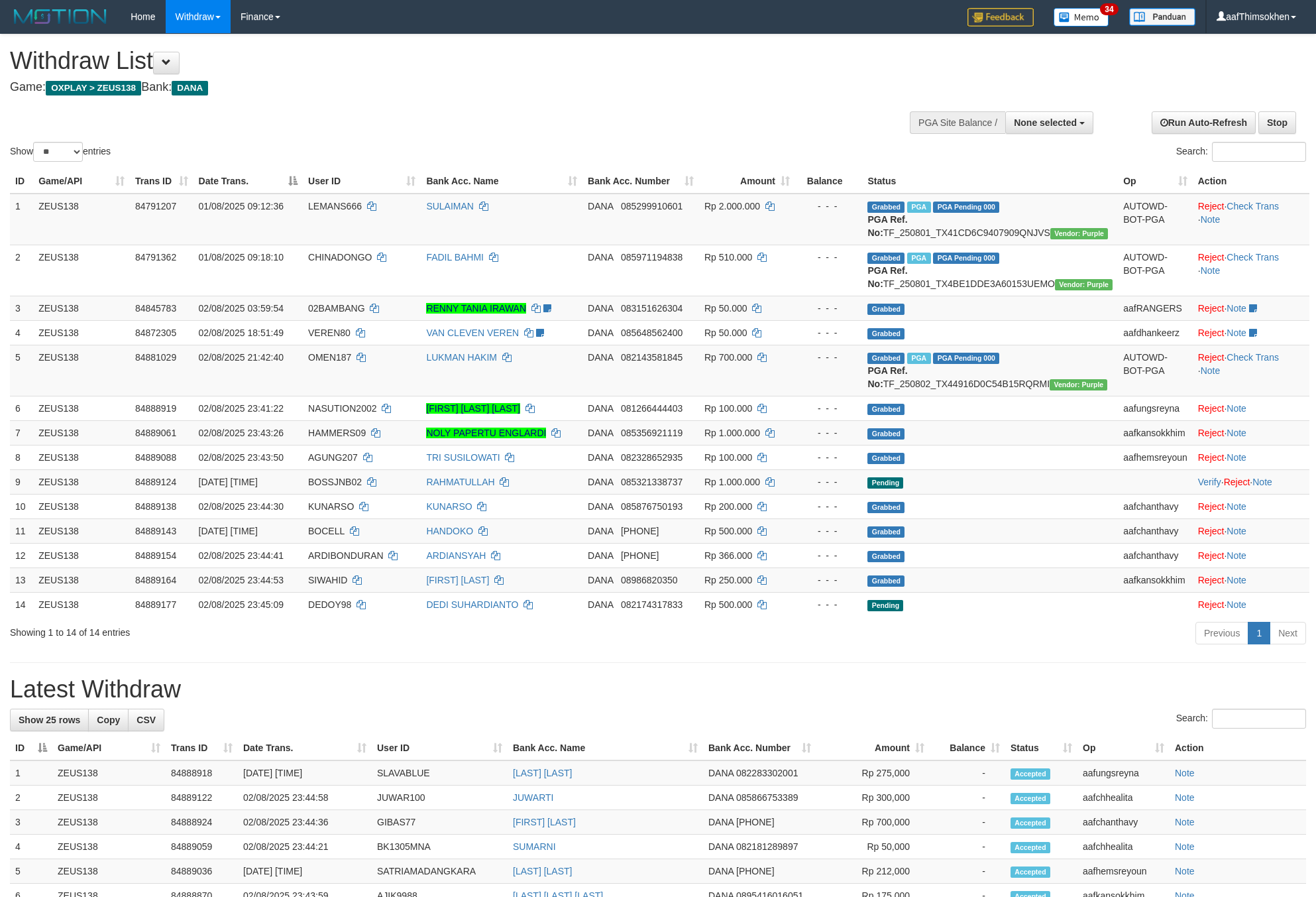 select 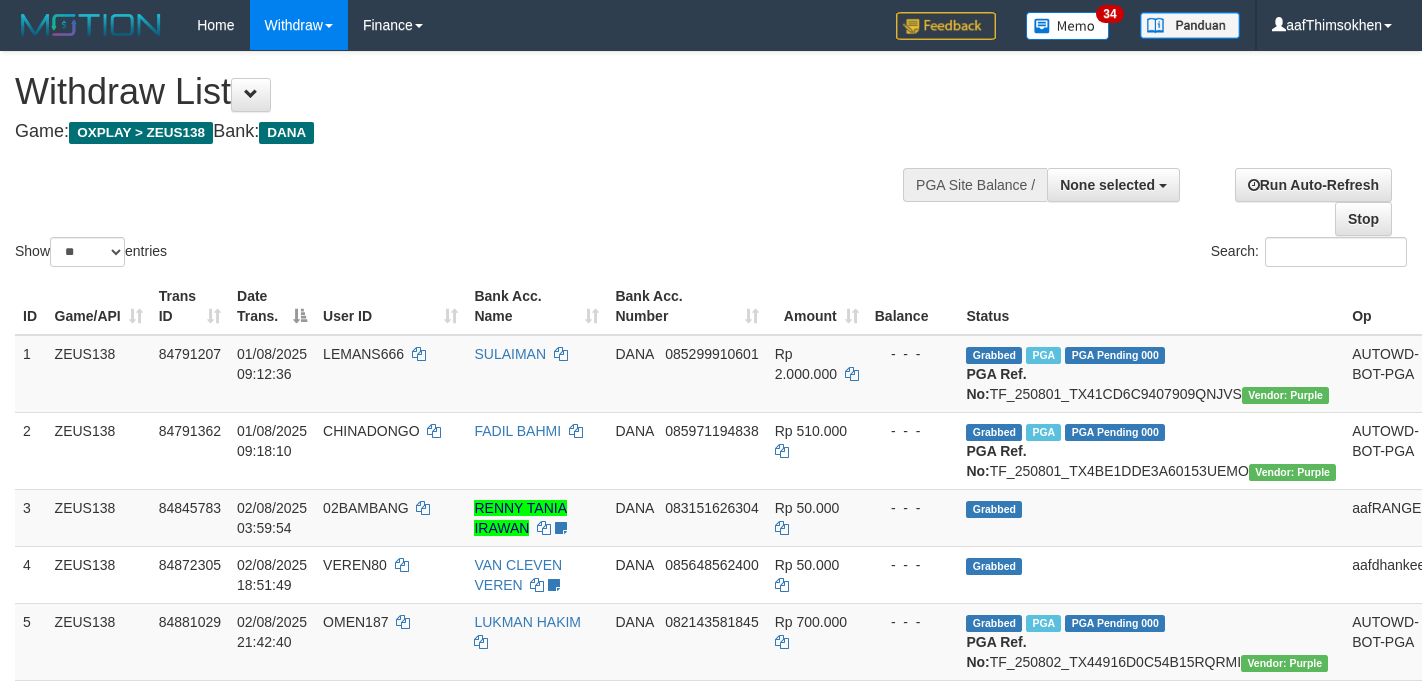 select 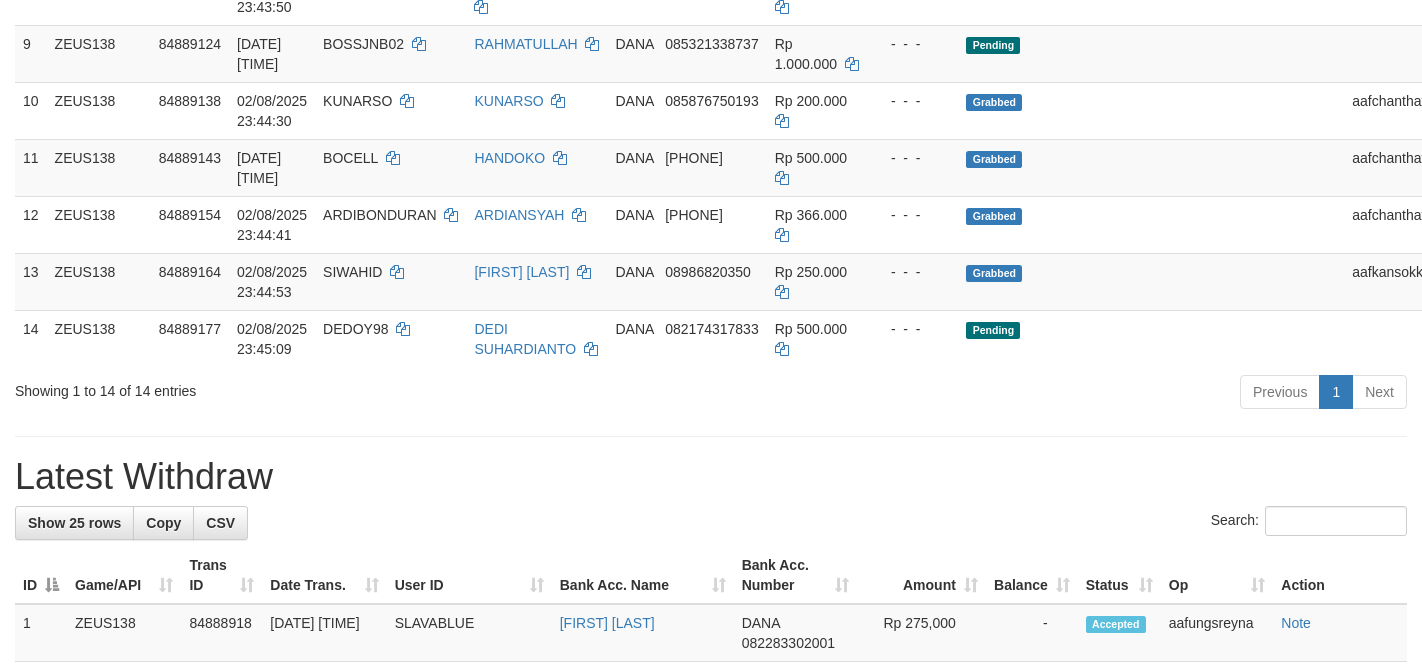 scroll, scrollTop: 772, scrollLeft: 0, axis: vertical 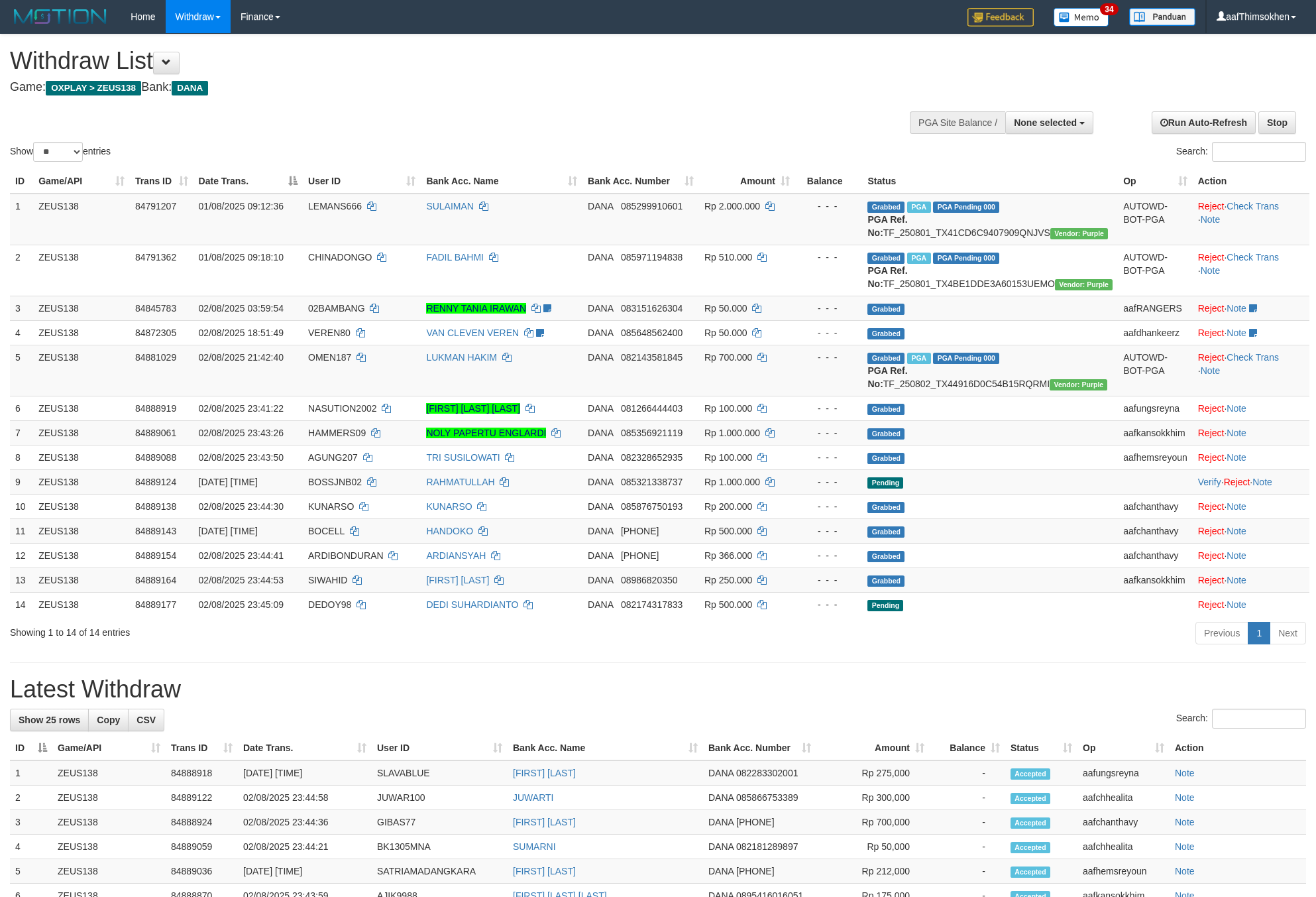 select 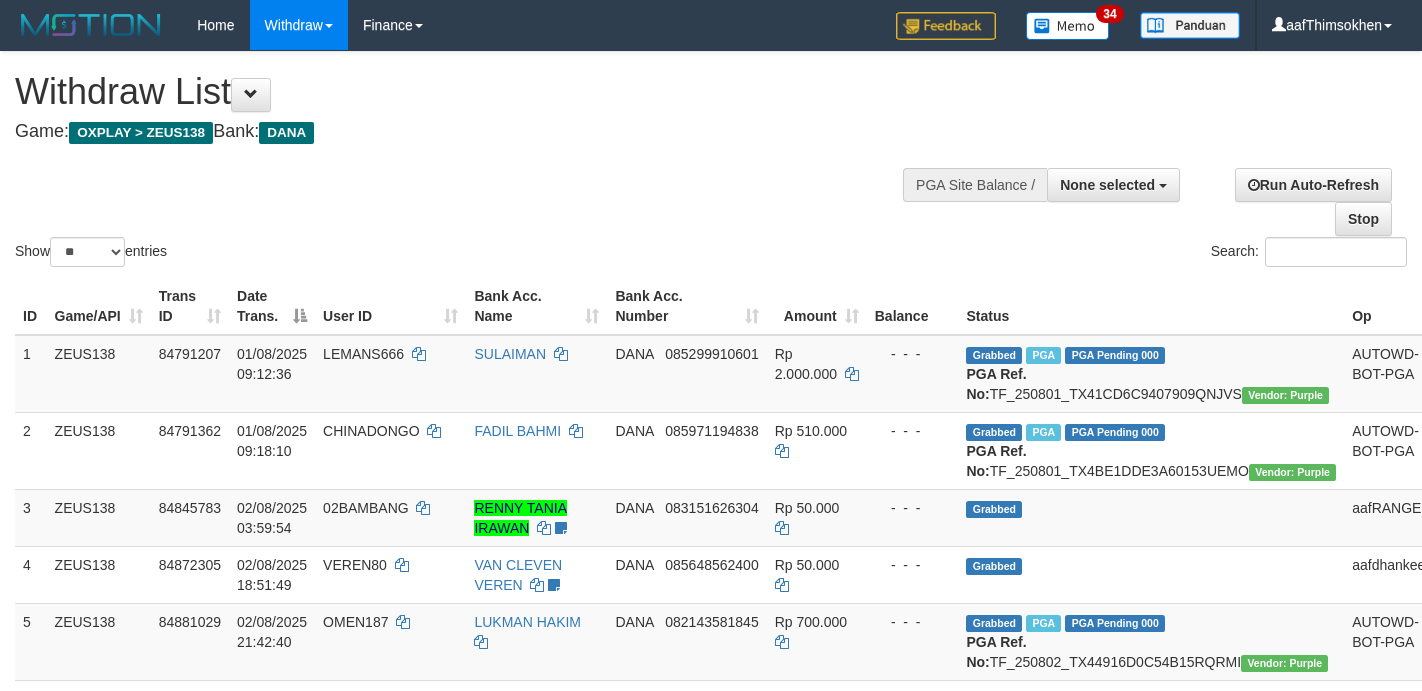 select 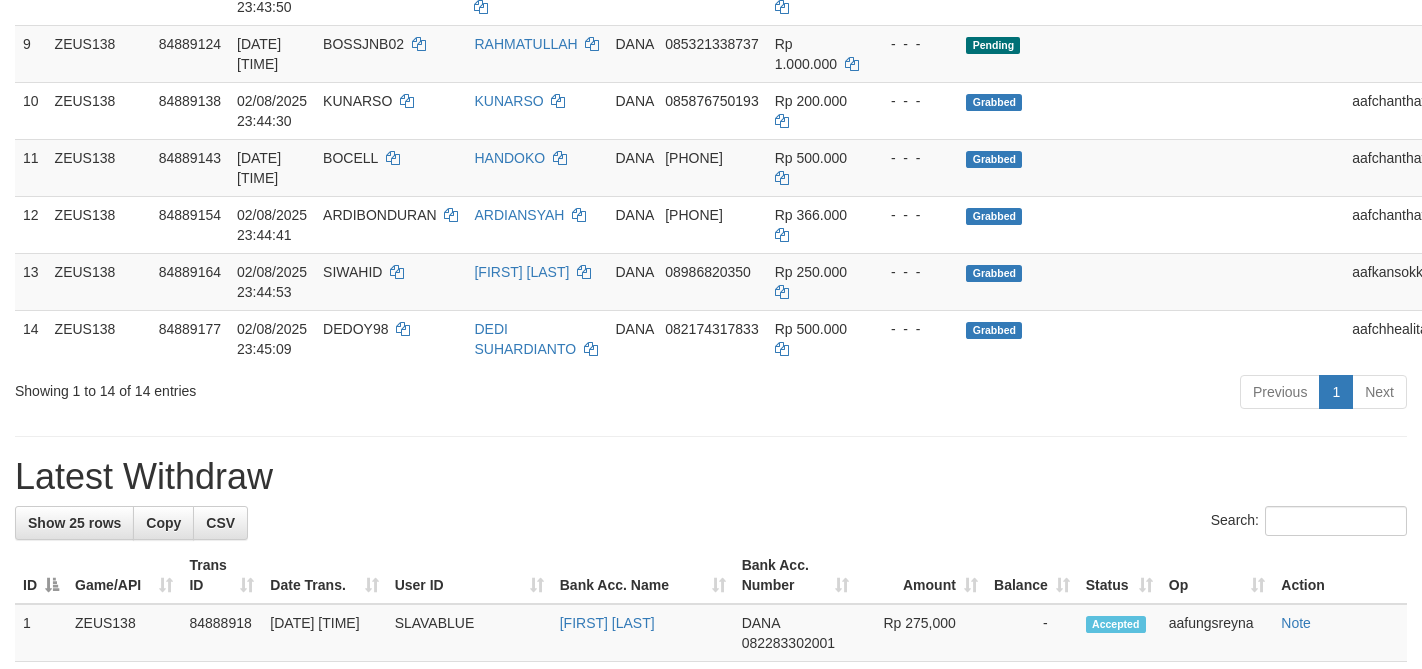 scroll, scrollTop: 772, scrollLeft: 0, axis: vertical 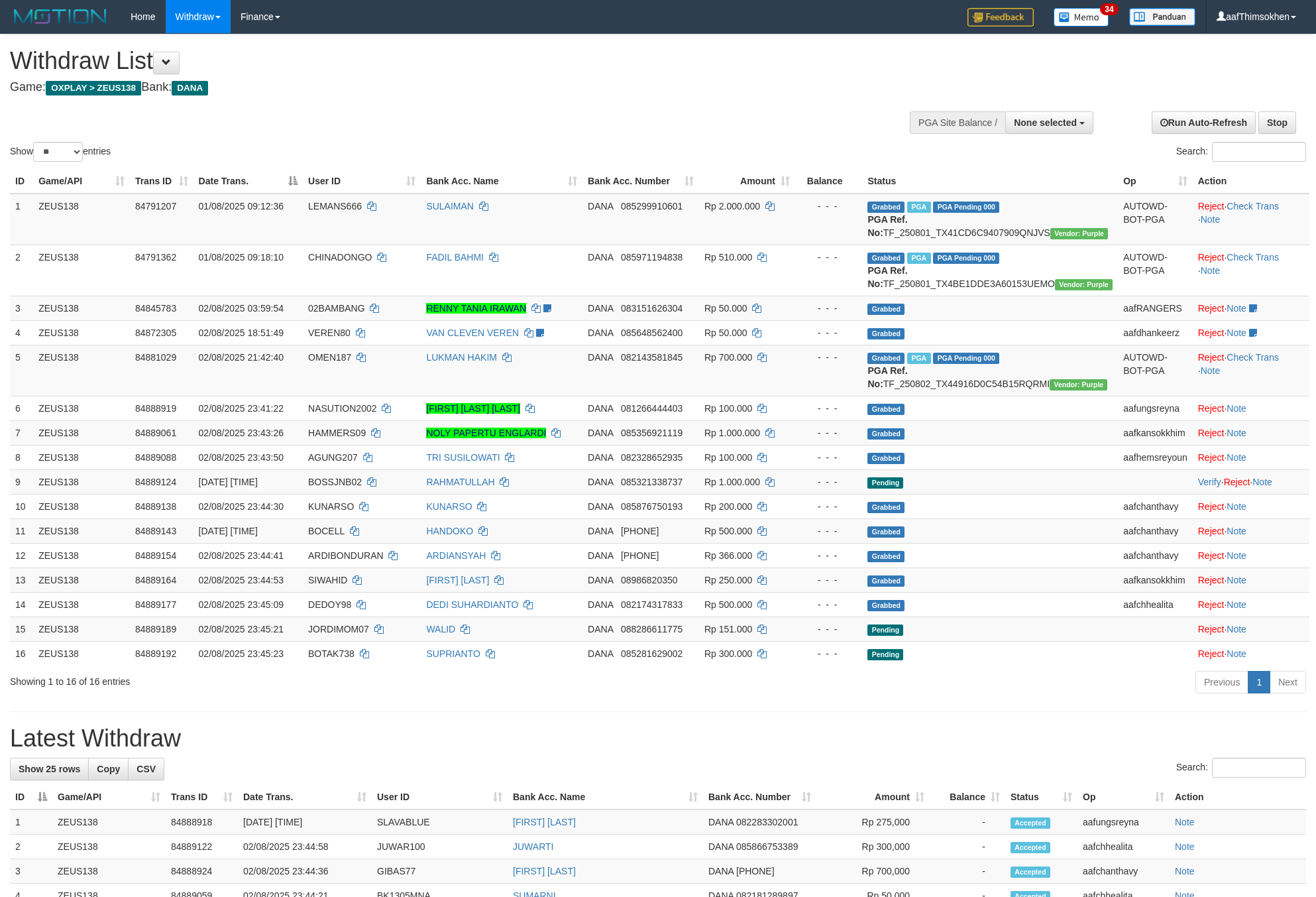 select 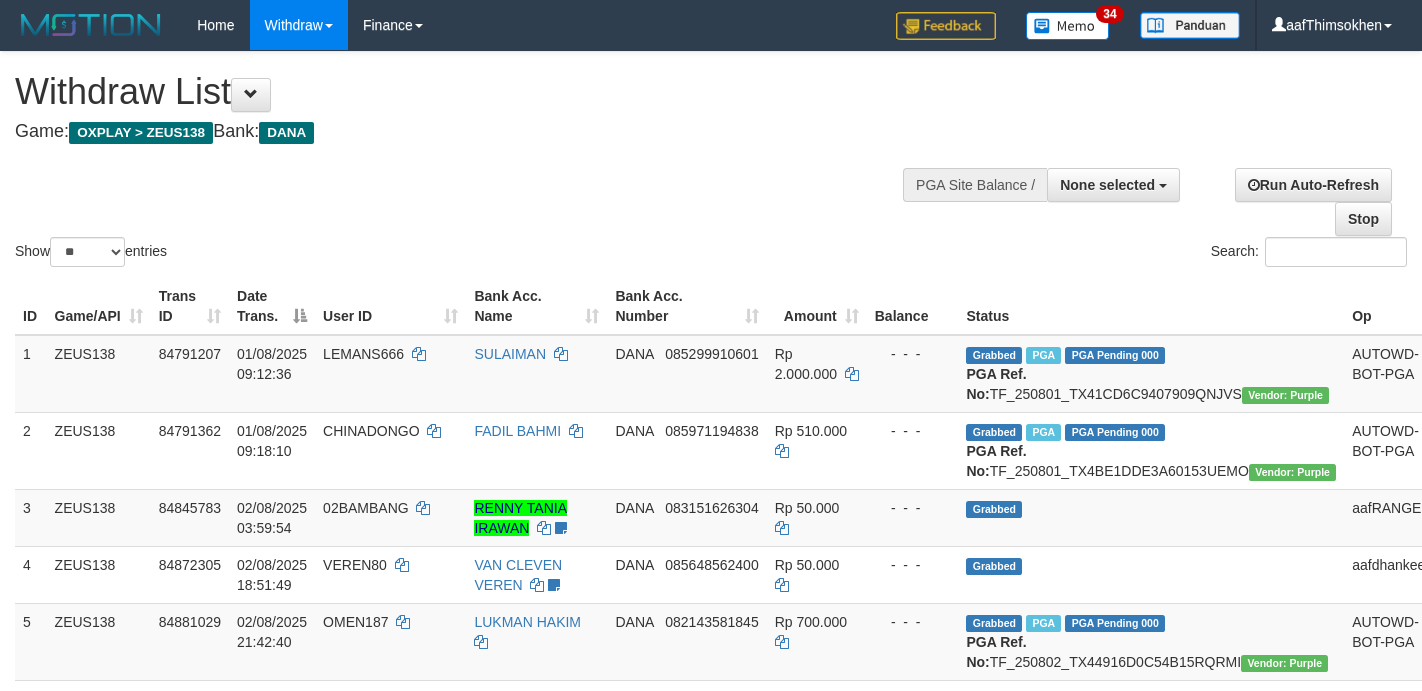 select 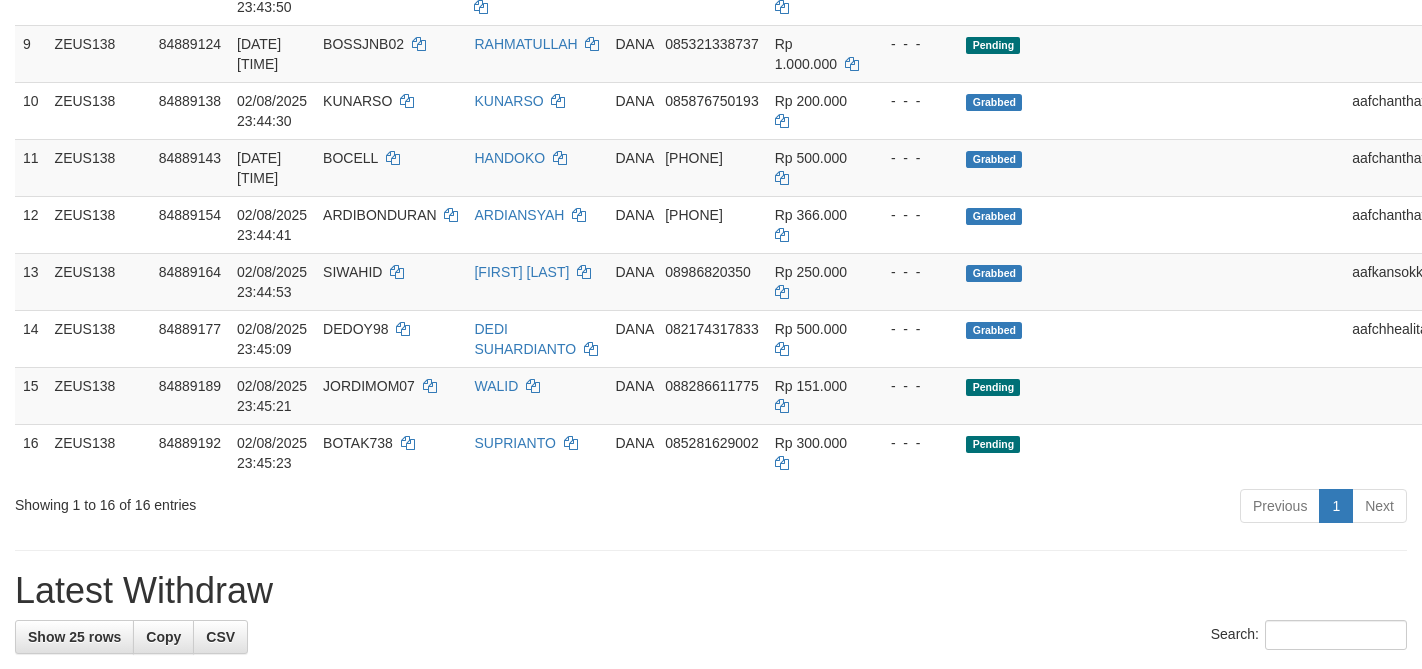 scroll, scrollTop: 772, scrollLeft: 0, axis: vertical 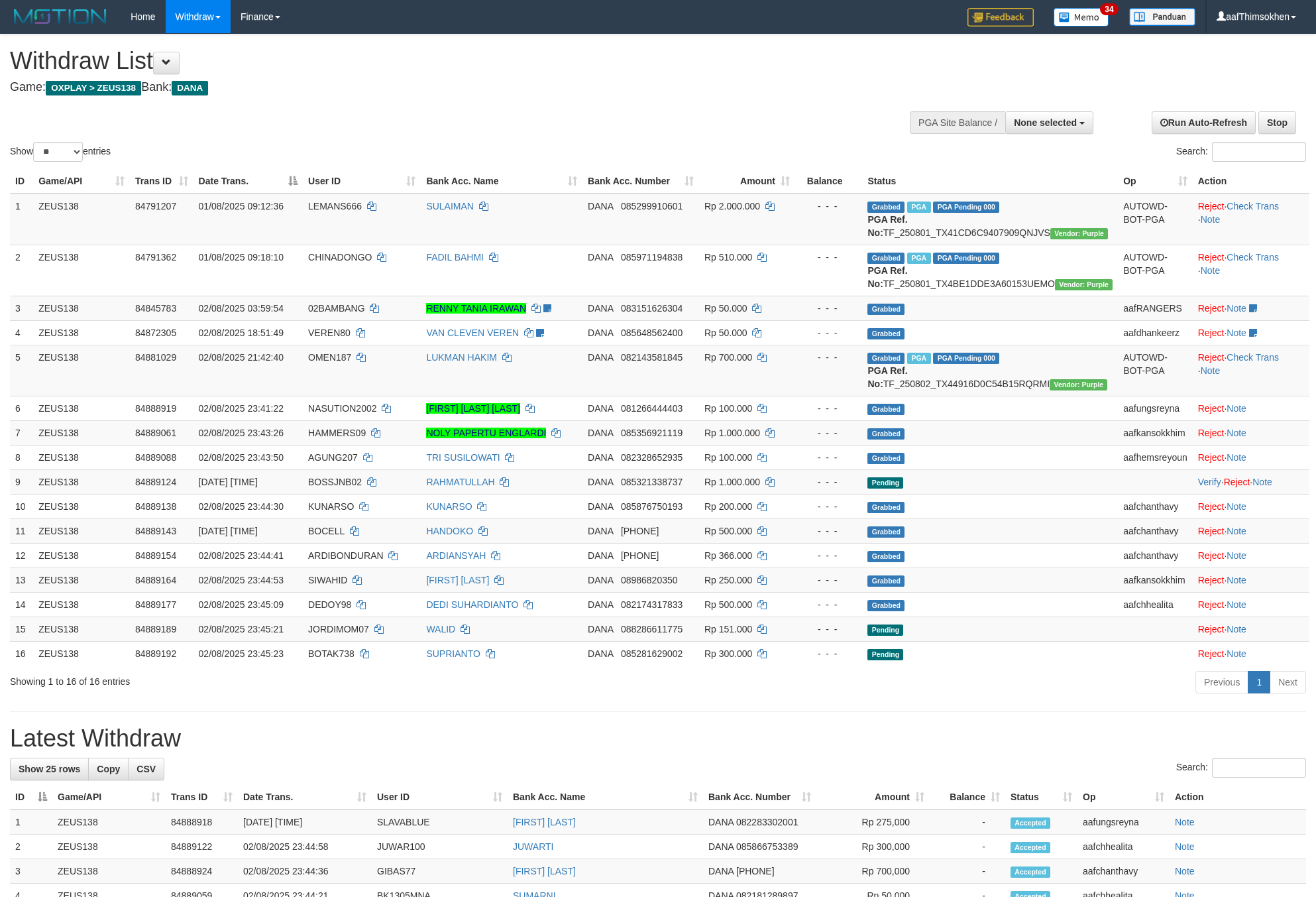 select 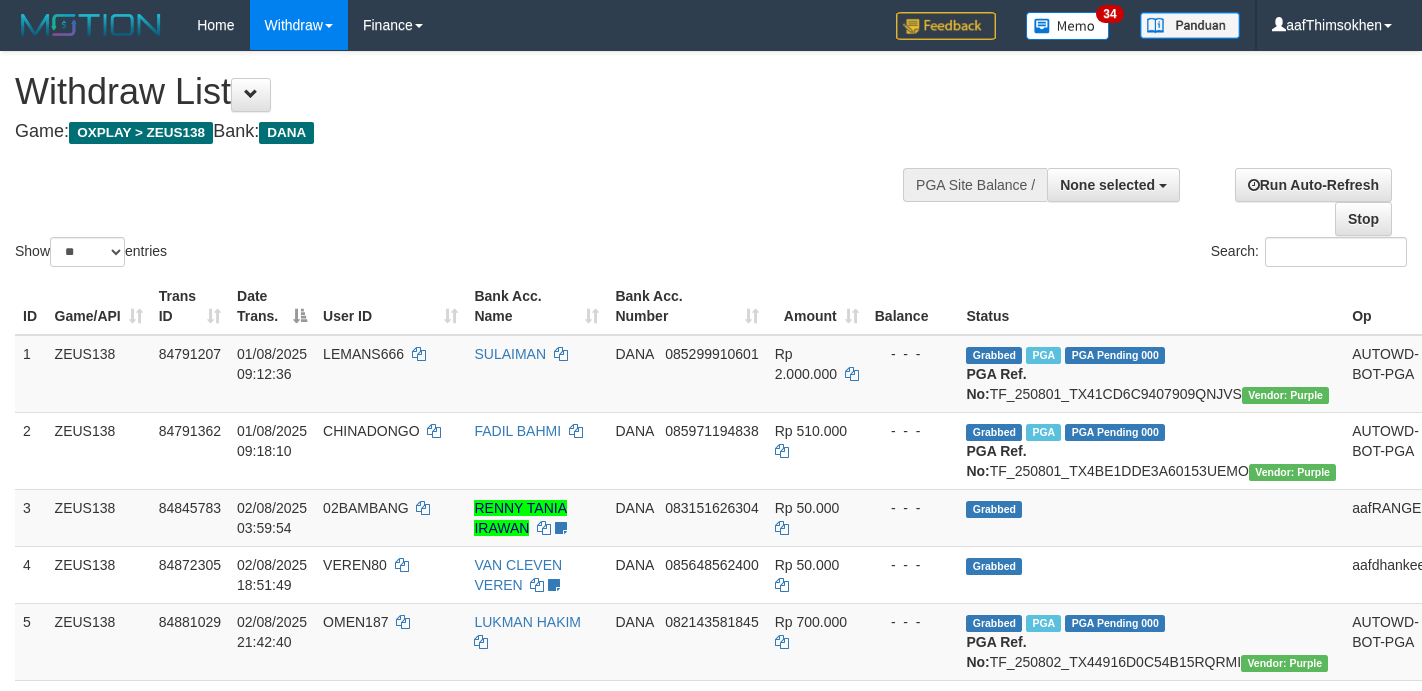select 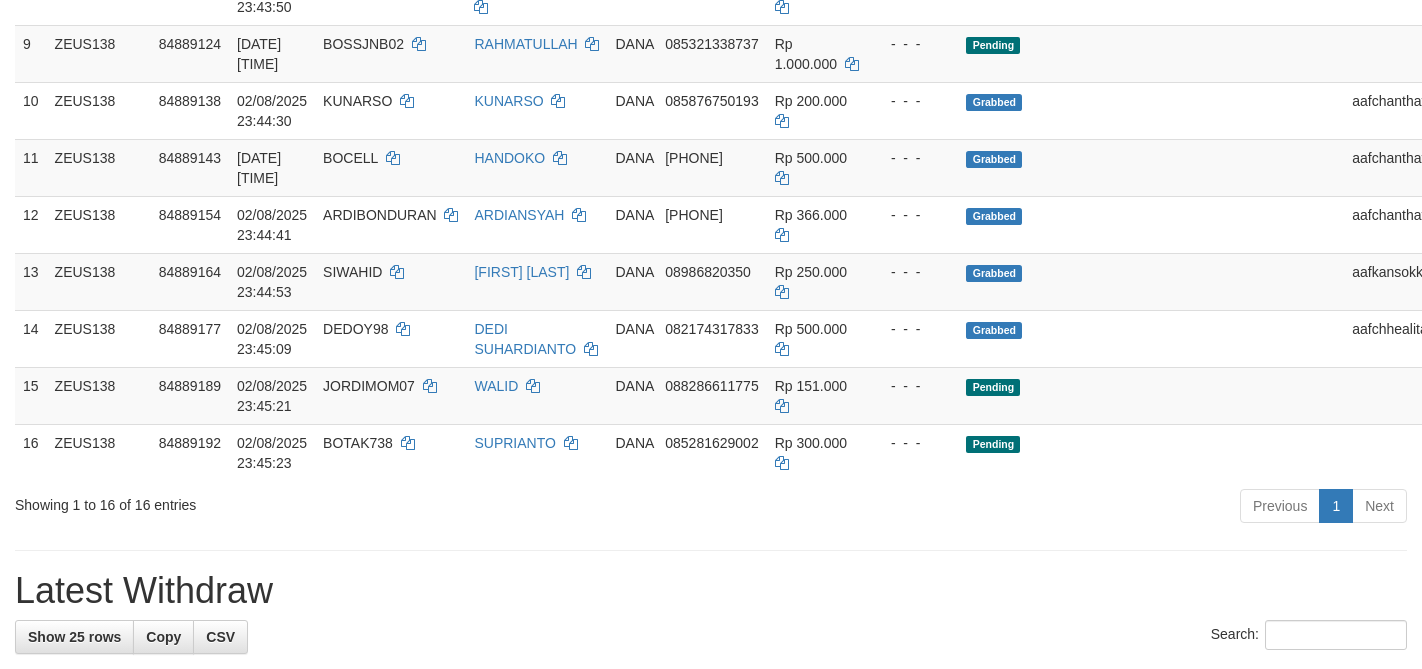 scroll, scrollTop: 772, scrollLeft: 0, axis: vertical 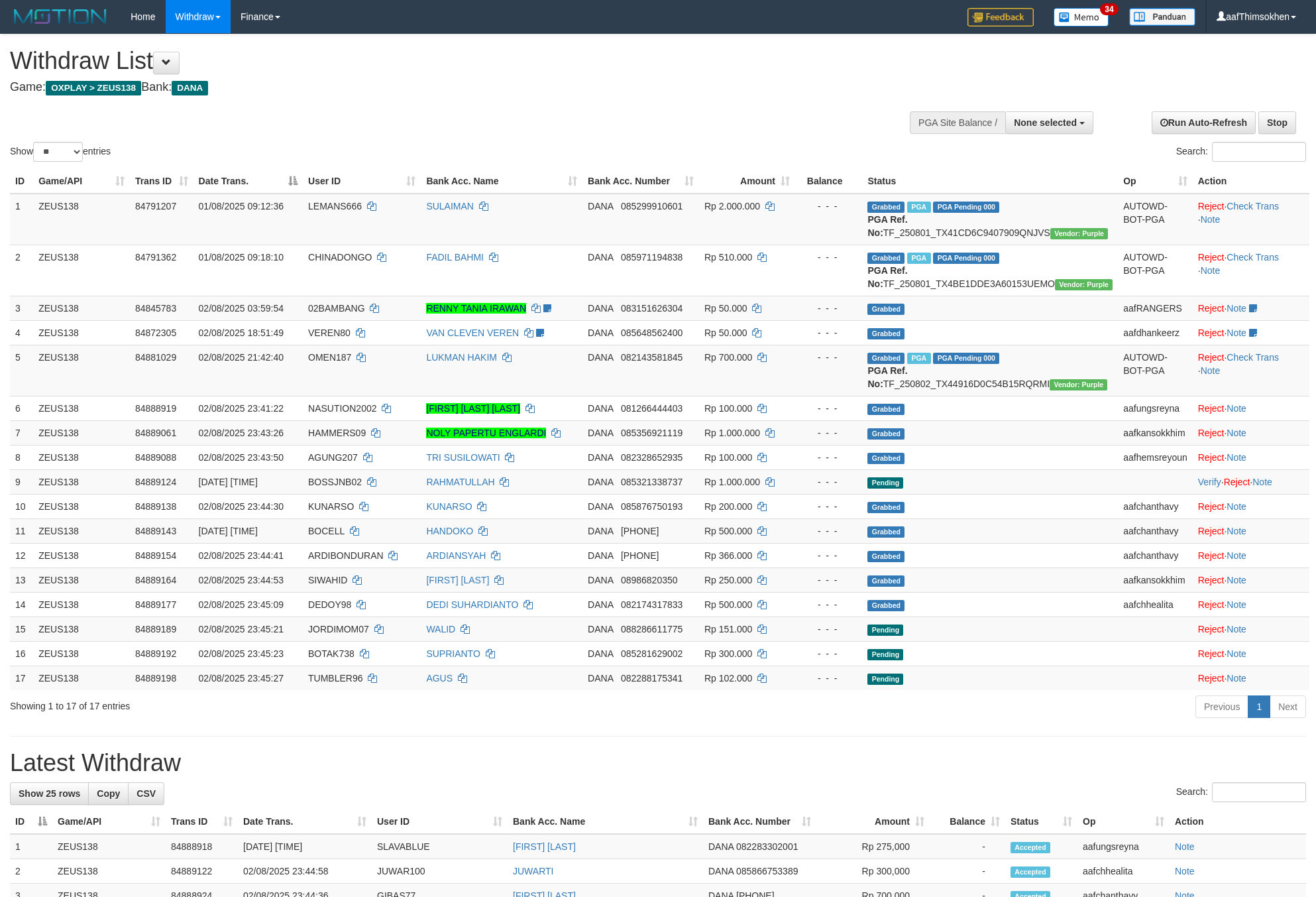 select 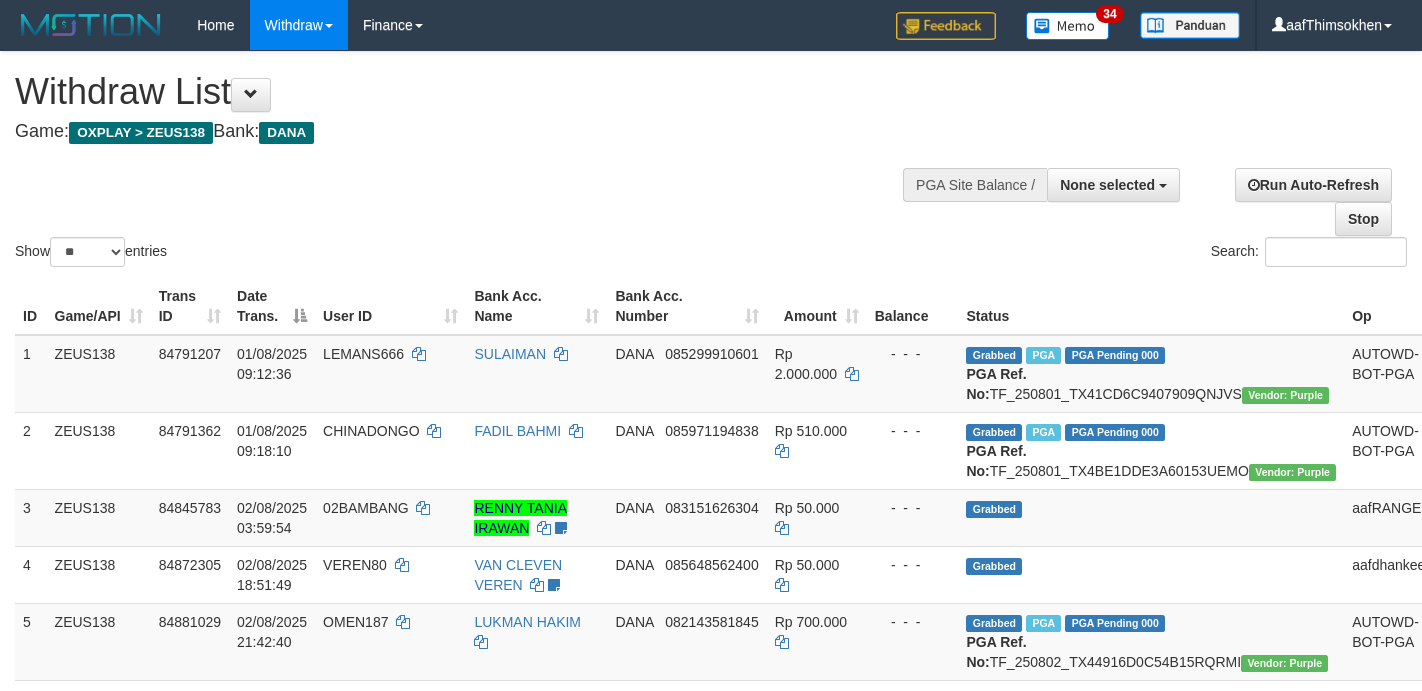 select 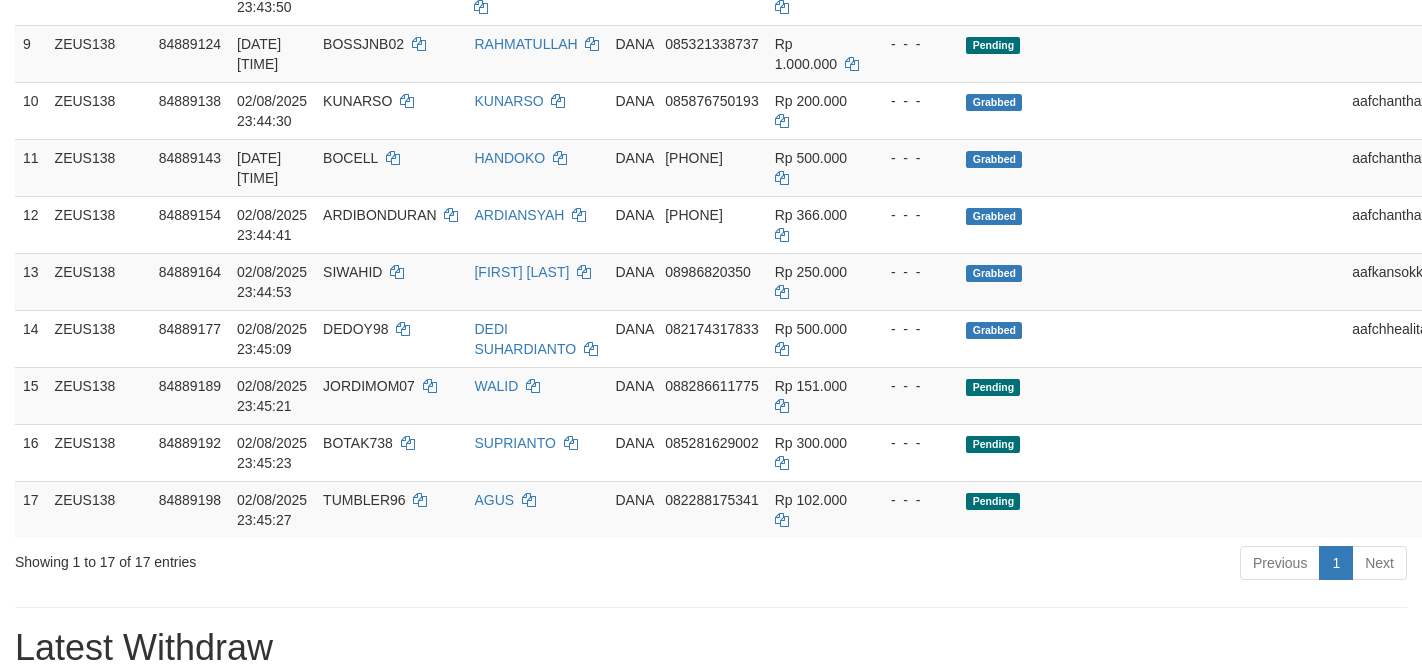 scroll, scrollTop: 772, scrollLeft: 0, axis: vertical 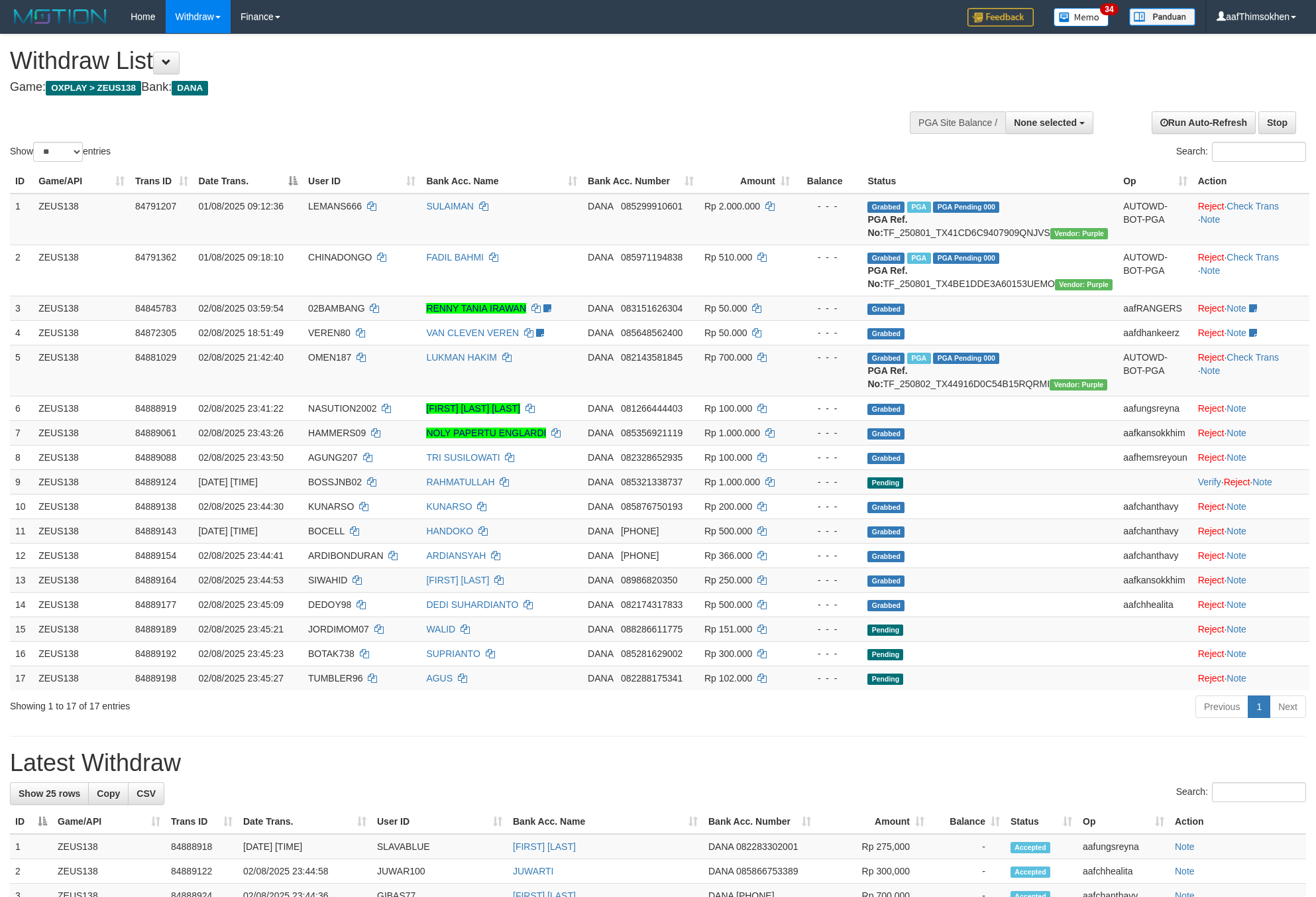 select 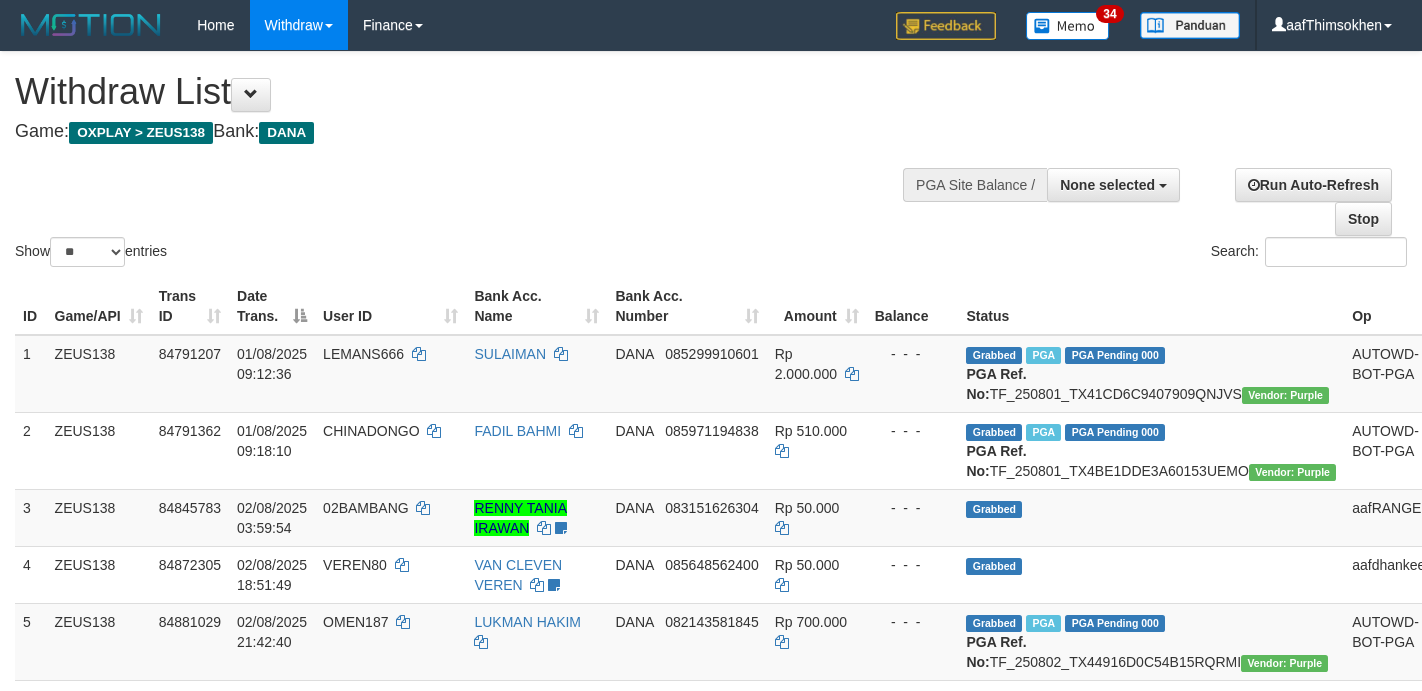 select 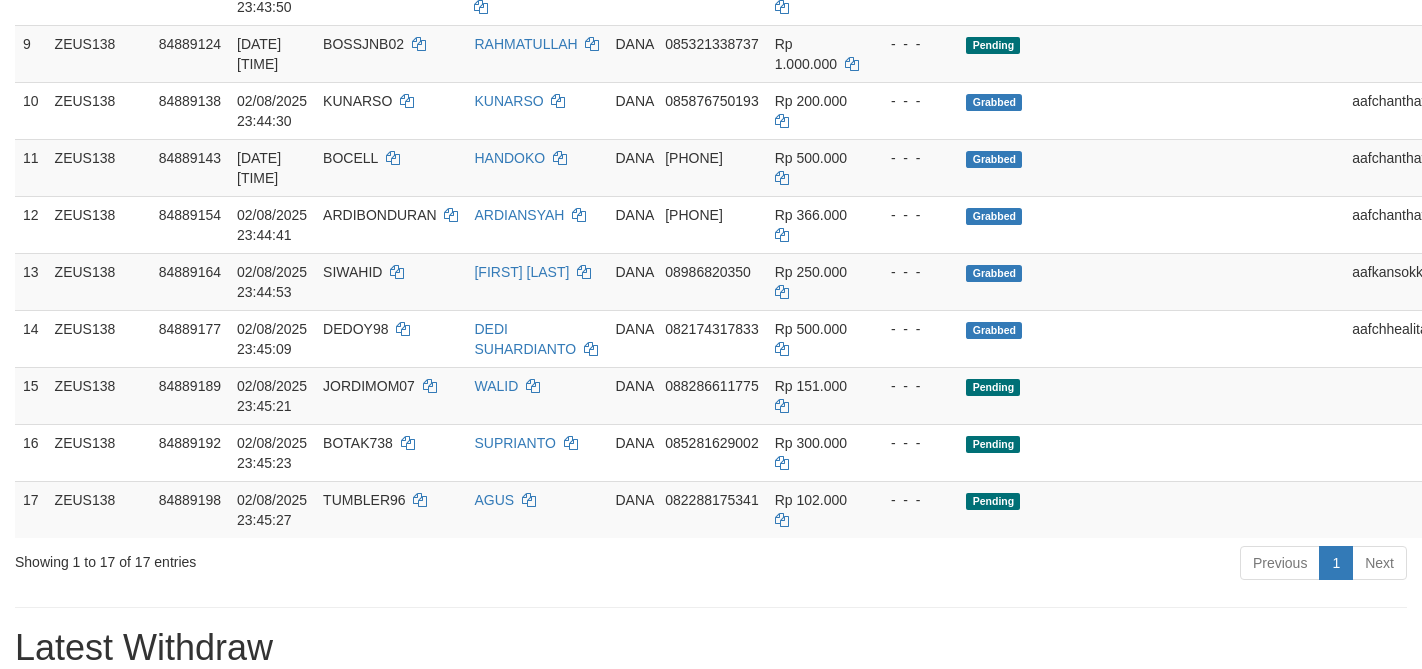 scroll, scrollTop: 772, scrollLeft: 0, axis: vertical 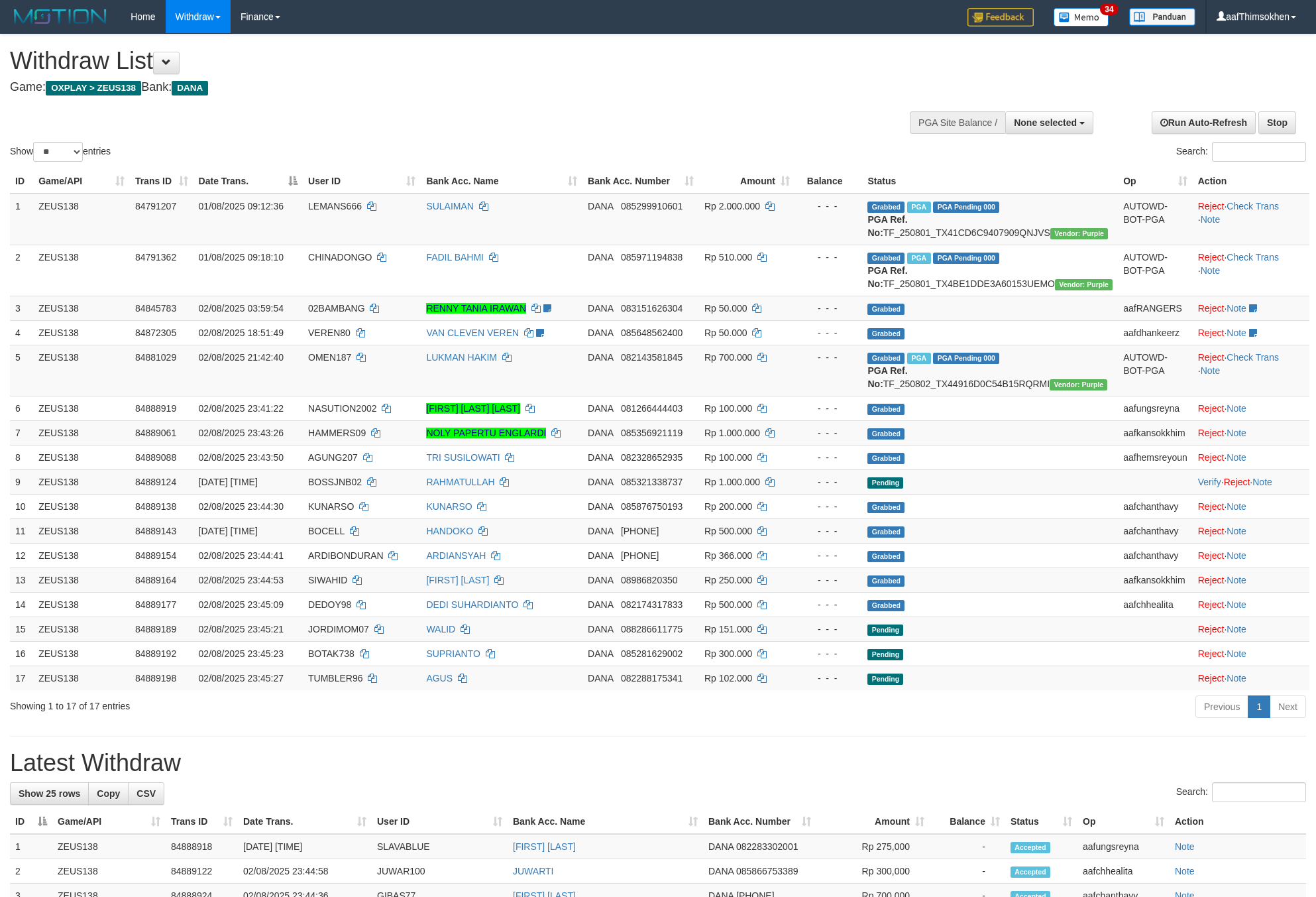select 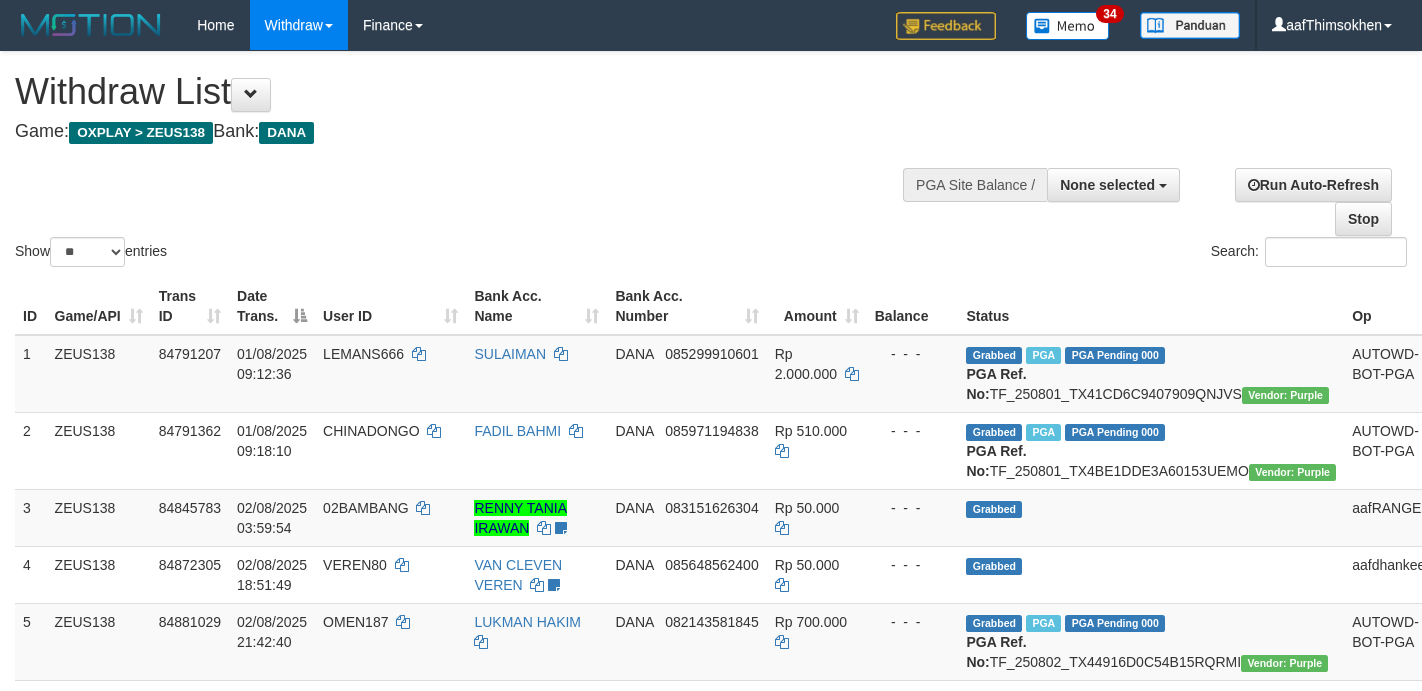 select 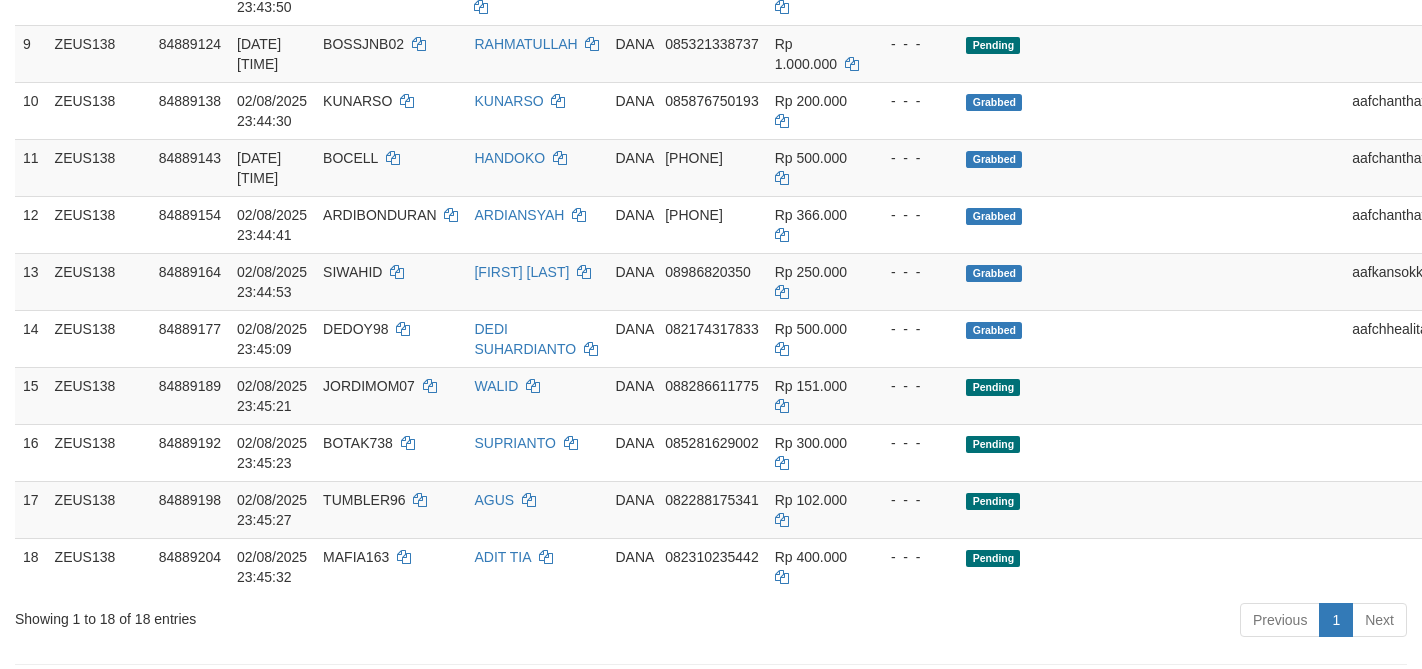 scroll, scrollTop: 772, scrollLeft: 0, axis: vertical 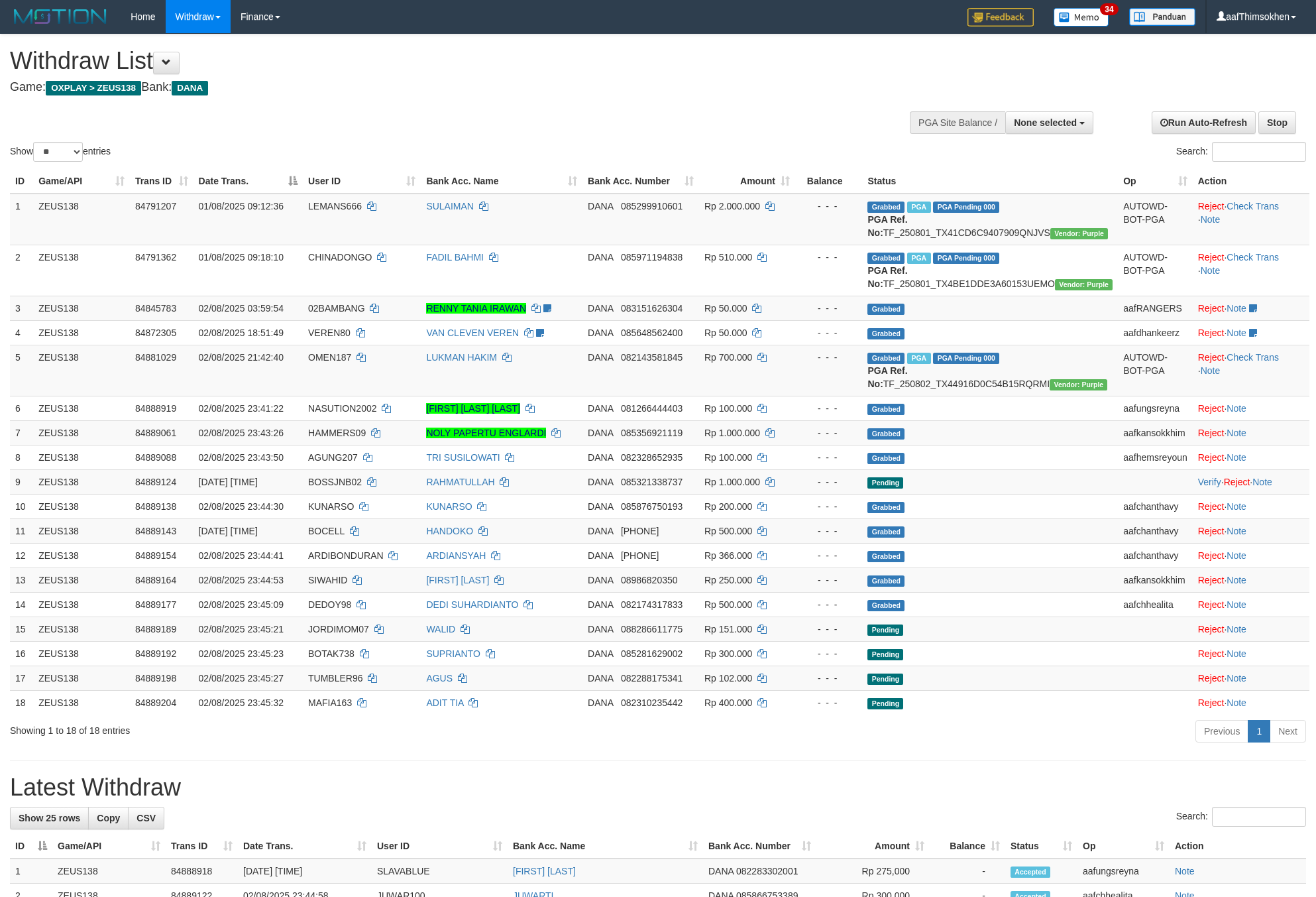 select 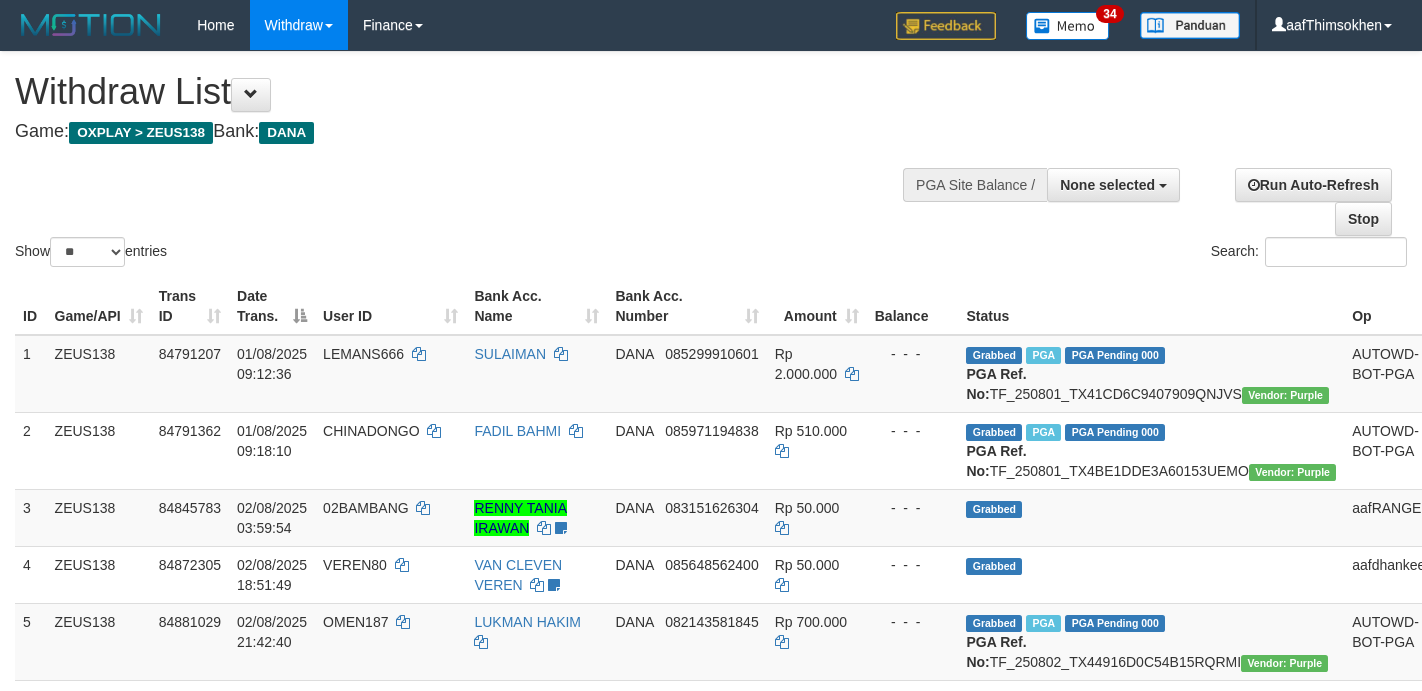 select 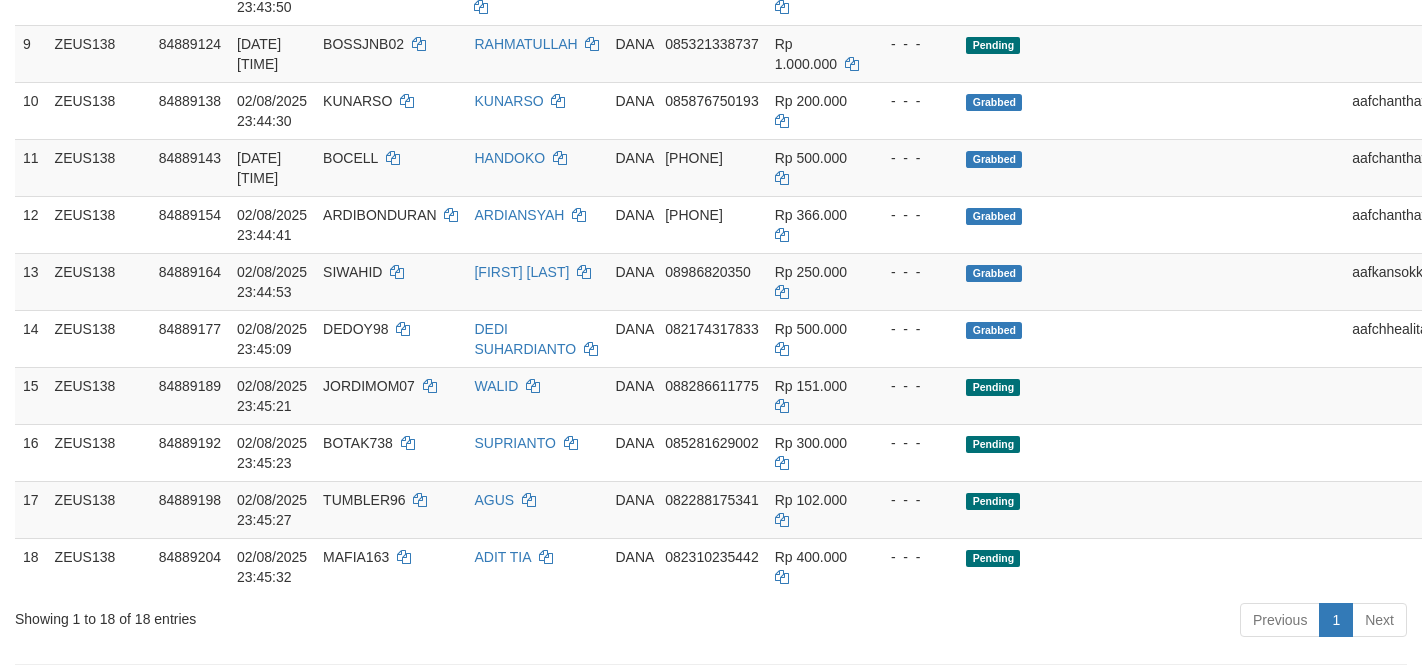 scroll, scrollTop: 772, scrollLeft: 0, axis: vertical 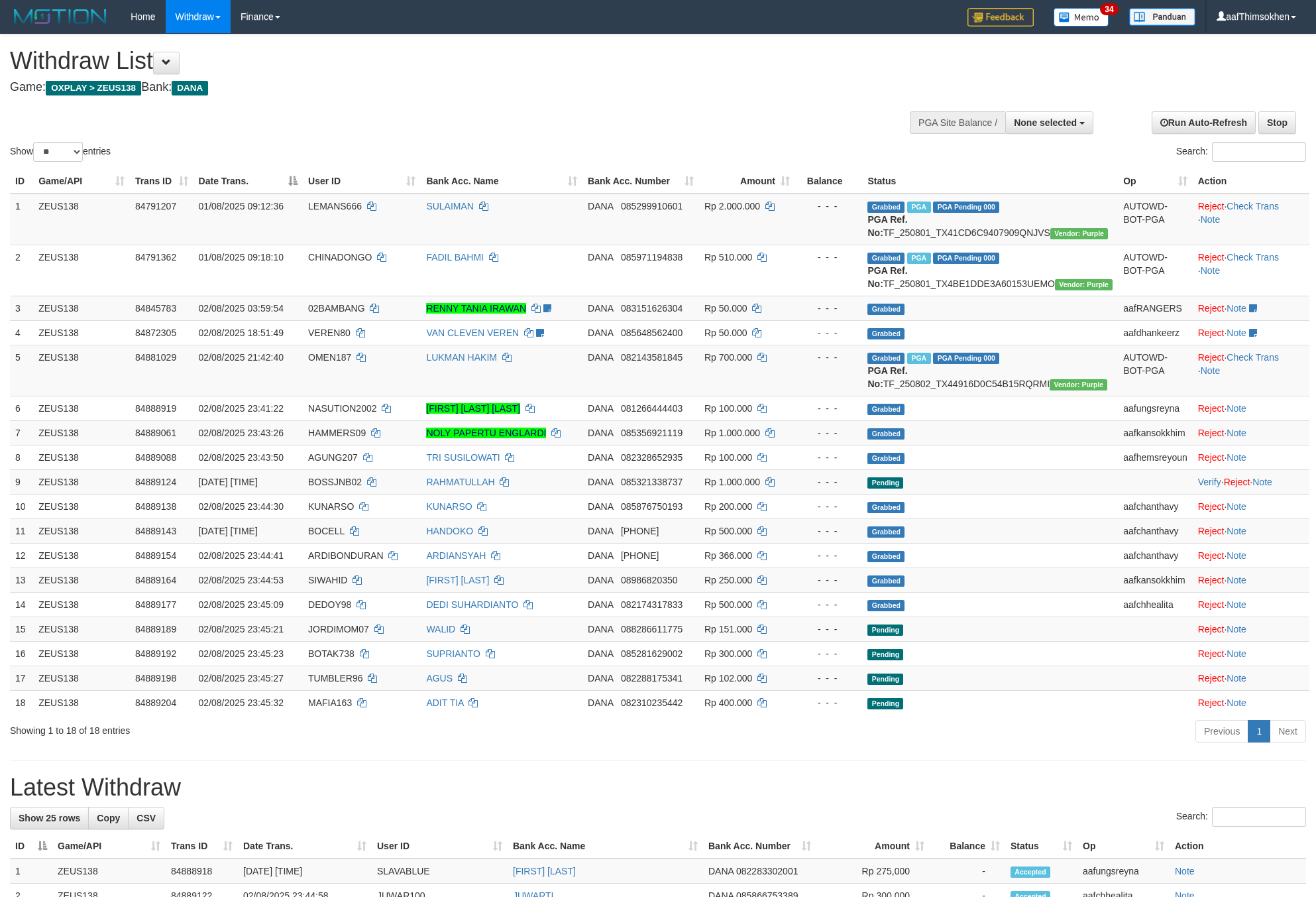 select 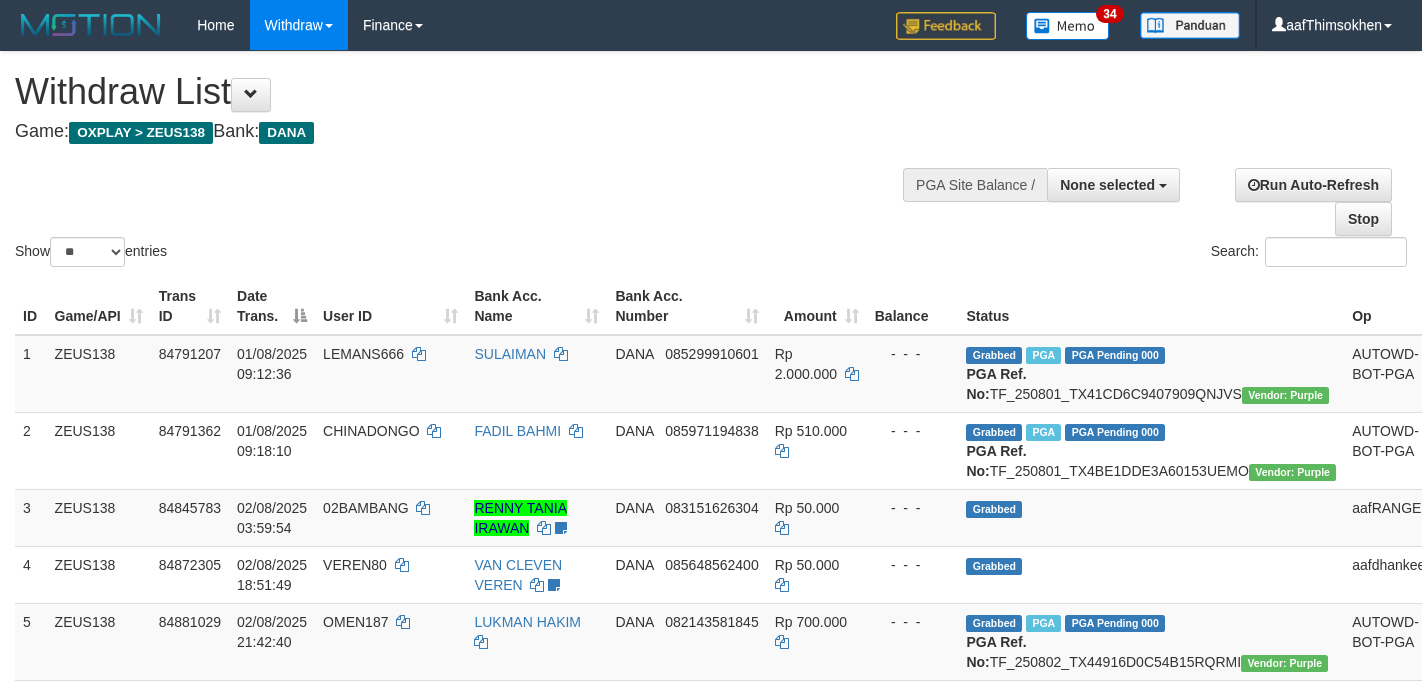 select 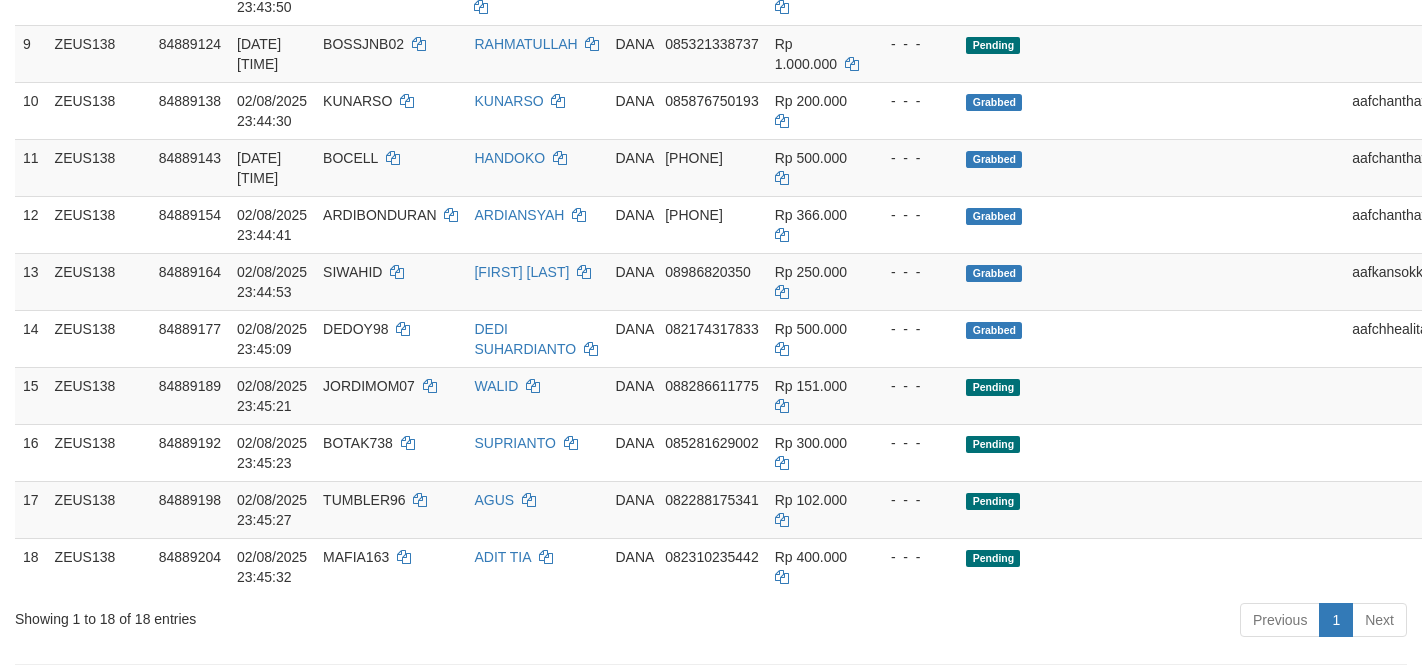 scroll, scrollTop: 772, scrollLeft: 0, axis: vertical 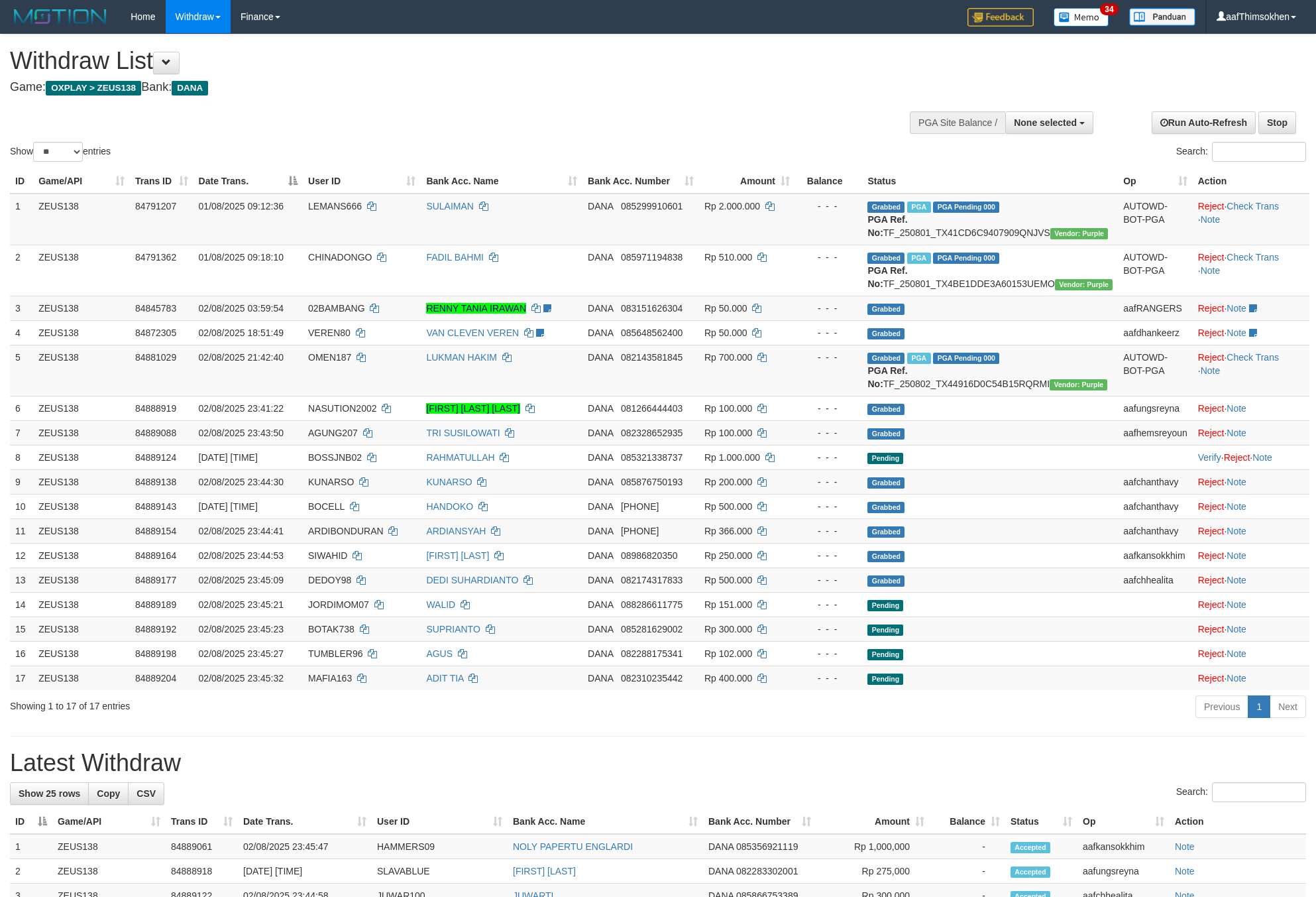 select 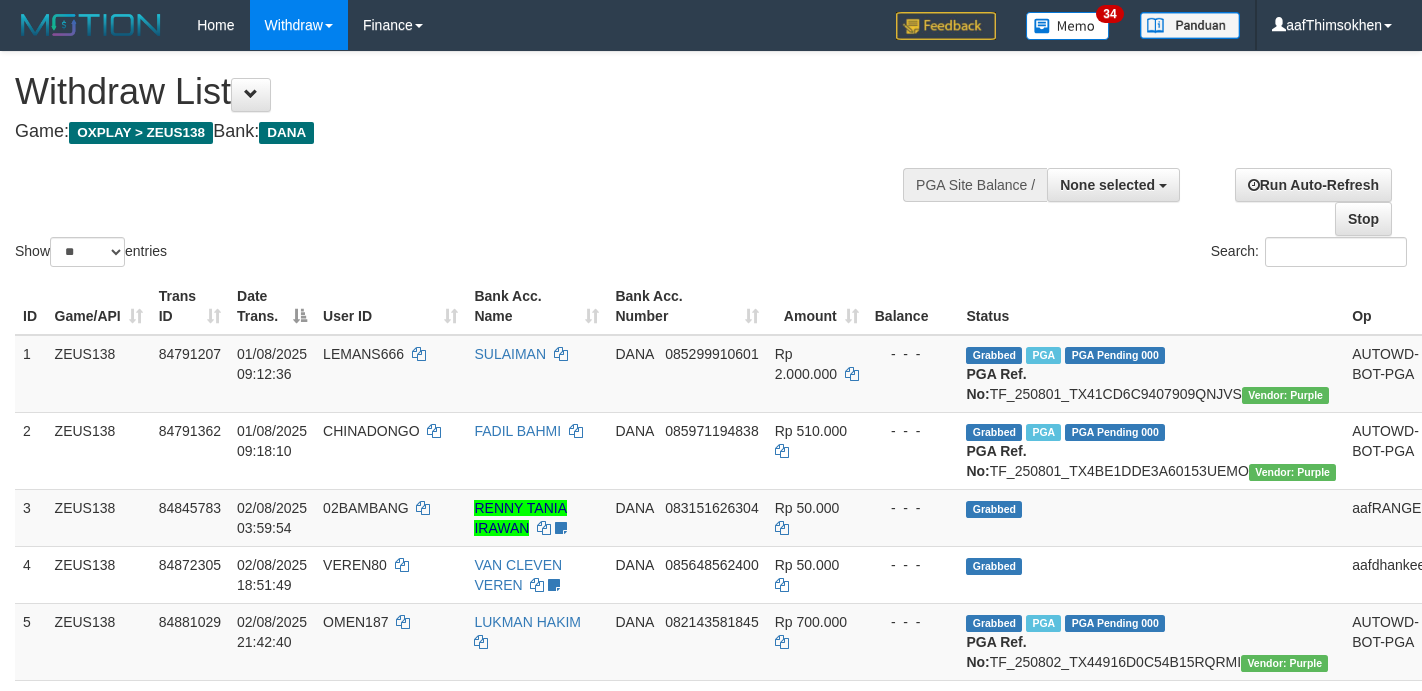 select 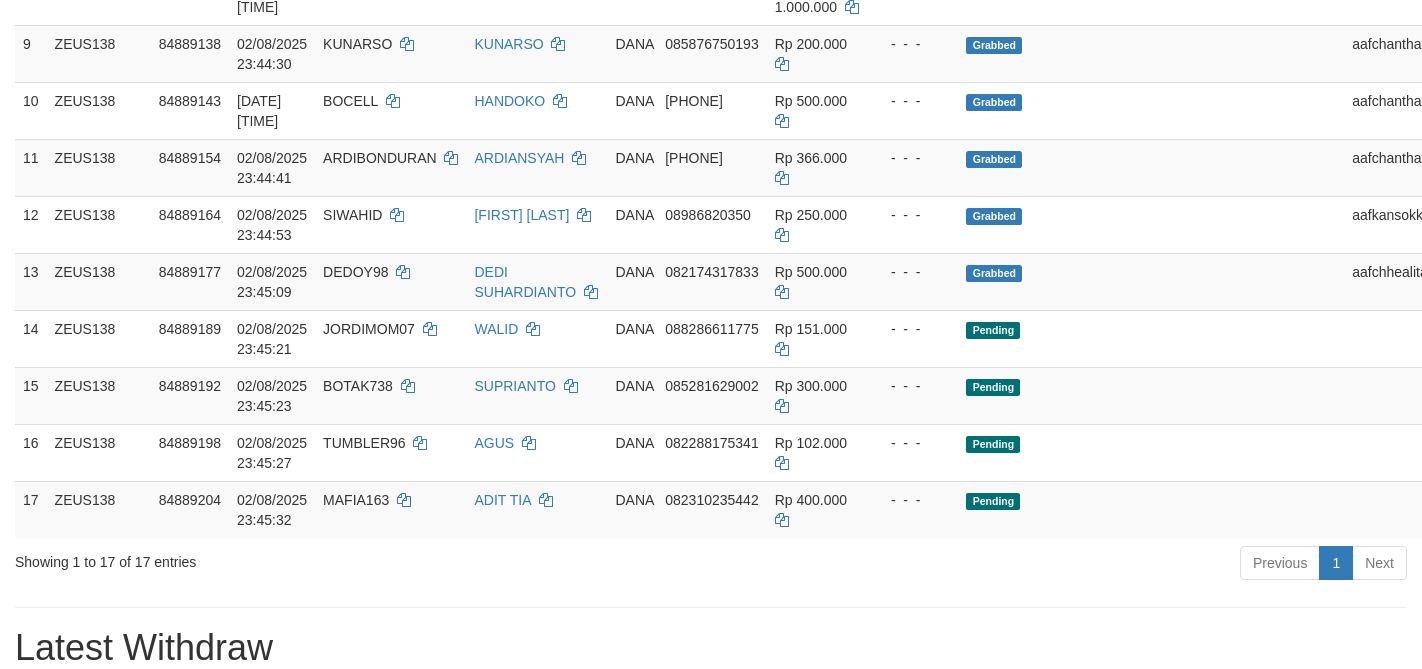 scroll, scrollTop: 772, scrollLeft: 0, axis: vertical 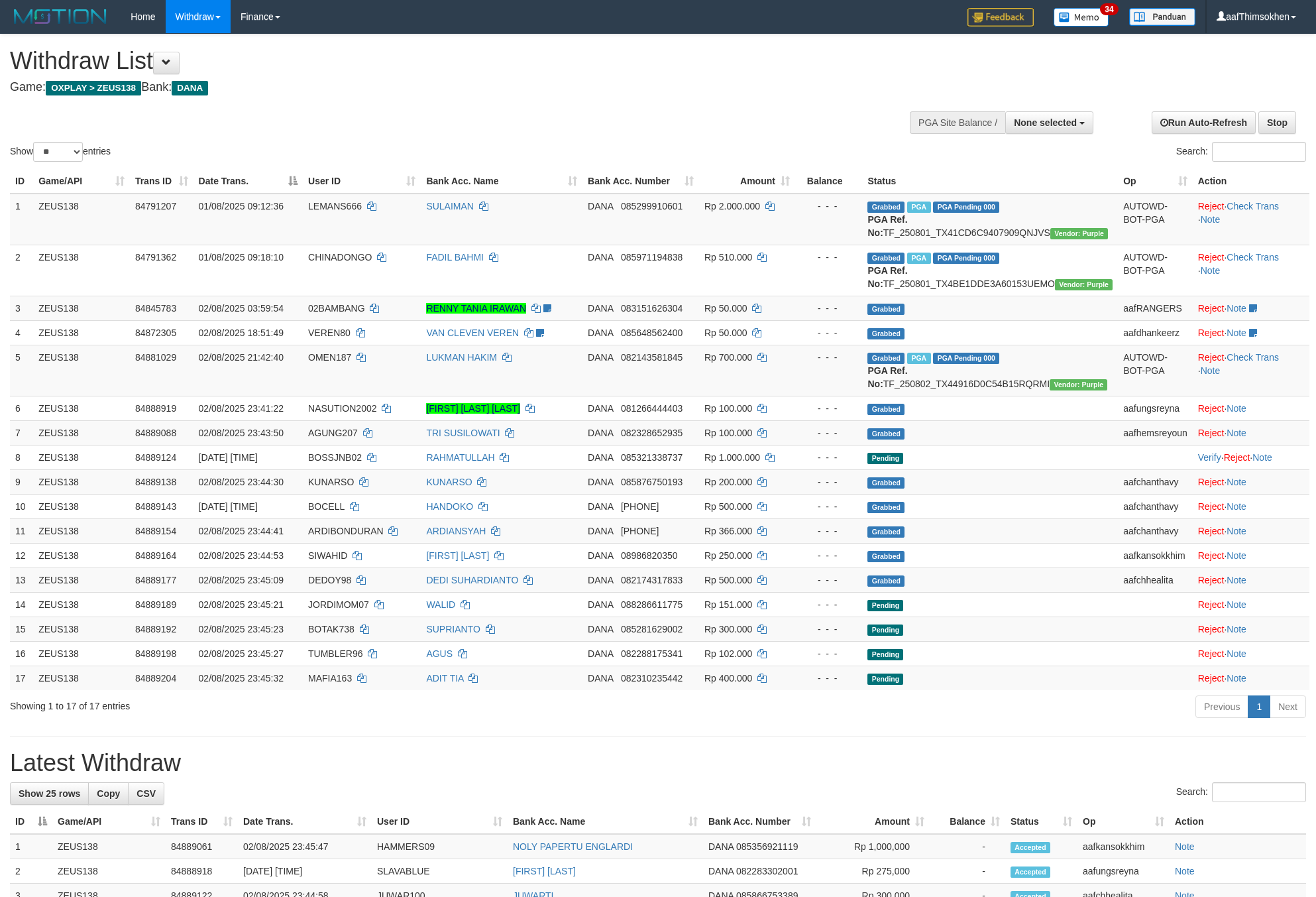 select 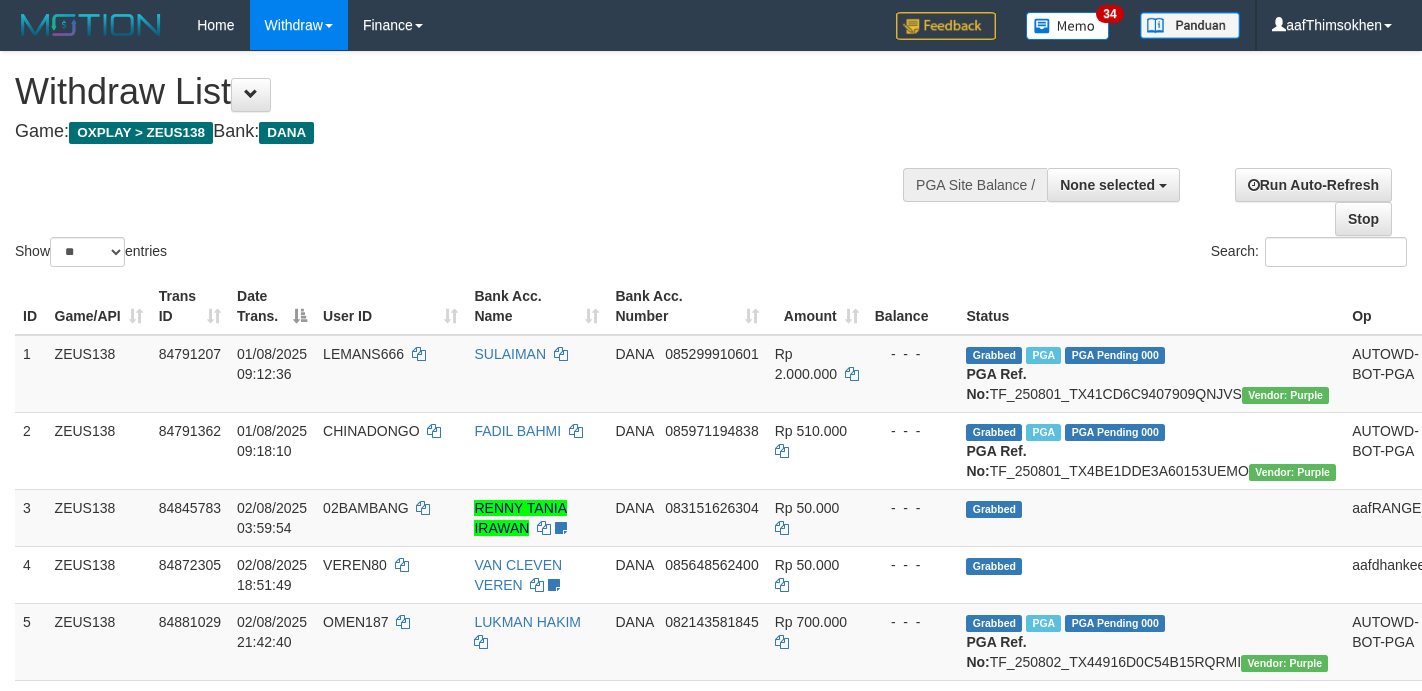 select 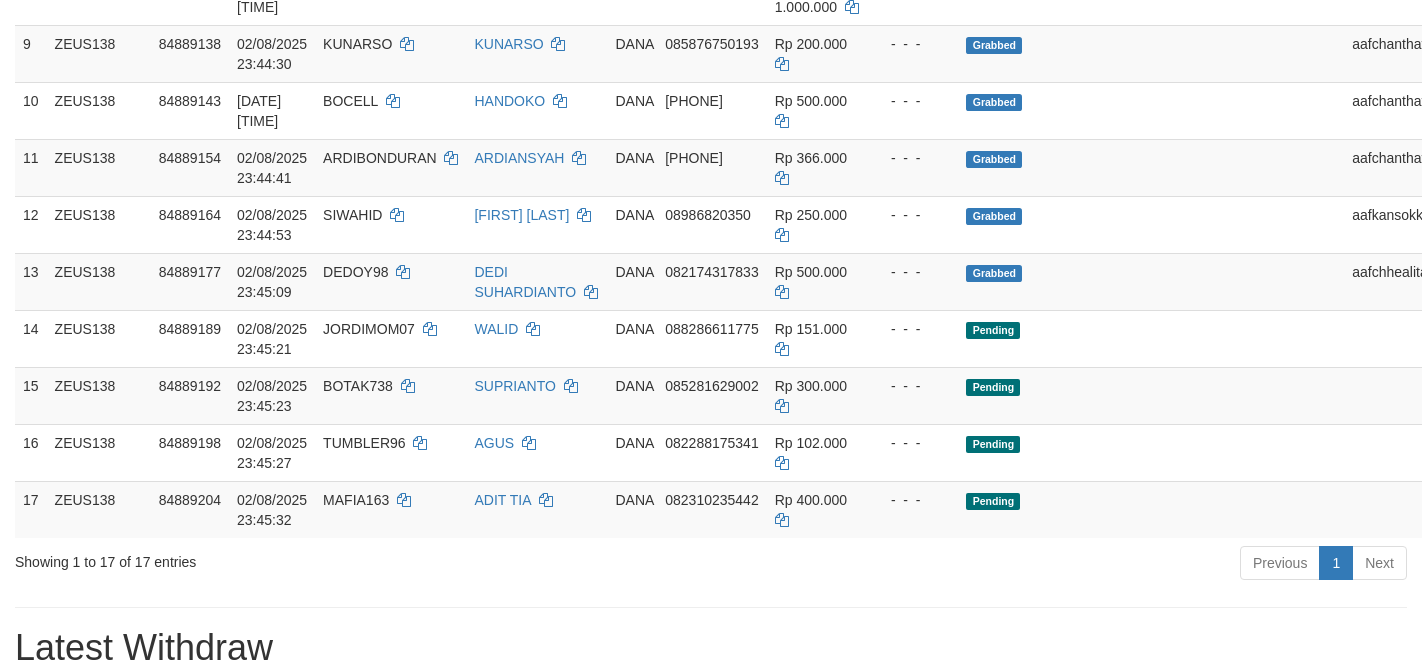 scroll, scrollTop: 772, scrollLeft: 0, axis: vertical 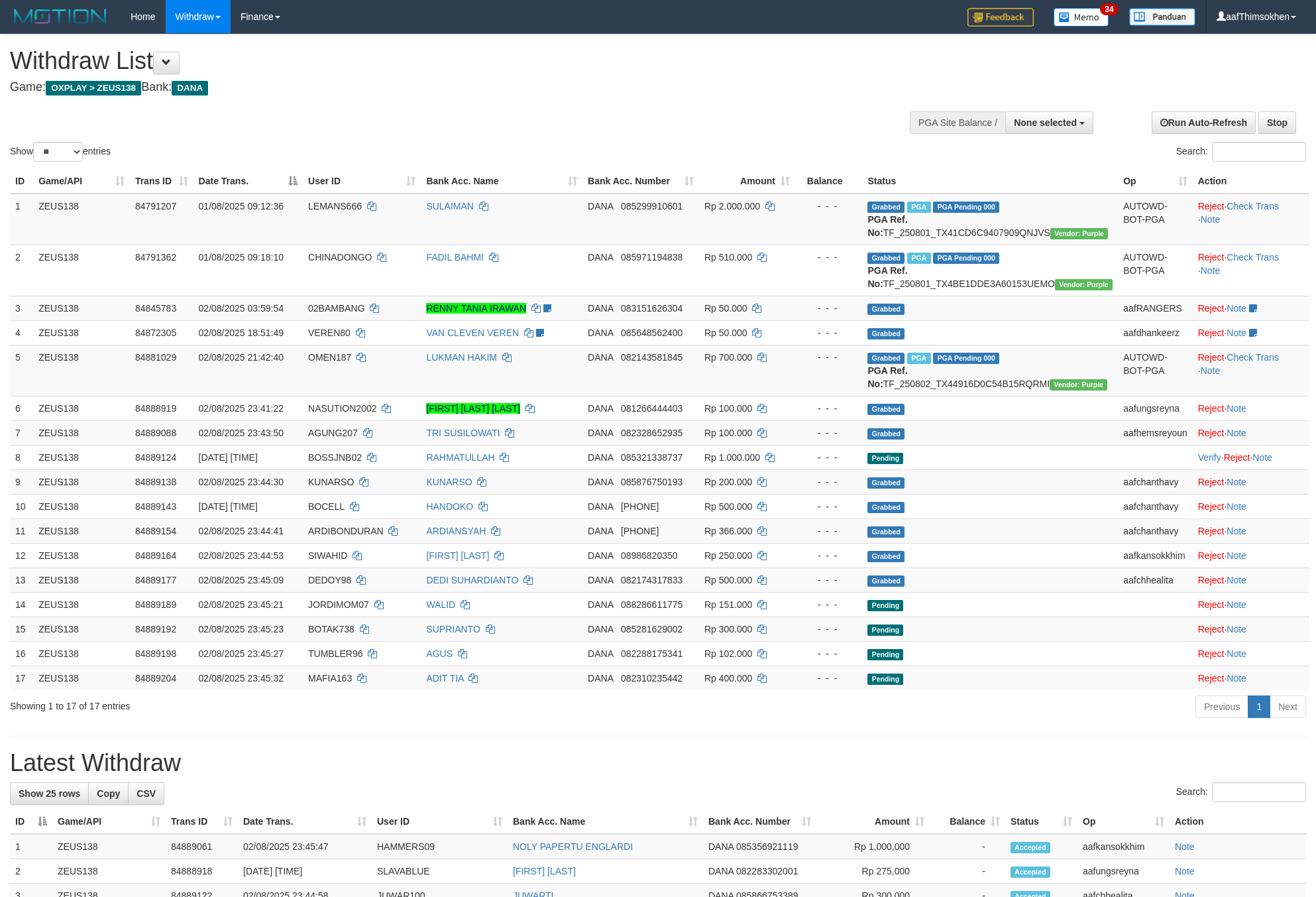 select 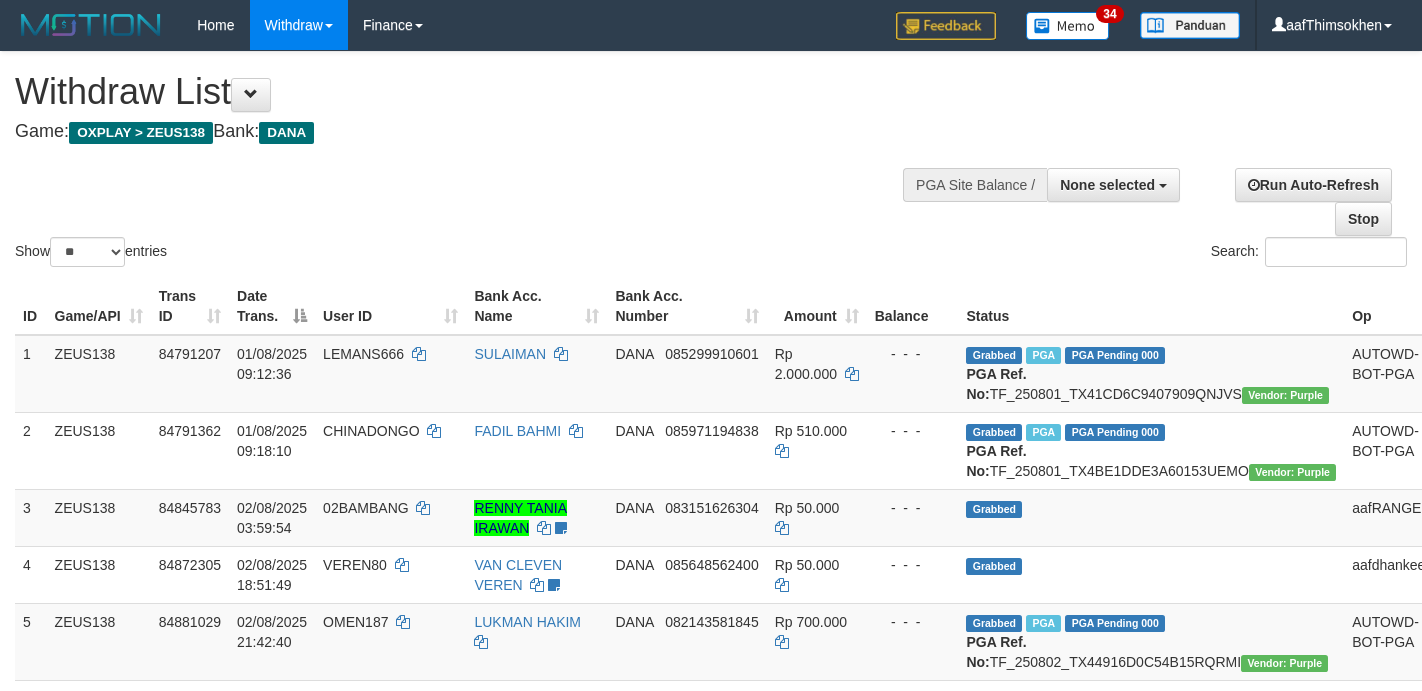 select 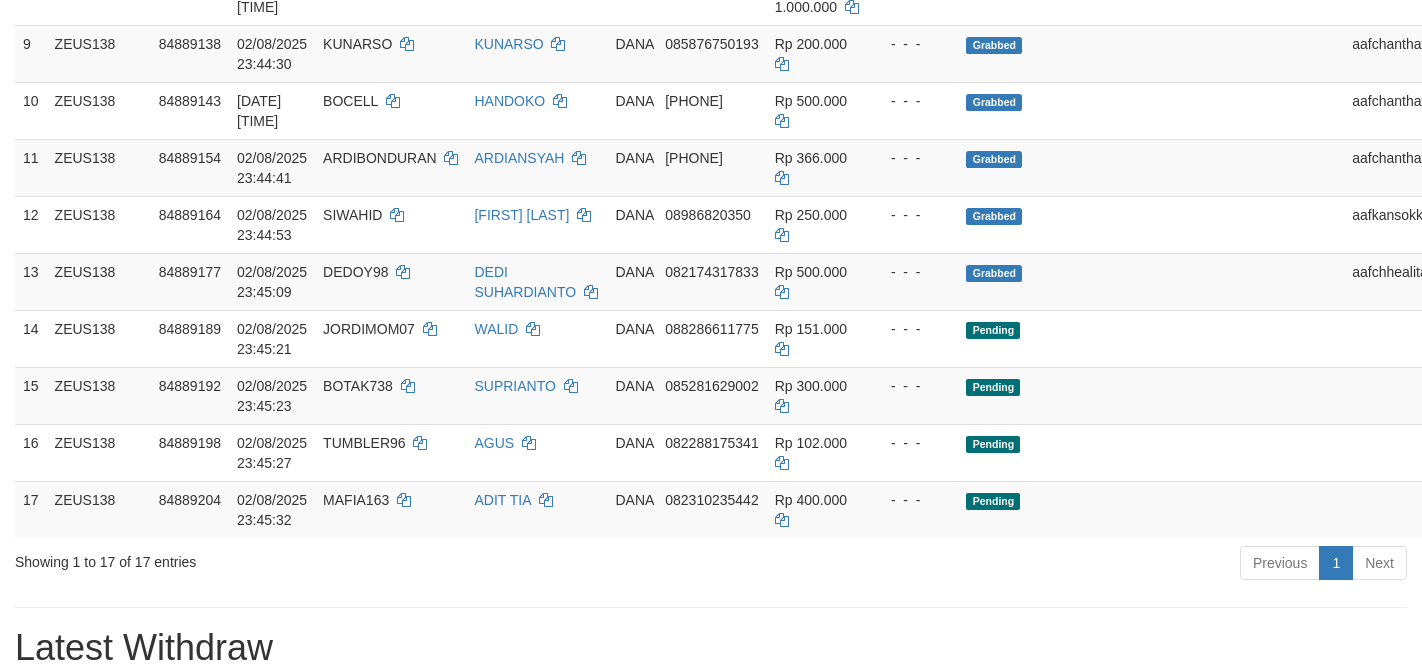 scroll, scrollTop: 772, scrollLeft: 0, axis: vertical 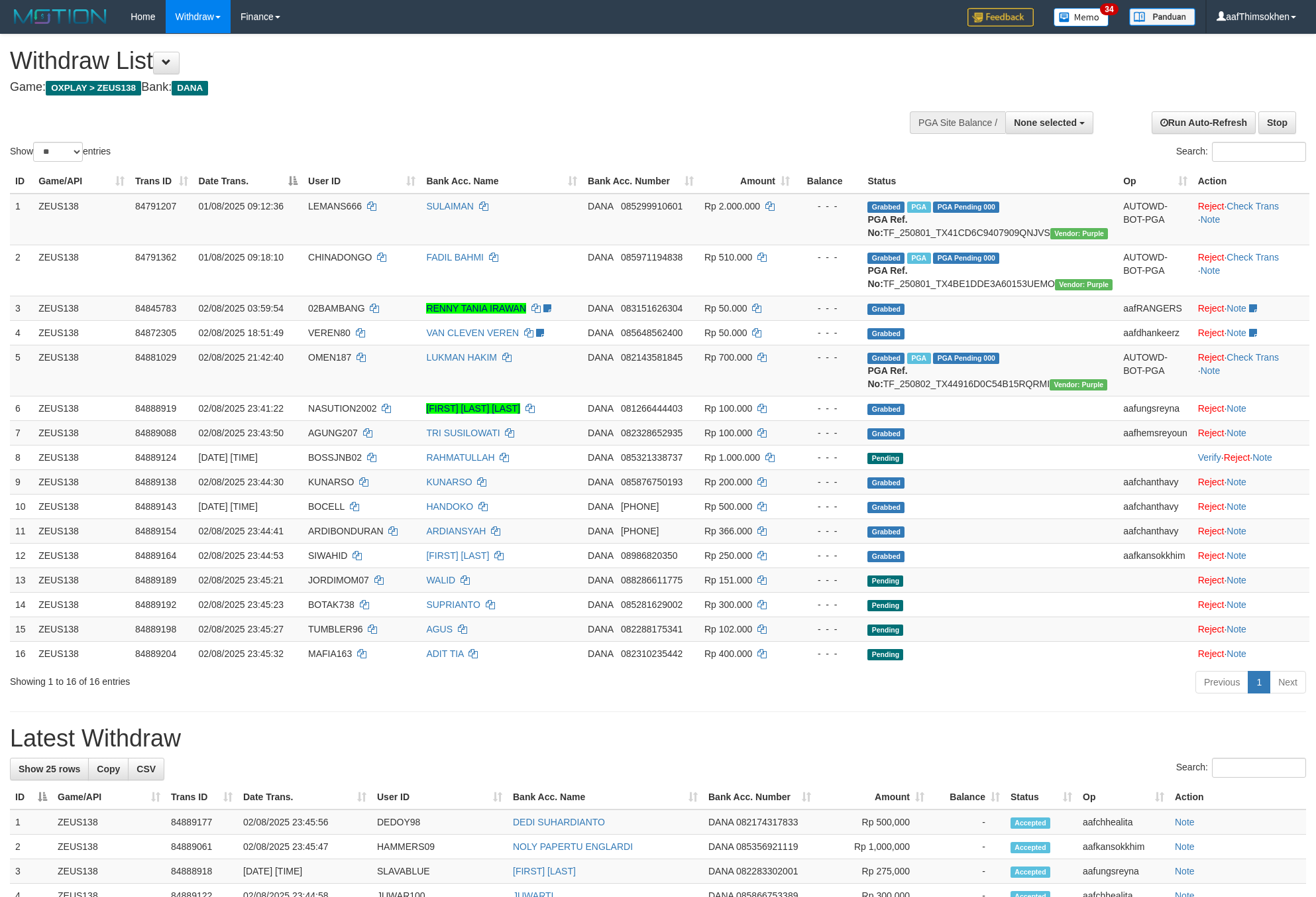 select 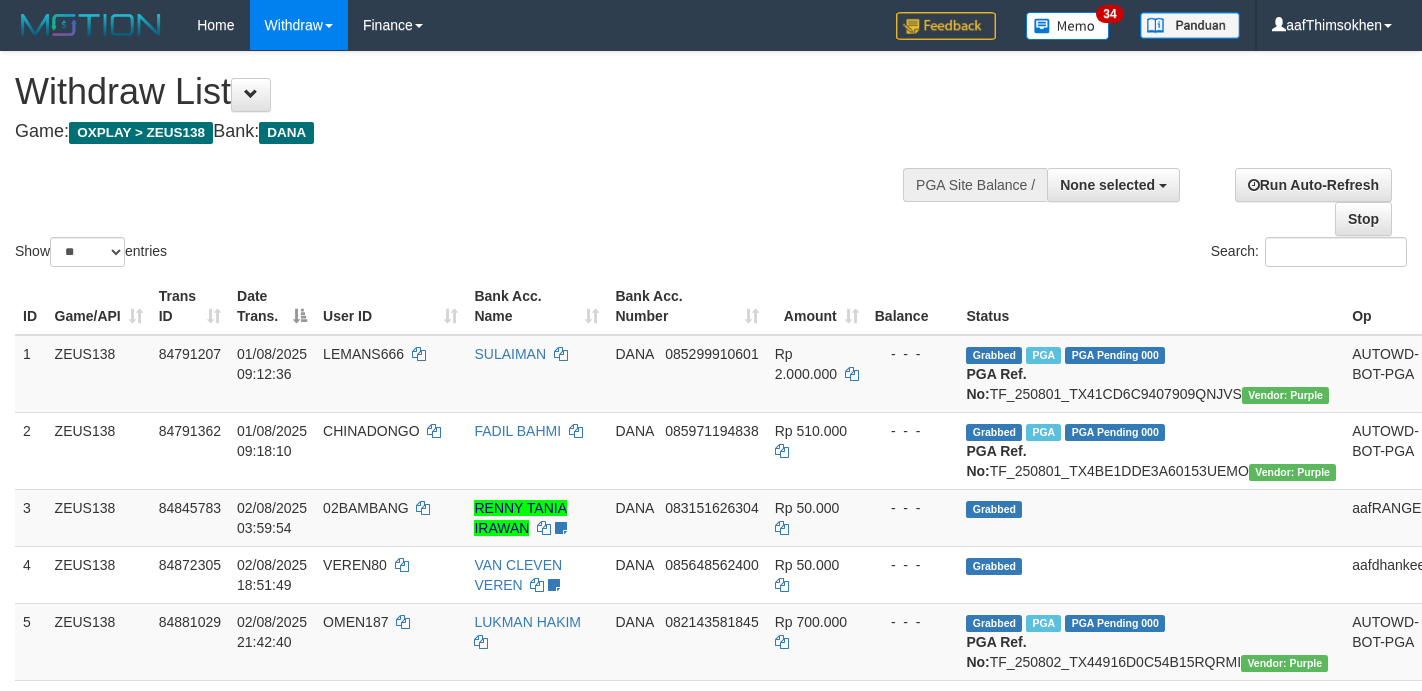 select 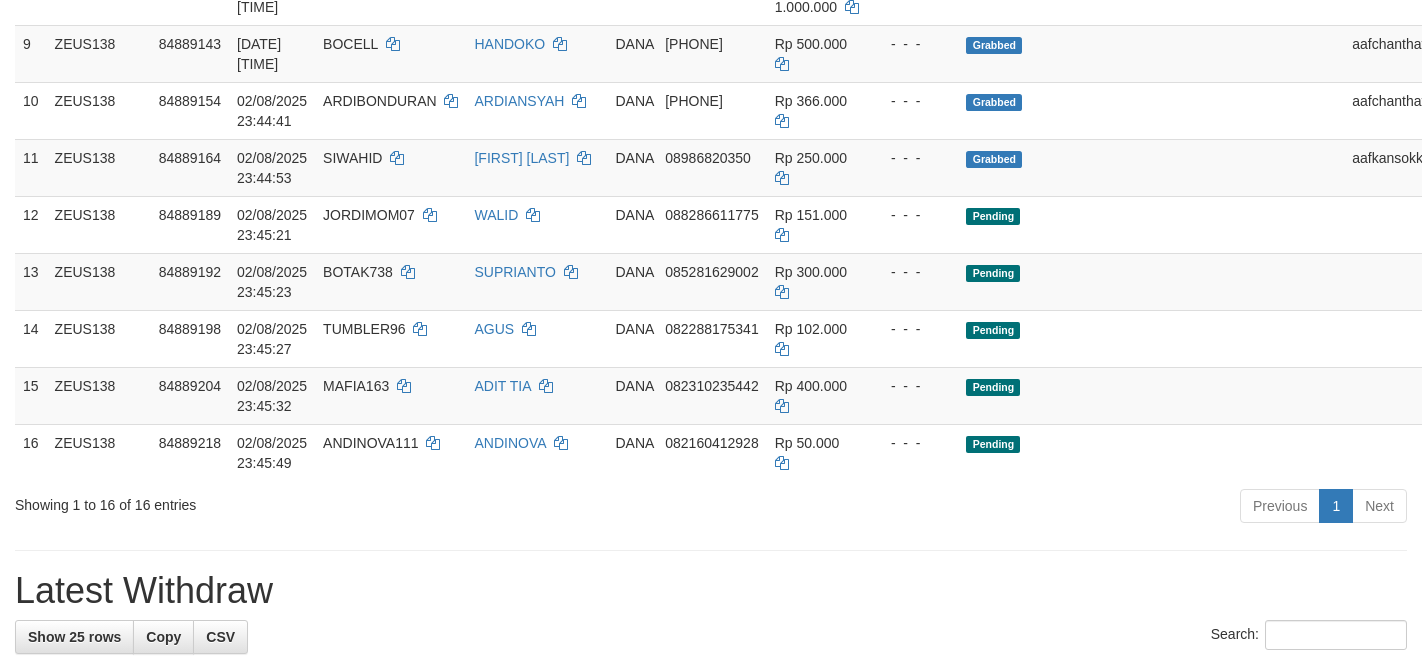scroll, scrollTop: 772, scrollLeft: 0, axis: vertical 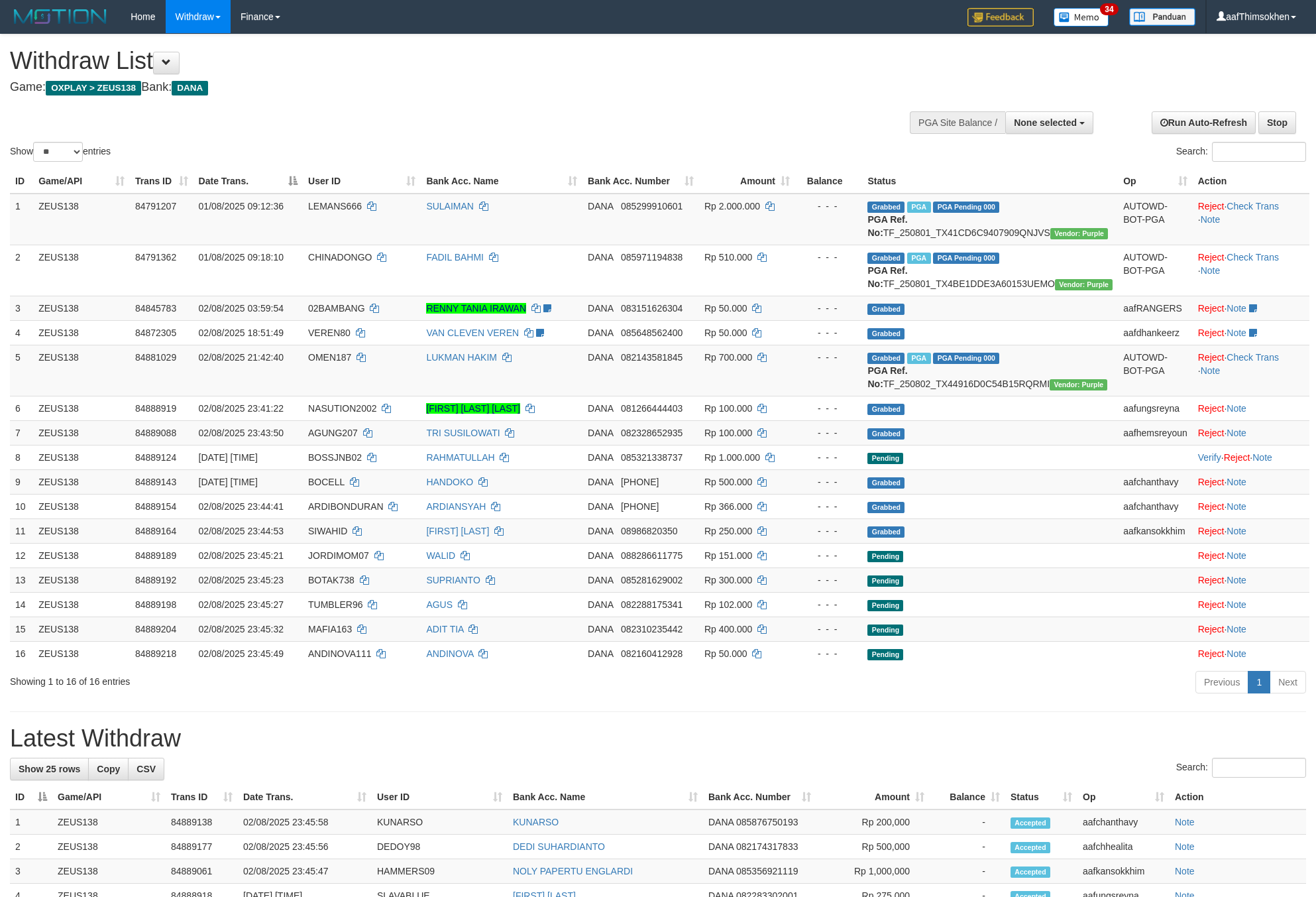 select 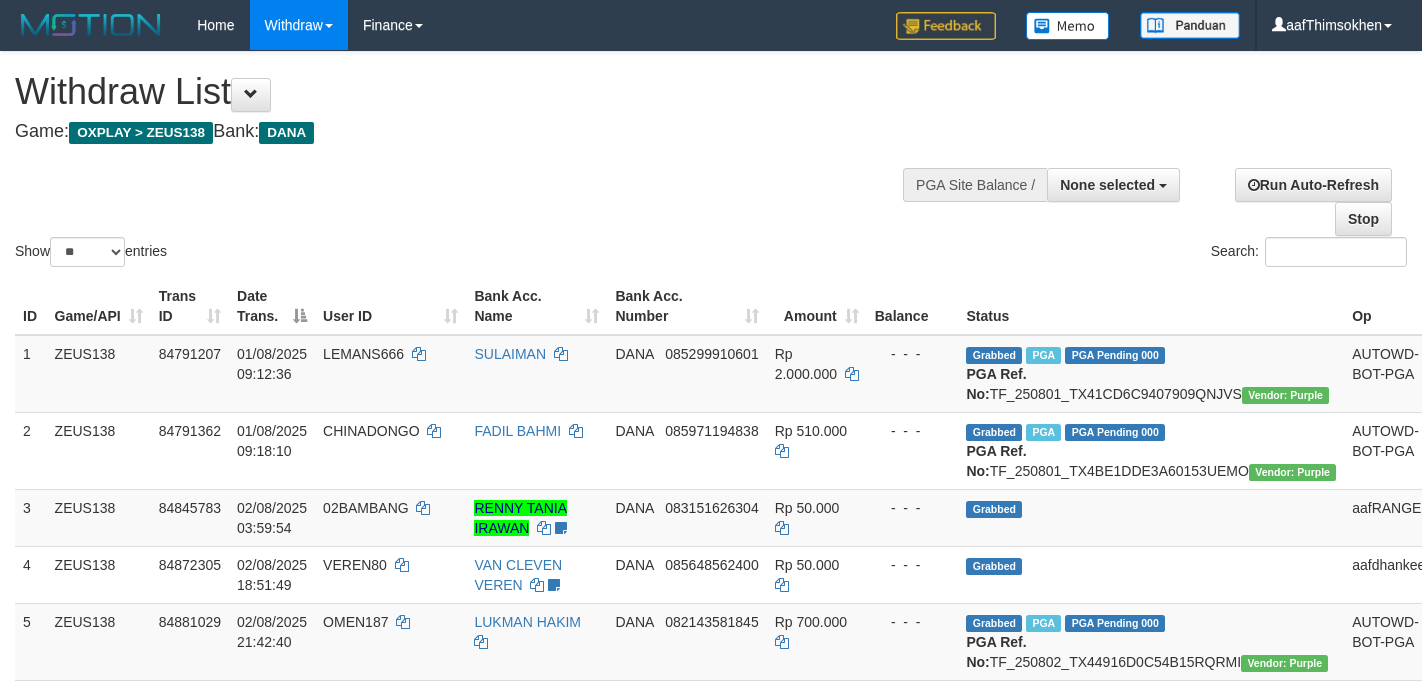 select 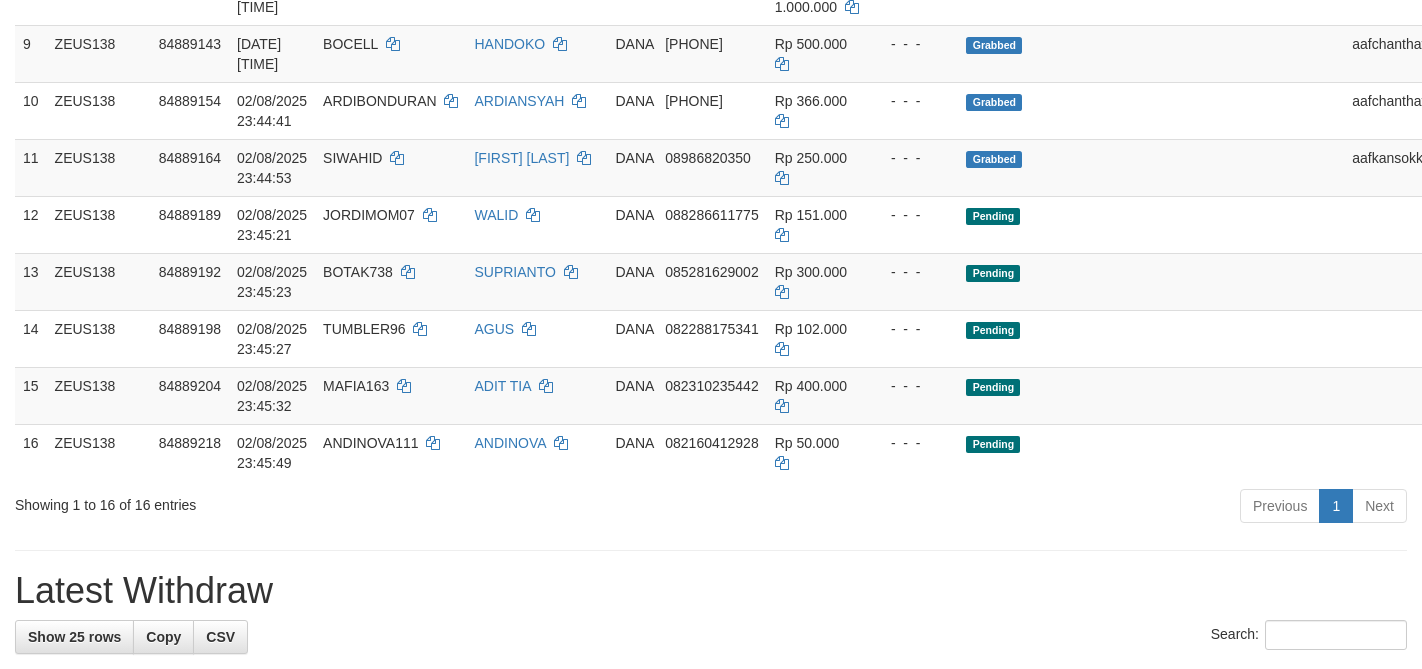 scroll, scrollTop: 772, scrollLeft: 0, axis: vertical 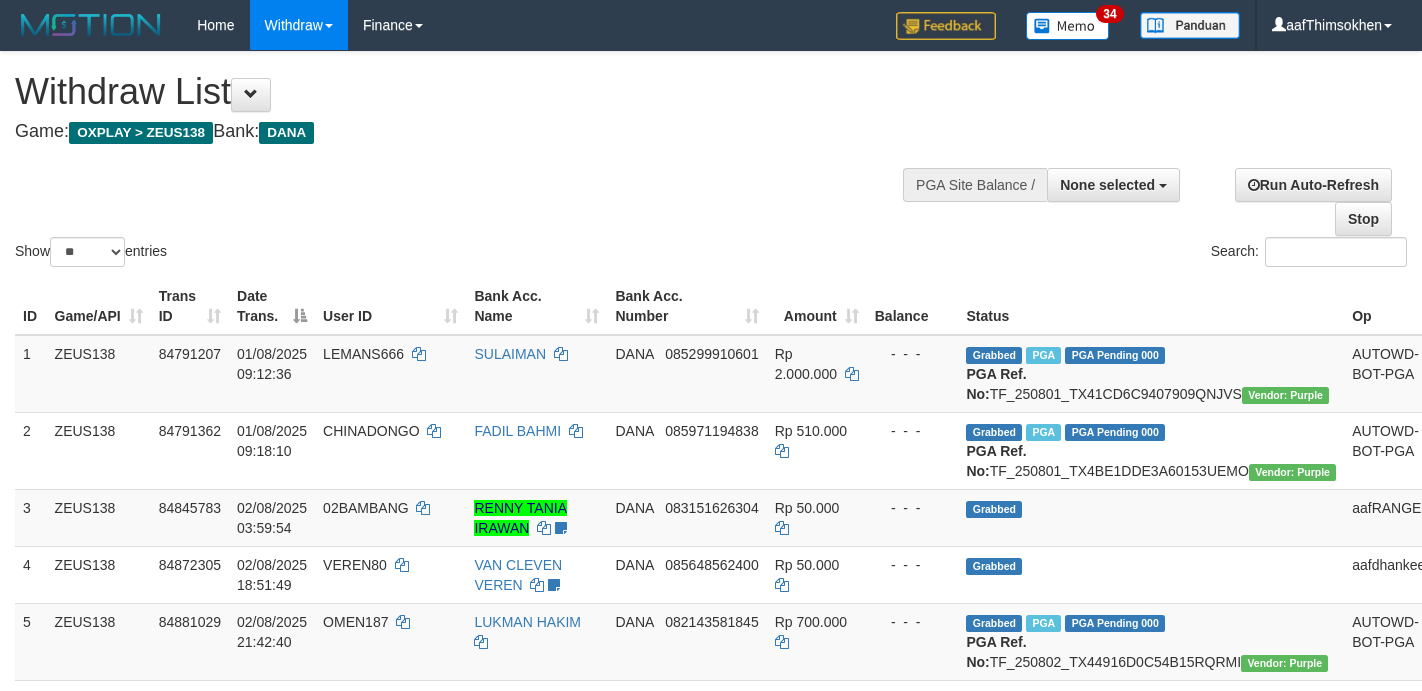 select 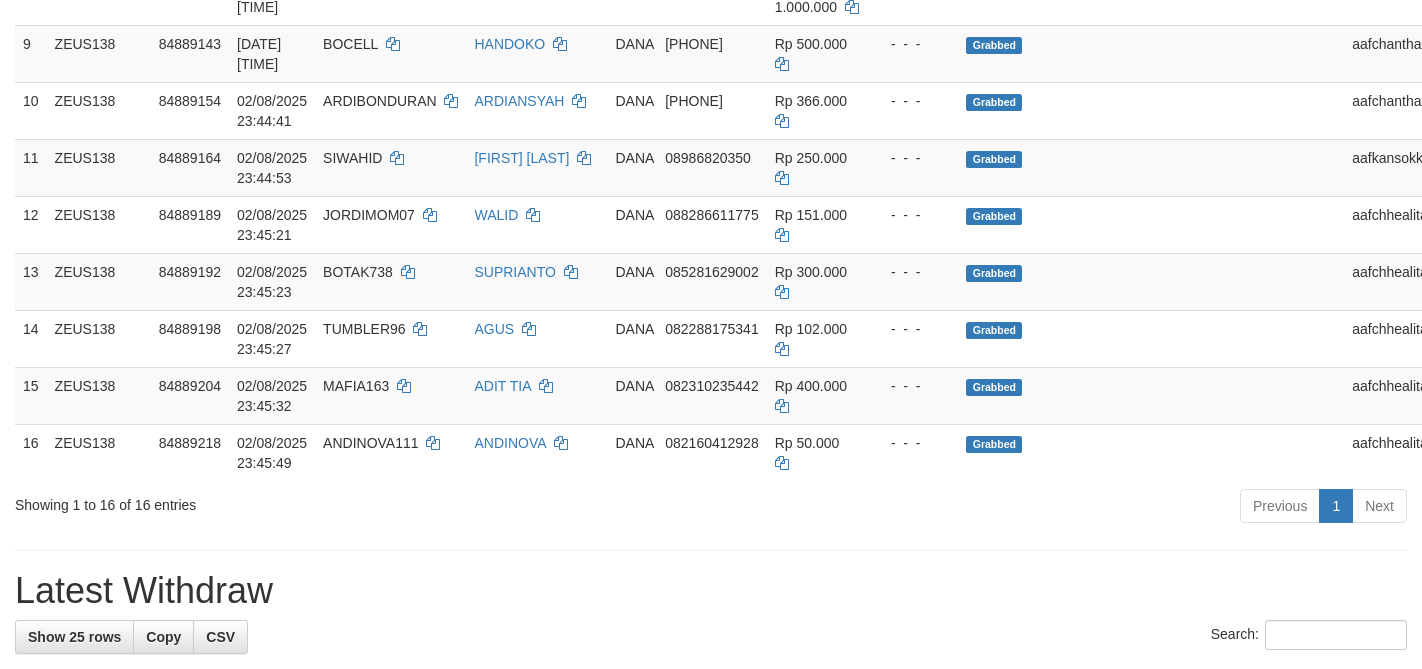 scroll, scrollTop: 772, scrollLeft: 0, axis: vertical 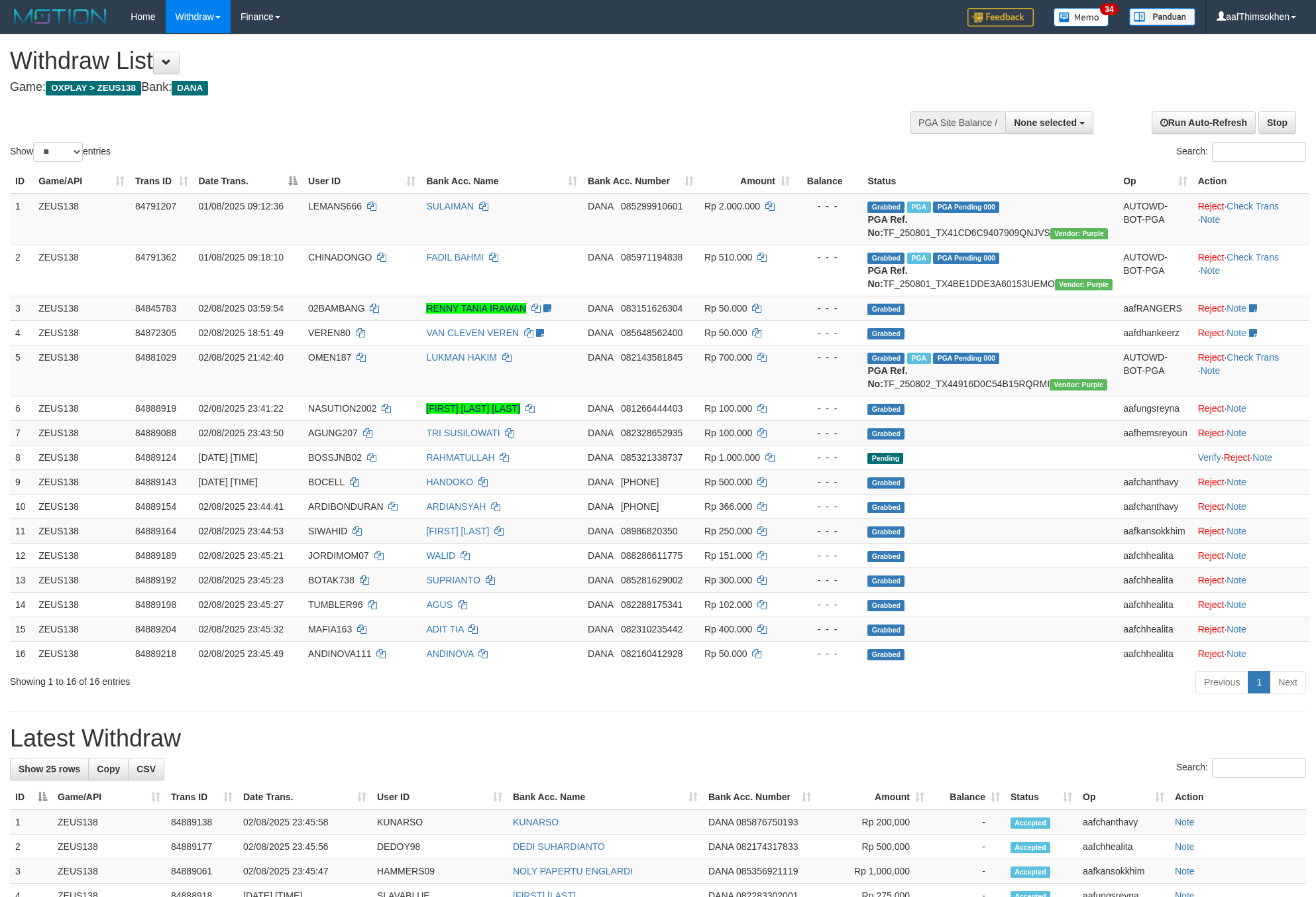 select 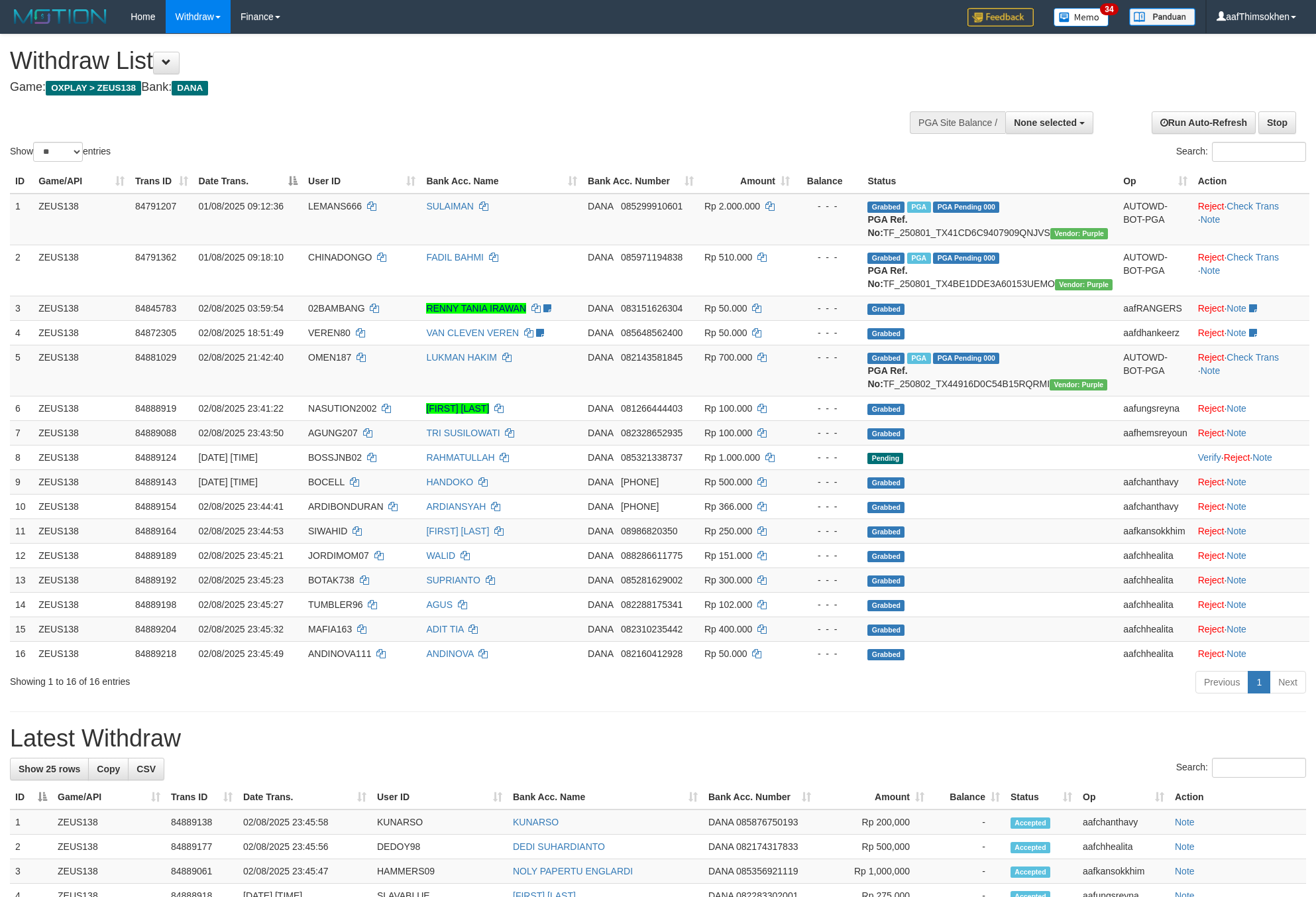 select 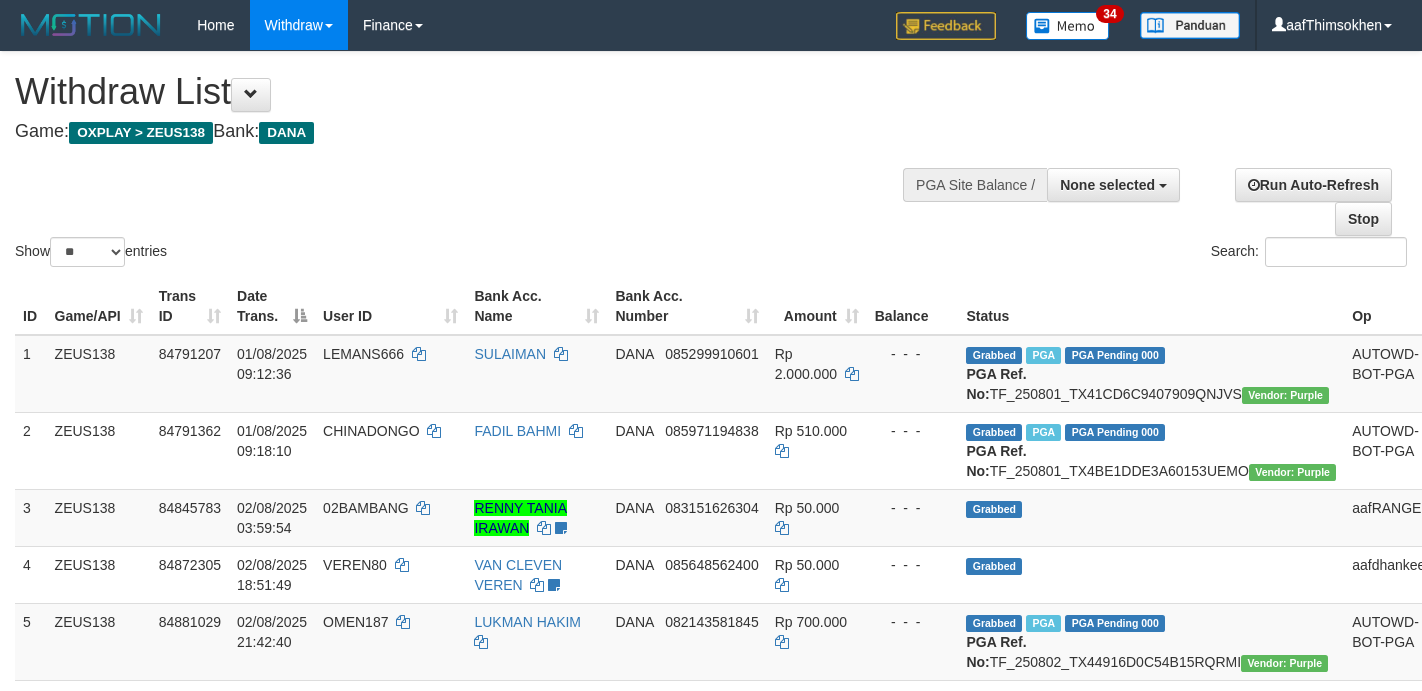 select 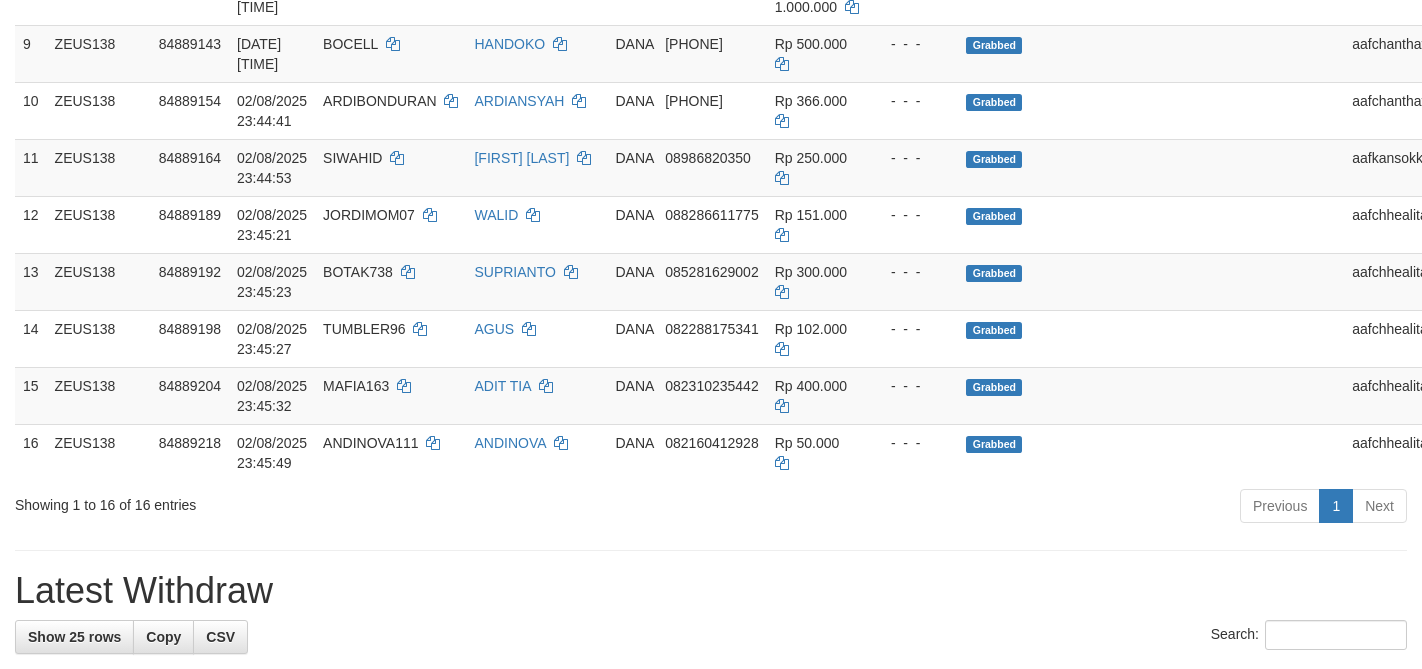 scroll, scrollTop: 772, scrollLeft: 0, axis: vertical 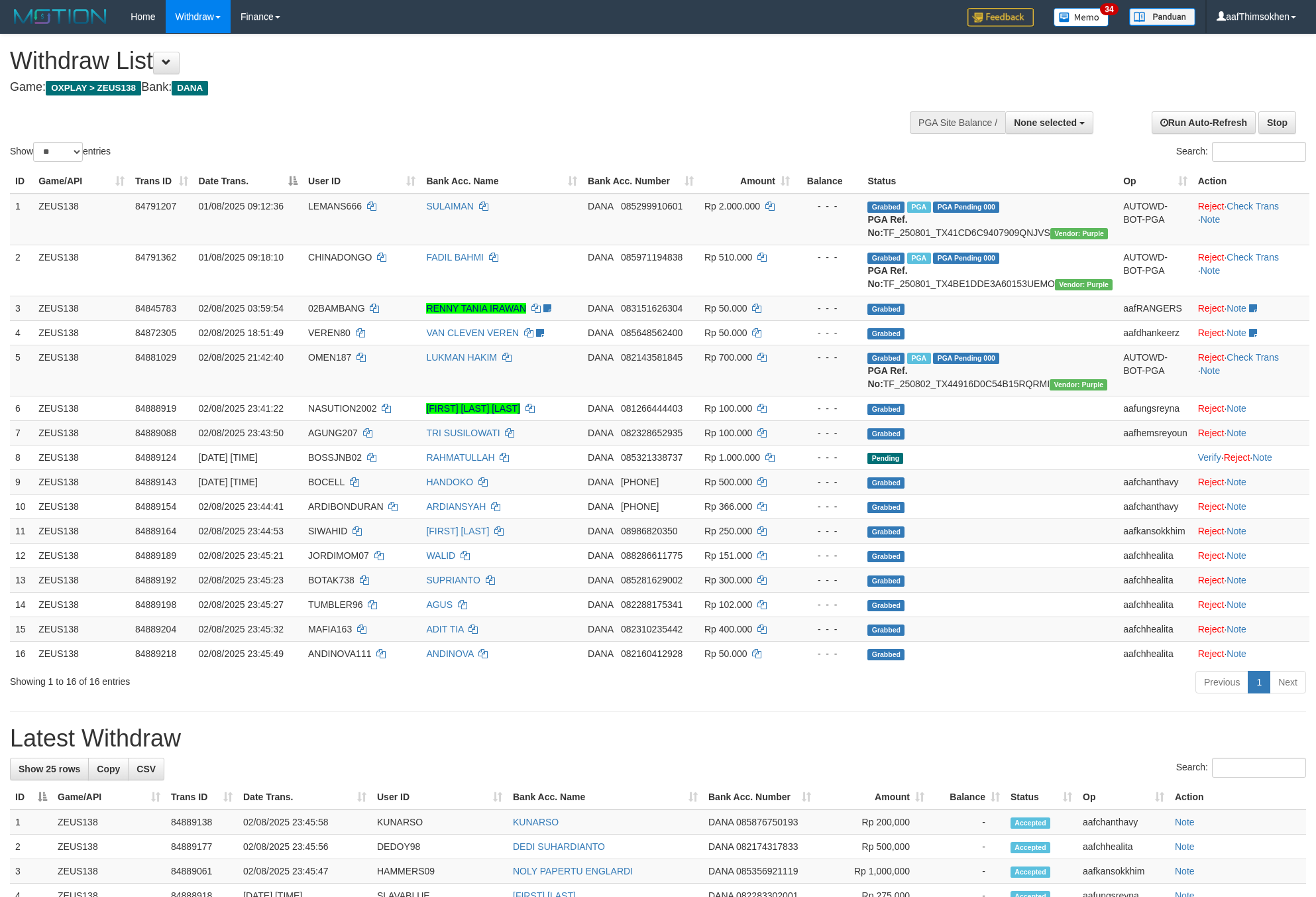 select 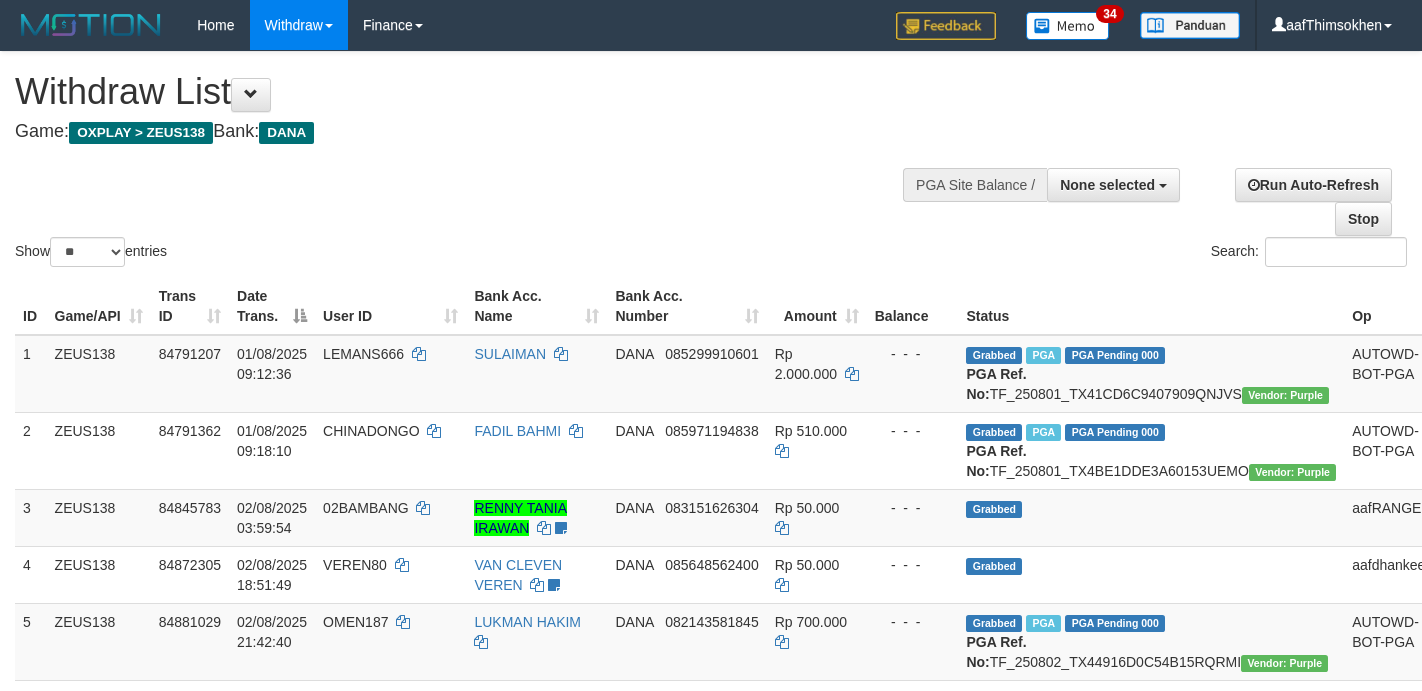 select 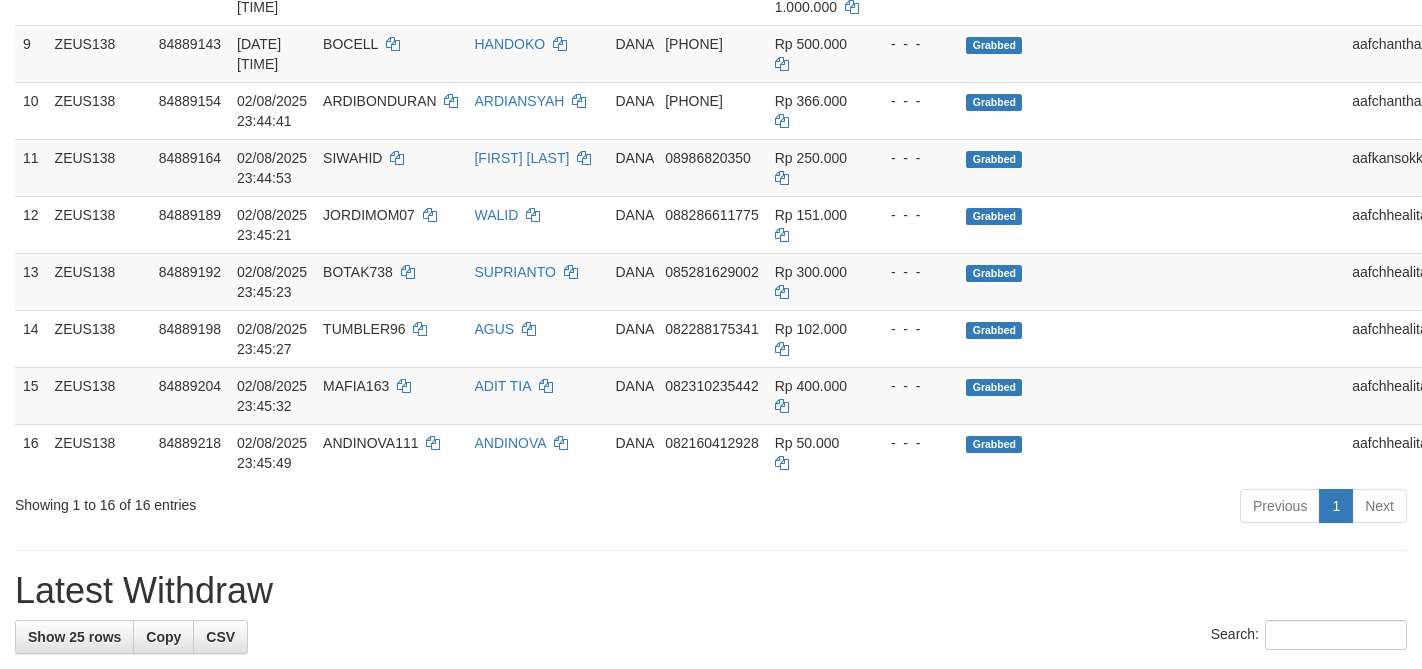 scroll, scrollTop: 772, scrollLeft: 0, axis: vertical 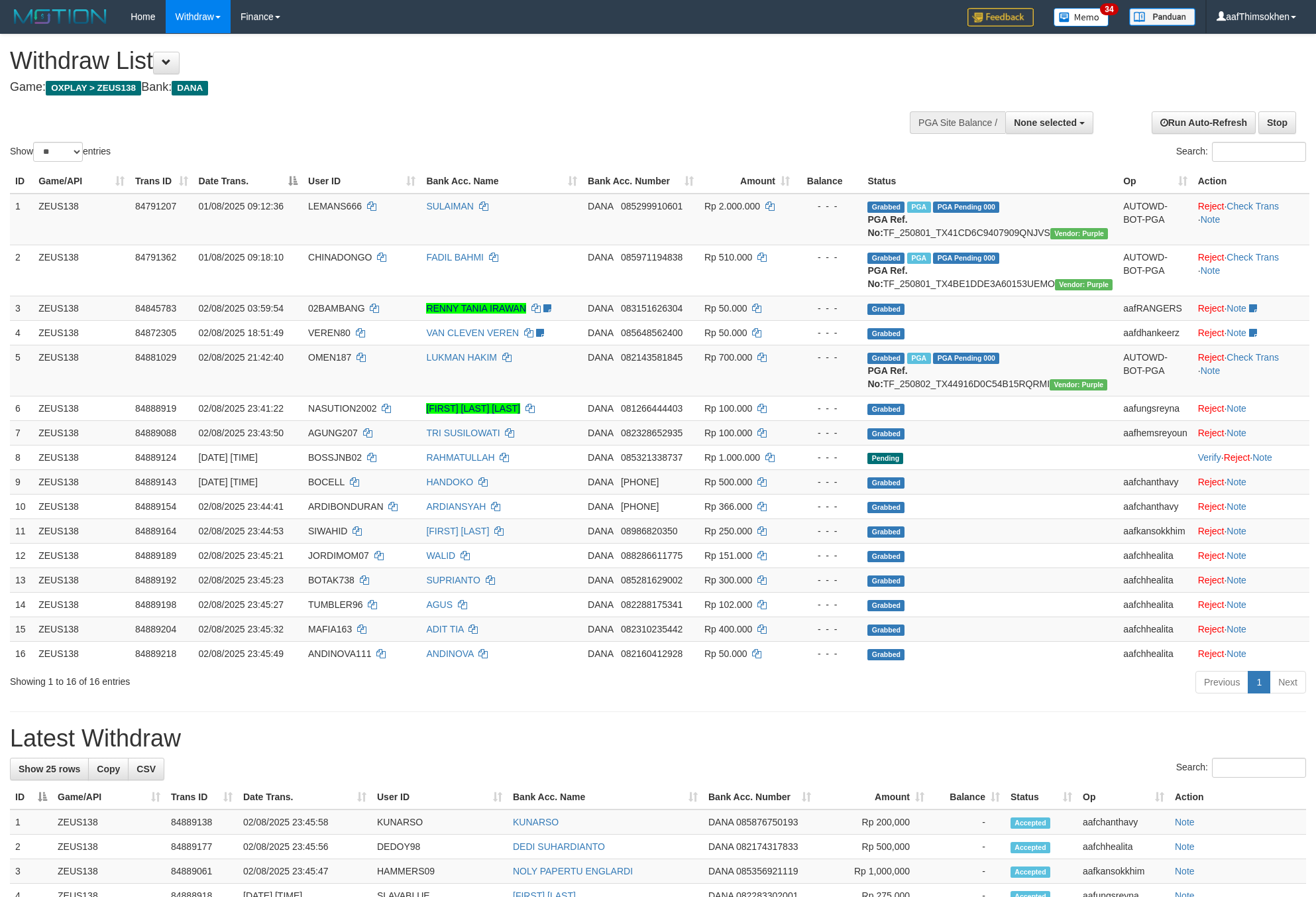 select 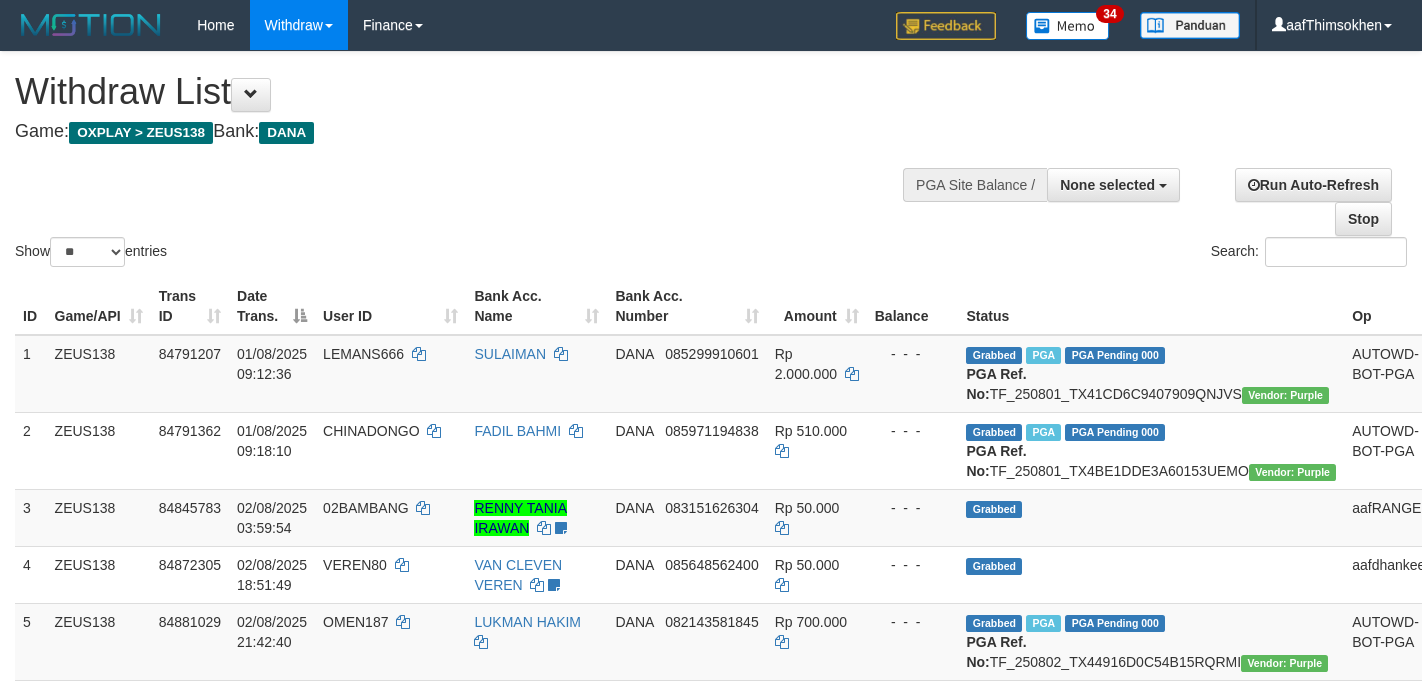 select 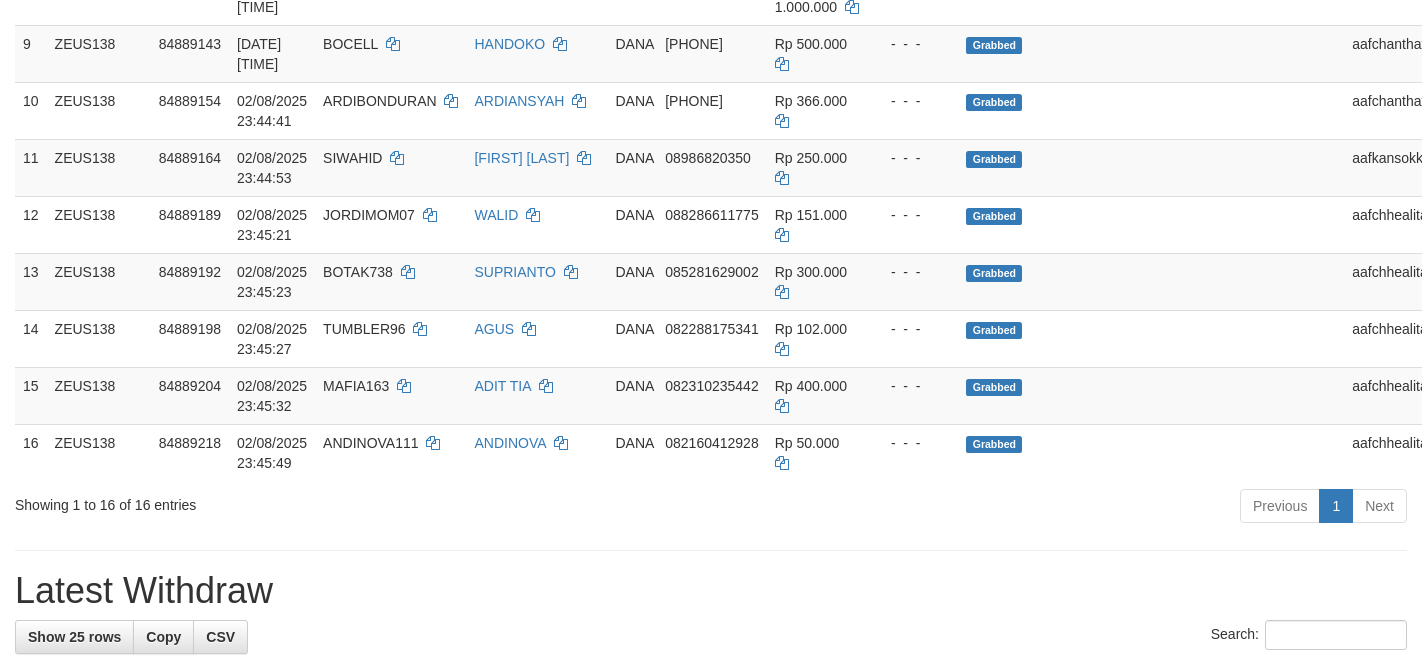 scroll, scrollTop: 772, scrollLeft: 0, axis: vertical 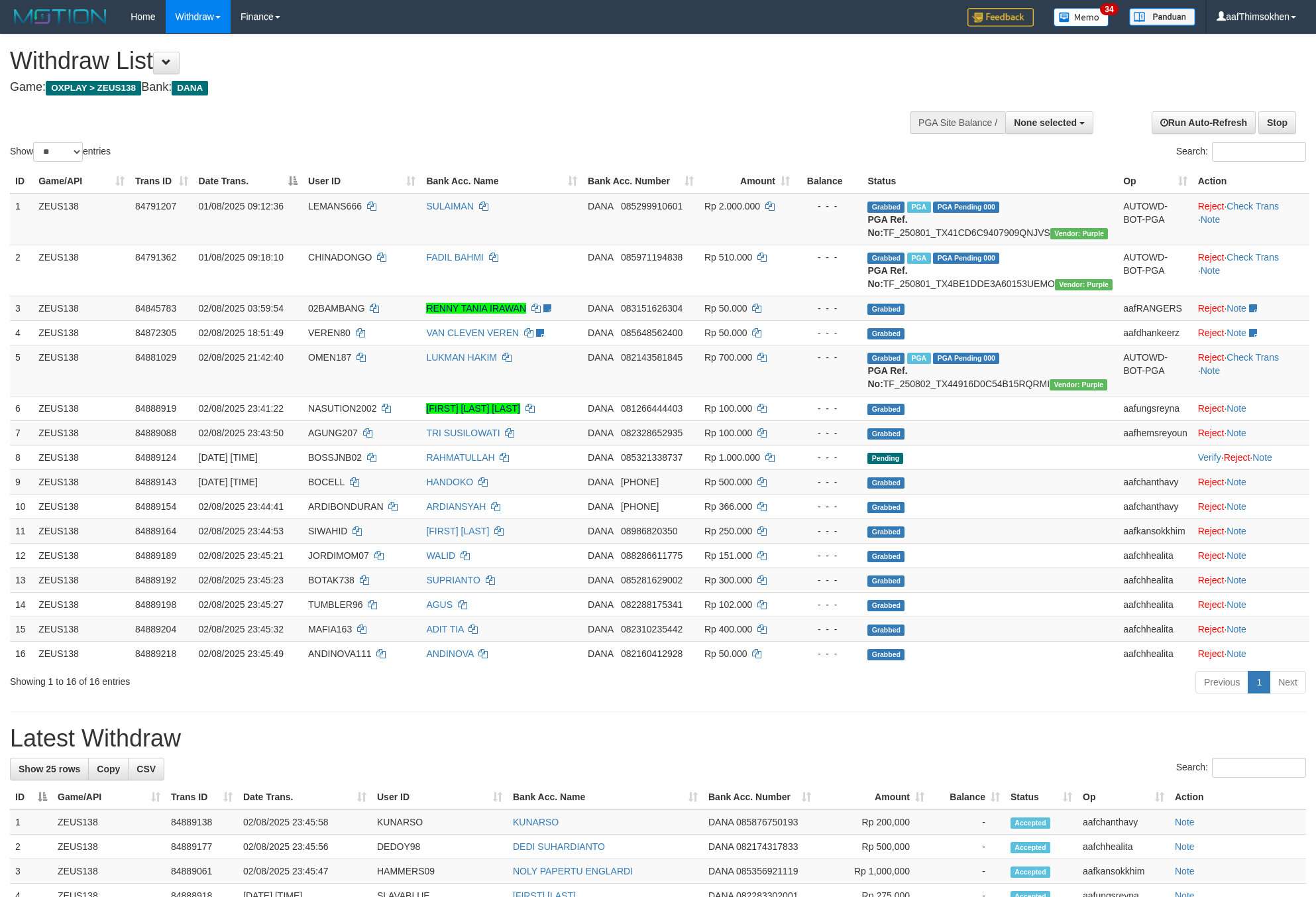 select 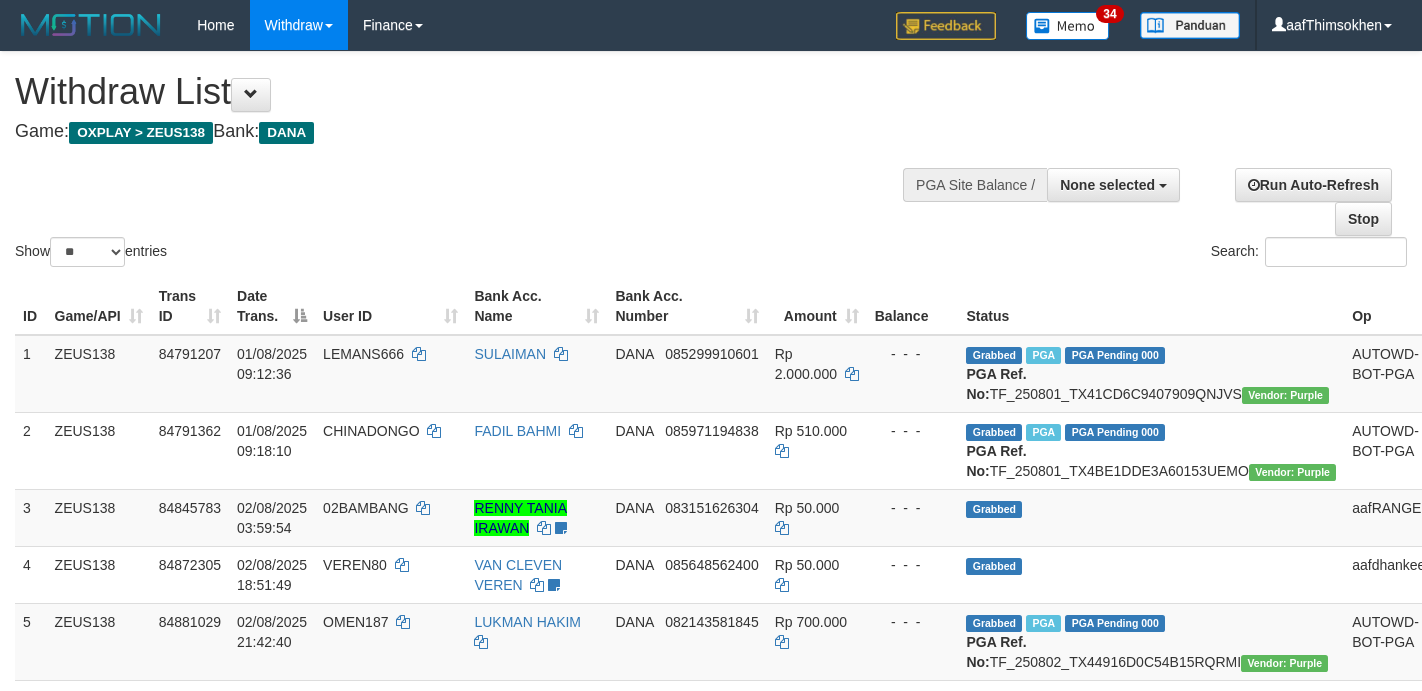 select 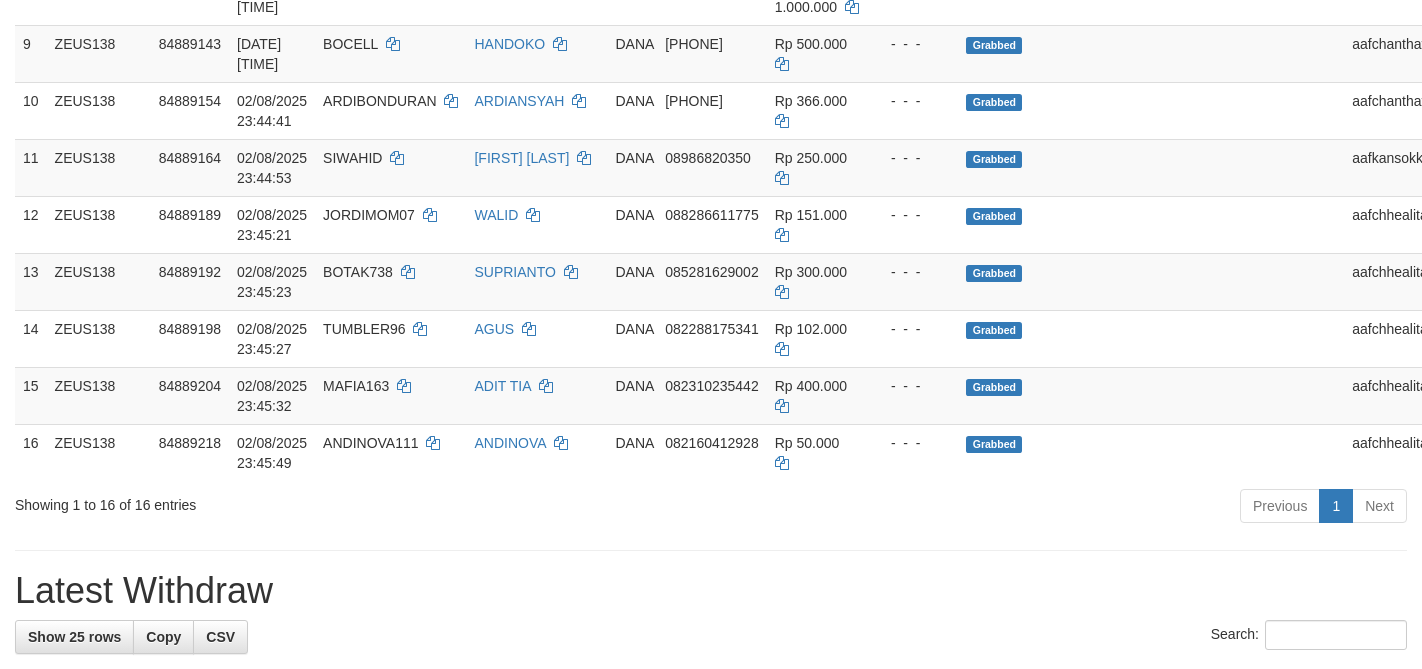 scroll, scrollTop: 772, scrollLeft: 0, axis: vertical 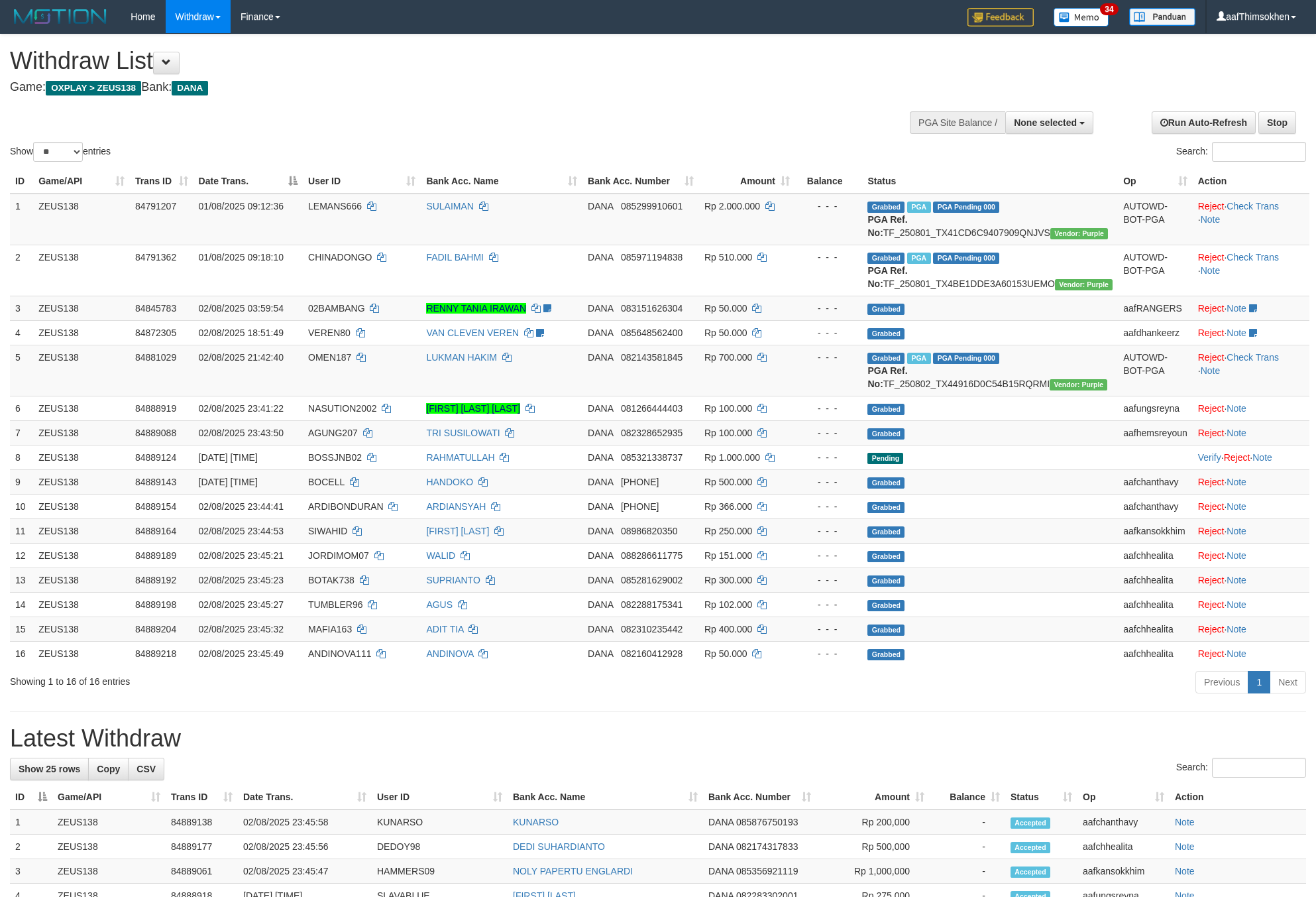 select 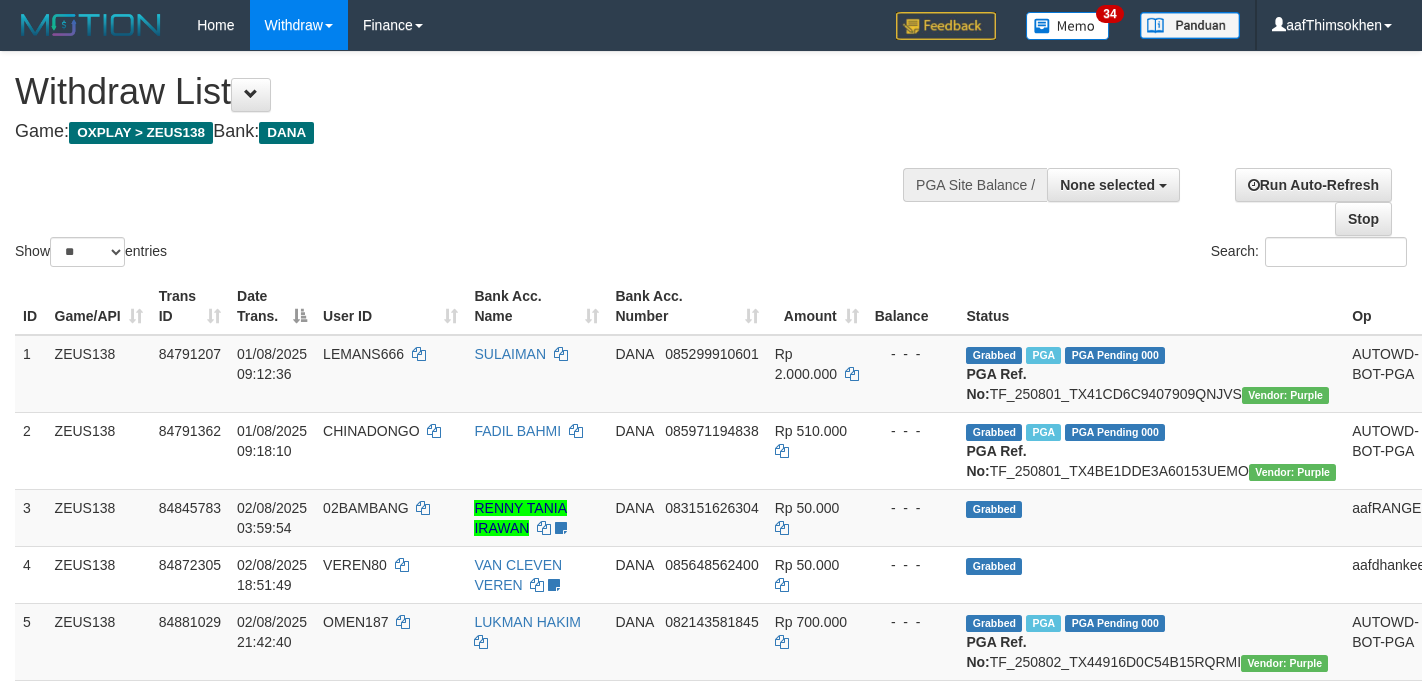 select 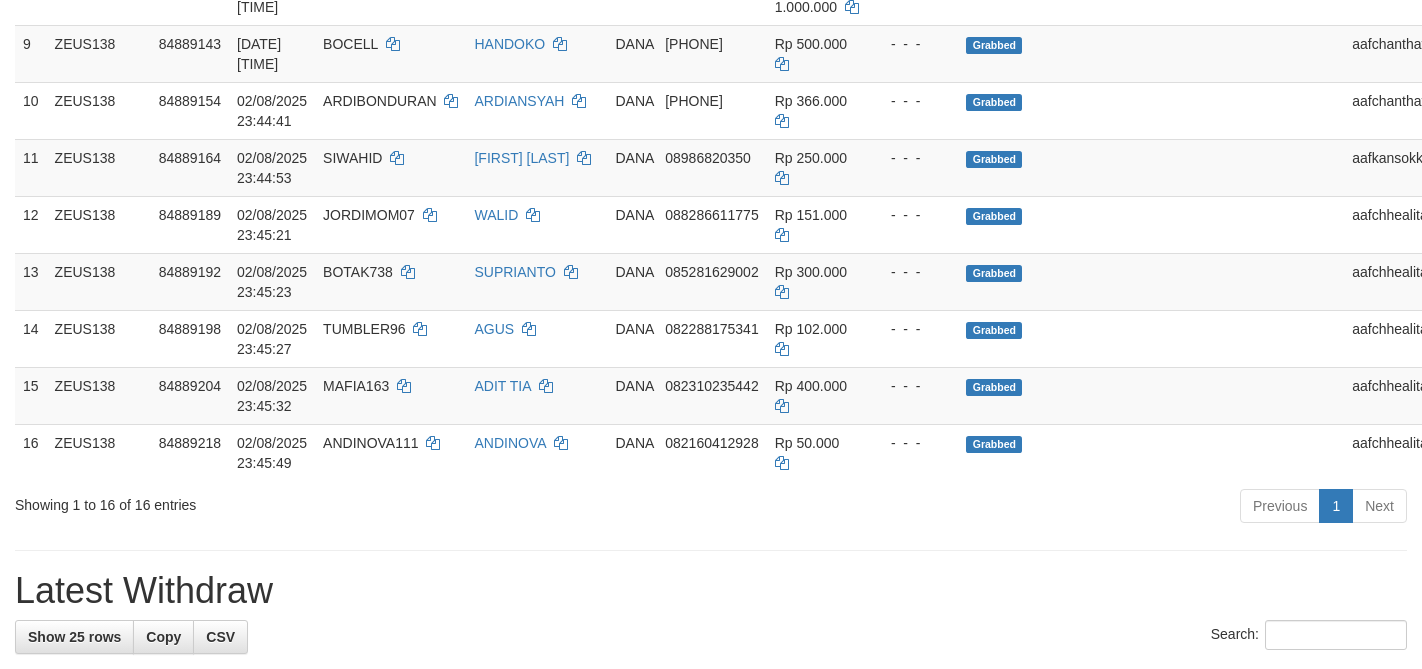 scroll, scrollTop: 772, scrollLeft: 0, axis: vertical 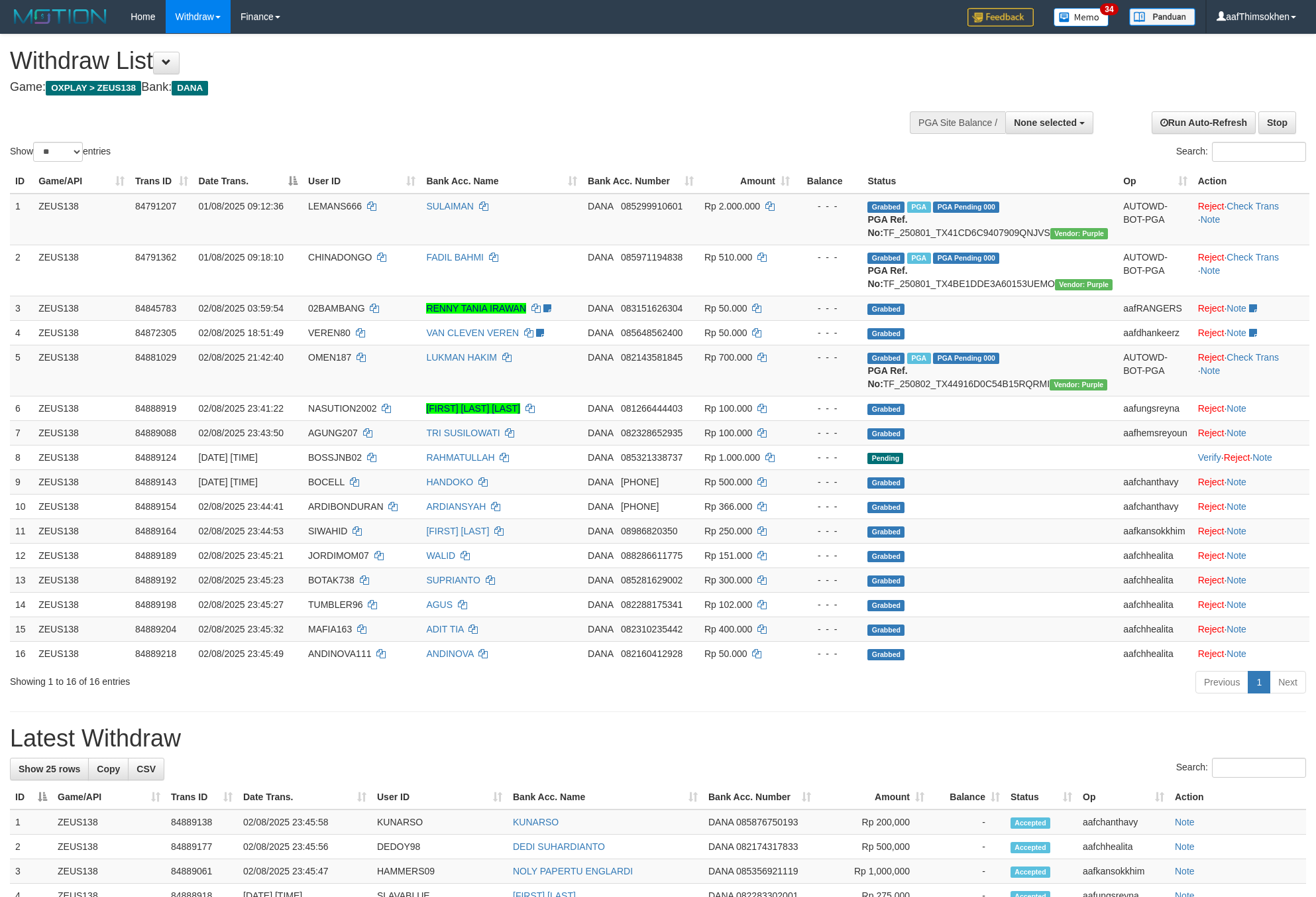 select 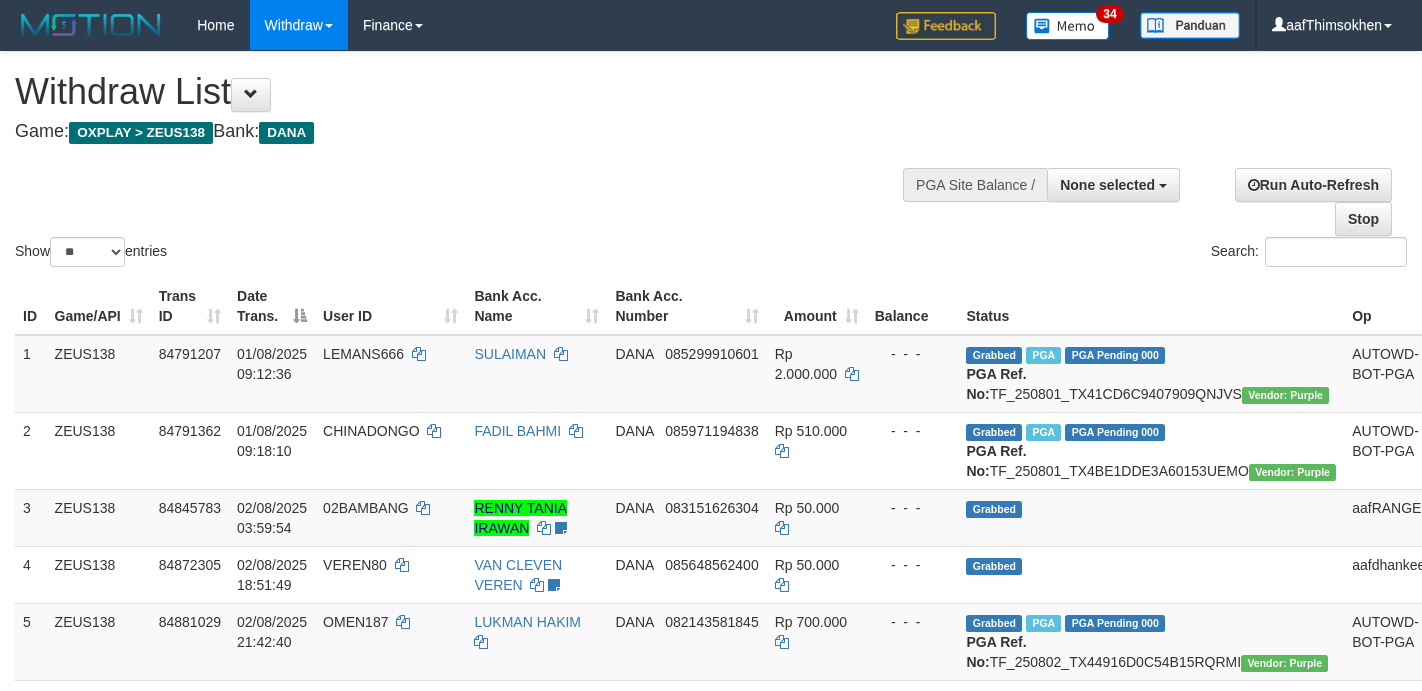 select 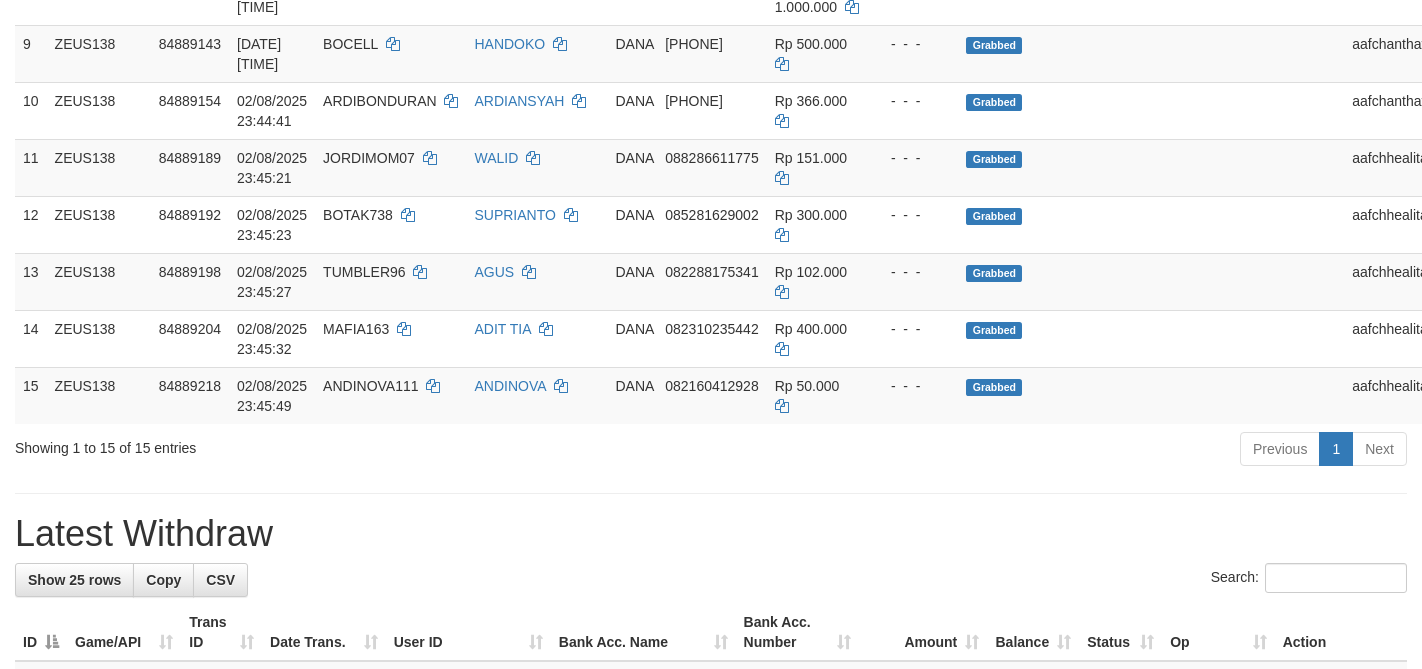 scroll, scrollTop: 772, scrollLeft: 0, axis: vertical 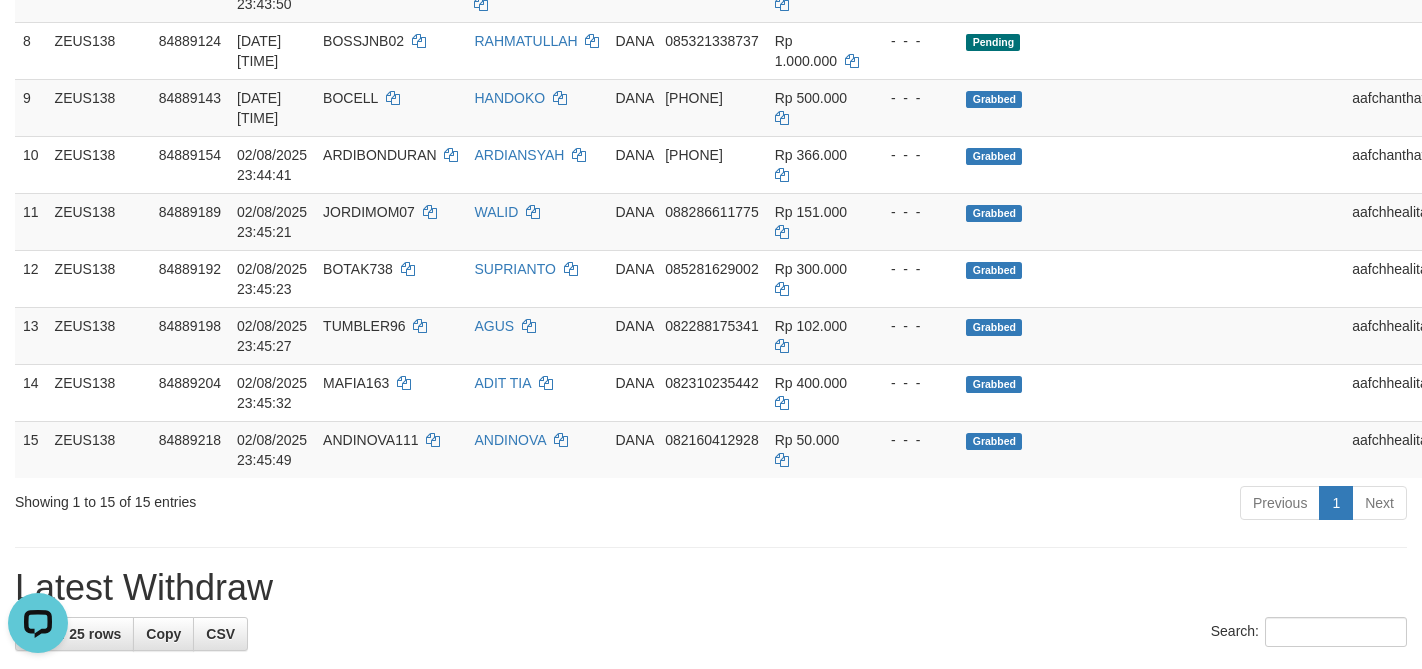 click on "Previous 1 Next" at bounding box center [1008, 505] 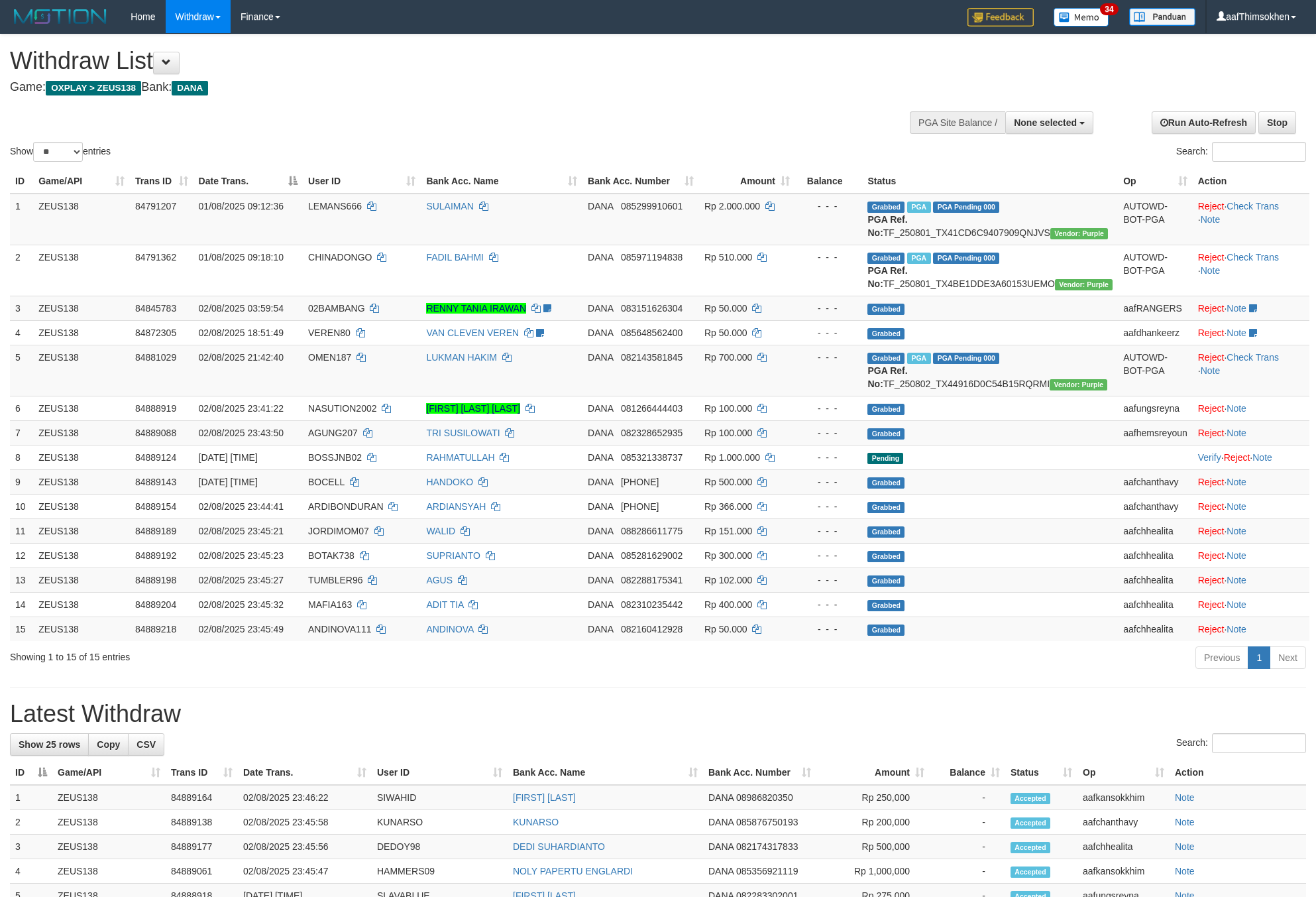 select 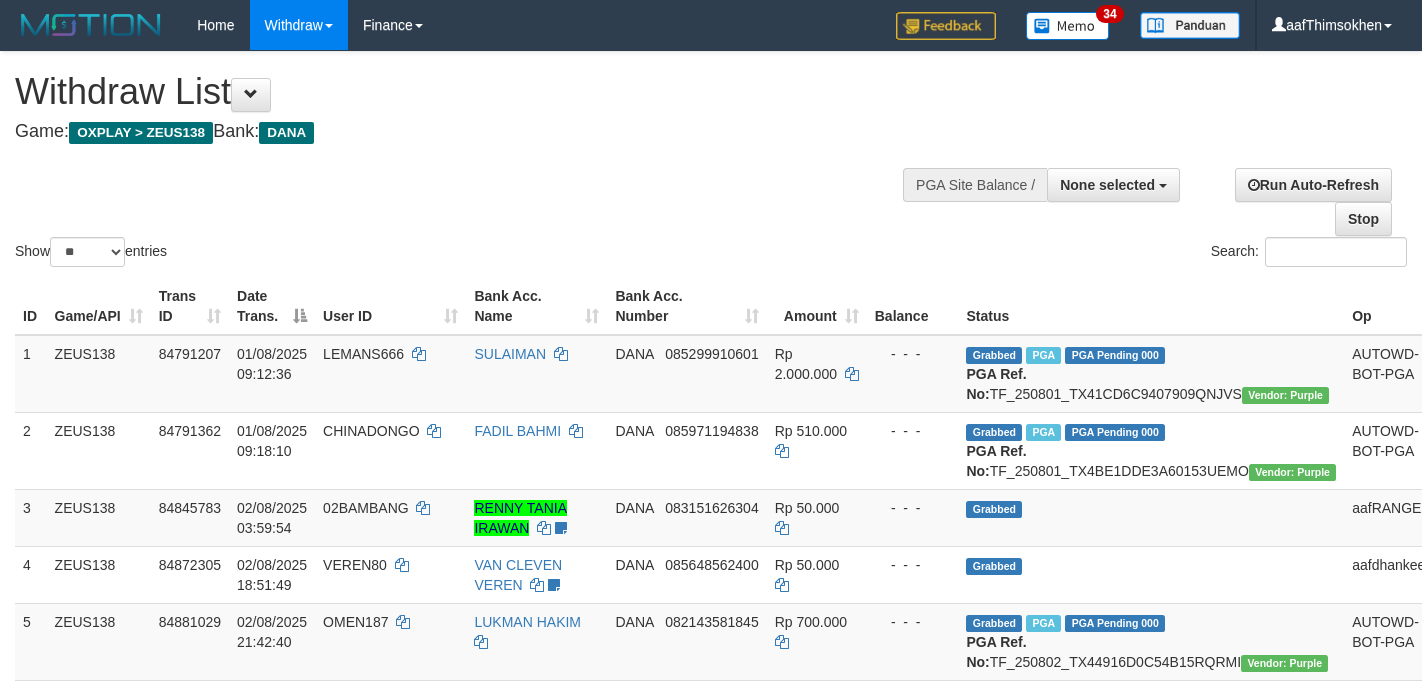 select 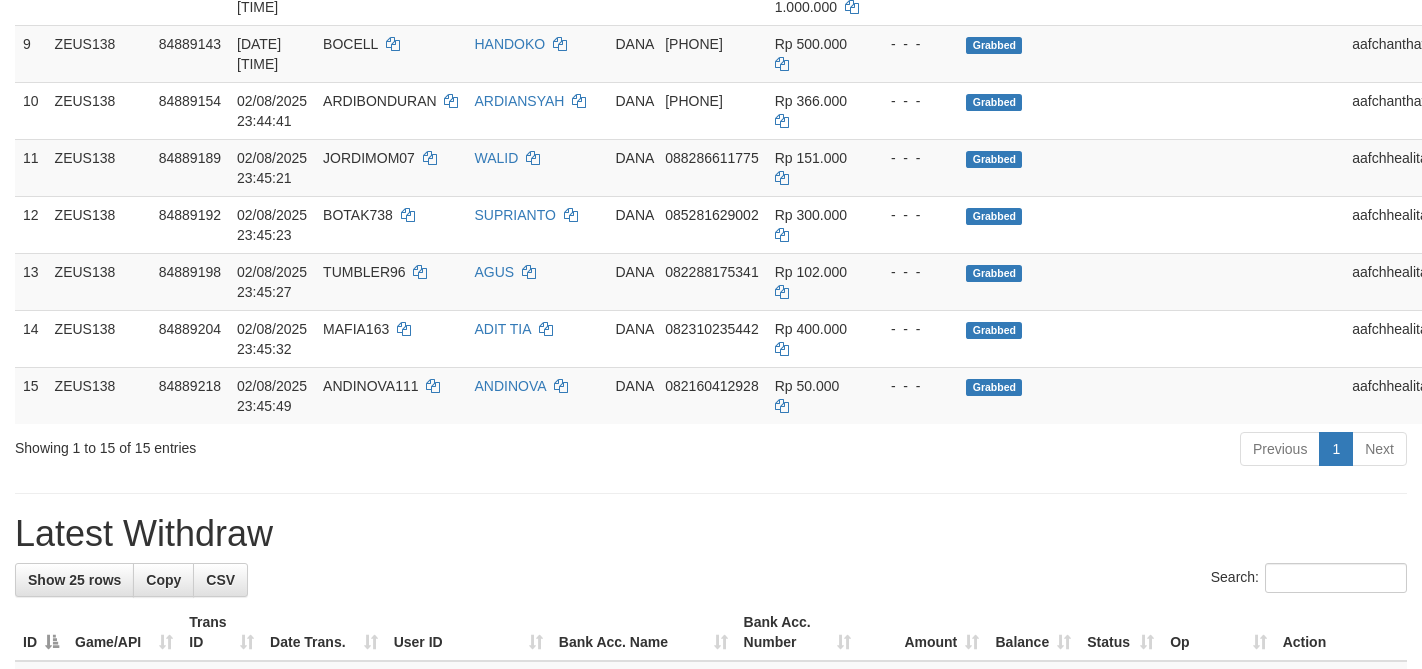 scroll, scrollTop: 772, scrollLeft: 0, axis: vertical 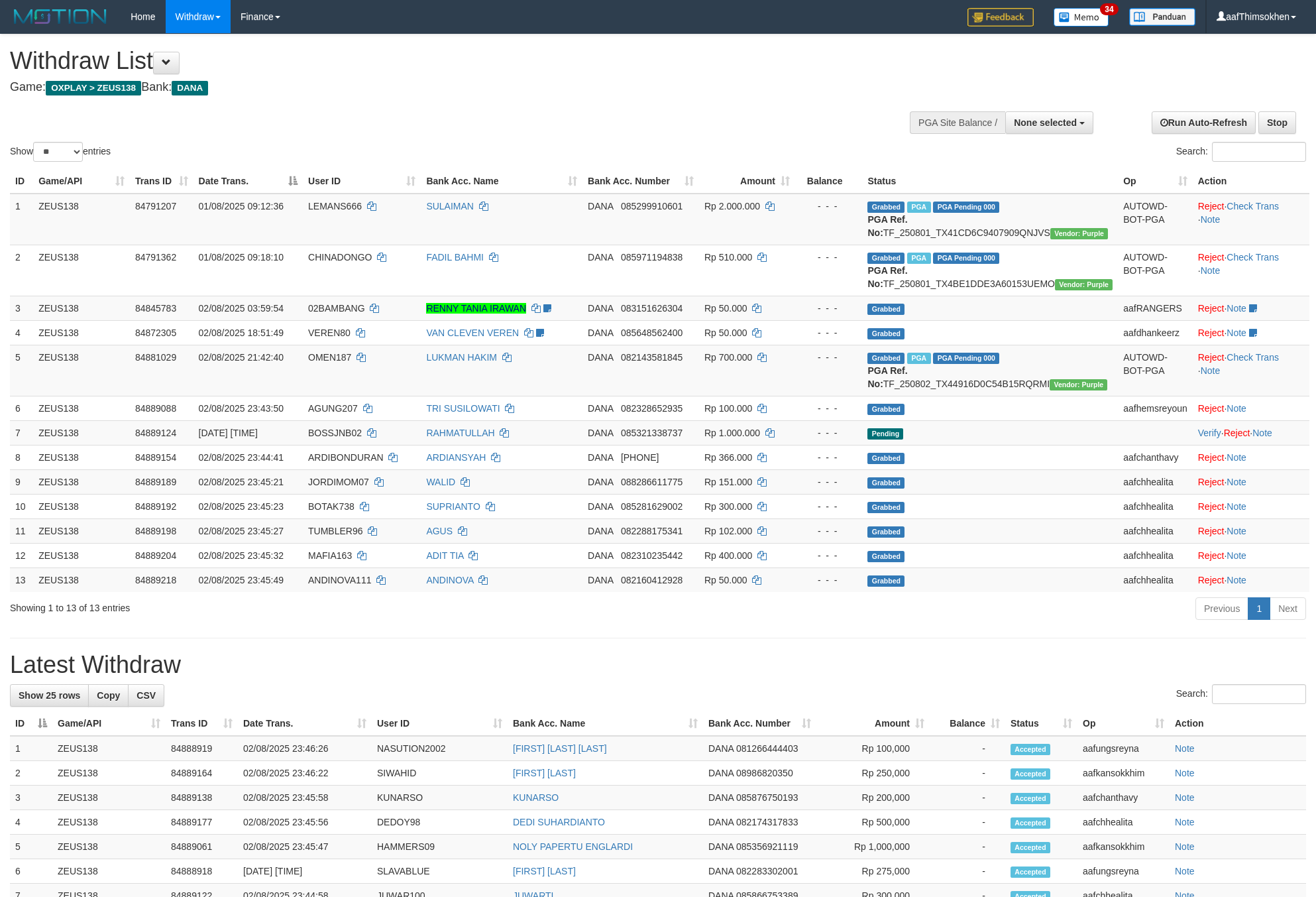 select 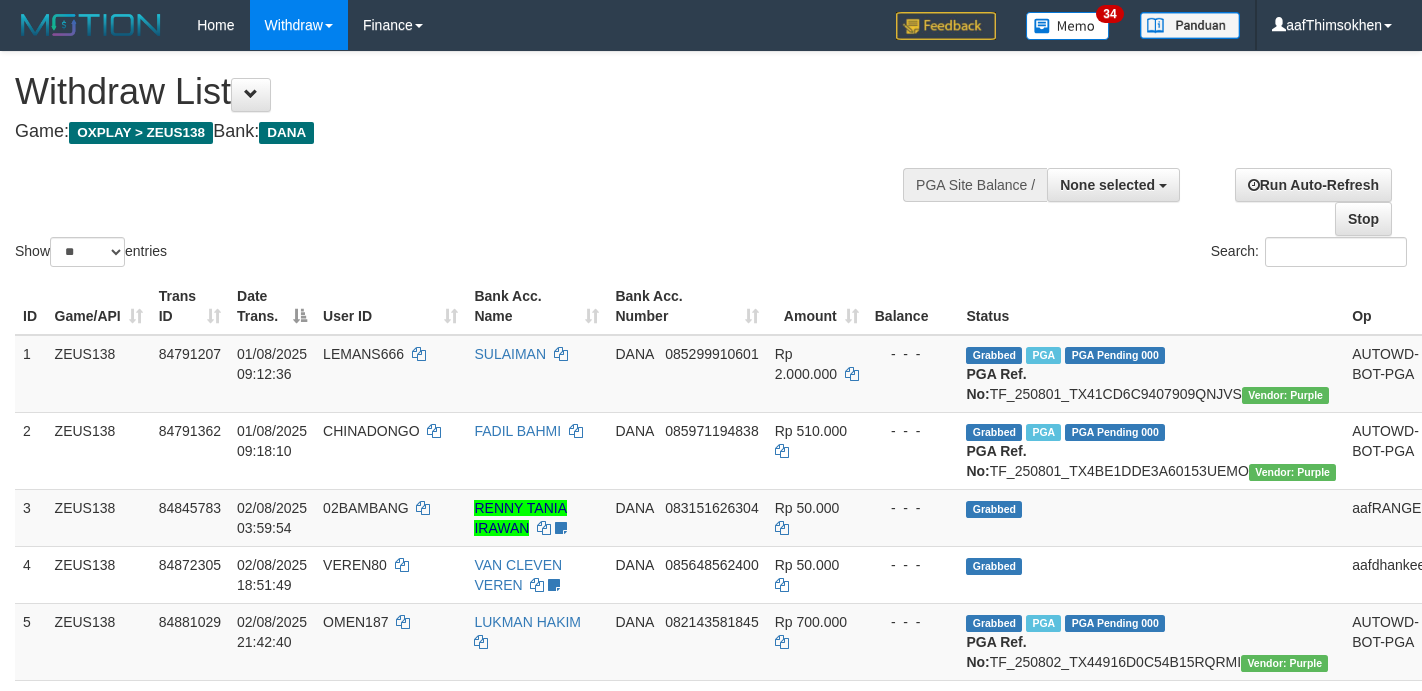 select 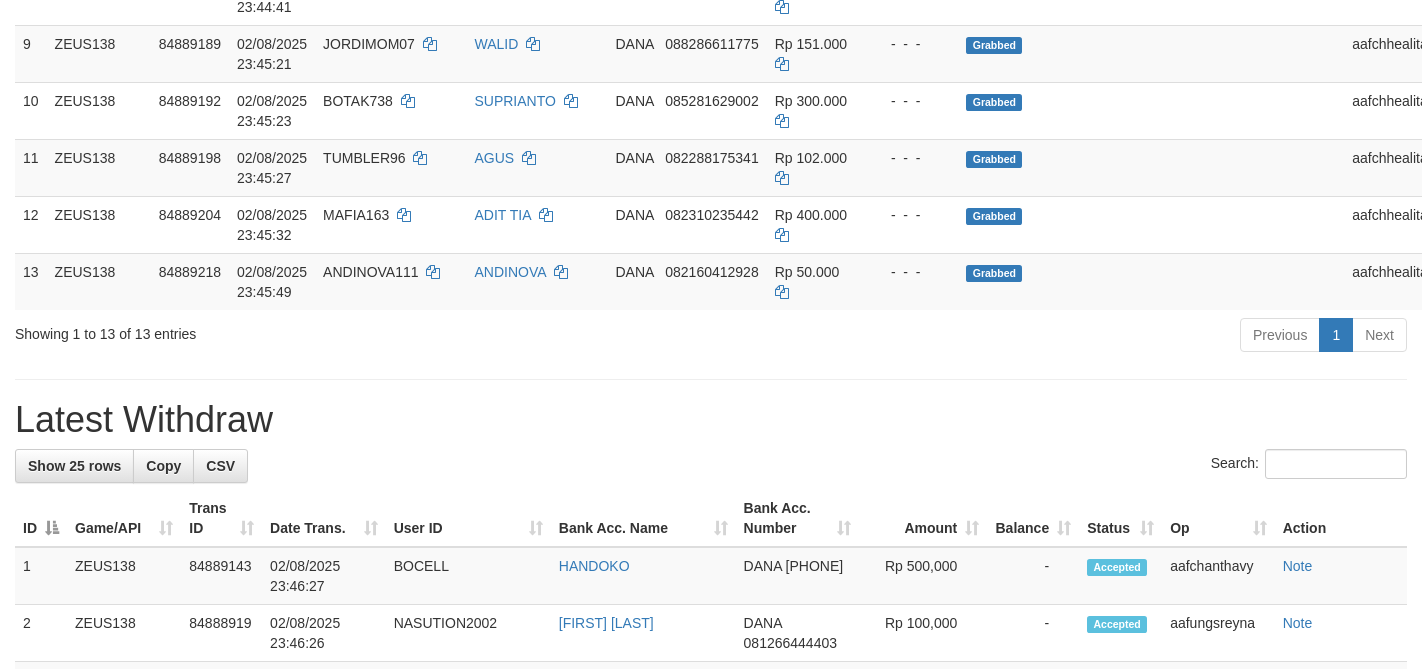 scroll, scrollTop: 772, scrollLeft: 0, axis: vertical 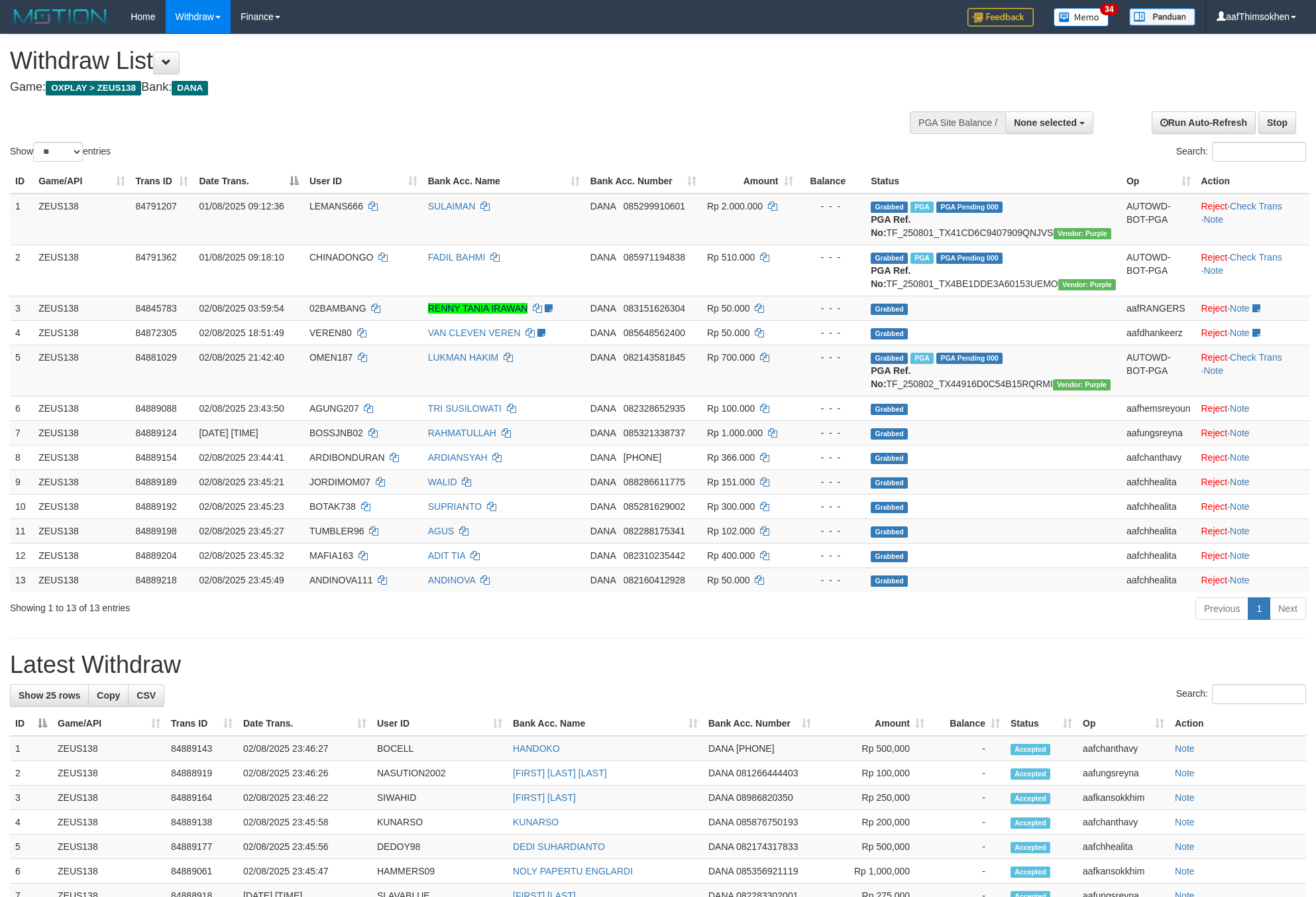 select 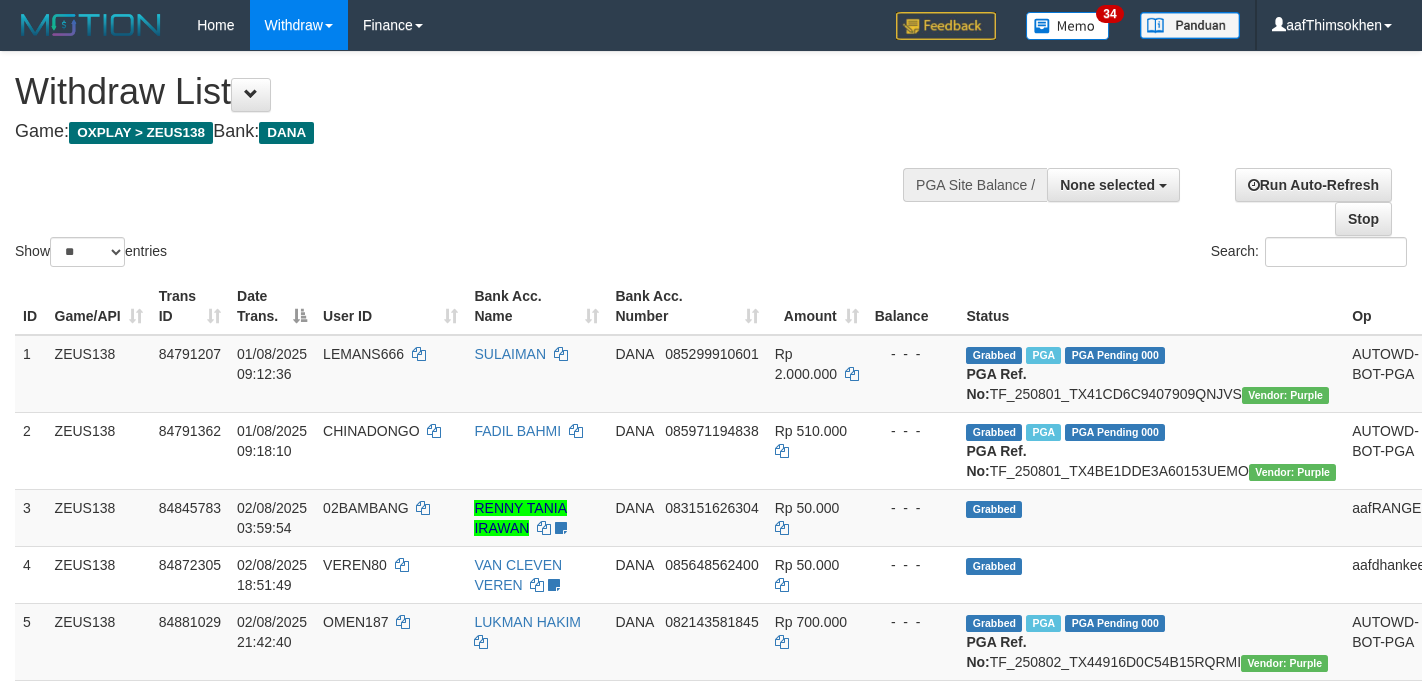 select 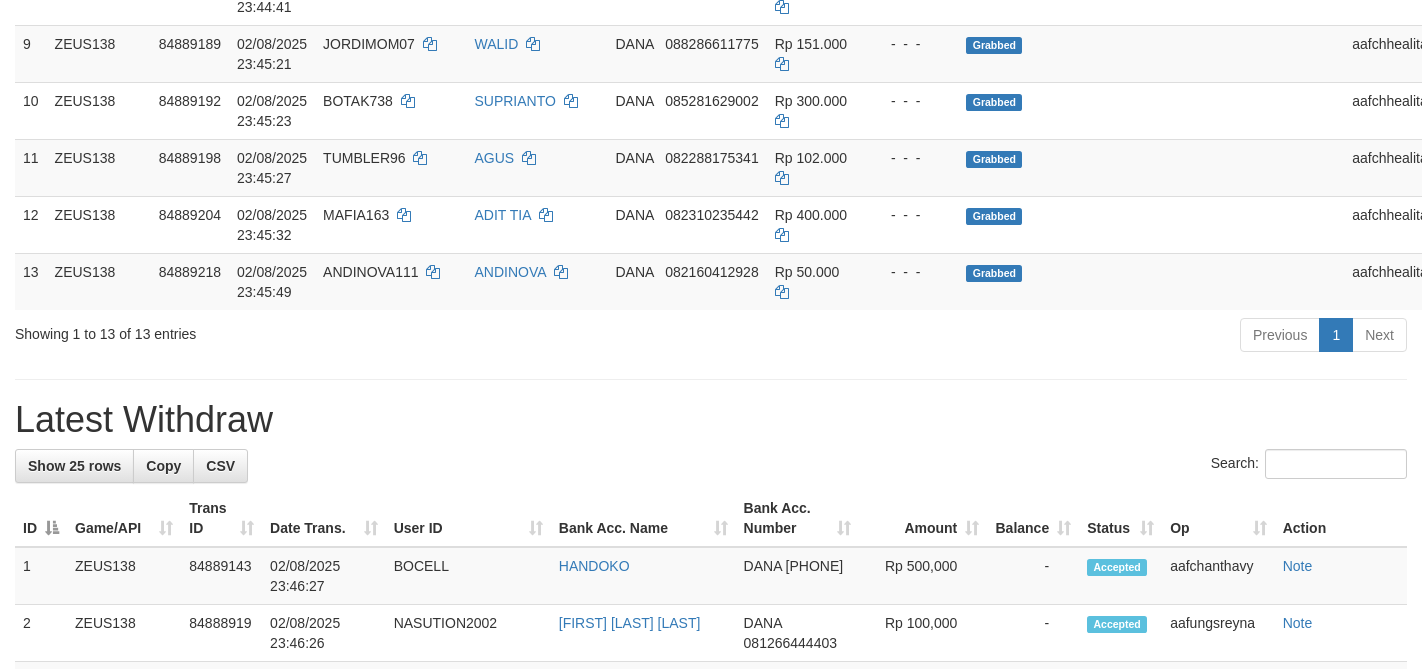 scroll, scrollTop: 772, scrollLeft: 0, axis: vertical 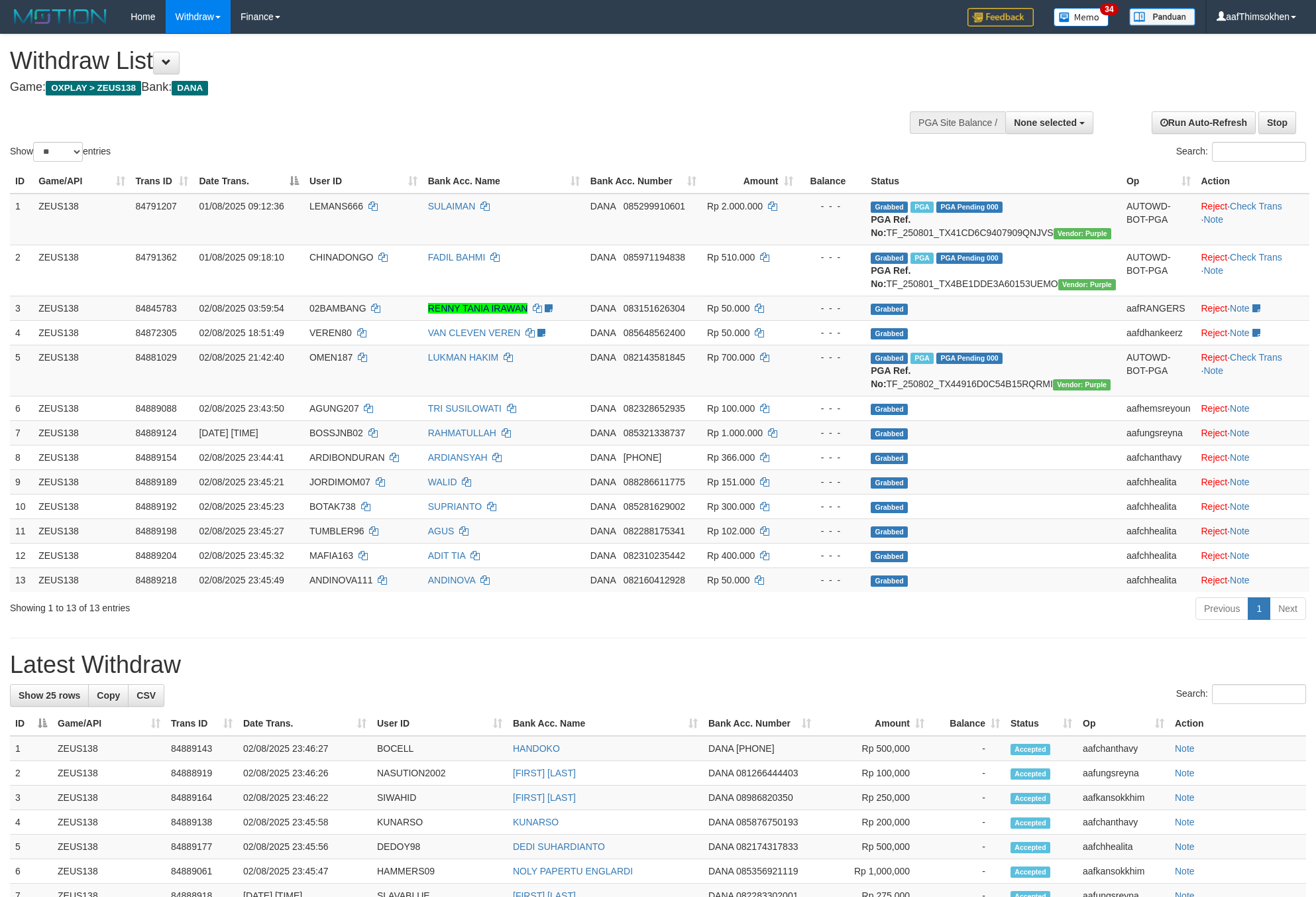 select 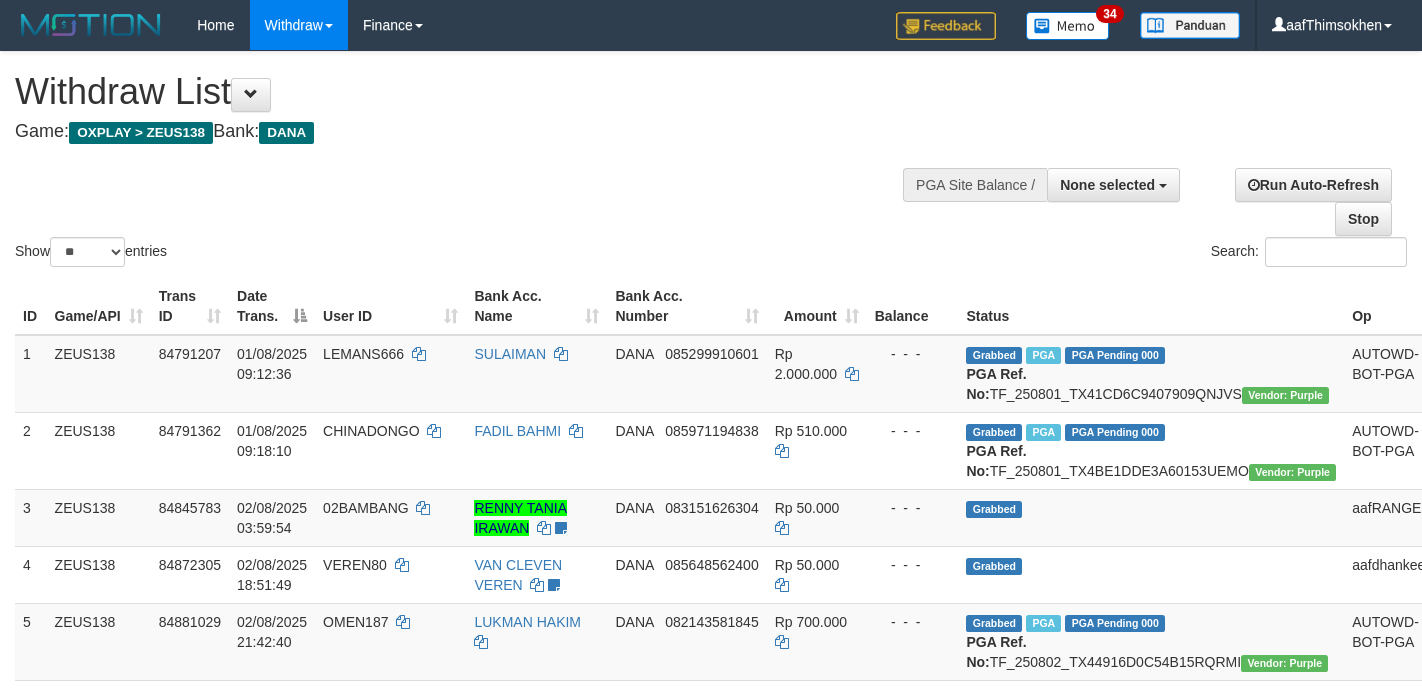 select 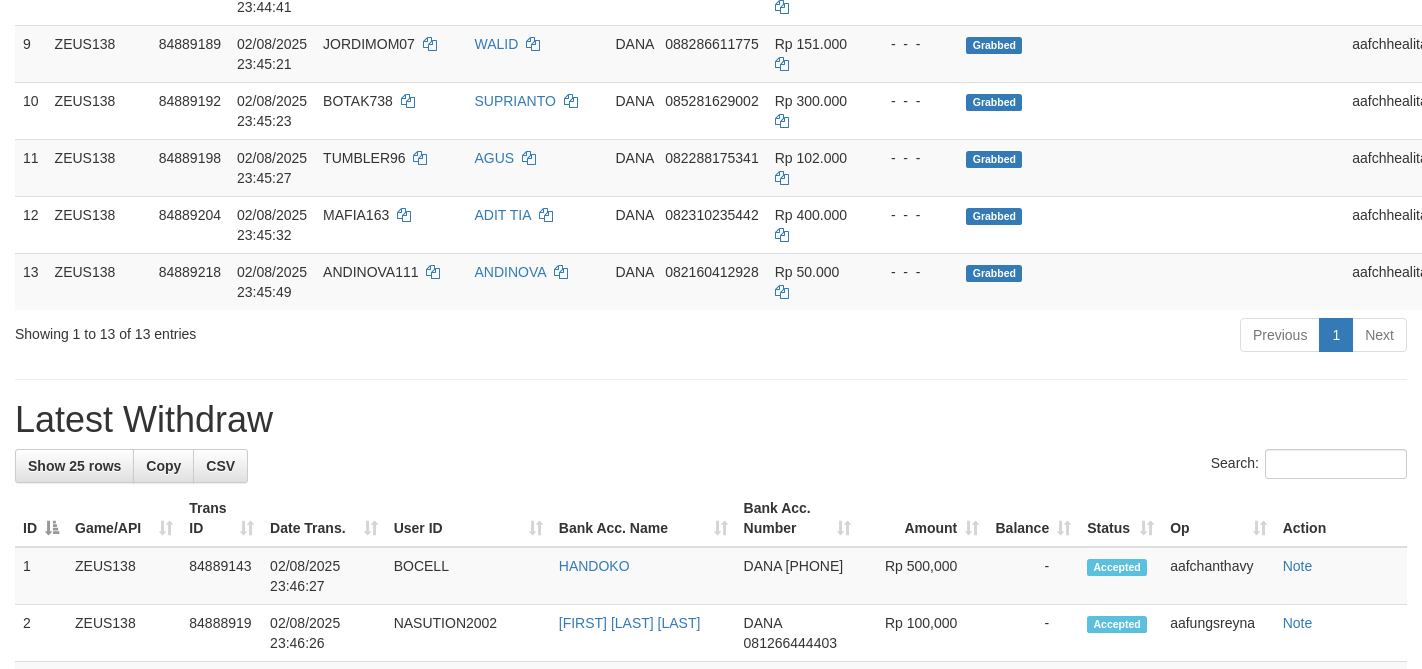 scroll, scrollTop: 772, scrollLeft: 0, axis: vertical 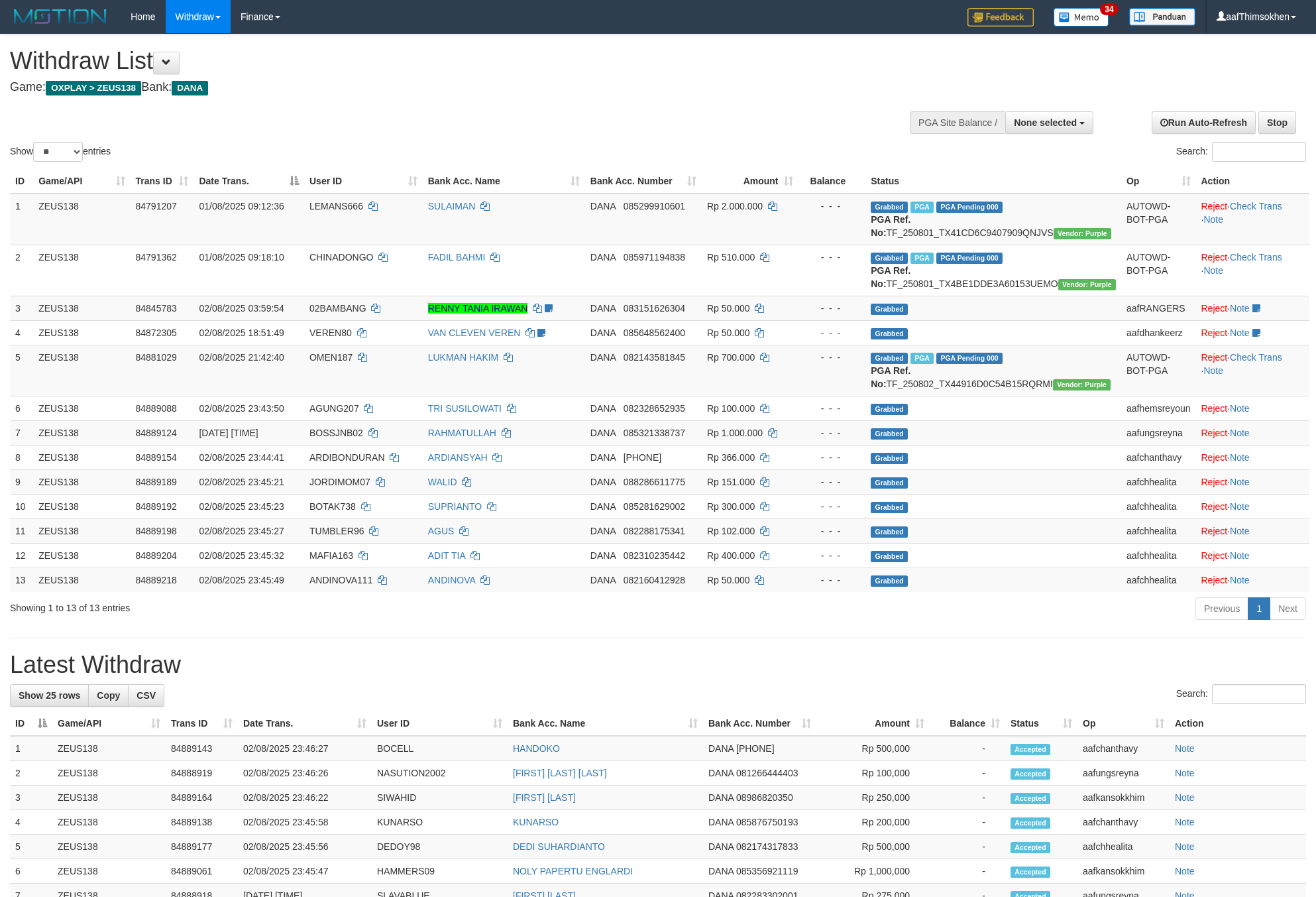 select 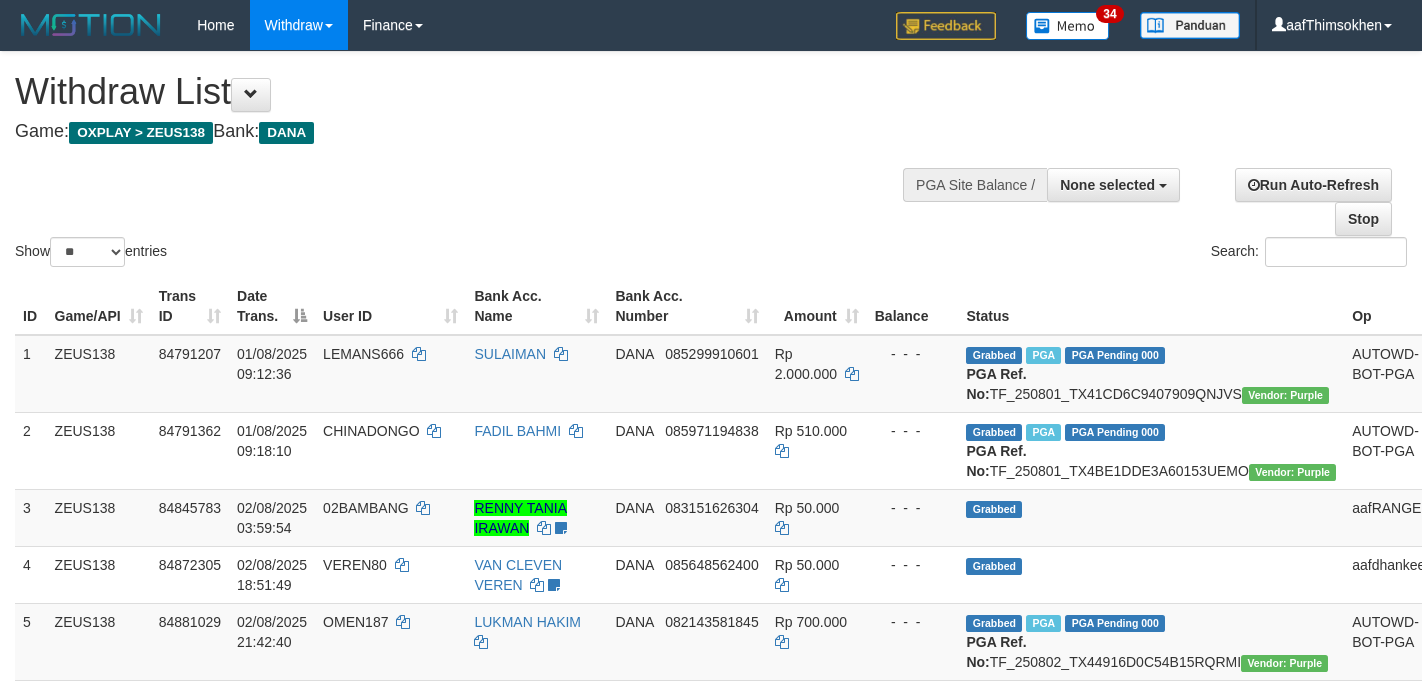 select 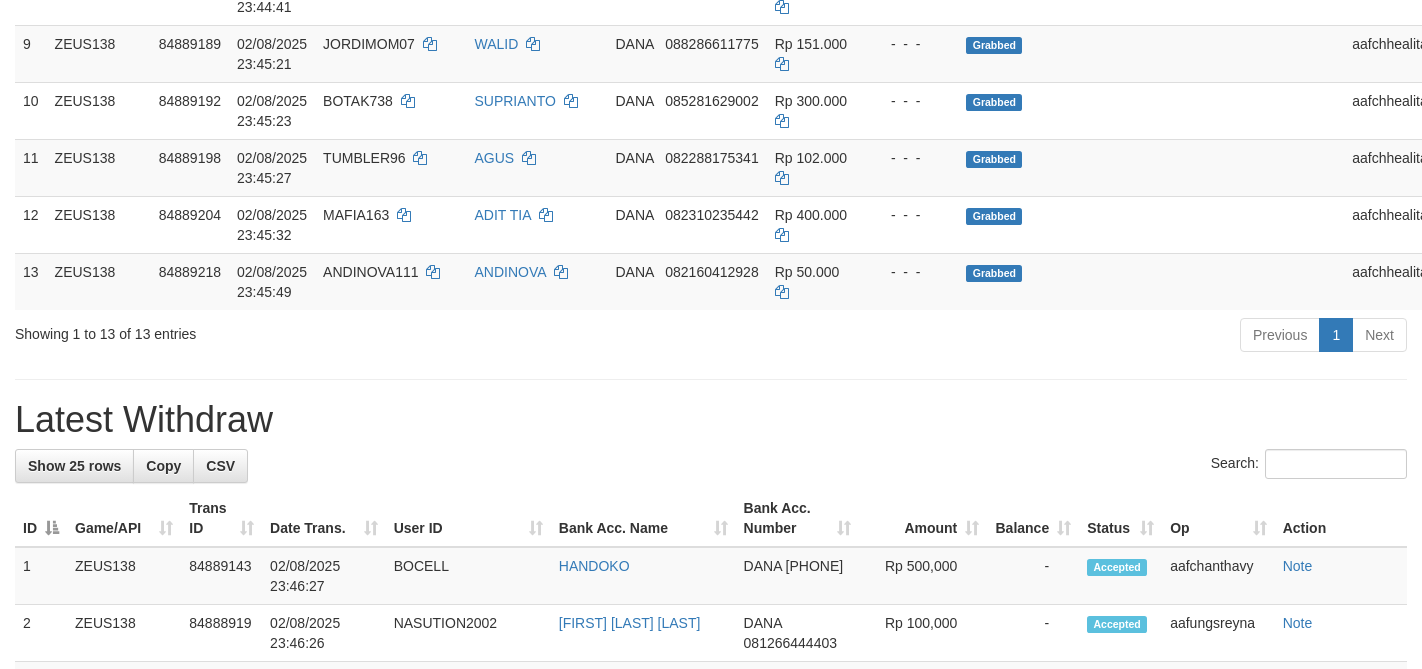 scroll, scrollTop: 772, scrollLeft: 0, axis: vertical 